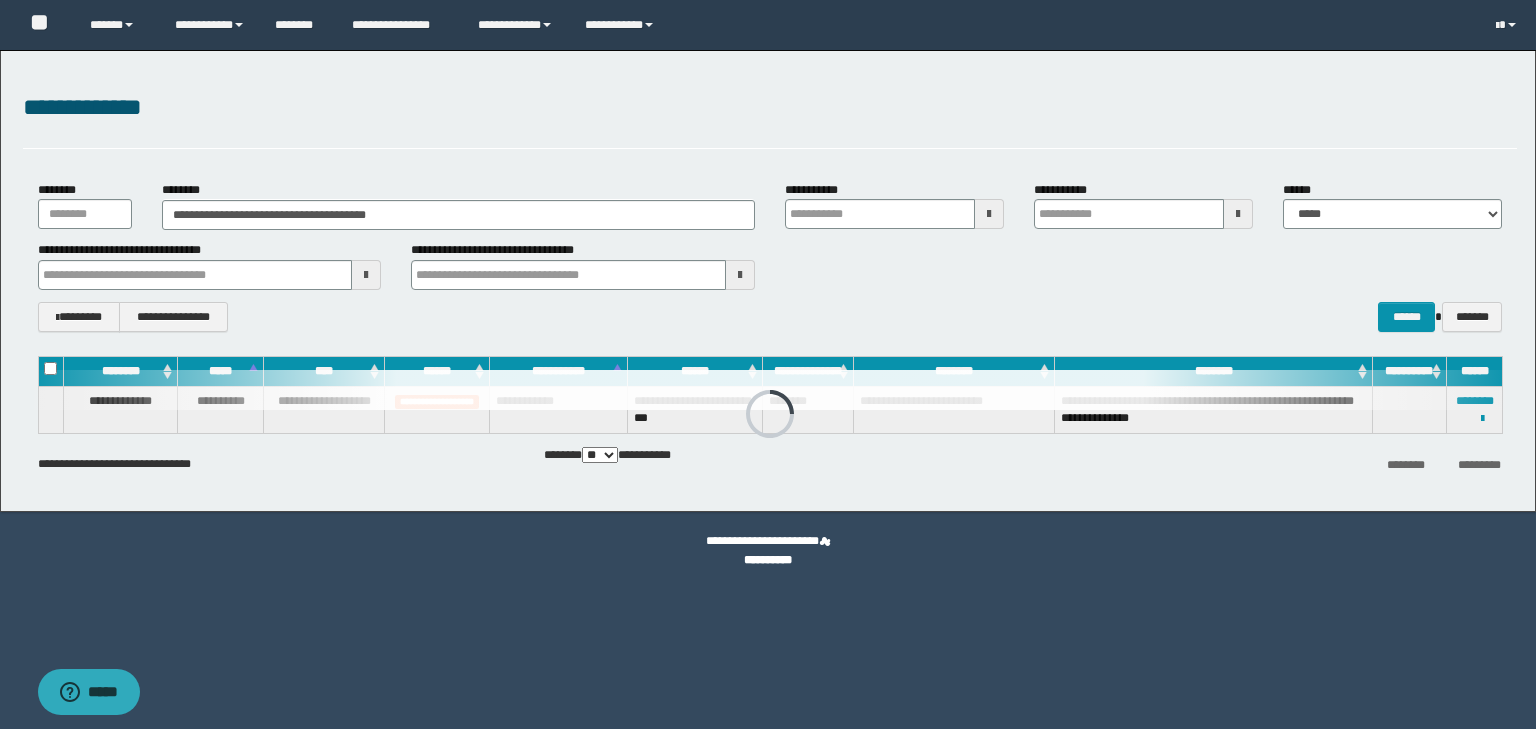 scroll, scrollTop: 0, scrollLeft: 0, axis: both 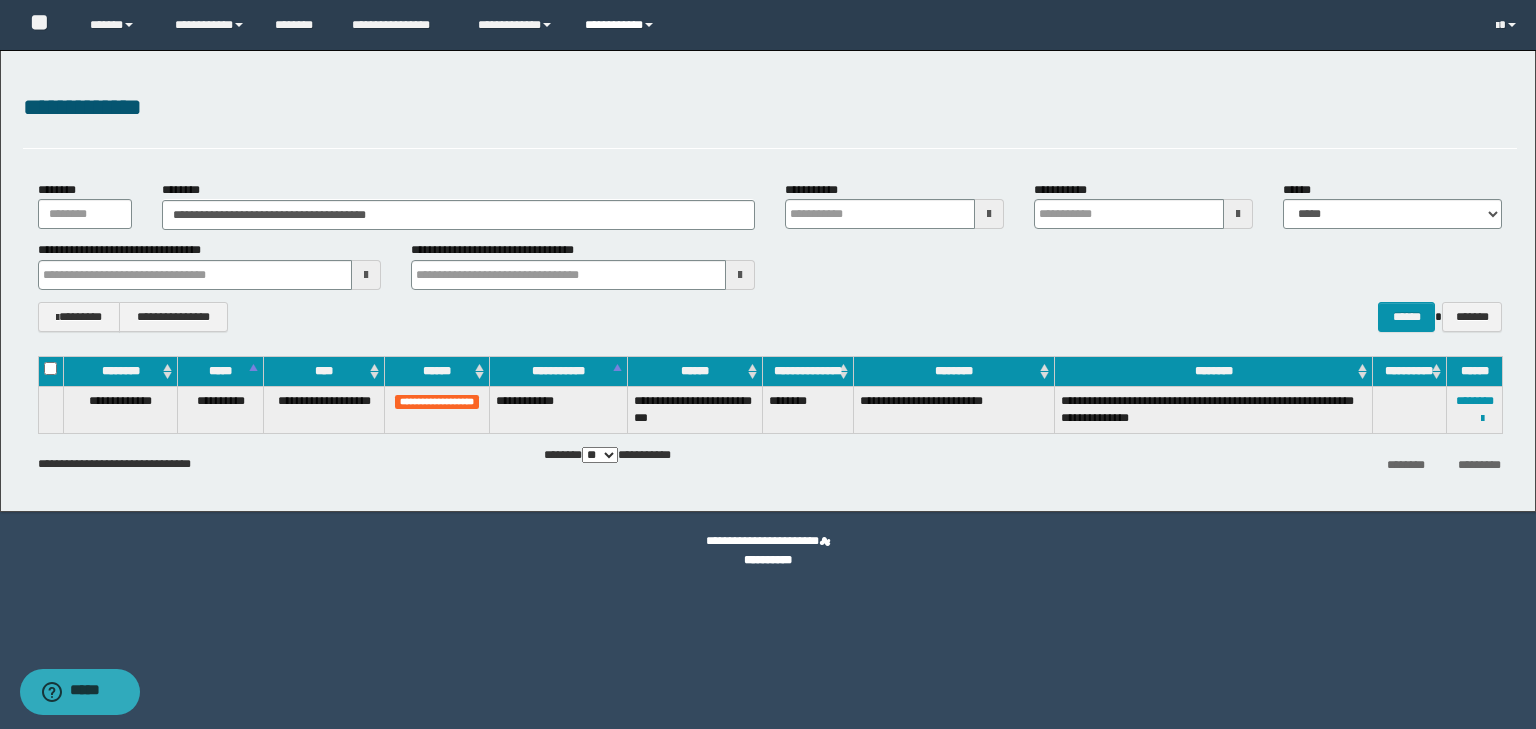 click on "**********" at bounding box center [622, 25] 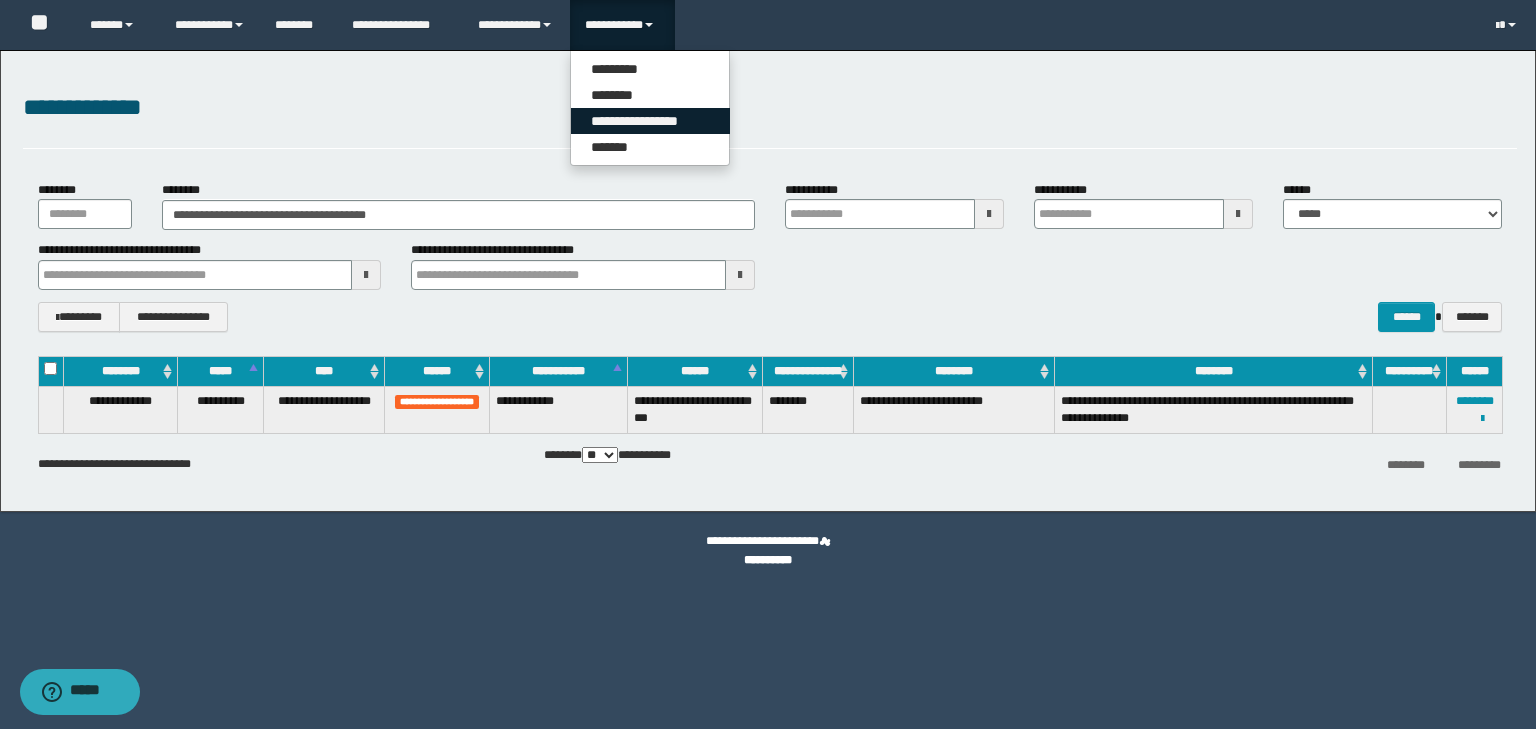 click on "**********" at bounding box center [650, 121] 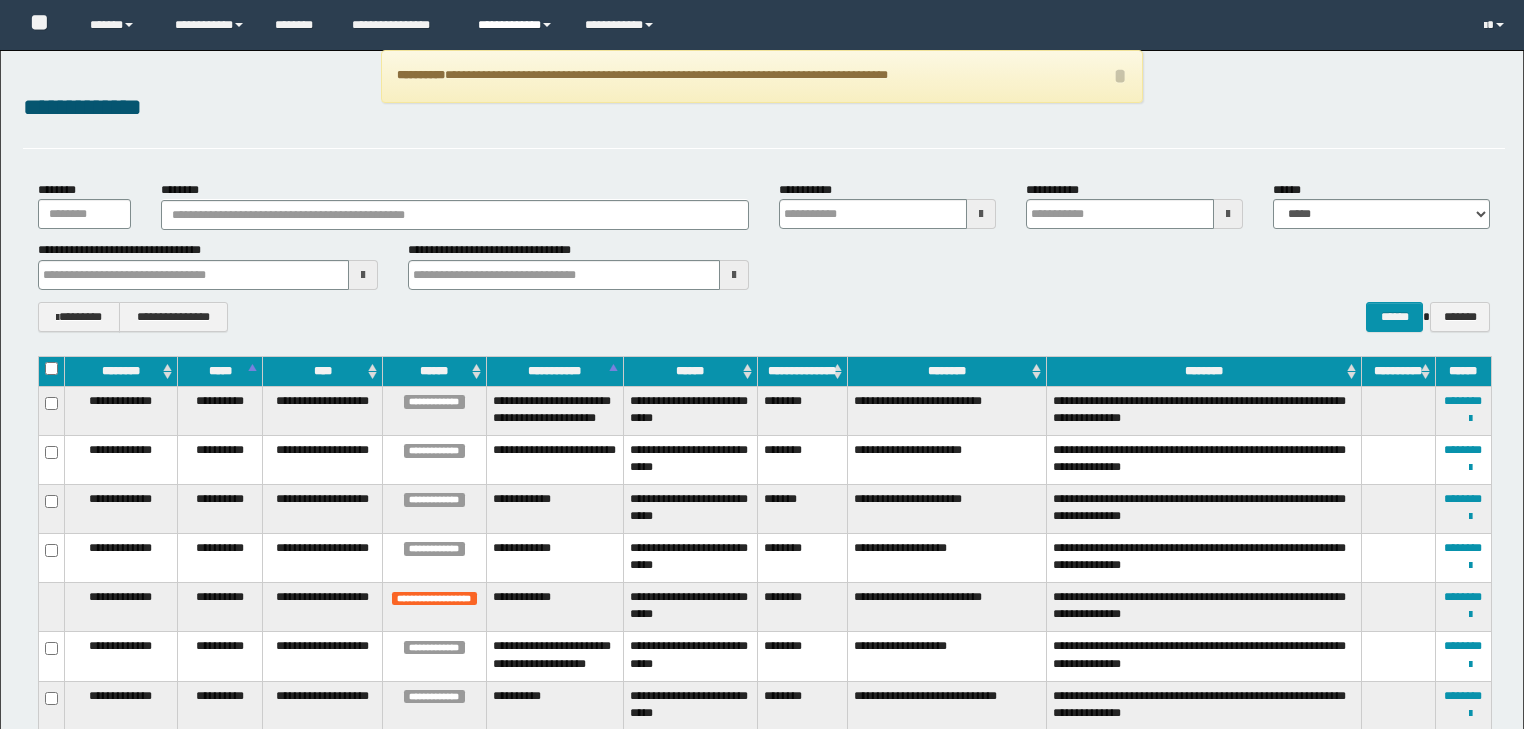 scroll, scrollTop: 0, scrollLeft: 0, axis: both 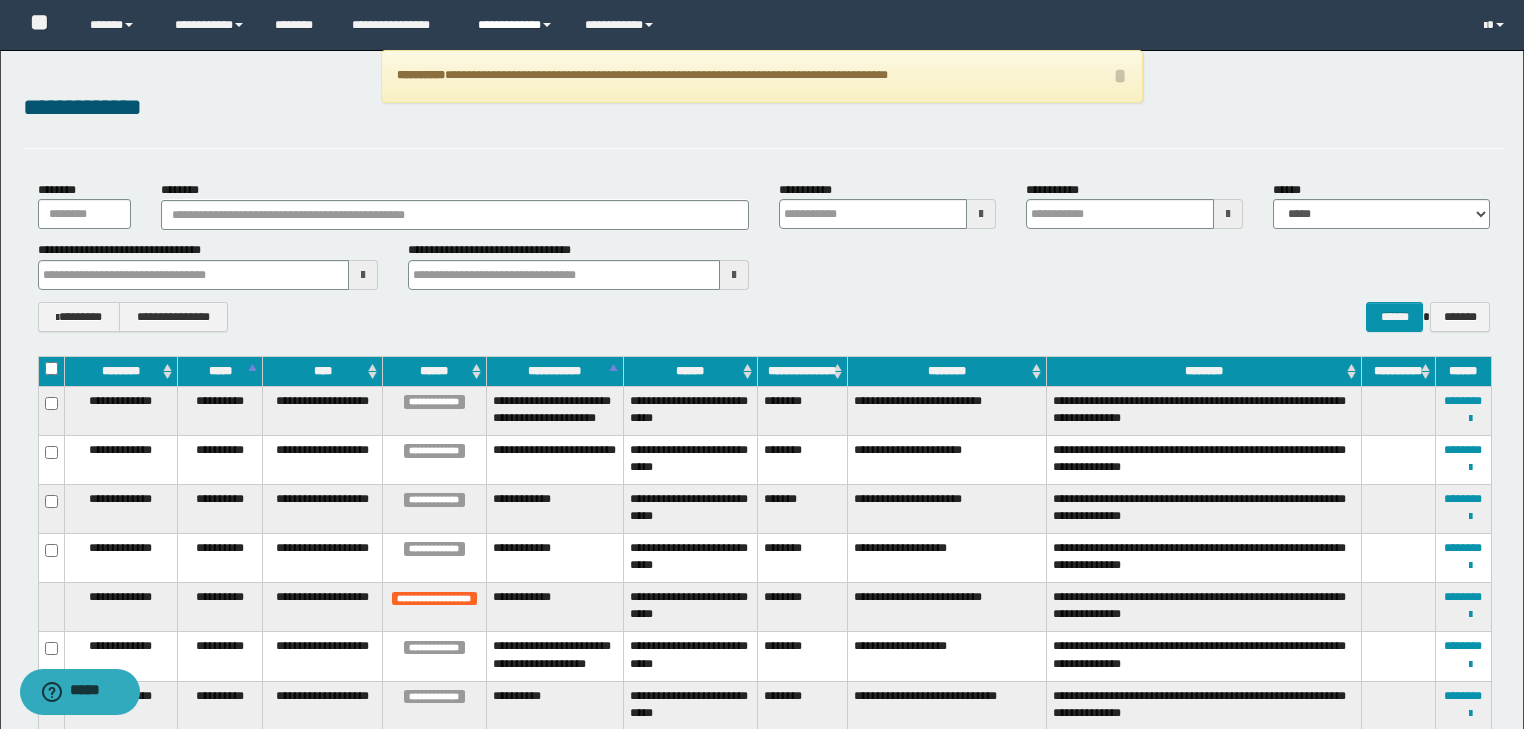 click on "**********" at bounding box center (516, 25) 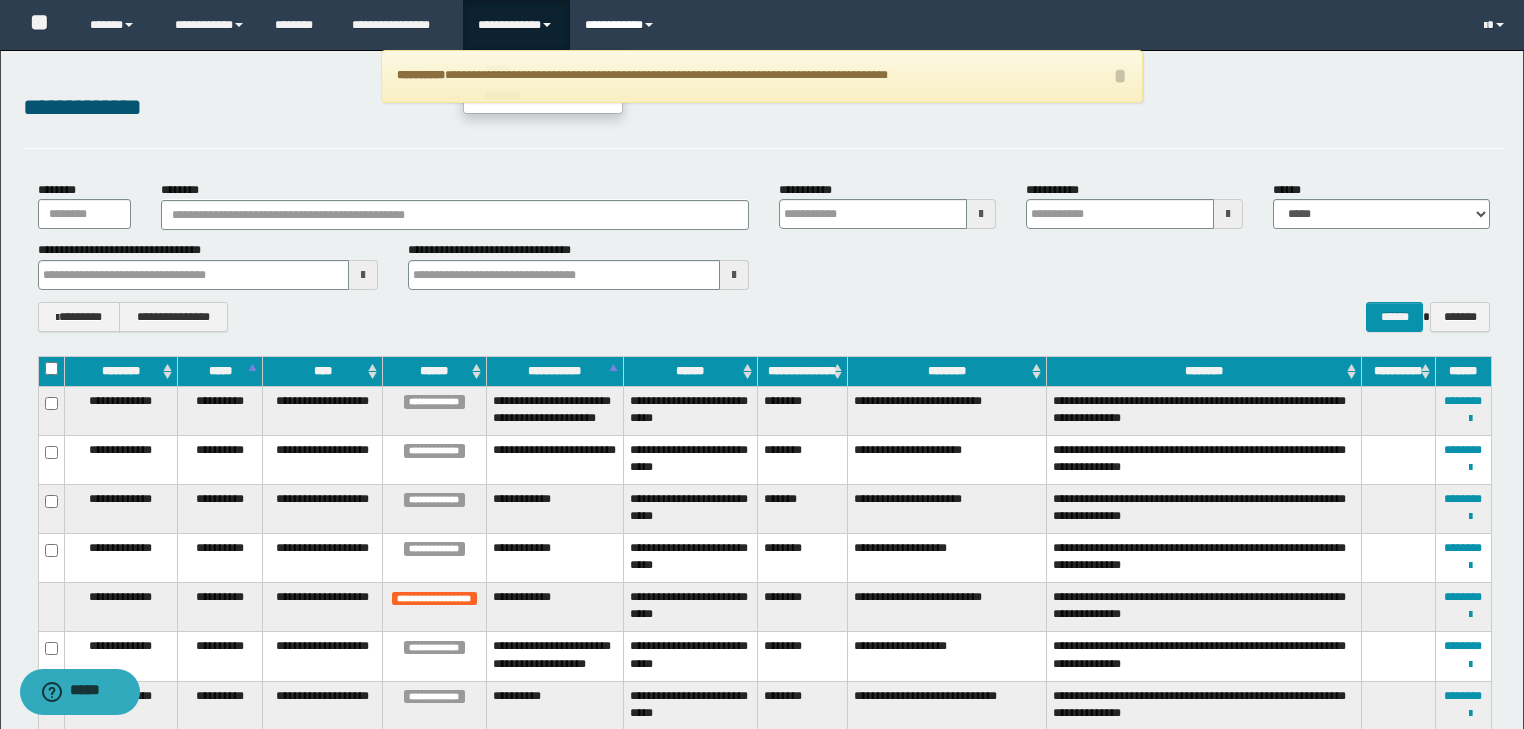 click on "**********" at bounding box center [622, 25] 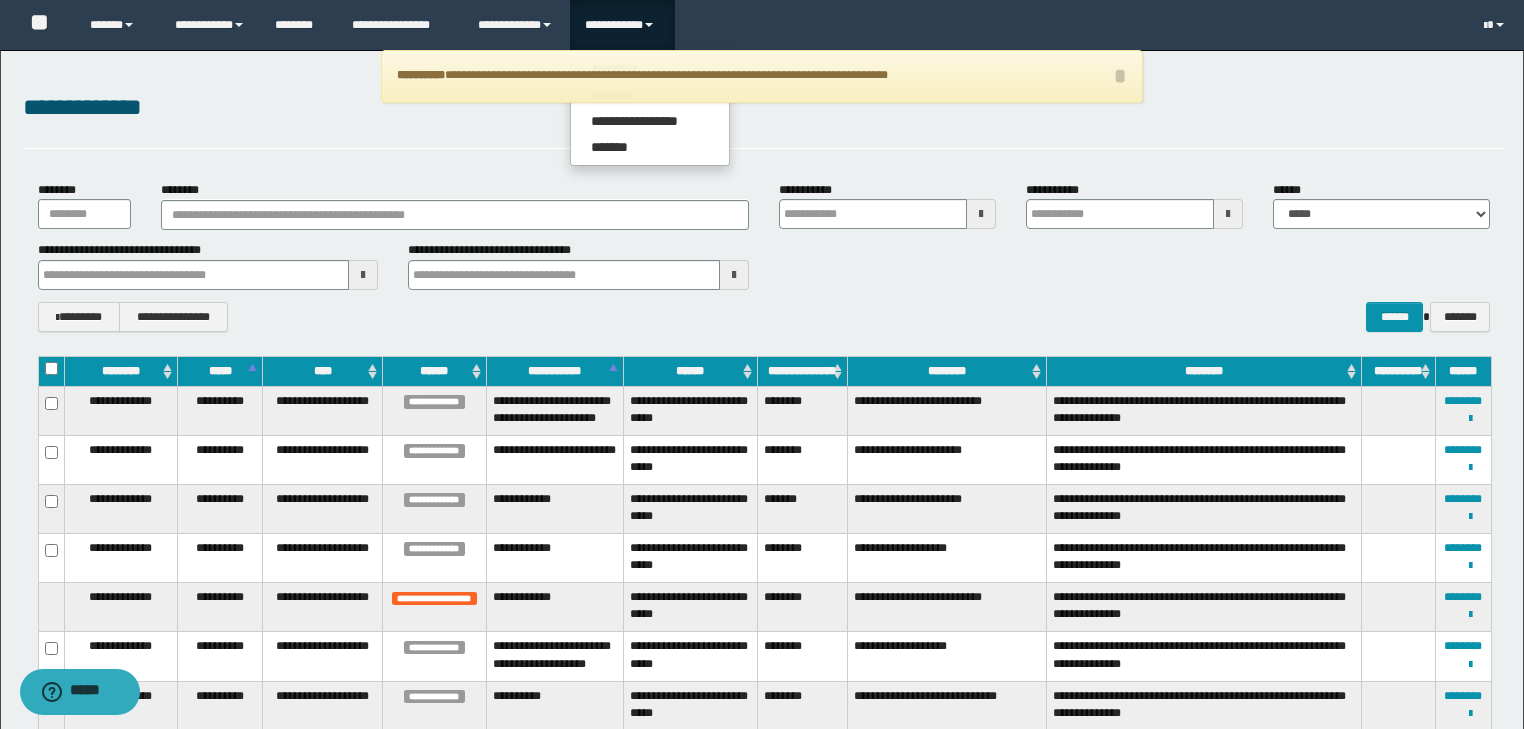 click on "**********" at bounding box center [764, 119] 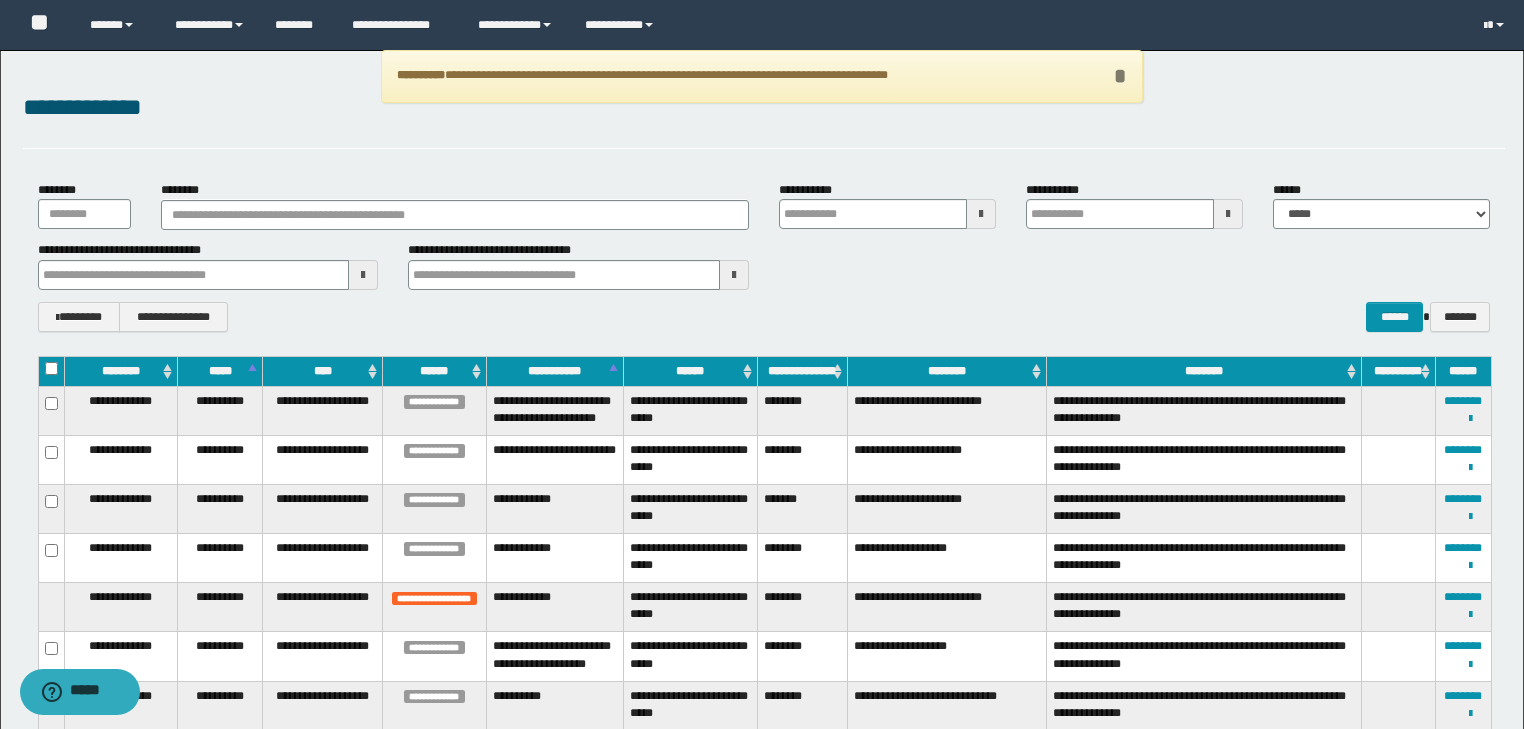 click on "*" at bounding box center (1119, 76) 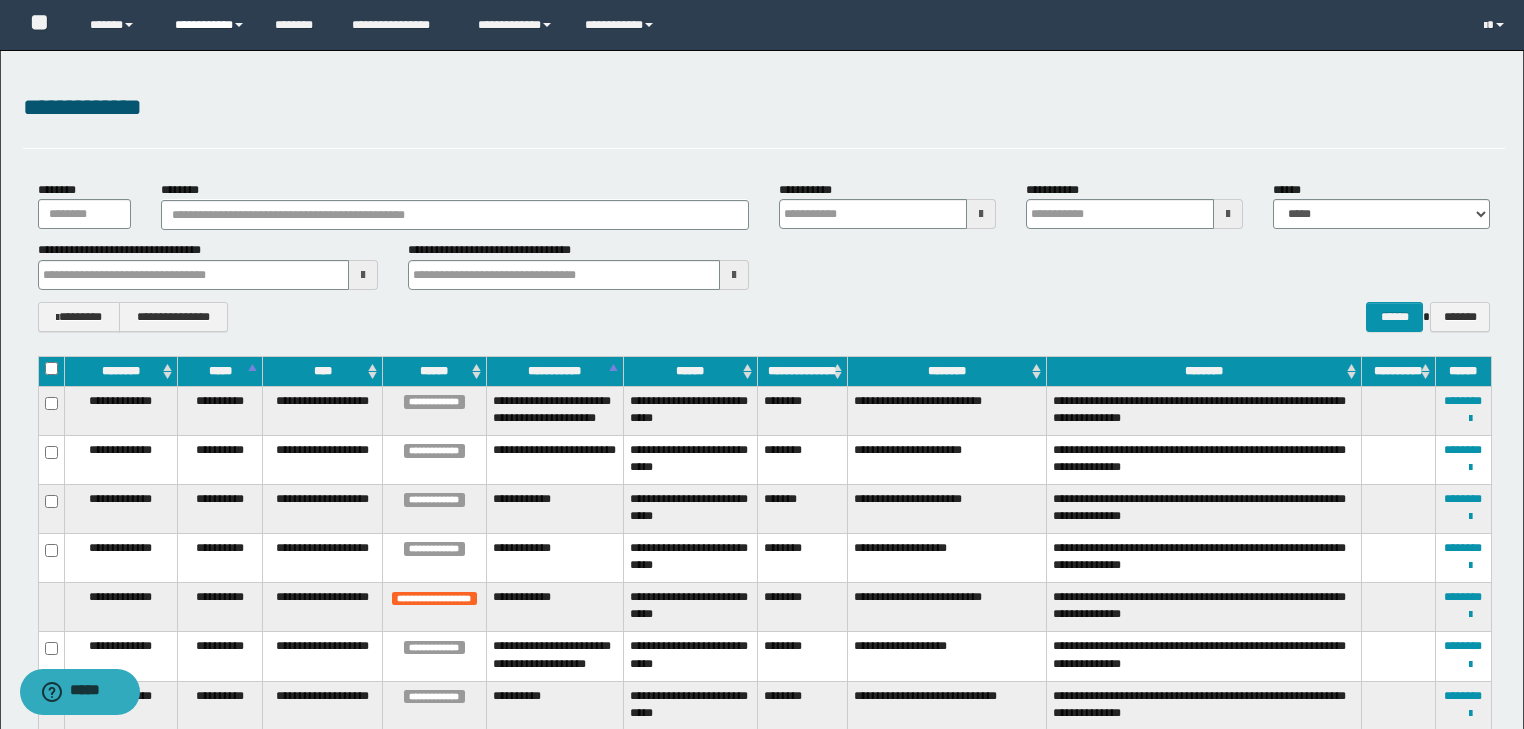 click on "**********" at bounding box center [210, 25] 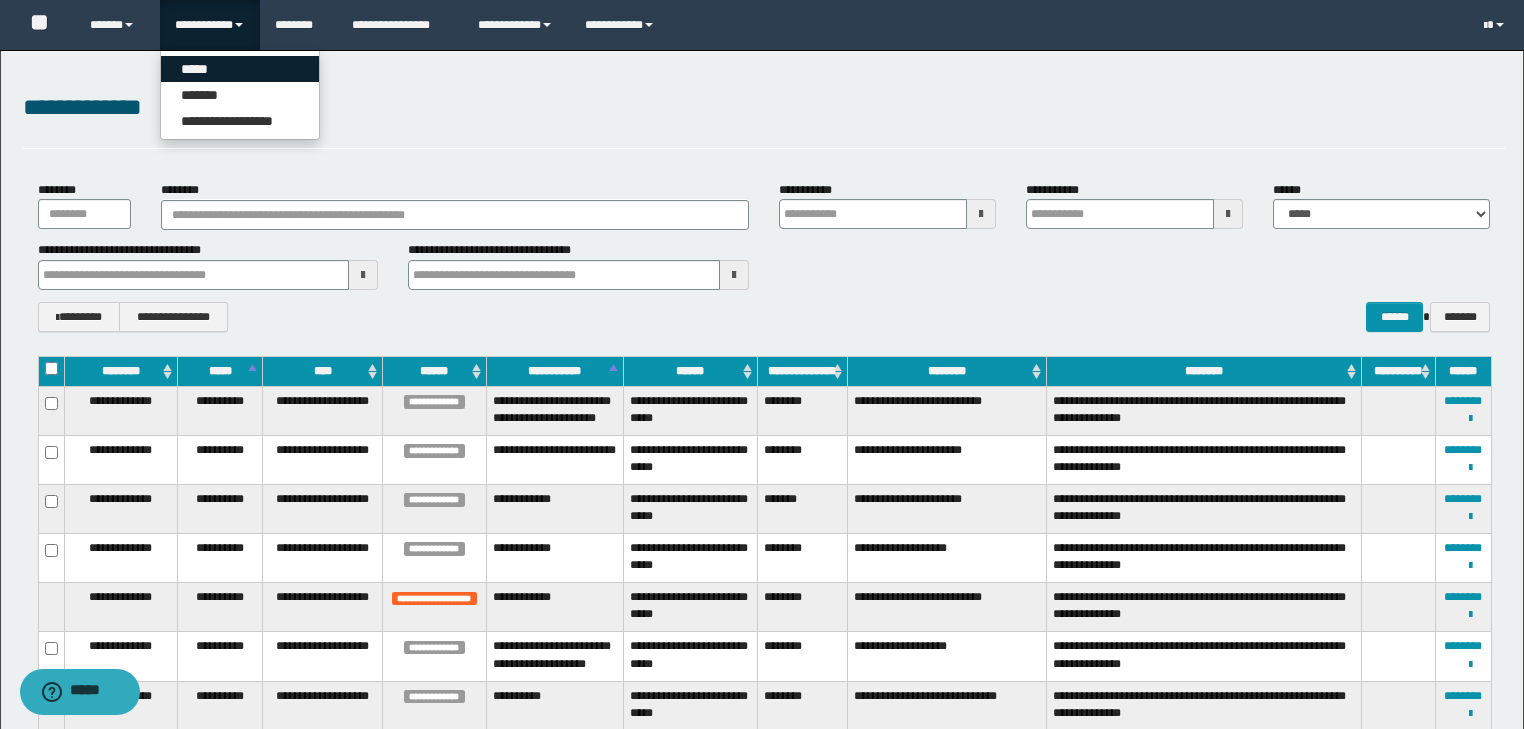 click on "*****" at bounding box center [240, 69] 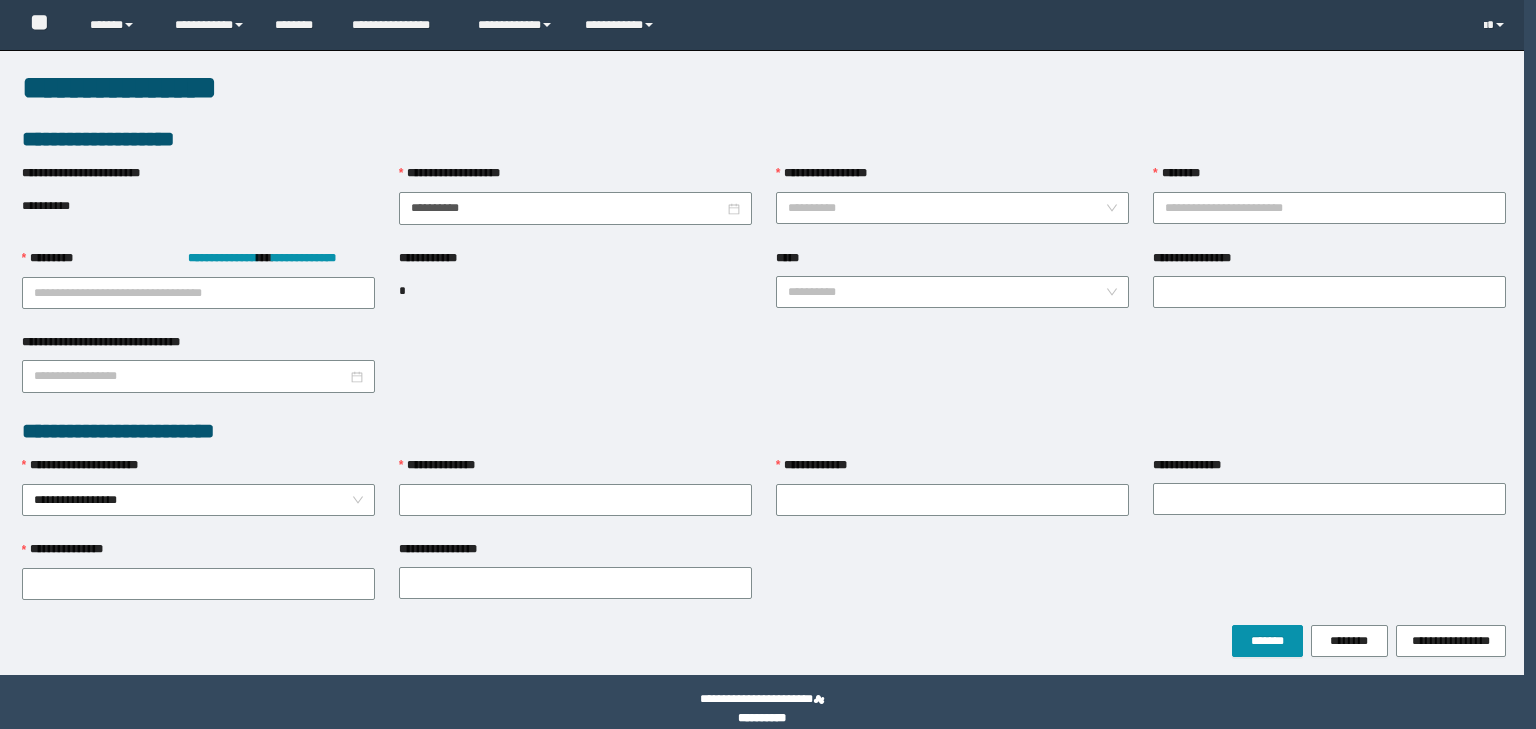 scroll, scrollTop: 0, scrollLeft: 0, axis: both 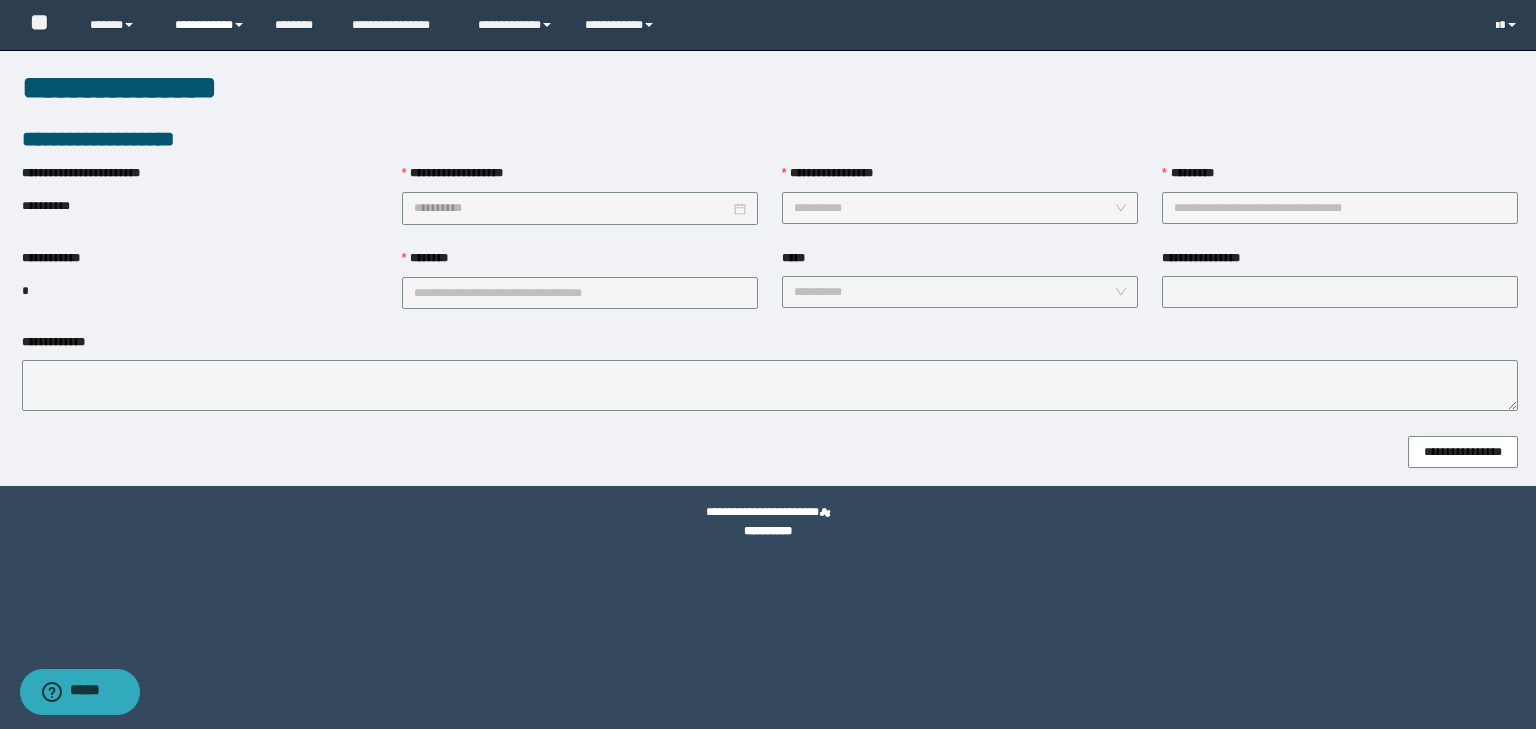 click on "**********" at bounding box center (210, 25) 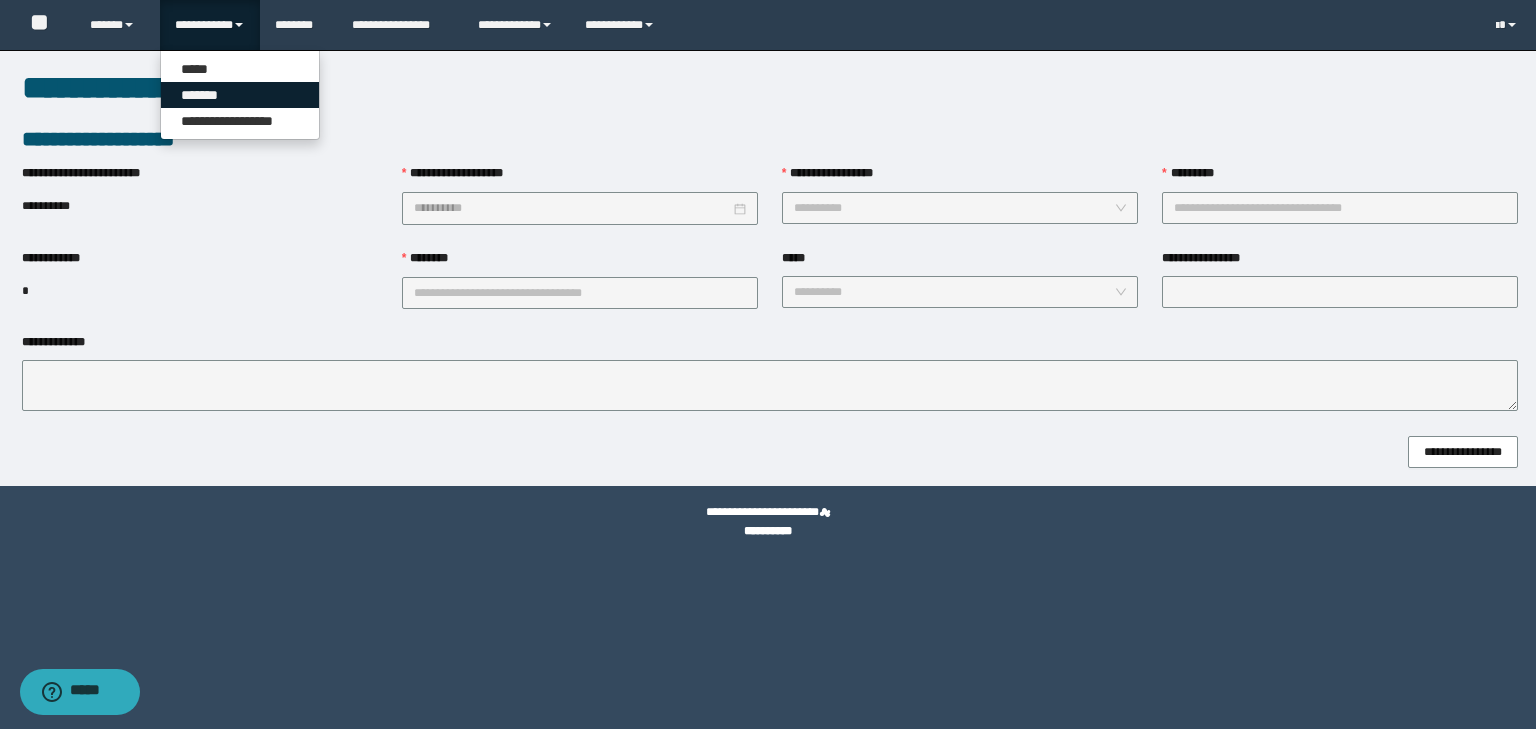 click on "*******" at bounding box center [240, 95] 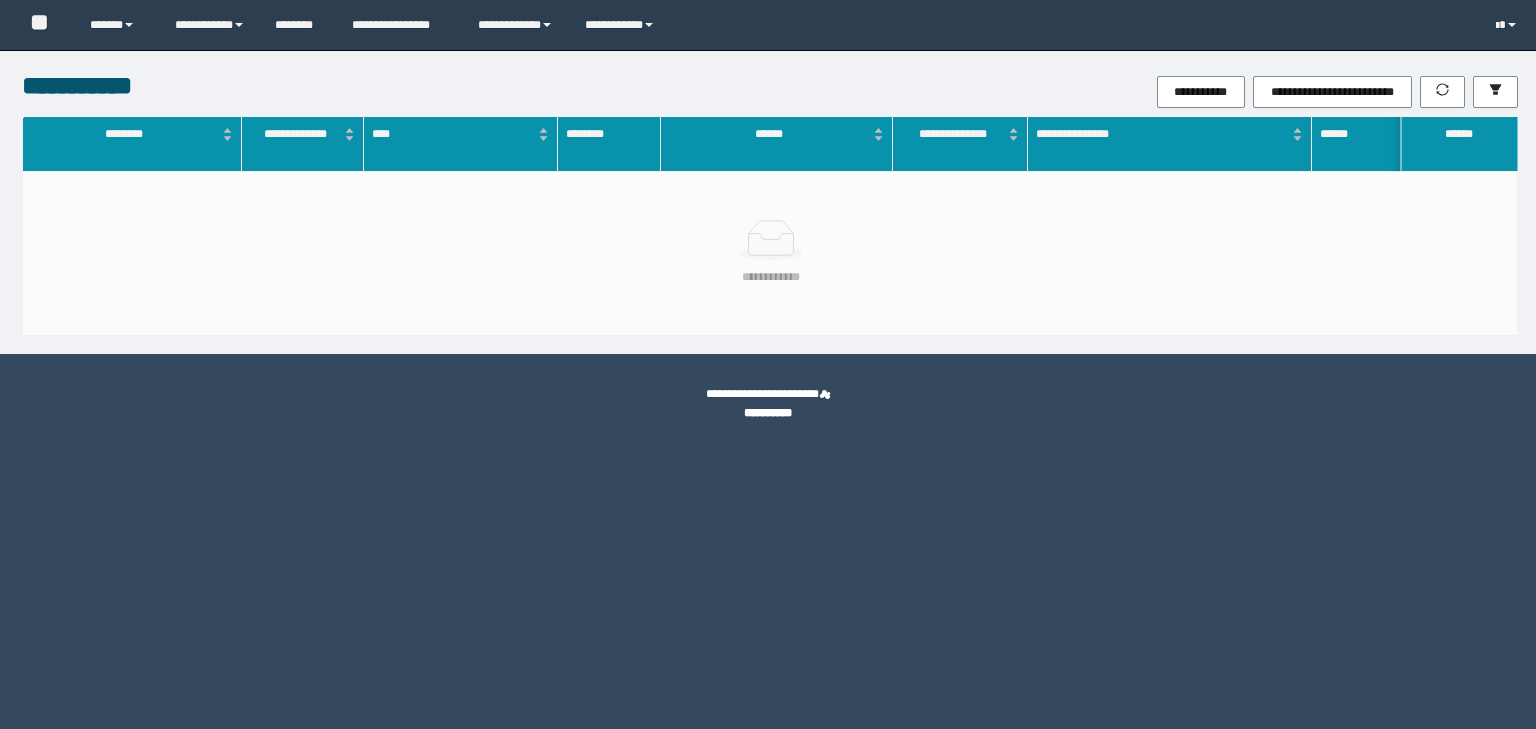 scroll, scrollTop: 0, scrollLeft: 0, axis: both 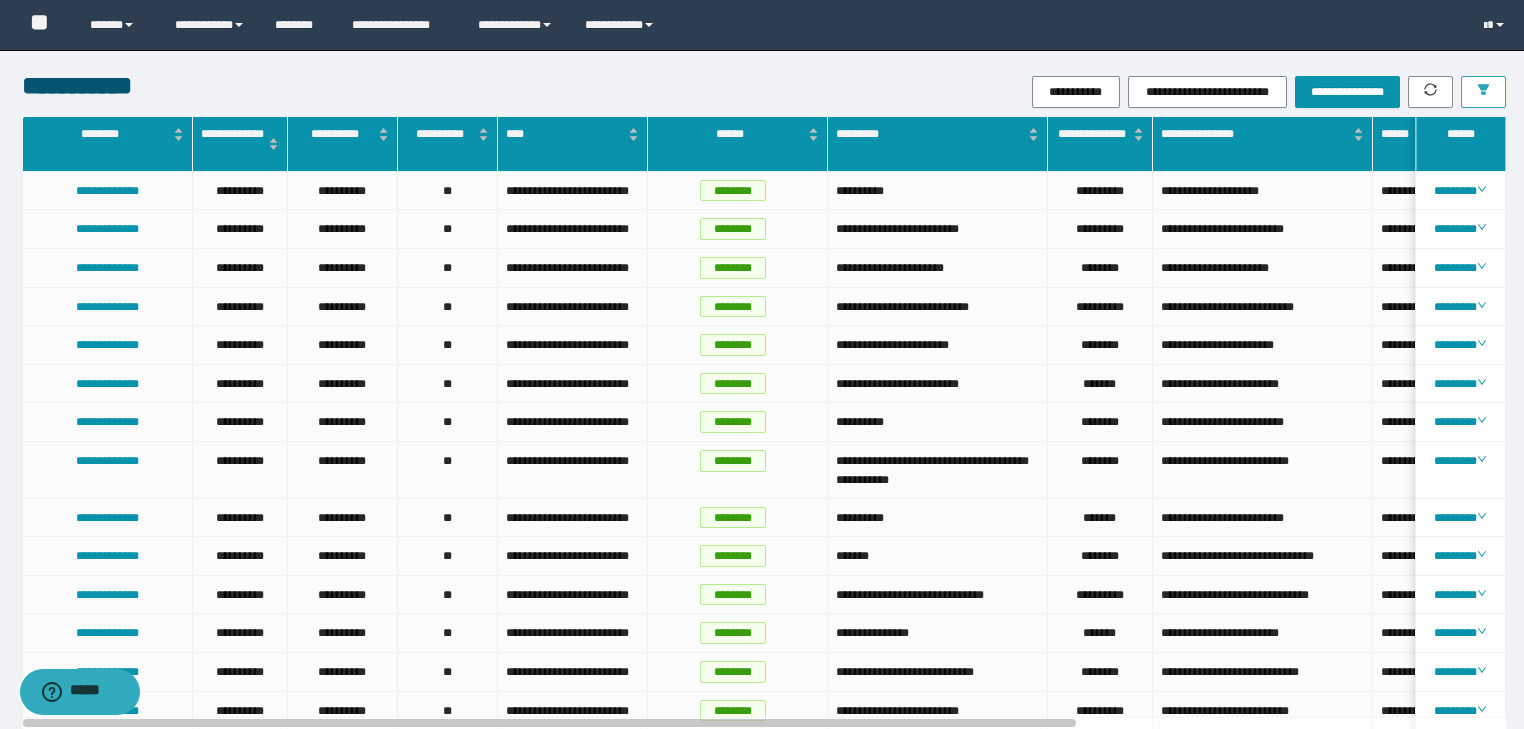 click at bounding box center (1483, 92) 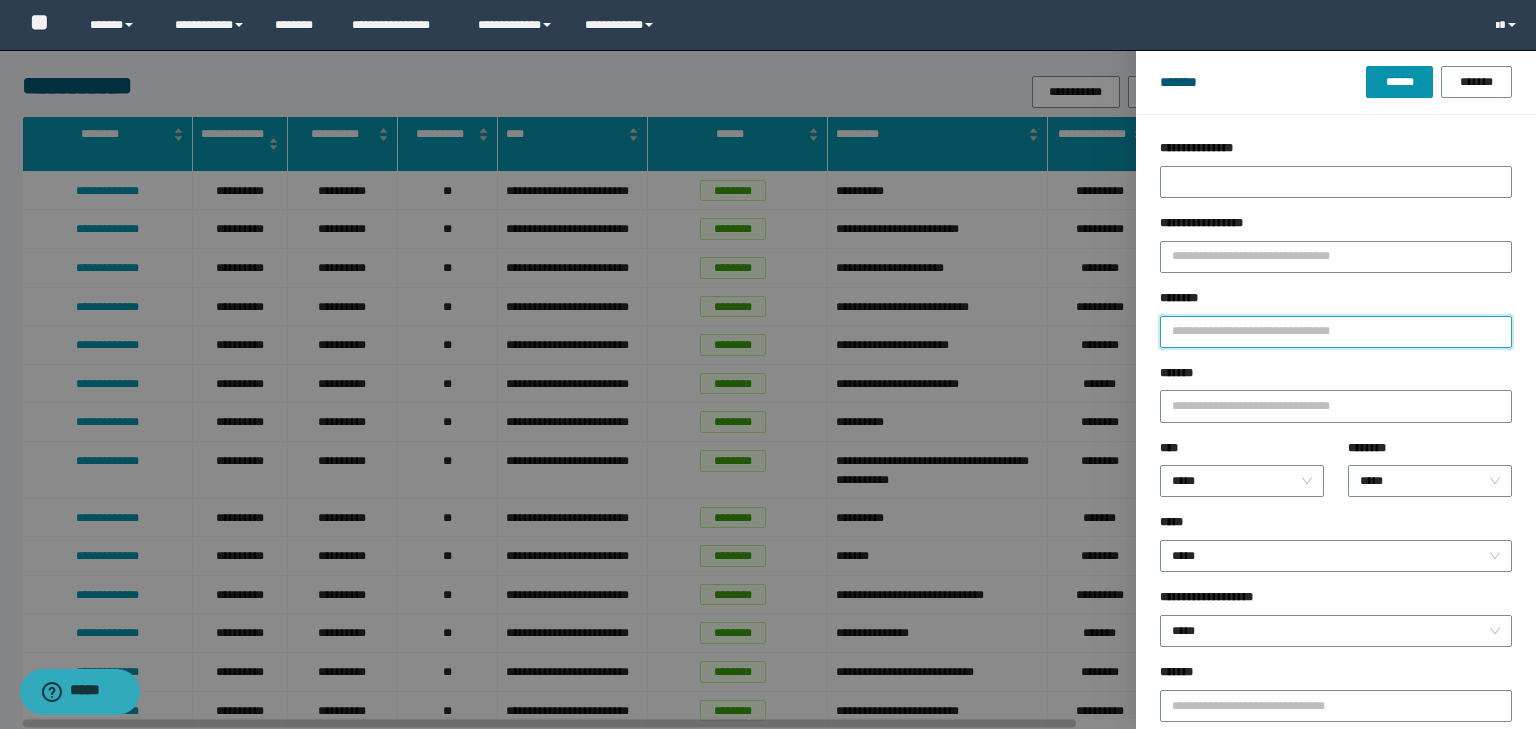 click on "********" at bounding box center [1336, 332] 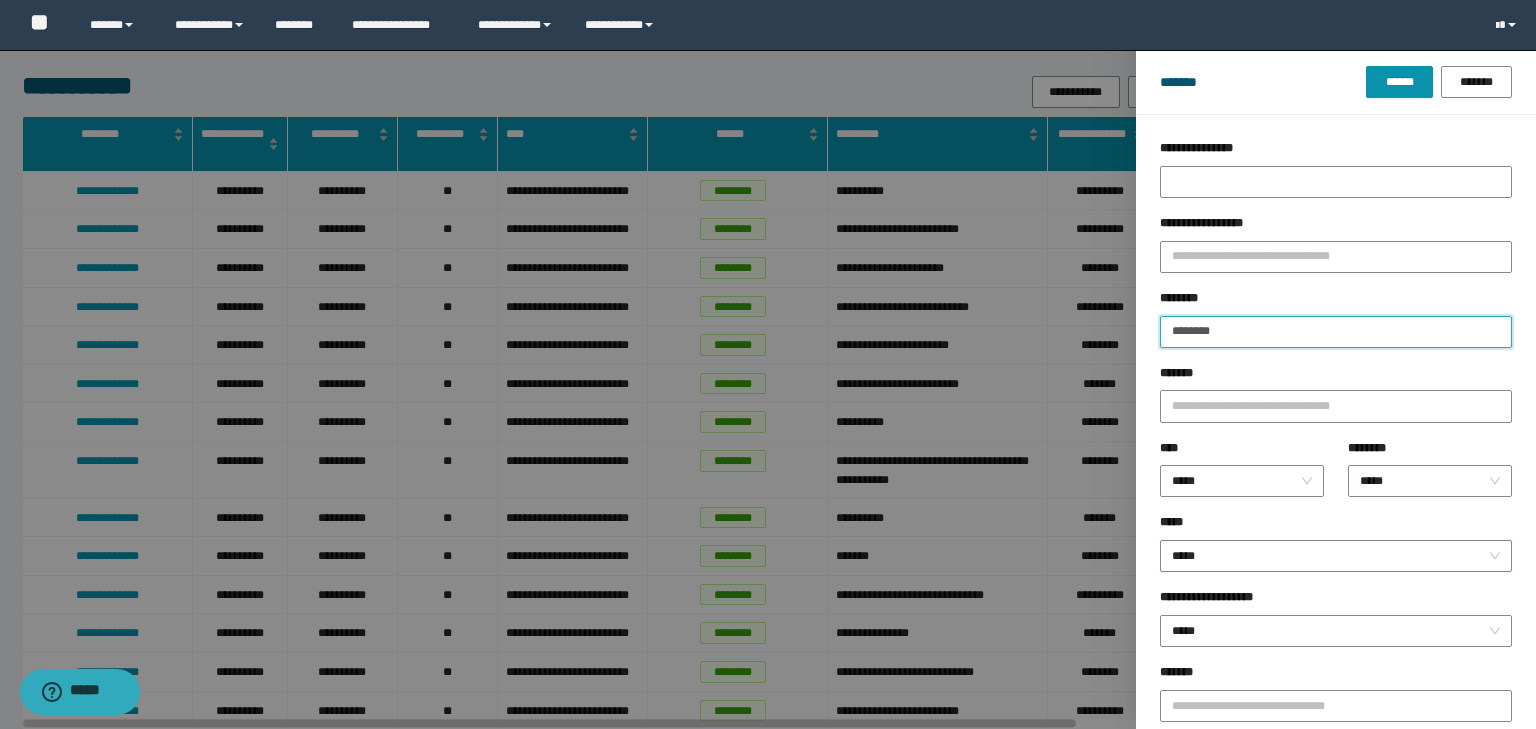 type on "********" 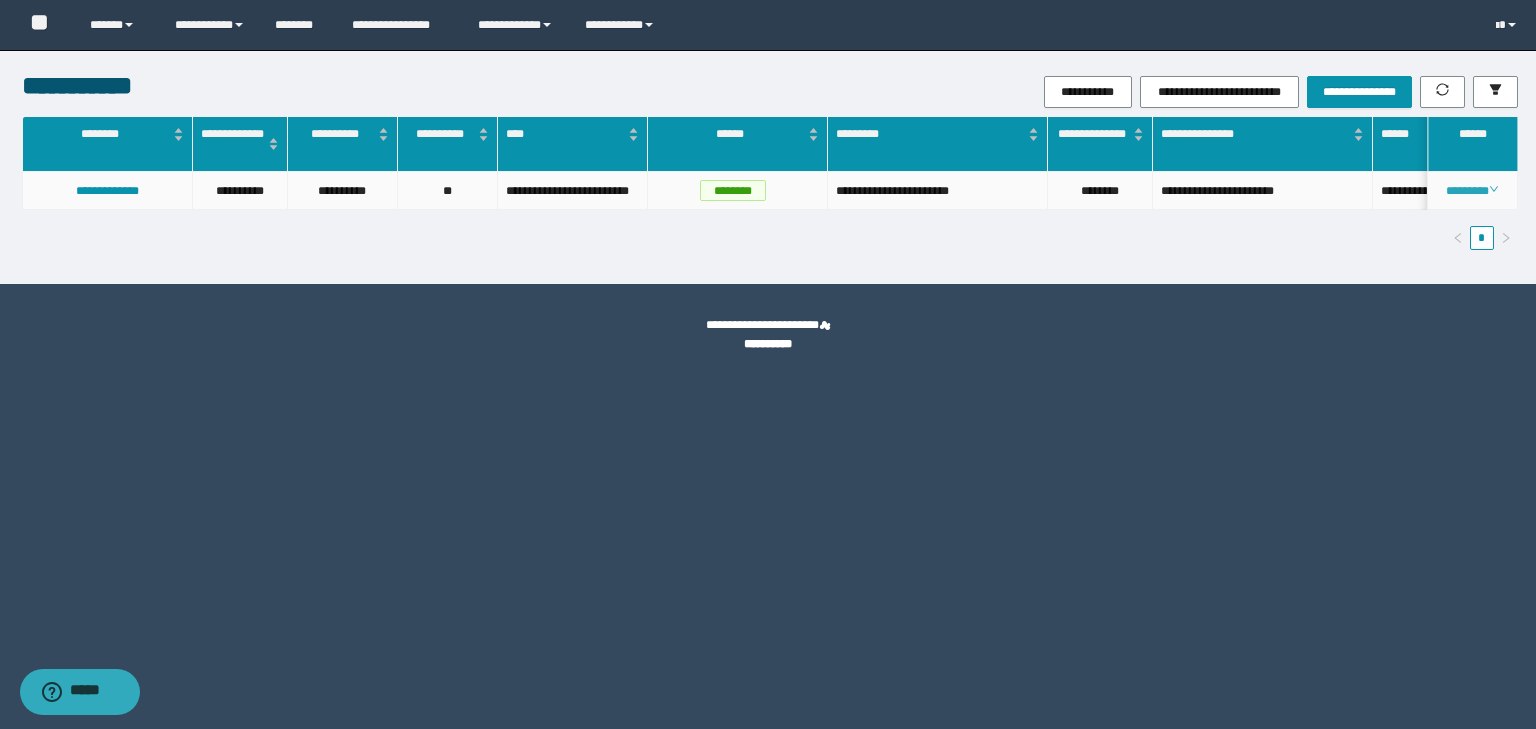 click 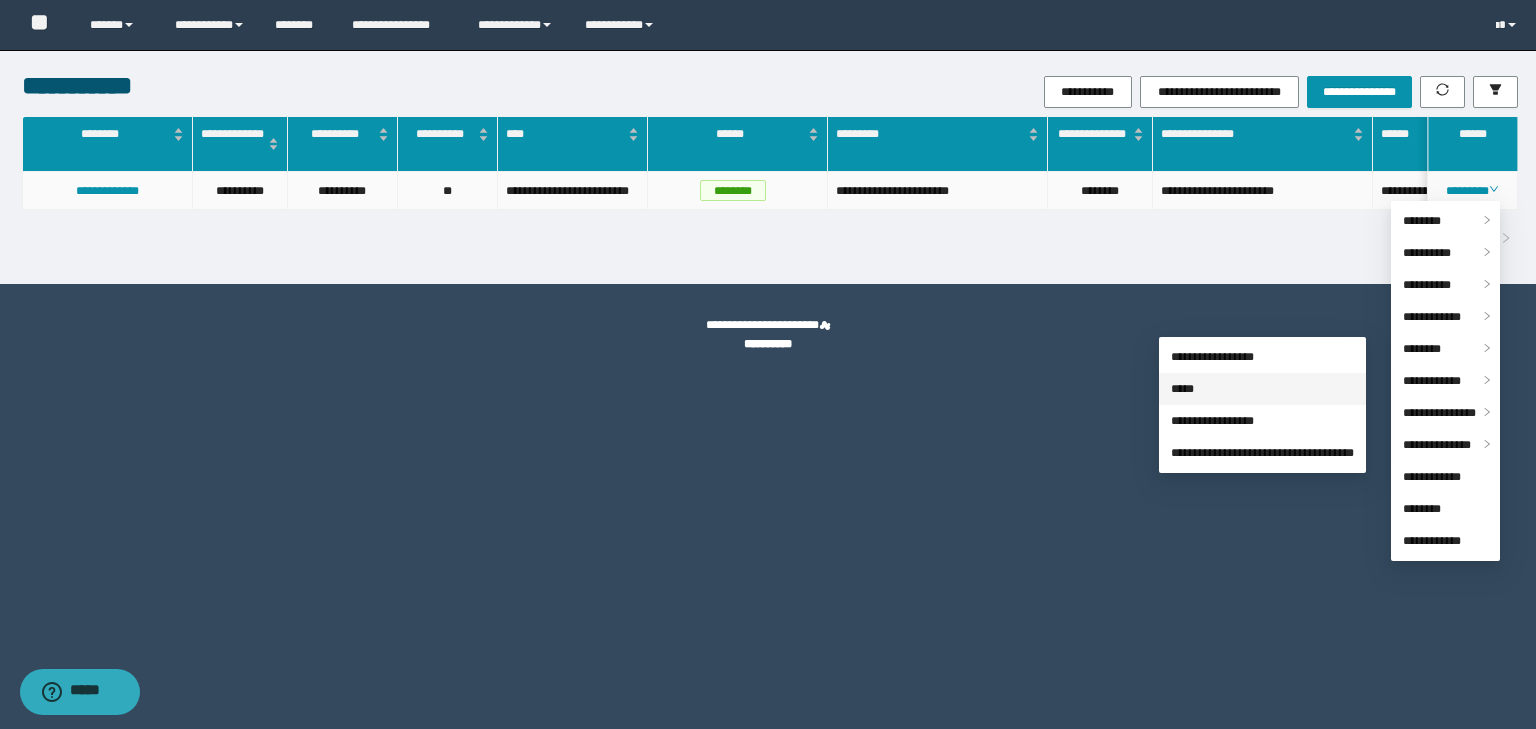 click on "*****" at bounding box center (1182, 389) 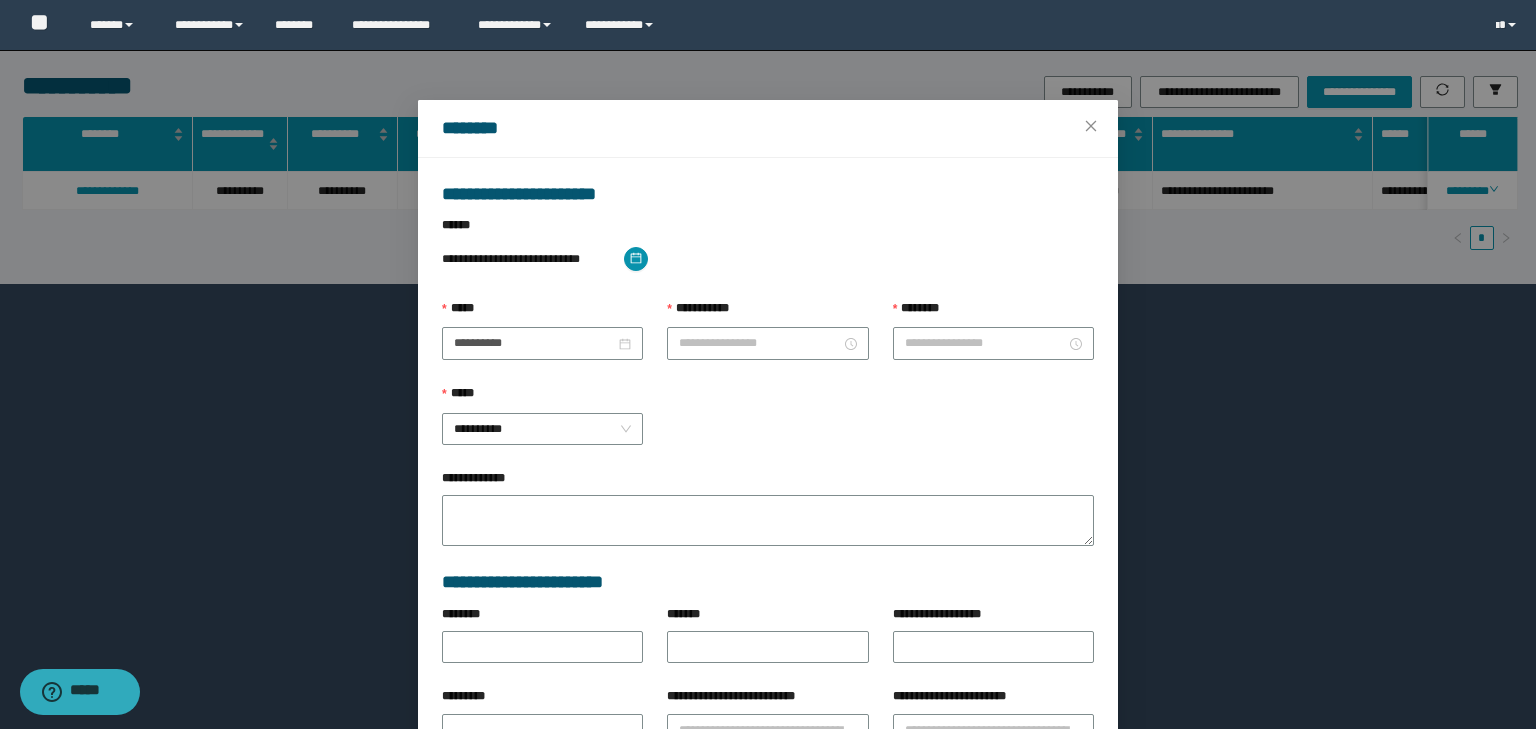type on "**********" 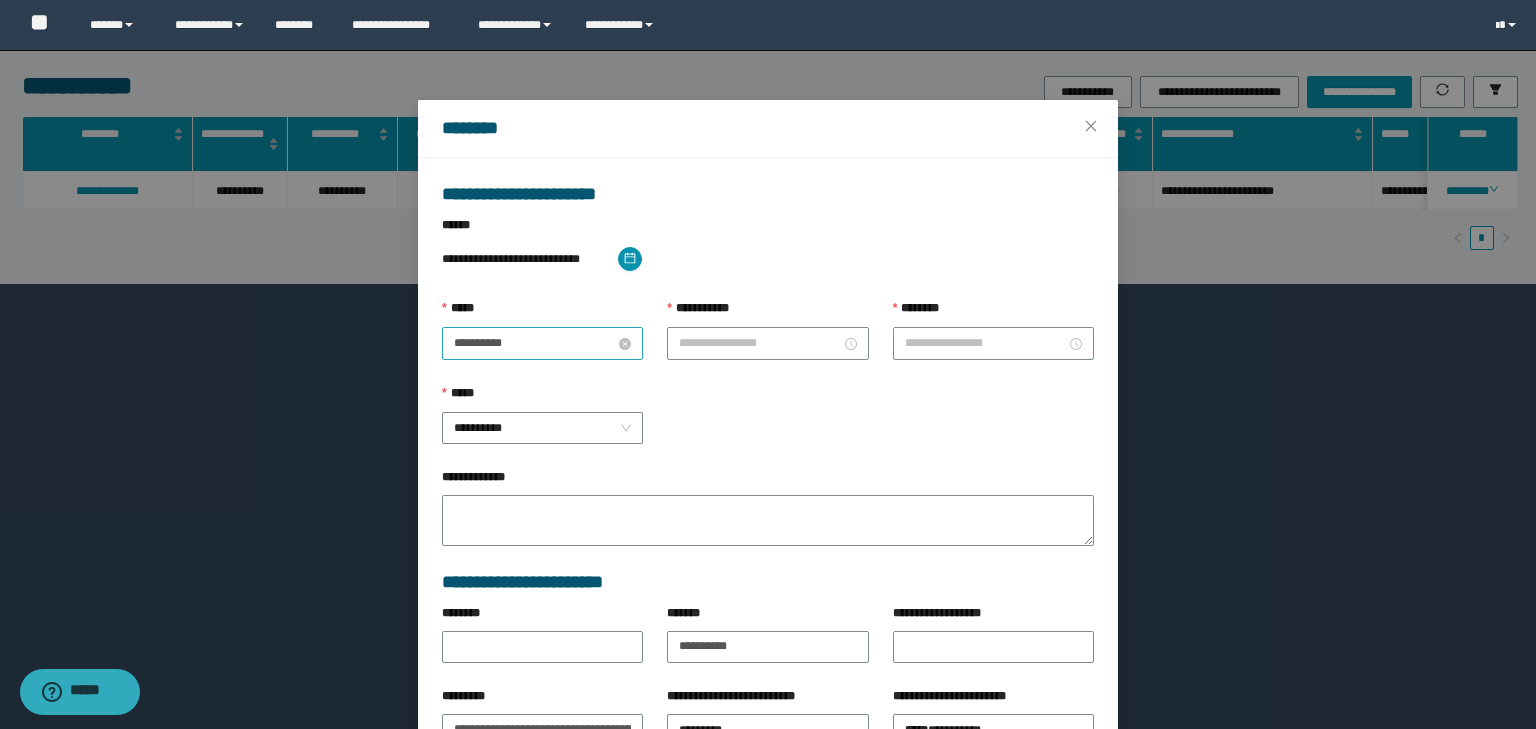 click on "**********" at bounding box center (534, 343) 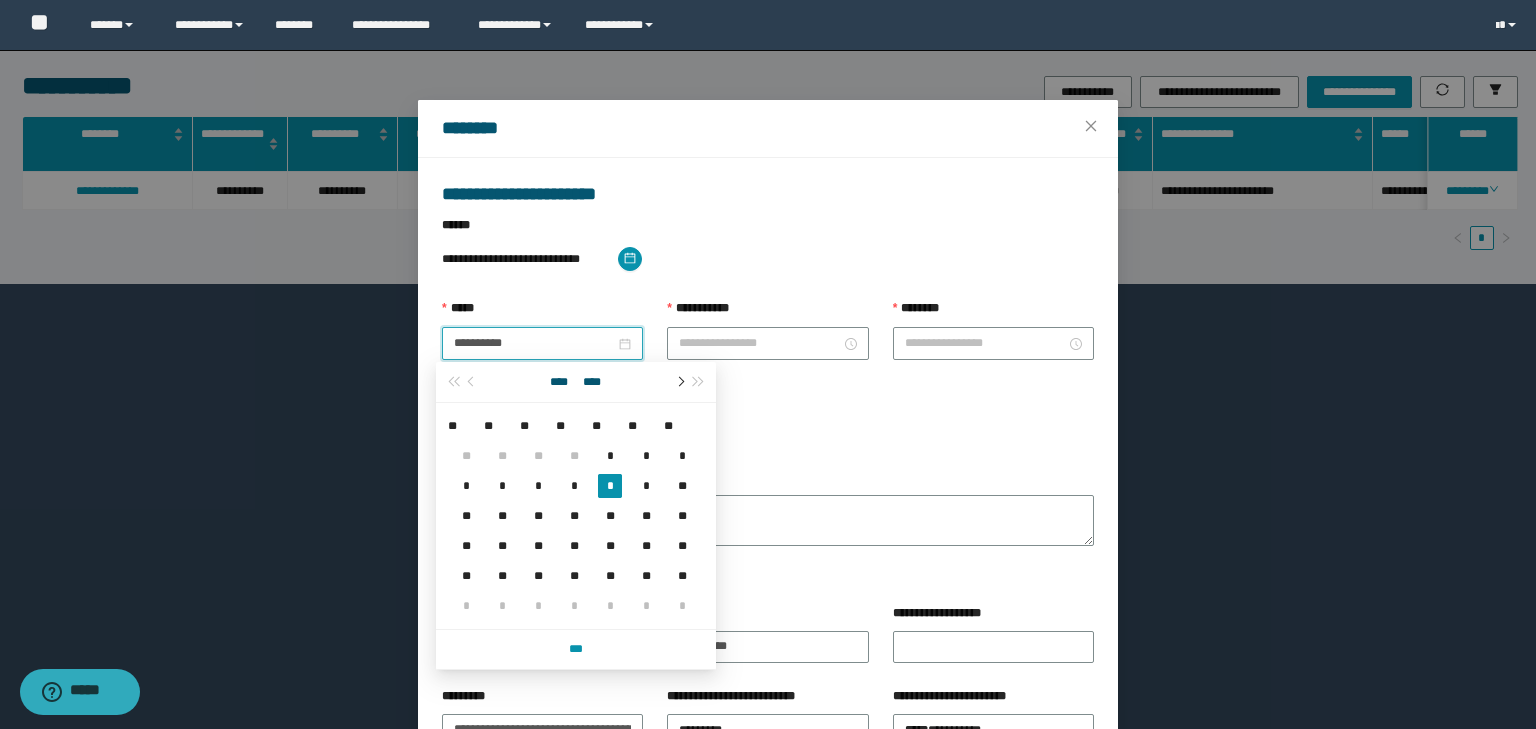 click at bounding box center (679, 382) 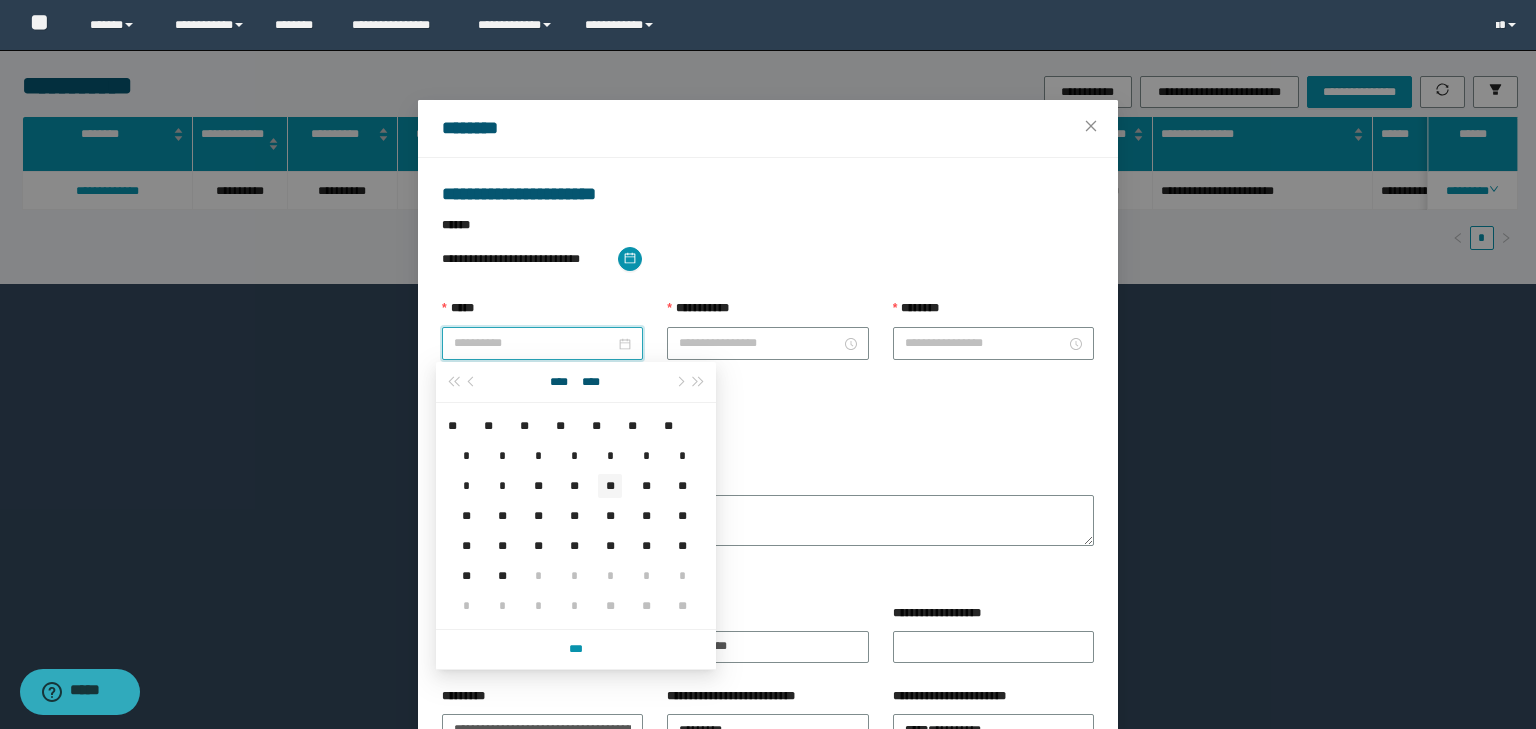 type on "**********" 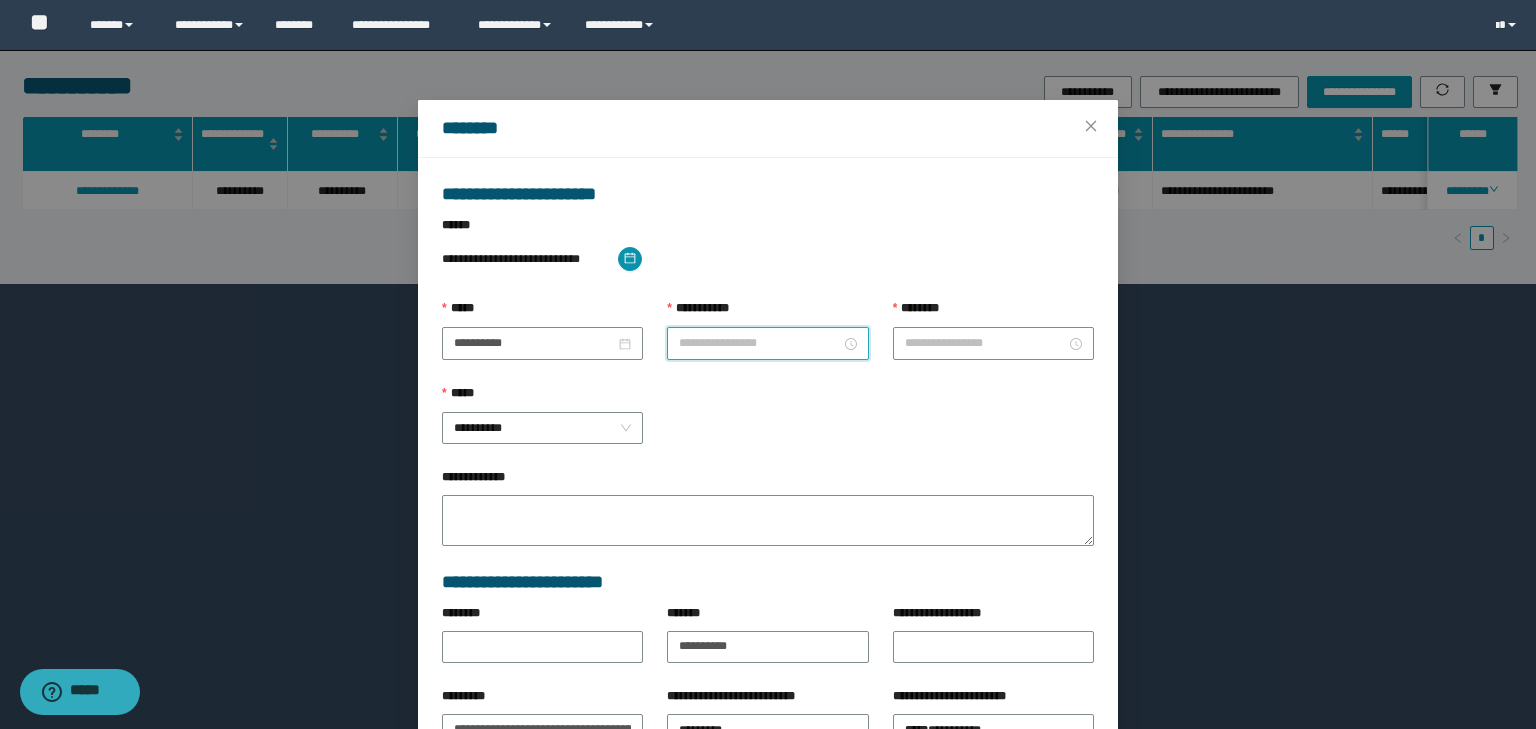 click on "**********" at bounding box center [759, 343] 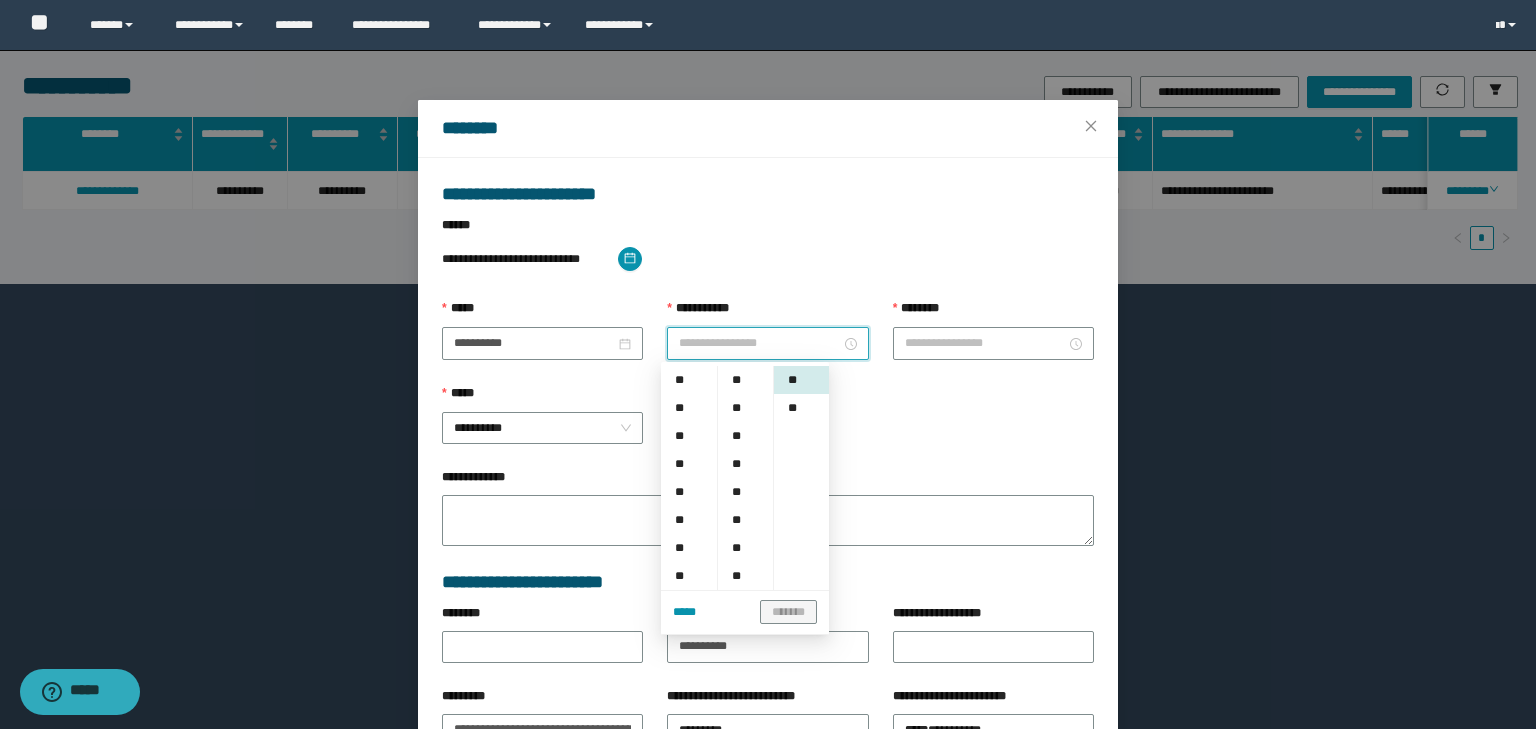 click on "** ** ** ** ** ** ** ** ** ** ** **" at bounding box center (689, 478) 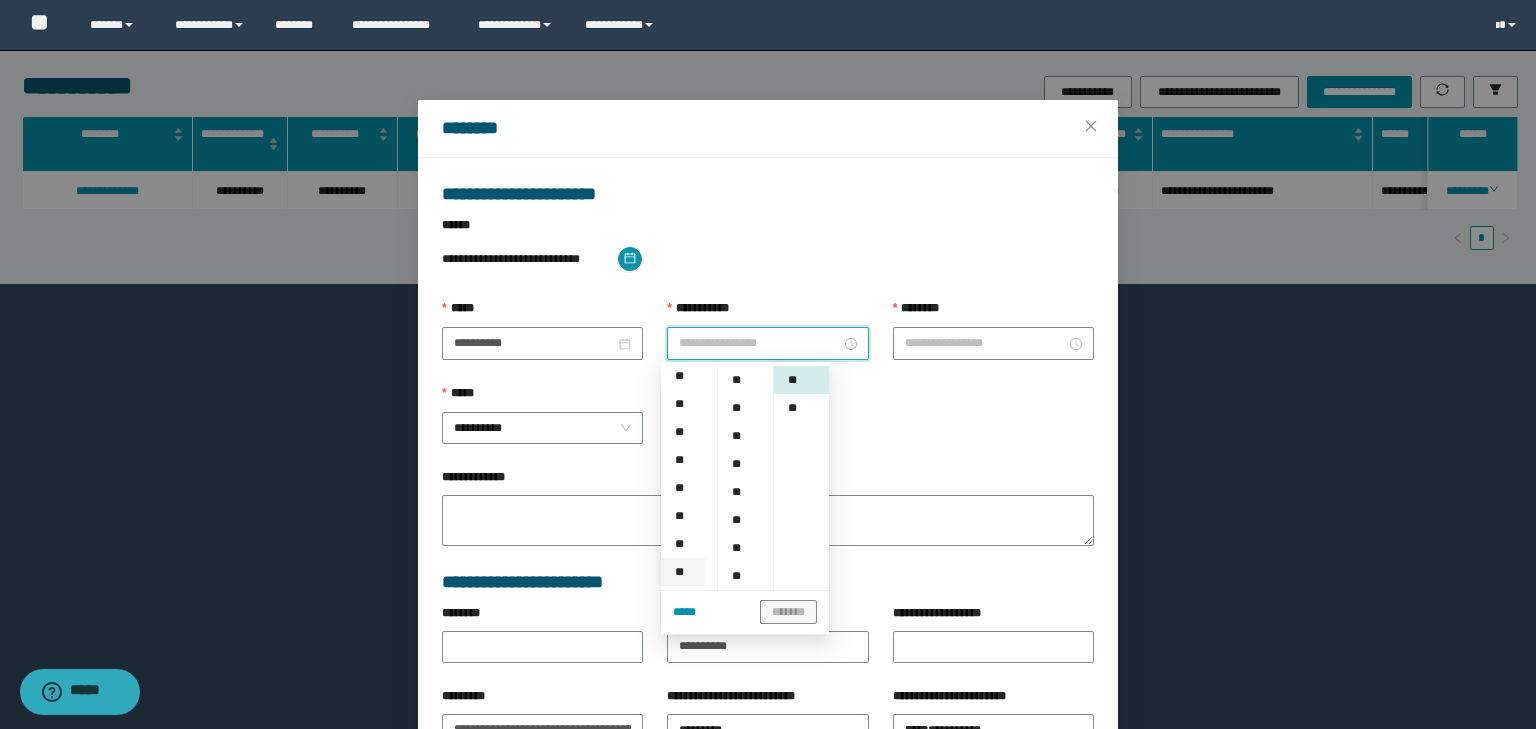 click on "**" at bounding box center (683, 572) 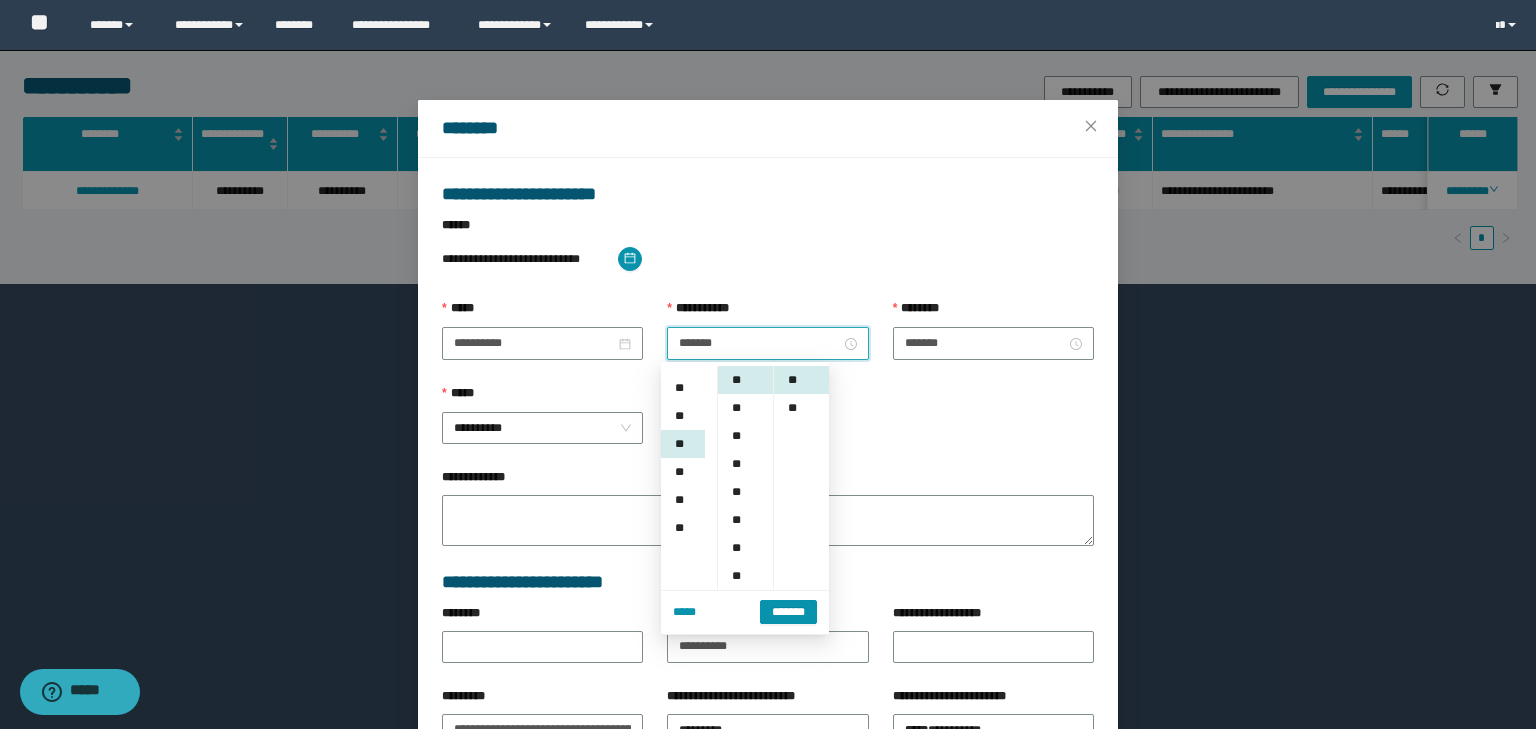 scroll, scrollTop: 224, scrollLeft: 0, axis: vertical 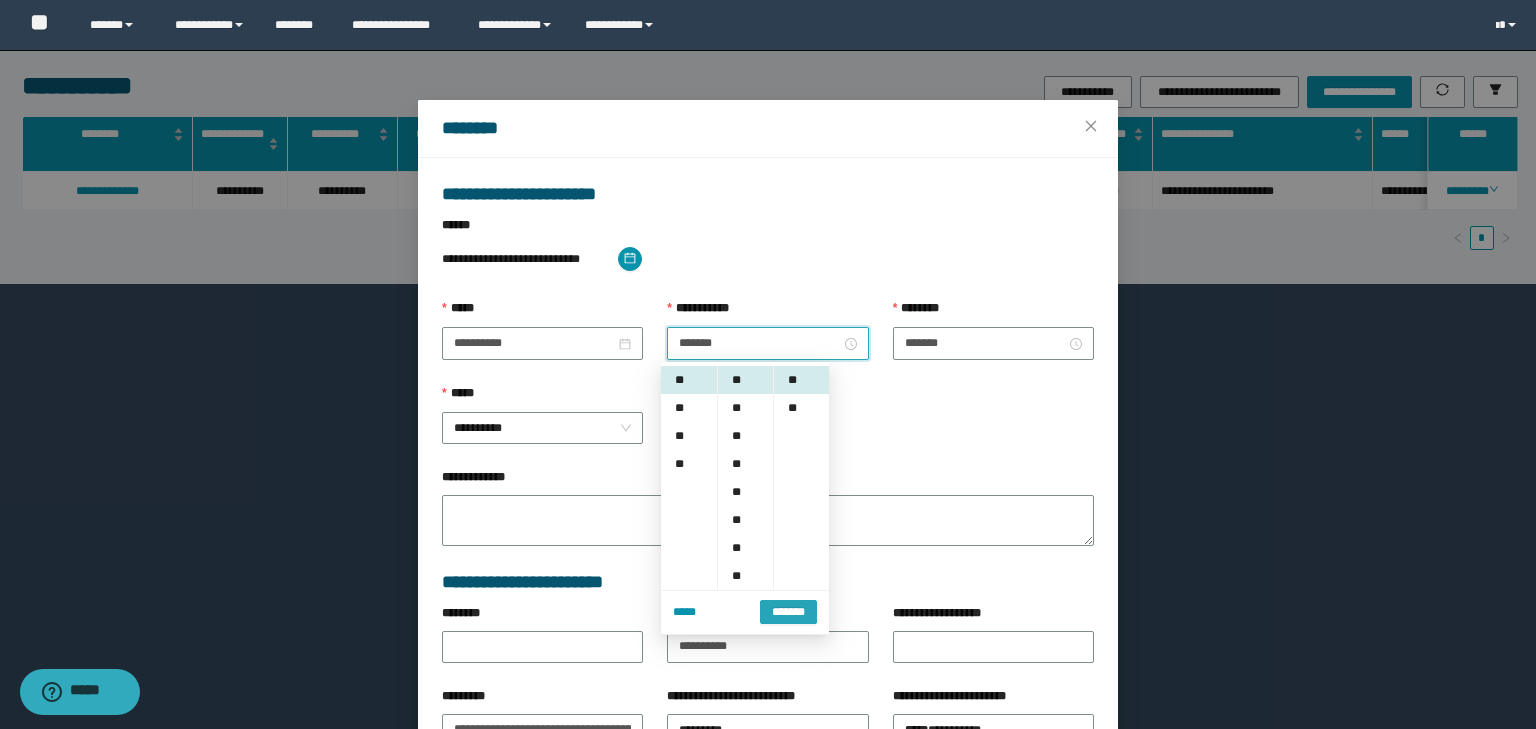 click on "*******" at bounding box center [788, 610] 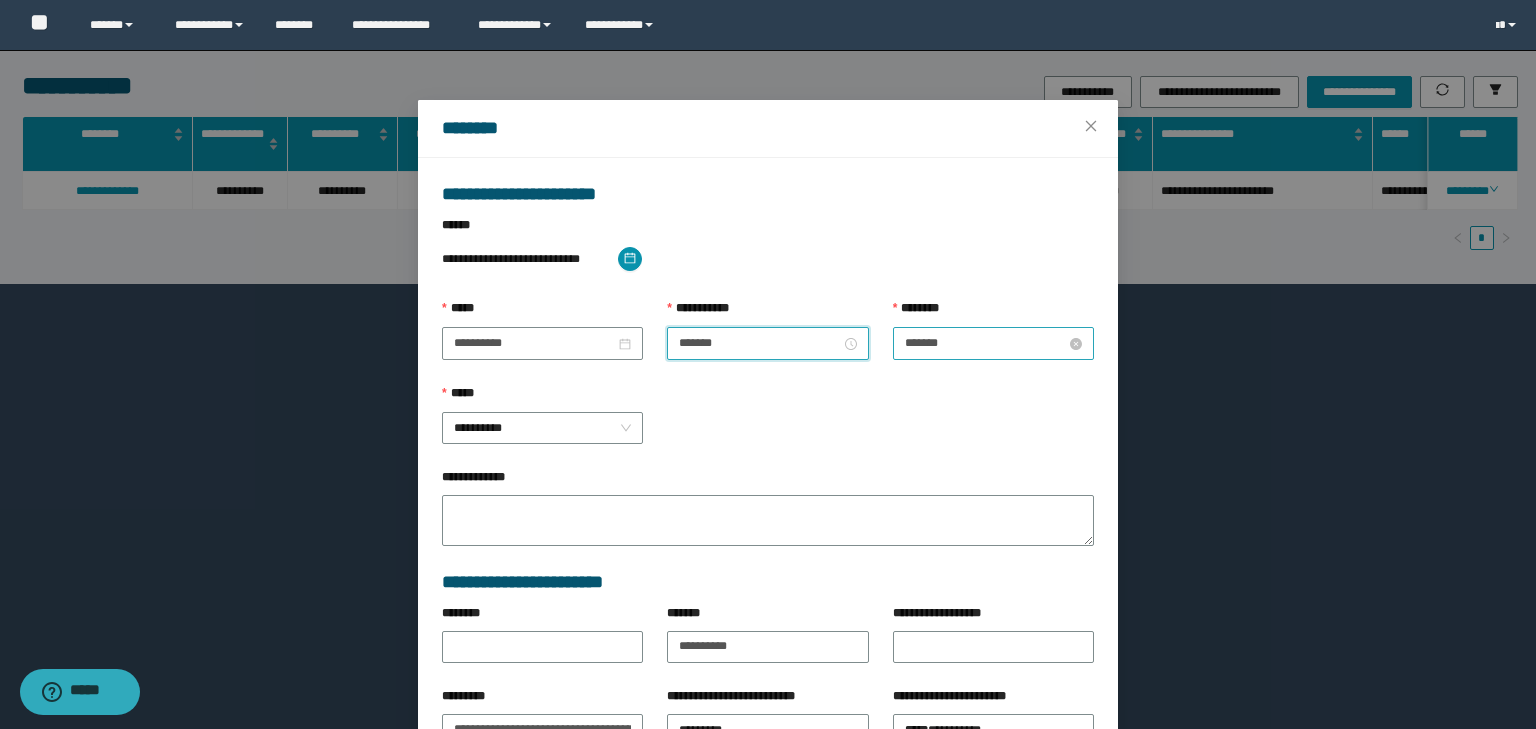 click on "*******" at bounding box center (985, 343) 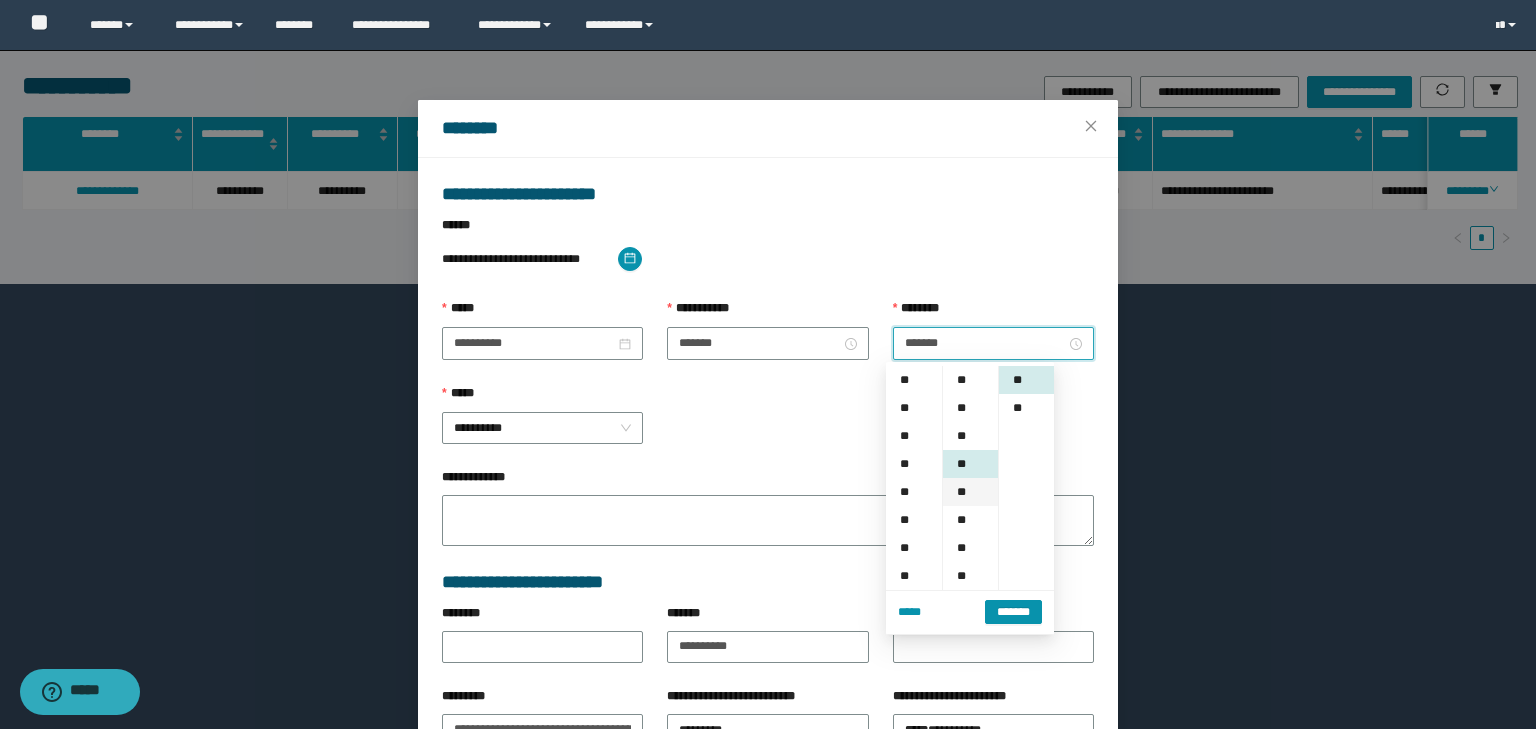 scroll, scrollTop: 224, scrollLeft: 0, axis: vertical 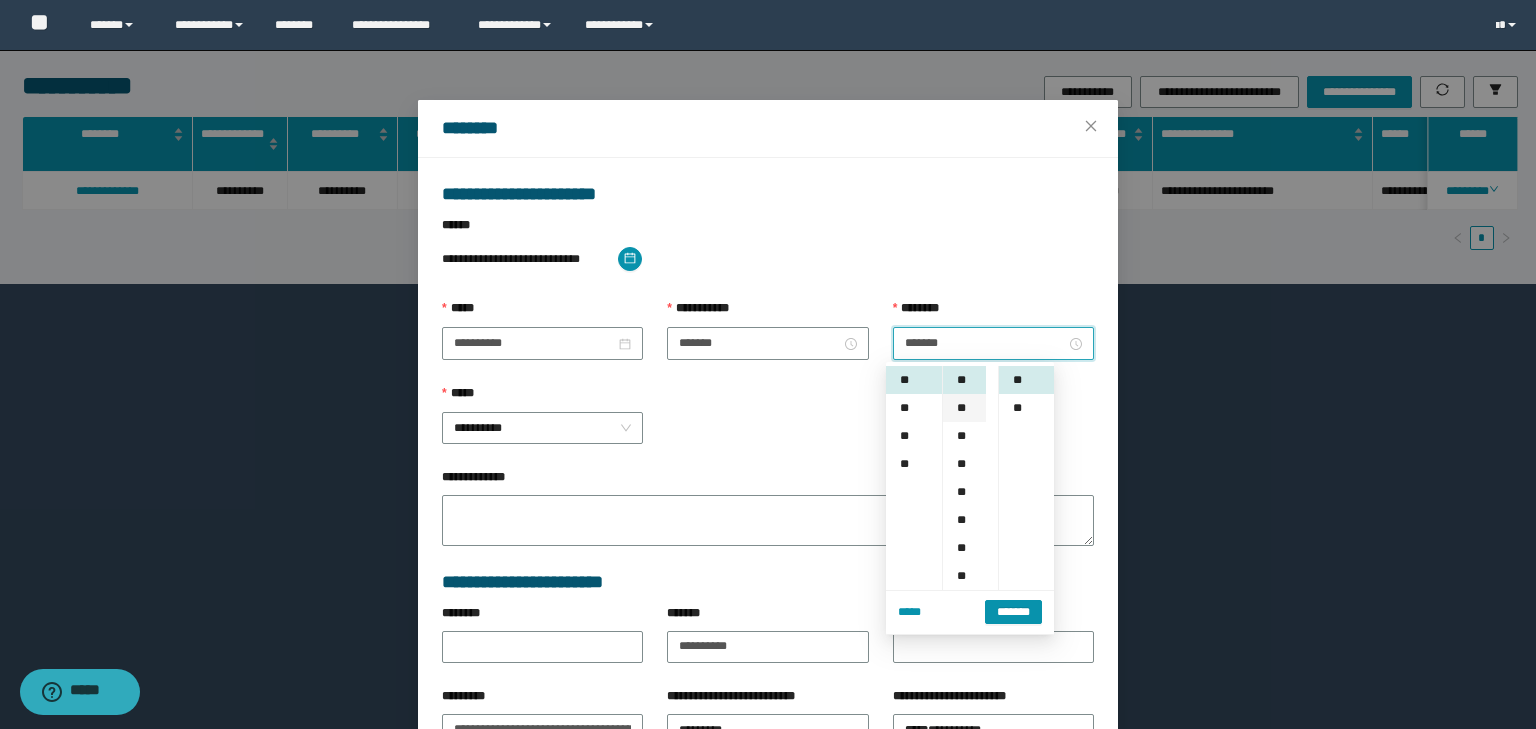 click on "**" at bounding box center (964, 408) 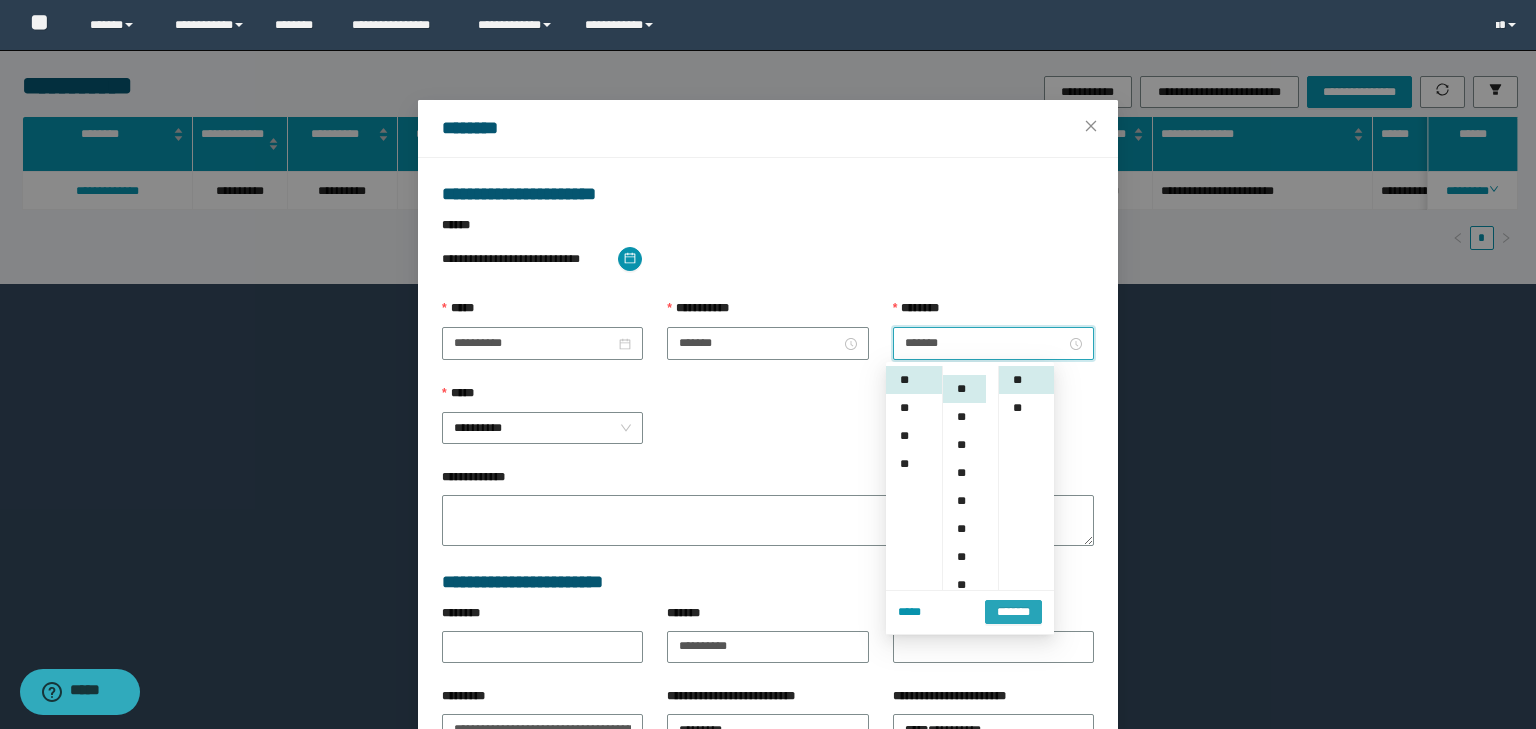 scroll, scrollTop: 112, scrollLeft: 0, axis: vertical 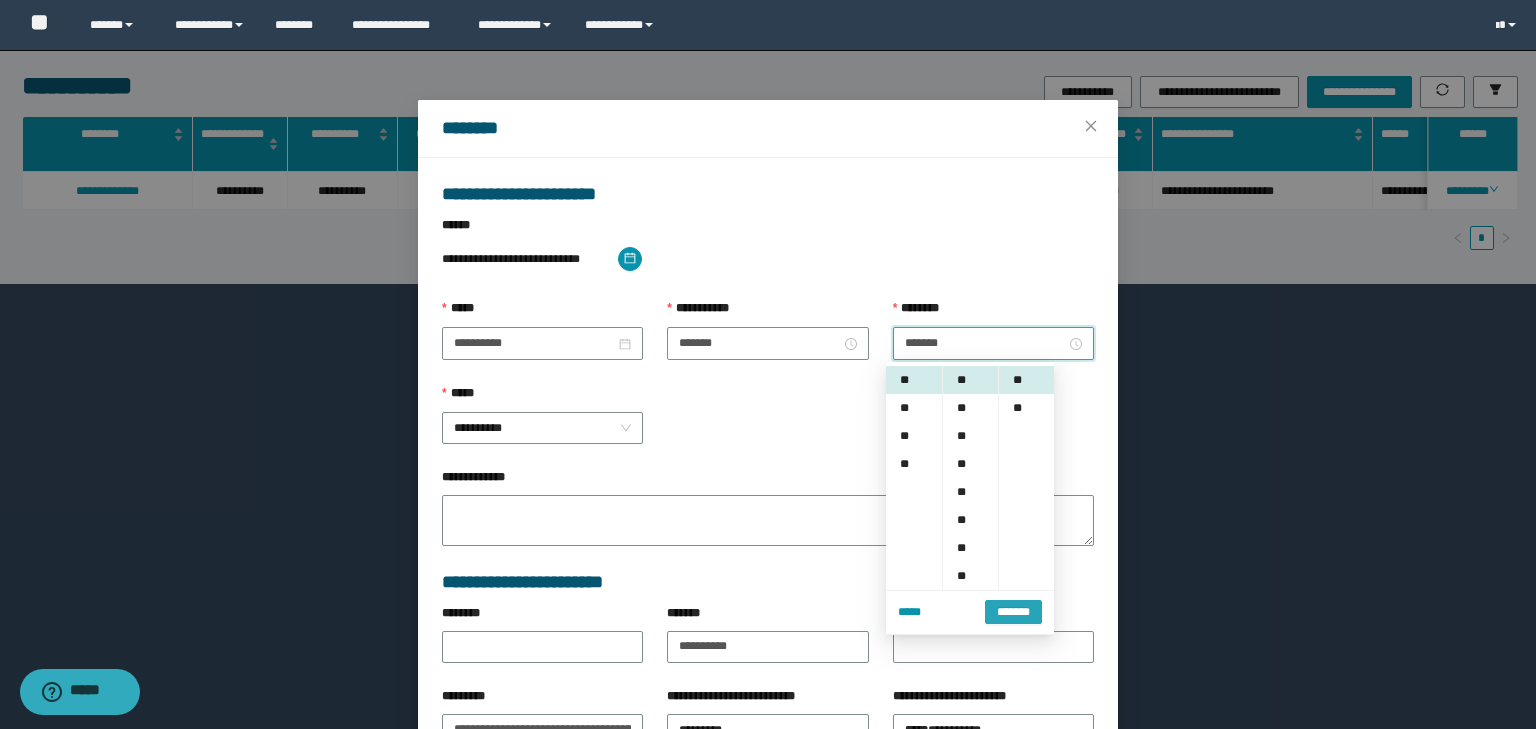 click on "*******" at bounding box center [1013, 612] 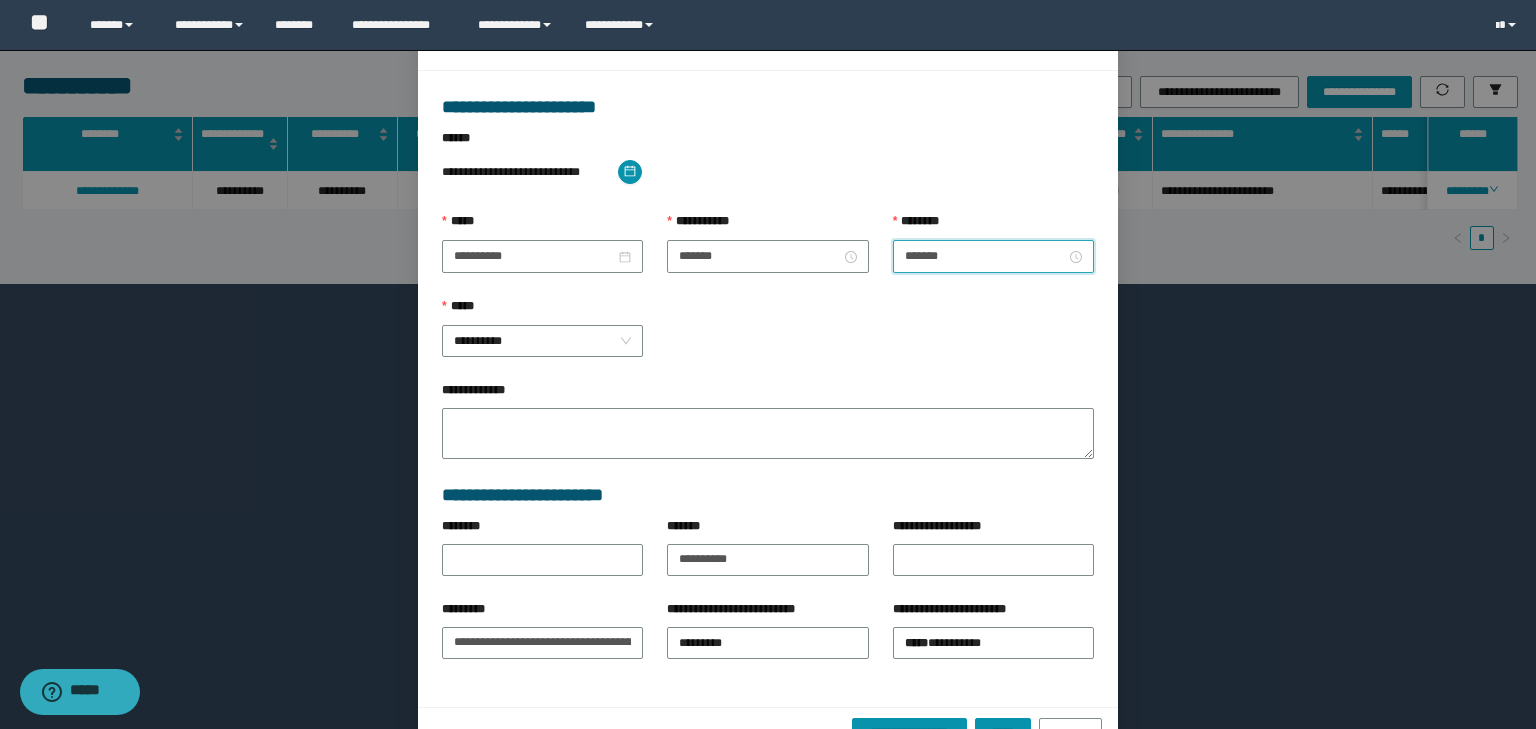 scroll, scrollTop: 139, scrollLeft: 0, axis: vertical 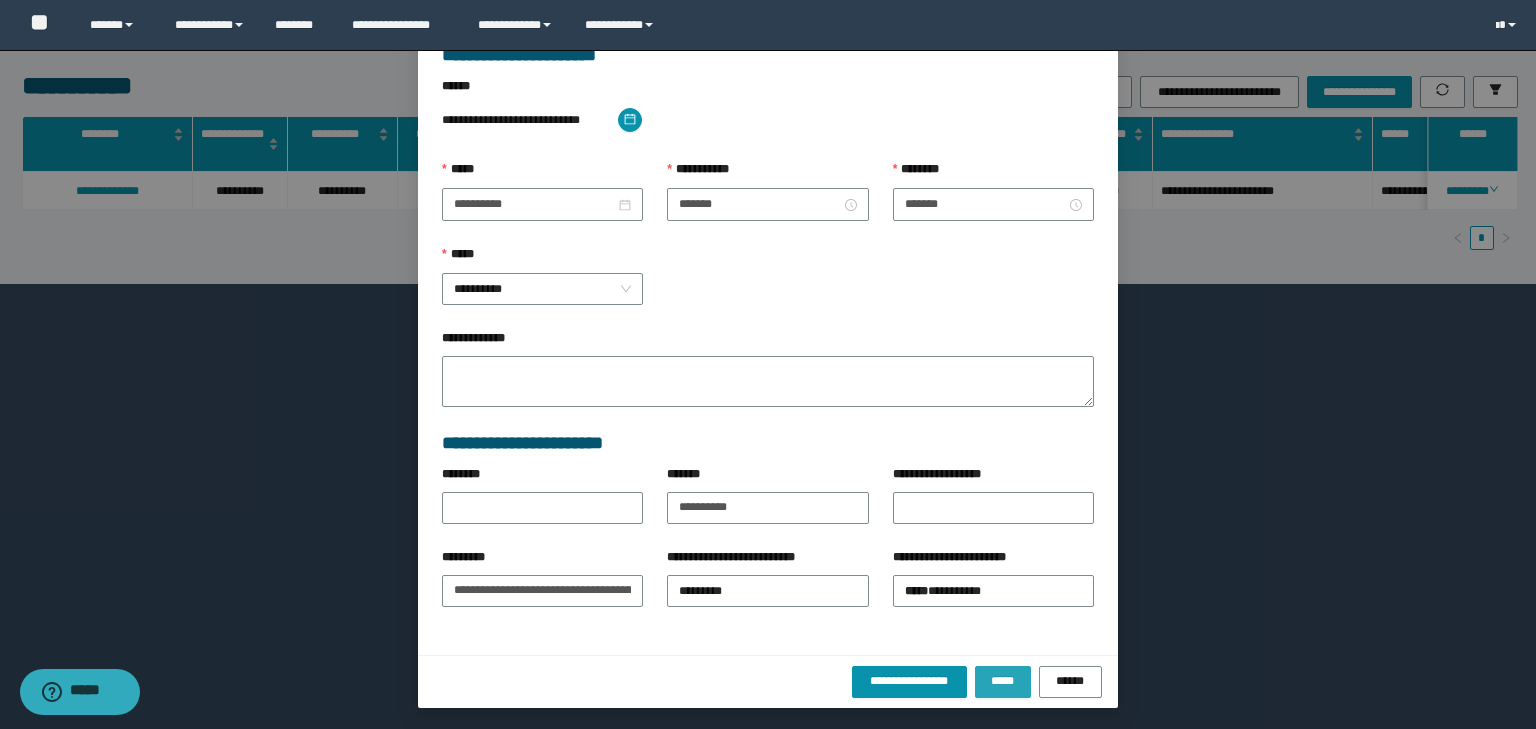 click on "*****" at bounding box center (1003, 682) 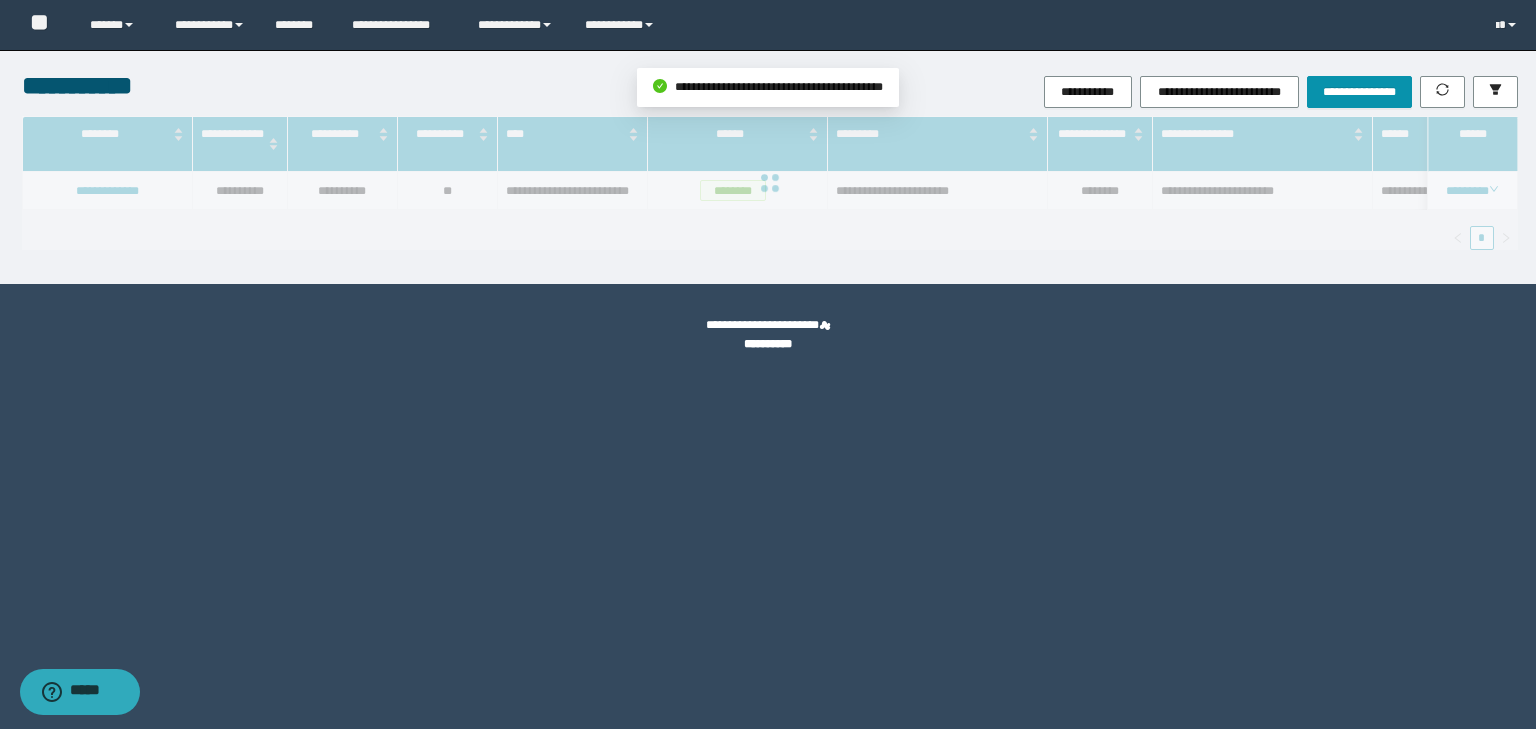 scroll, scrollTop: 39, scrollLeft: 0, axis: vertical 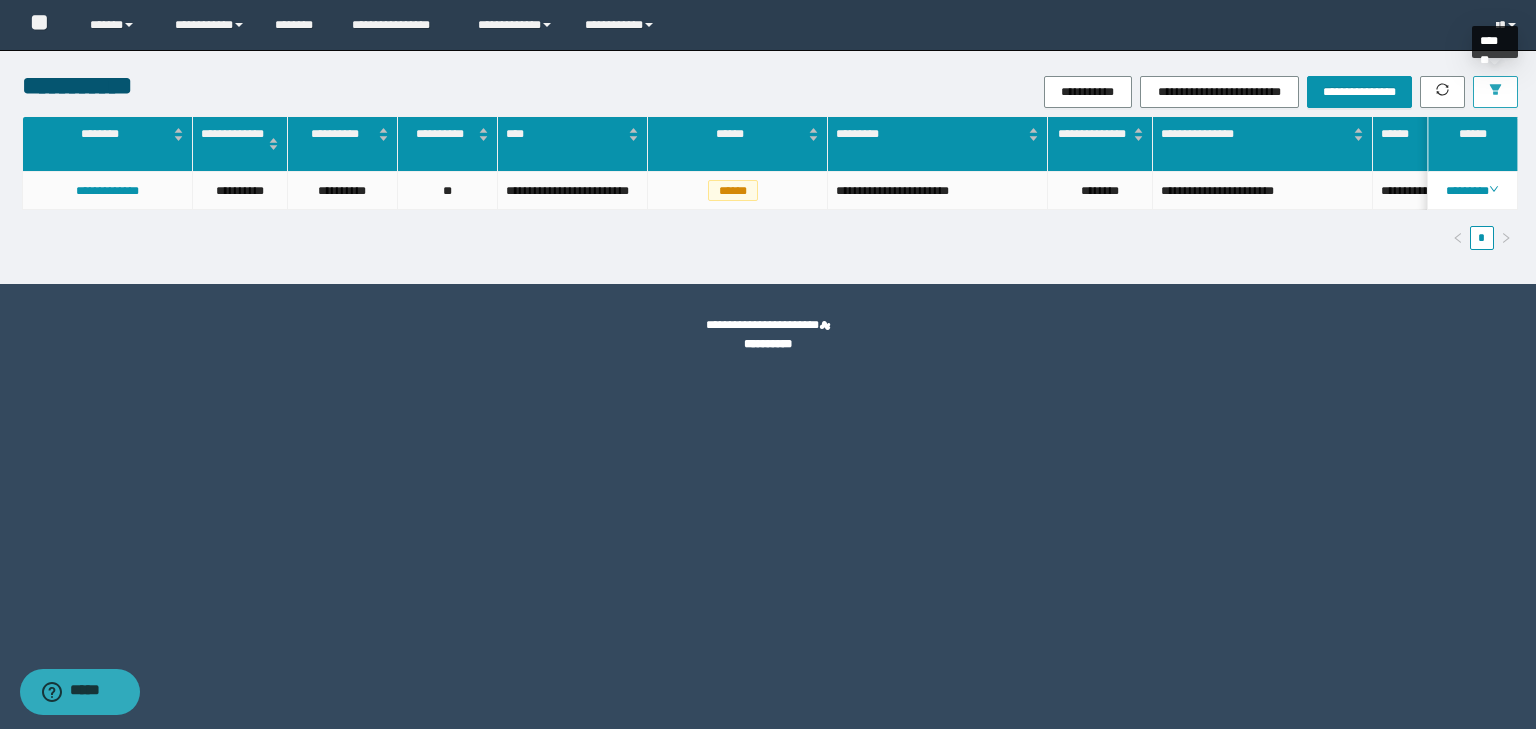 click at bounding box center [1495, 92] 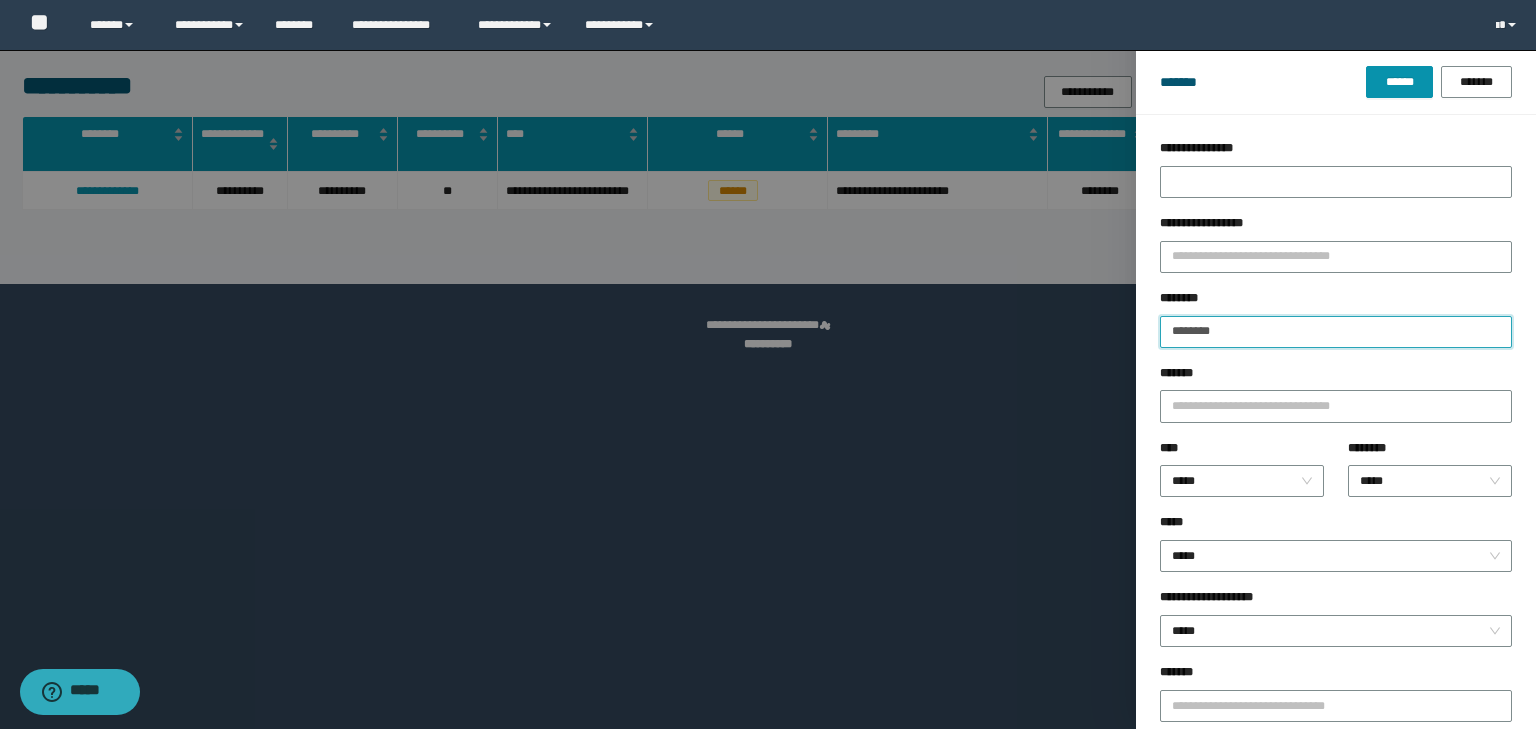 drag, startPoint x: 1260, startPoint y: 334, endPoint x: 1106, endPoint y: 330, distance: 154.05194 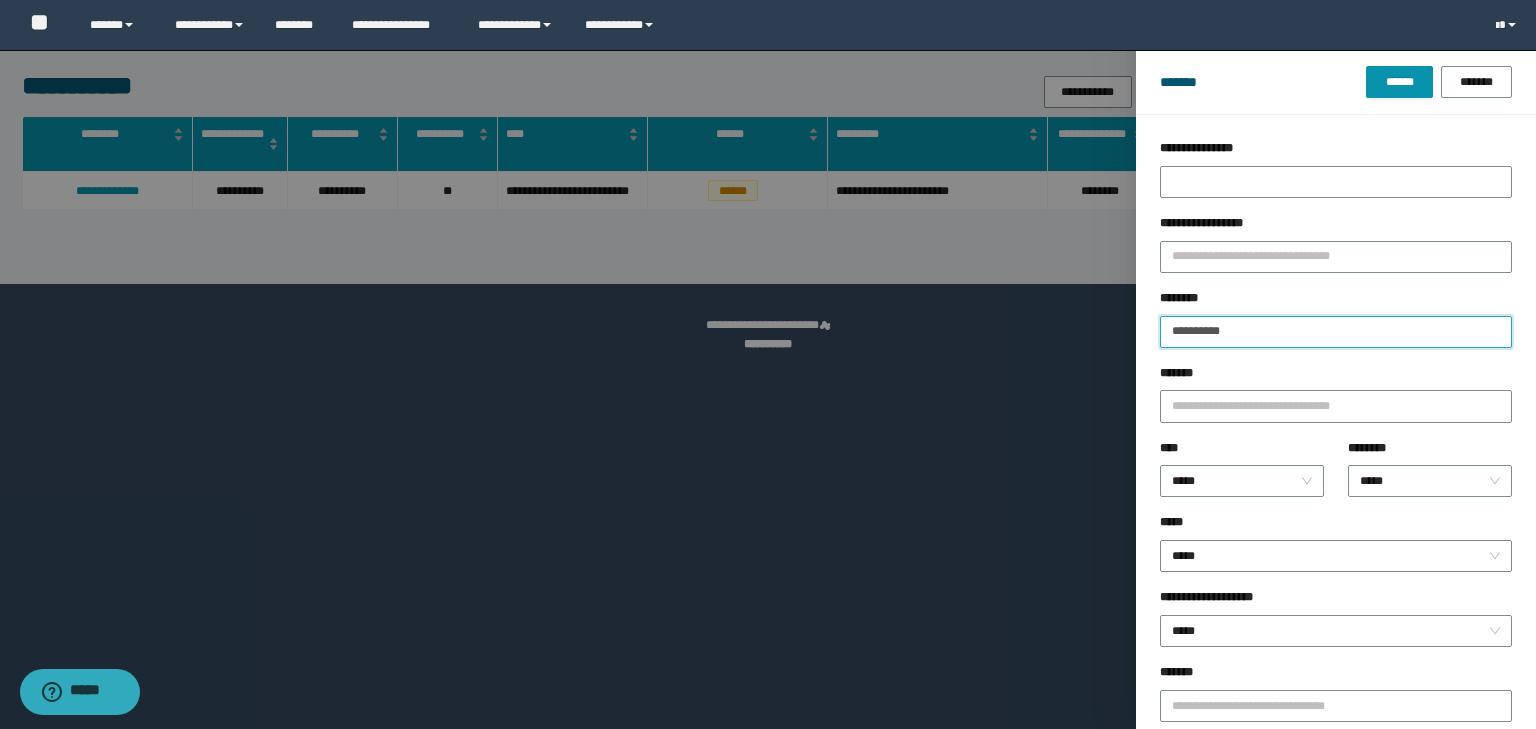 type on "**********" 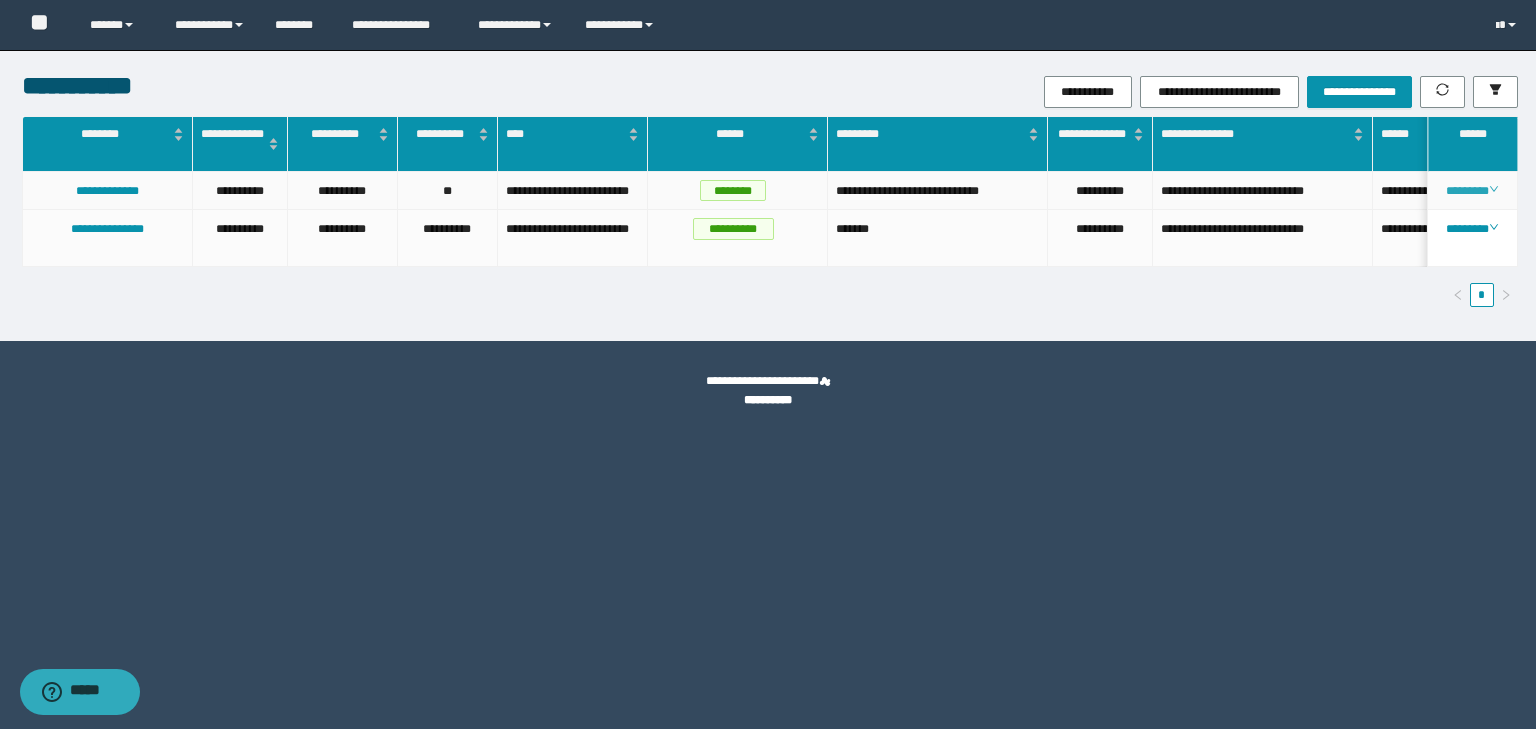 click 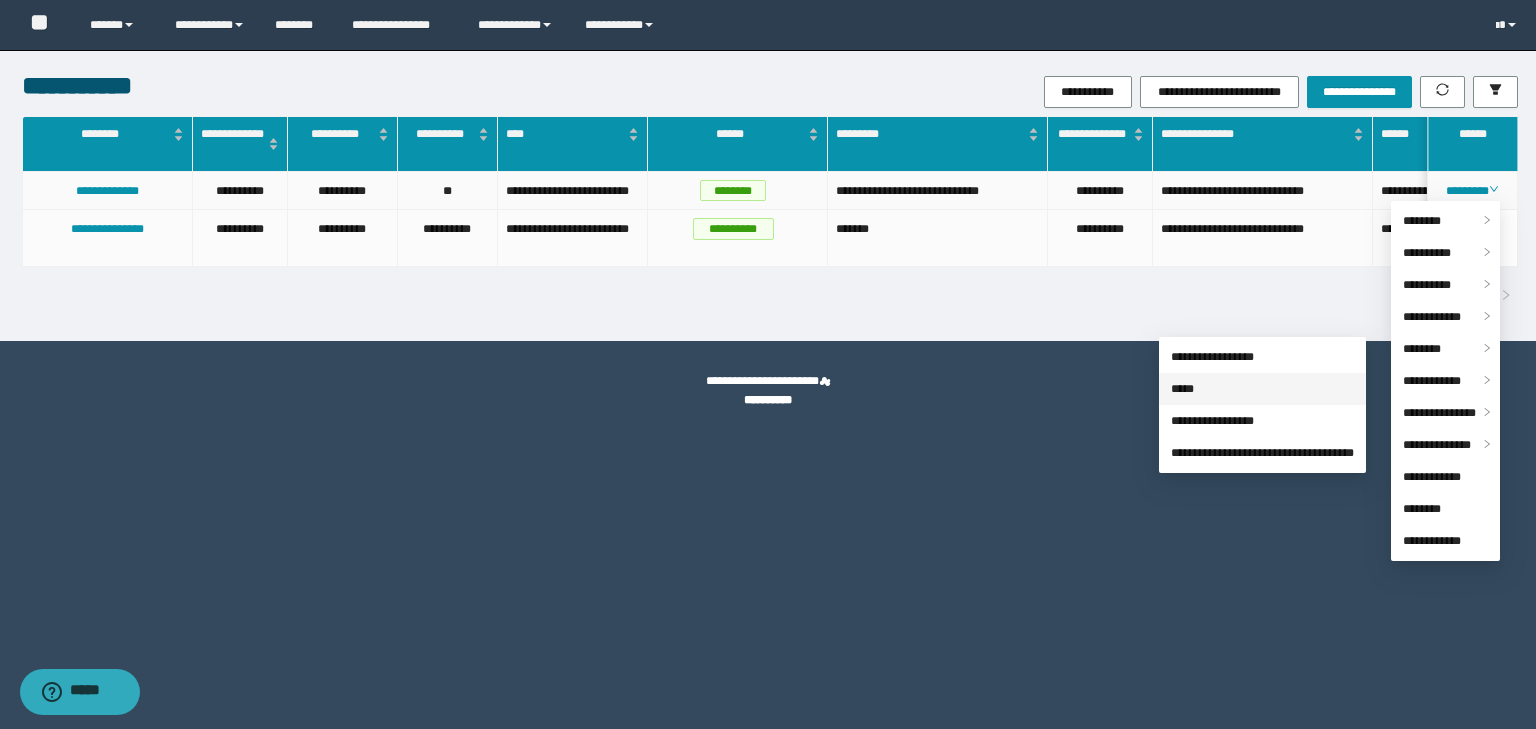 click on "*****" at bounding box center (1182, 389) 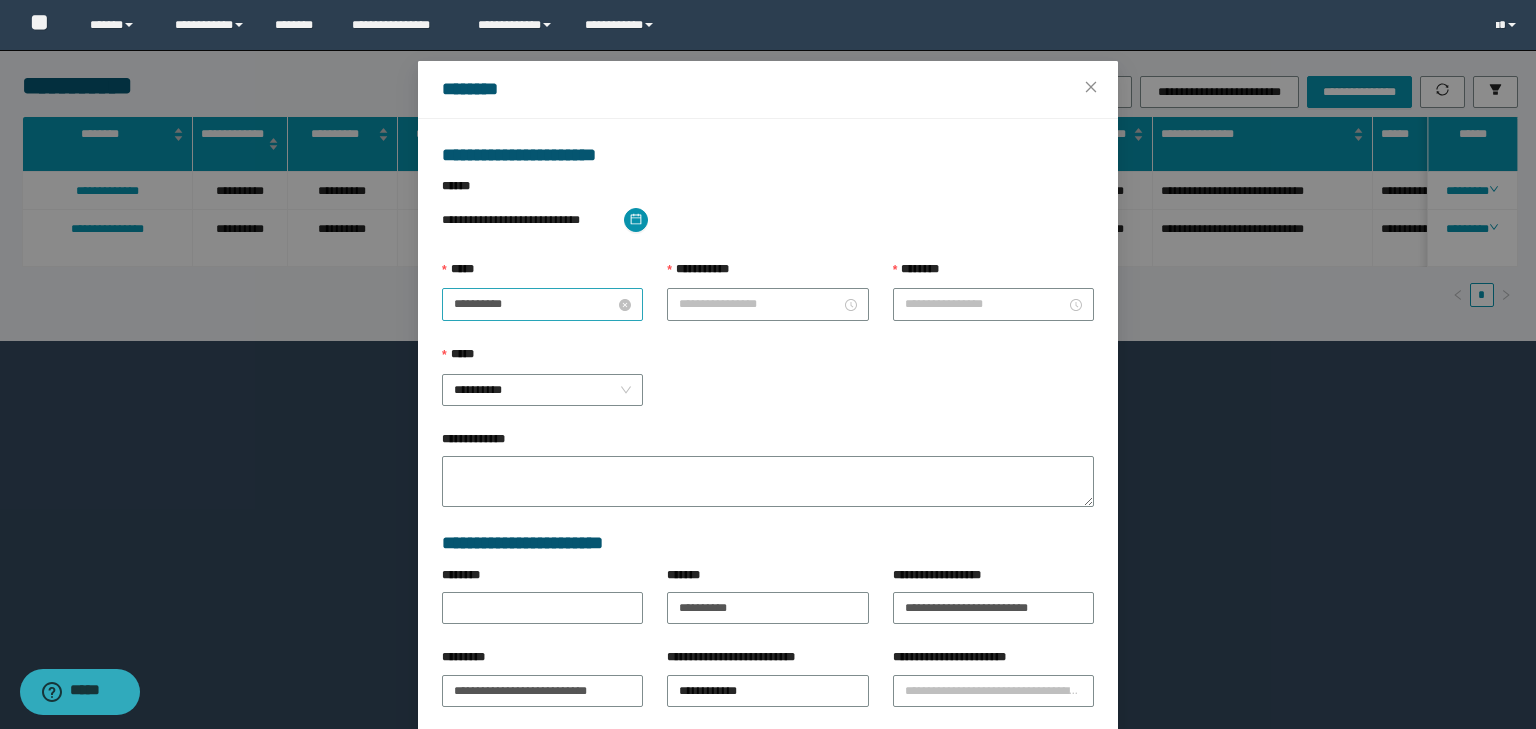 click on "**********" at bounding box center [534, 304] 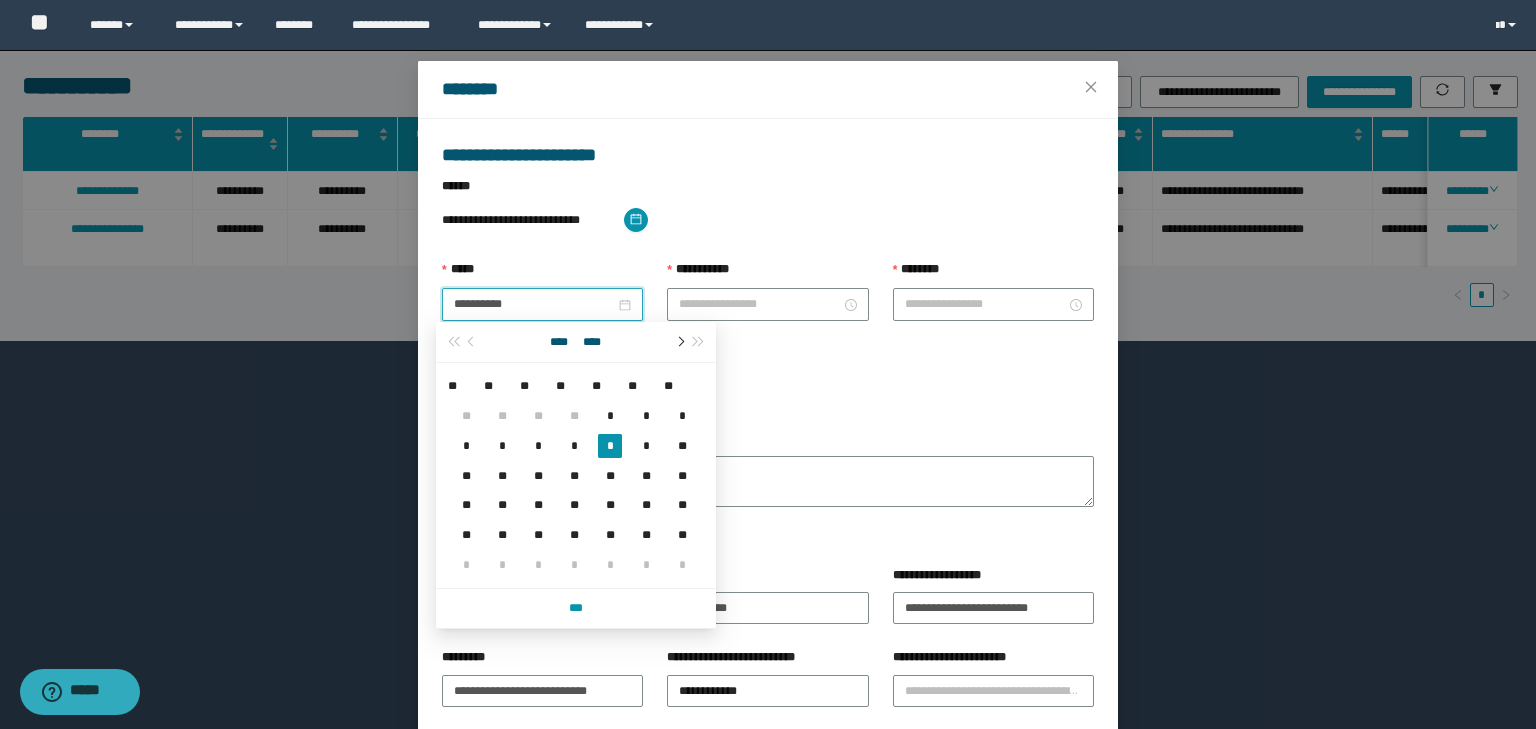 click at bounding box center [679, 342] 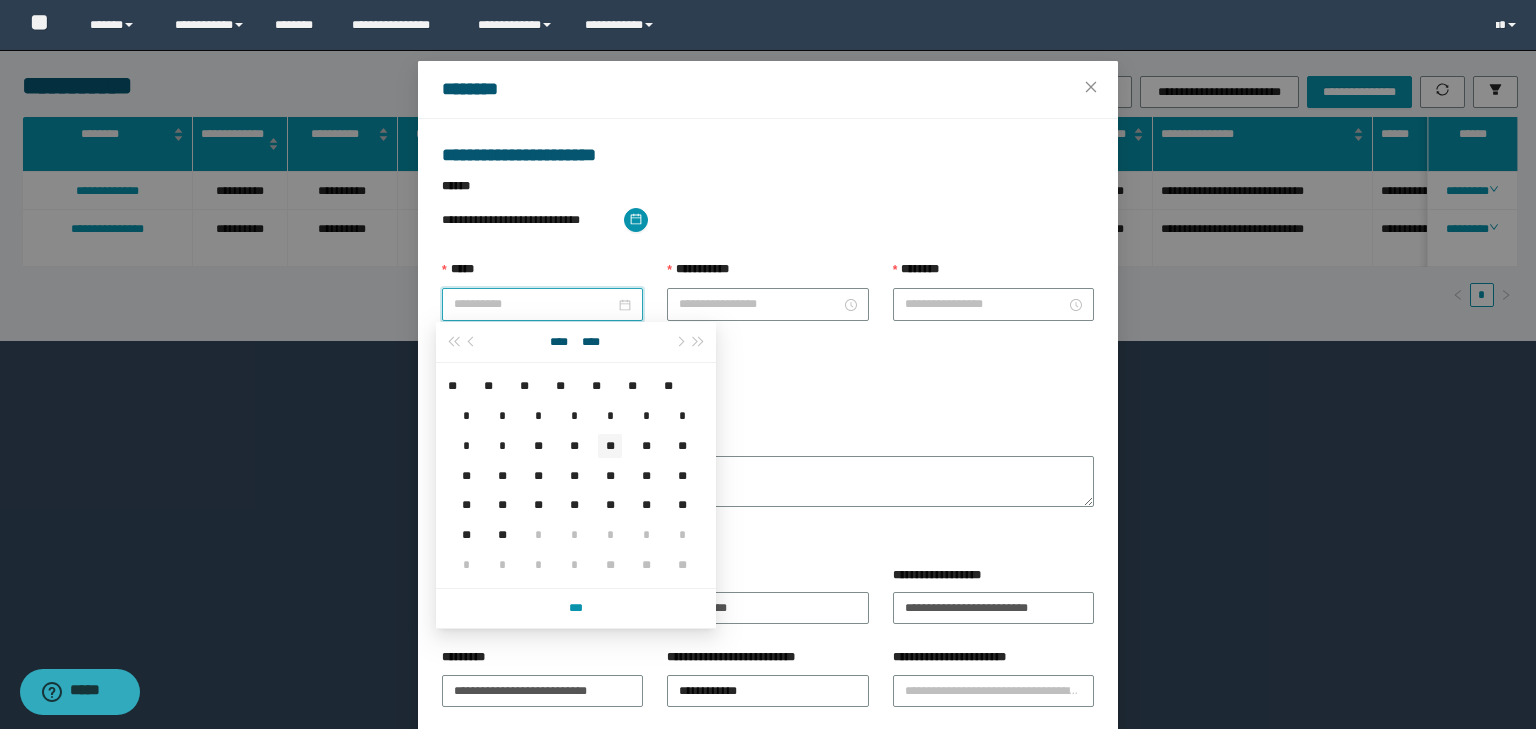 type on "**********" 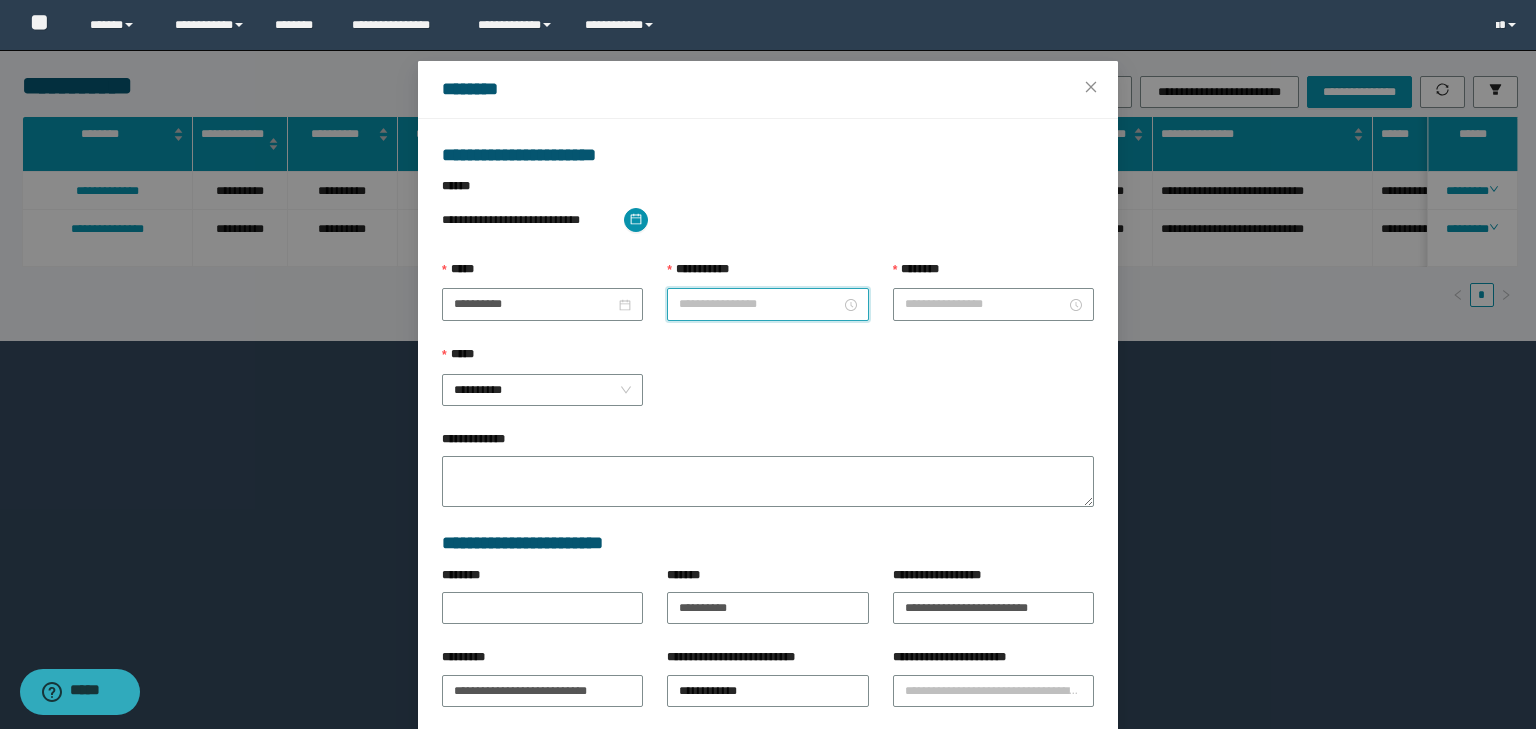 click on "**********" at bounding box center (759, 304) 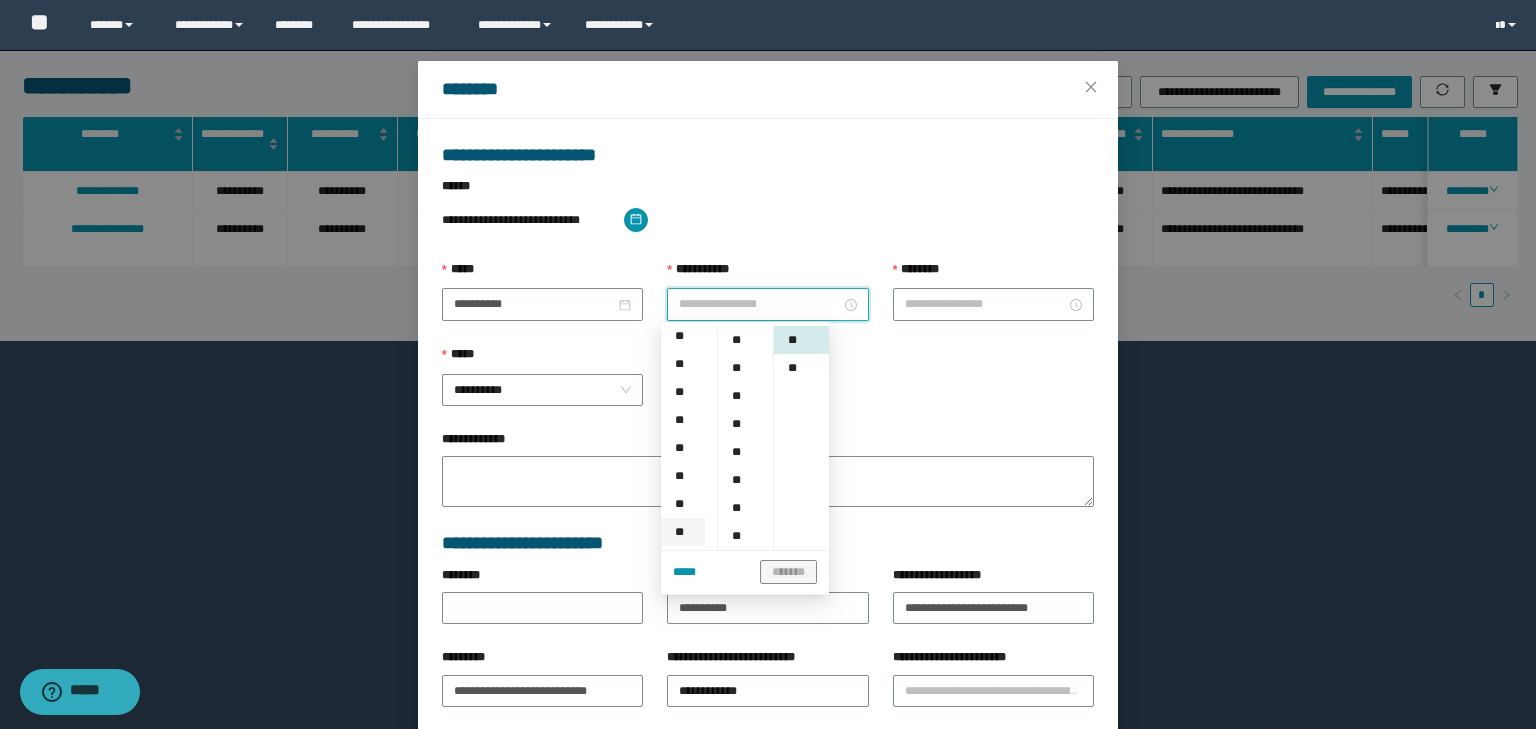 click on "**" at bounding box center [683, 532] 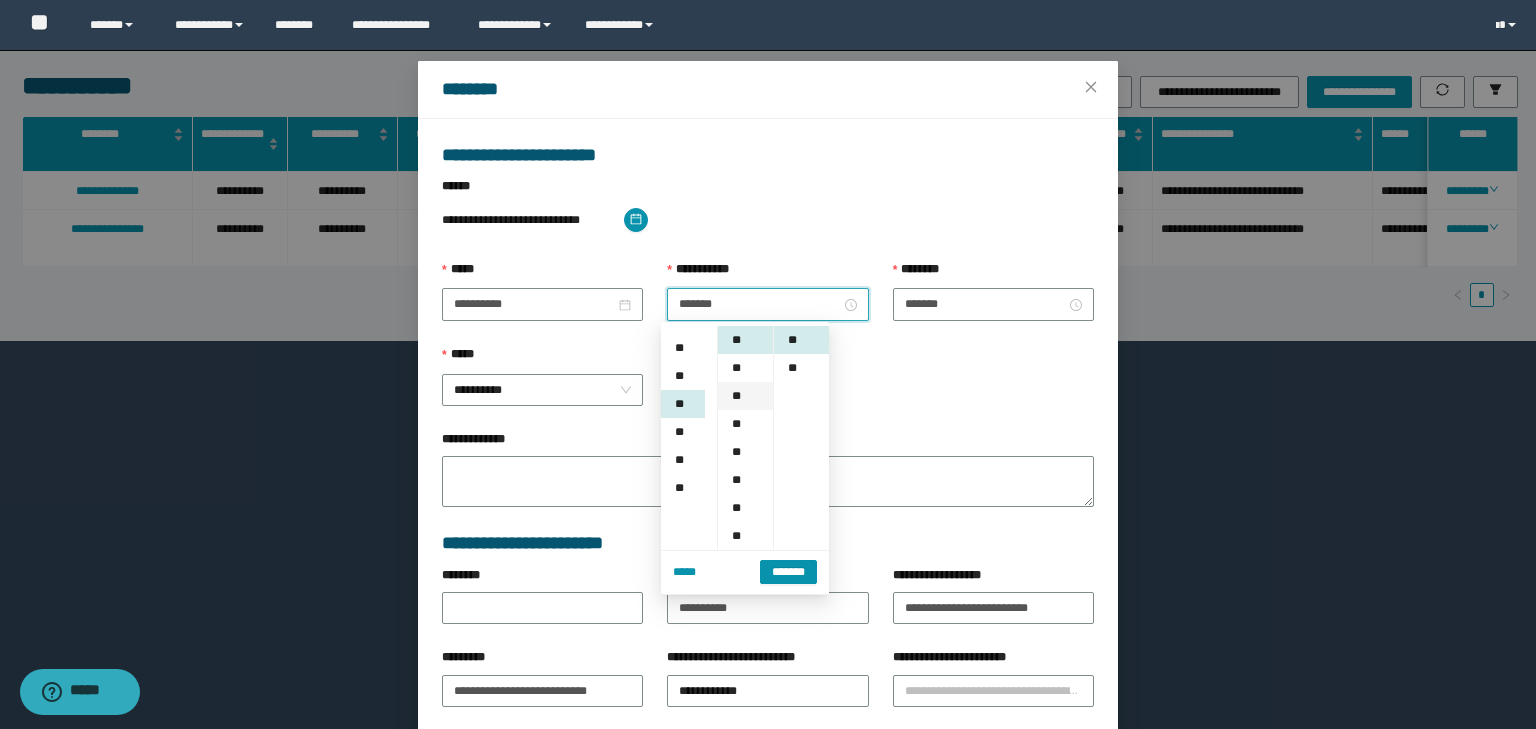 scroll, scrollTop: 224, scrollLeft: 0, axis: vertical 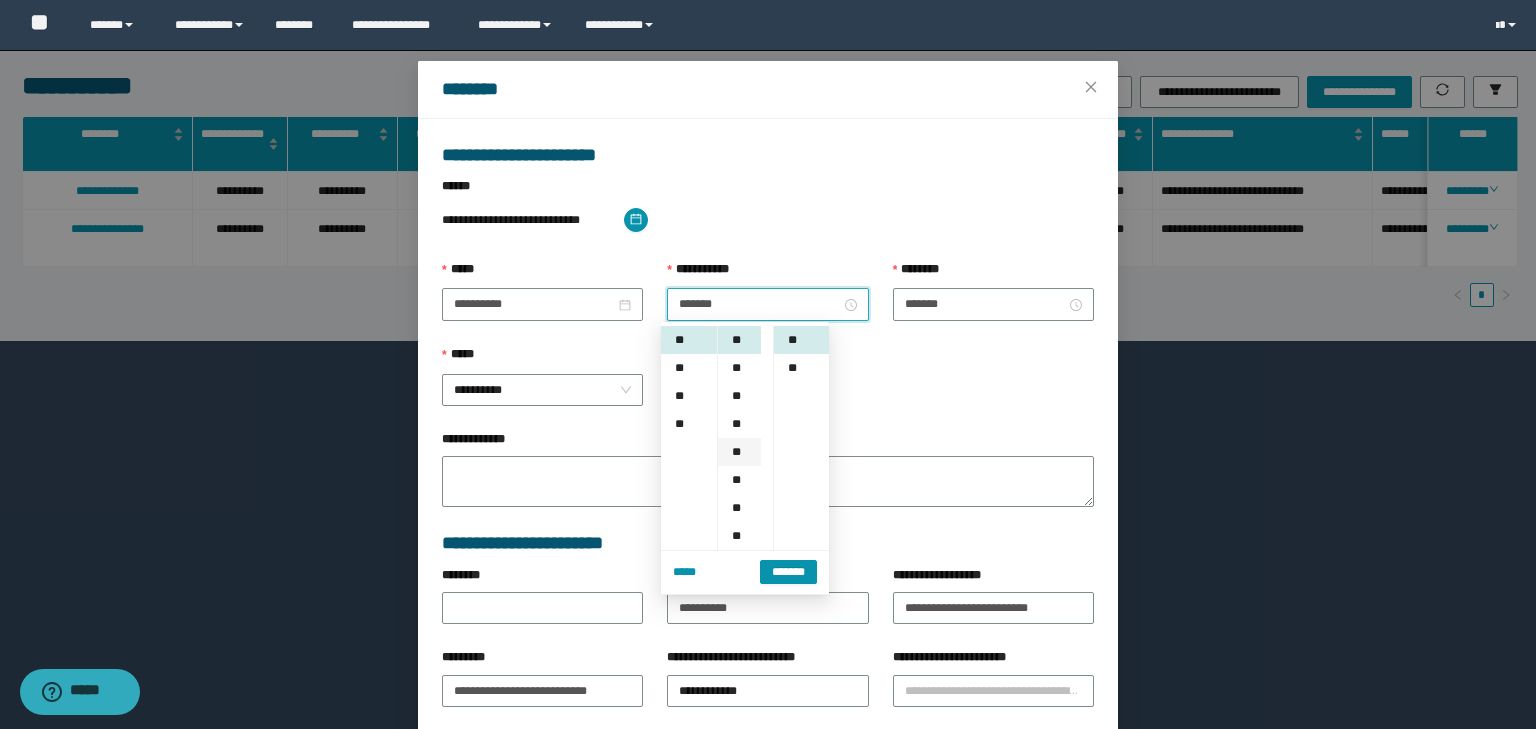 click on "**" at bounding box center (739, 452) 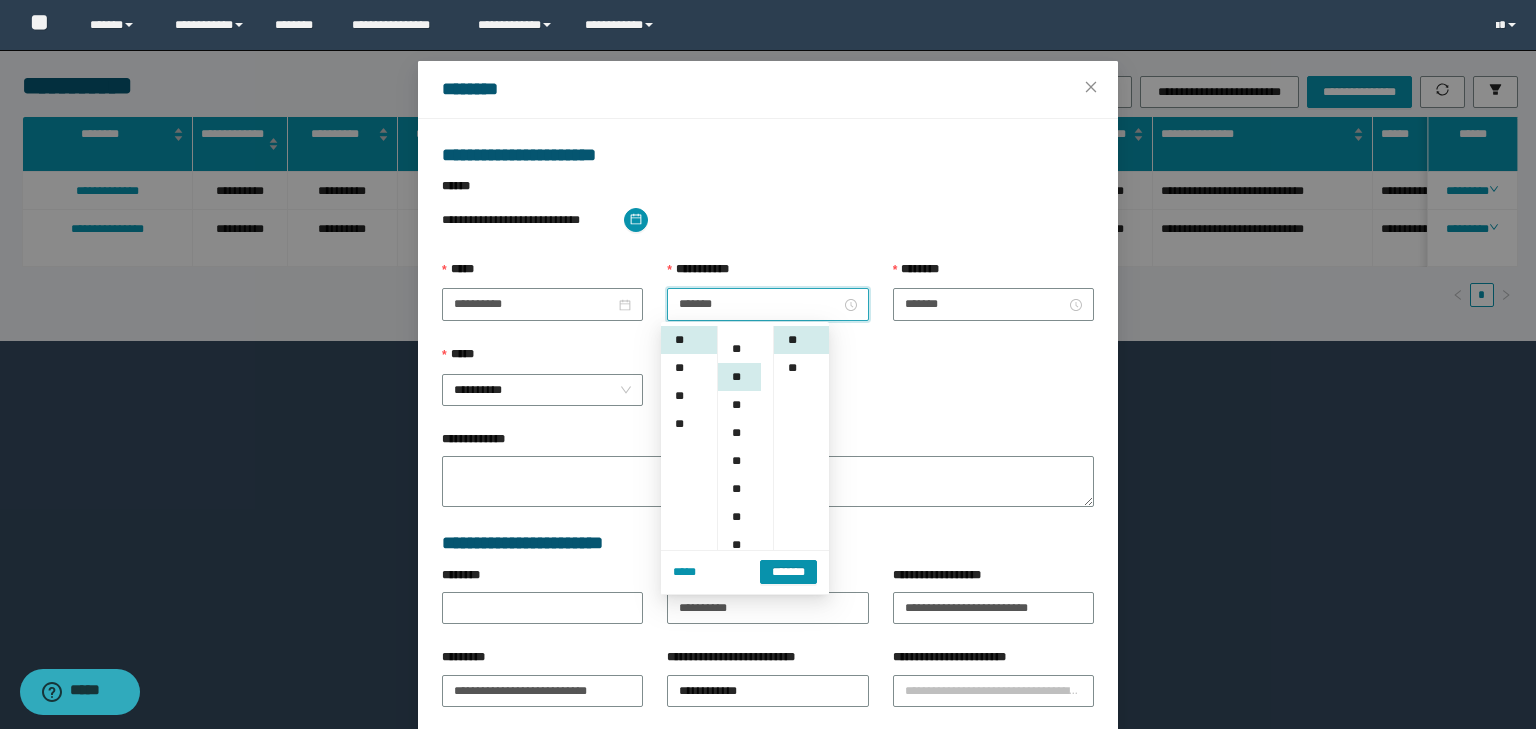 scroll, scrollTop: 112, scrollLeft: 0, axis: vertical 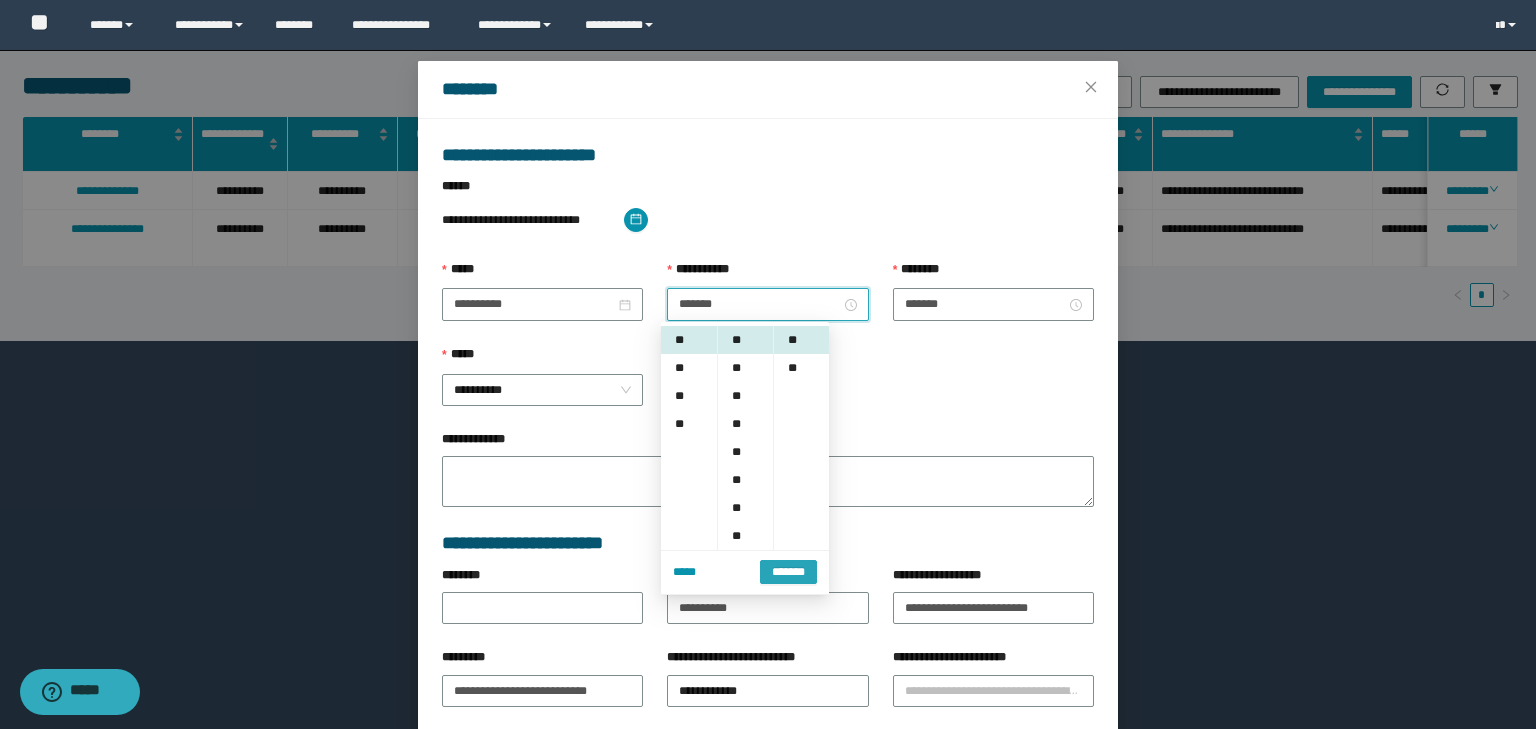 click on "*******" at bounding box center (788, 571) 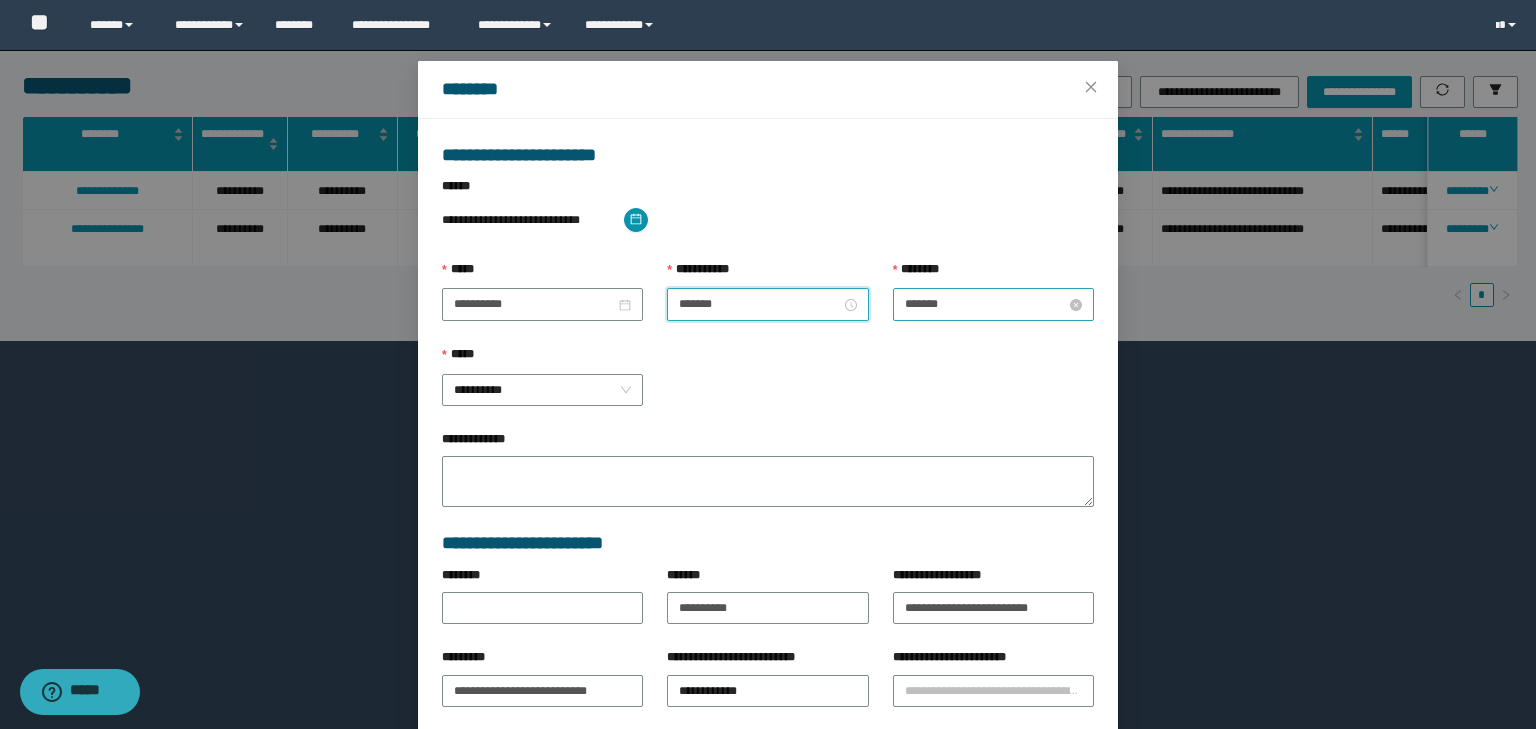 click on "*******" at bounding box center [985, 304] 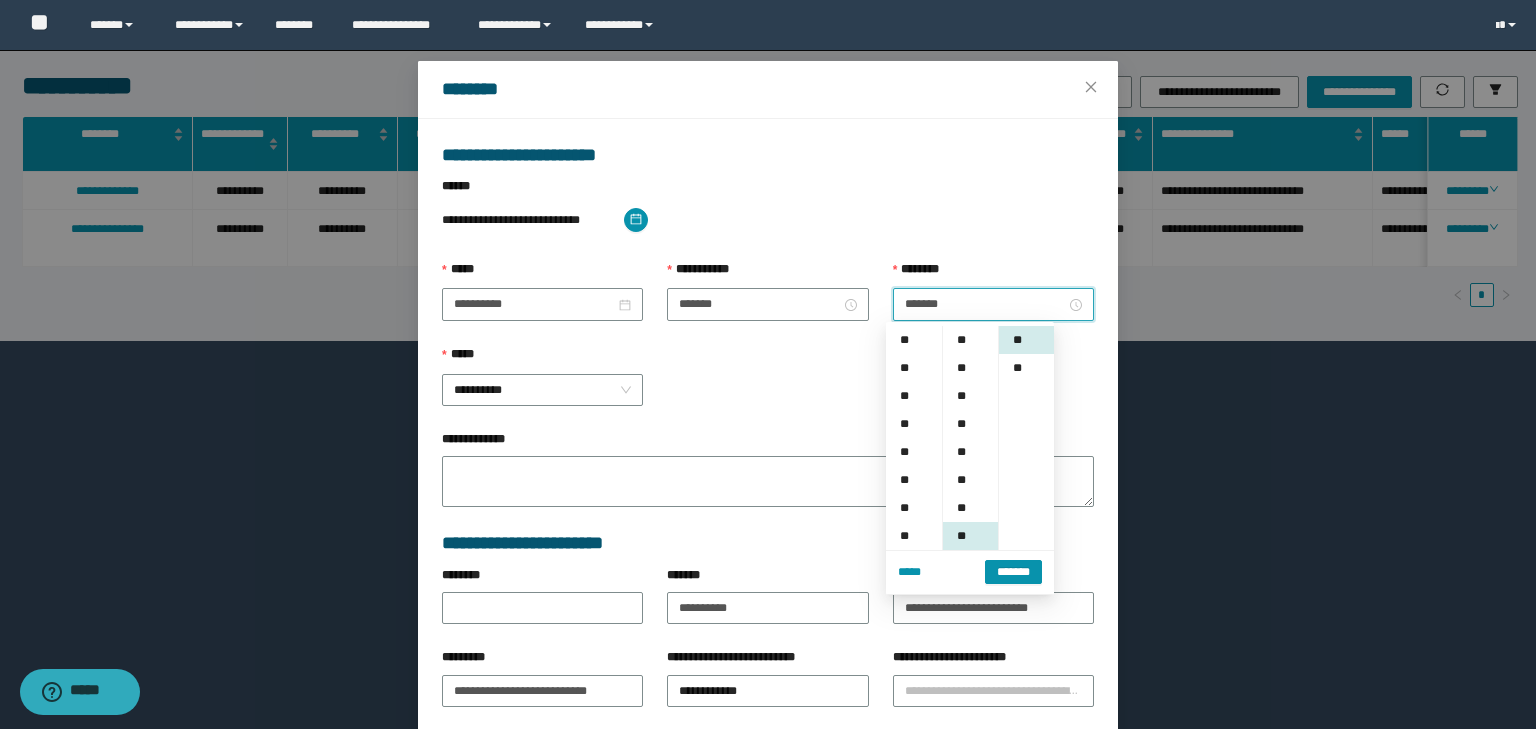 scroll, scrollTop: 224, scrollLeft: 0, axis: vertical 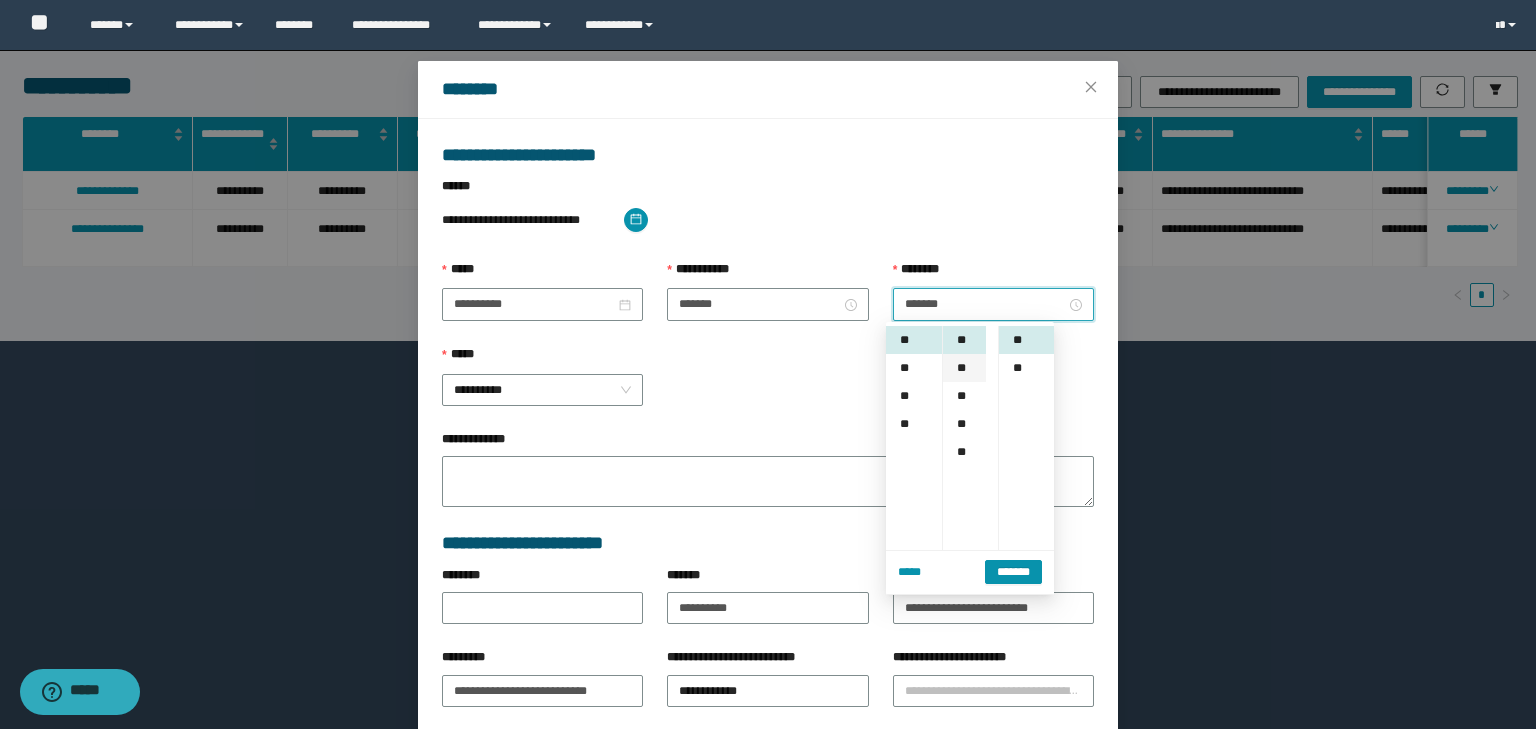 click on "**" at bounding box center (964, 368) 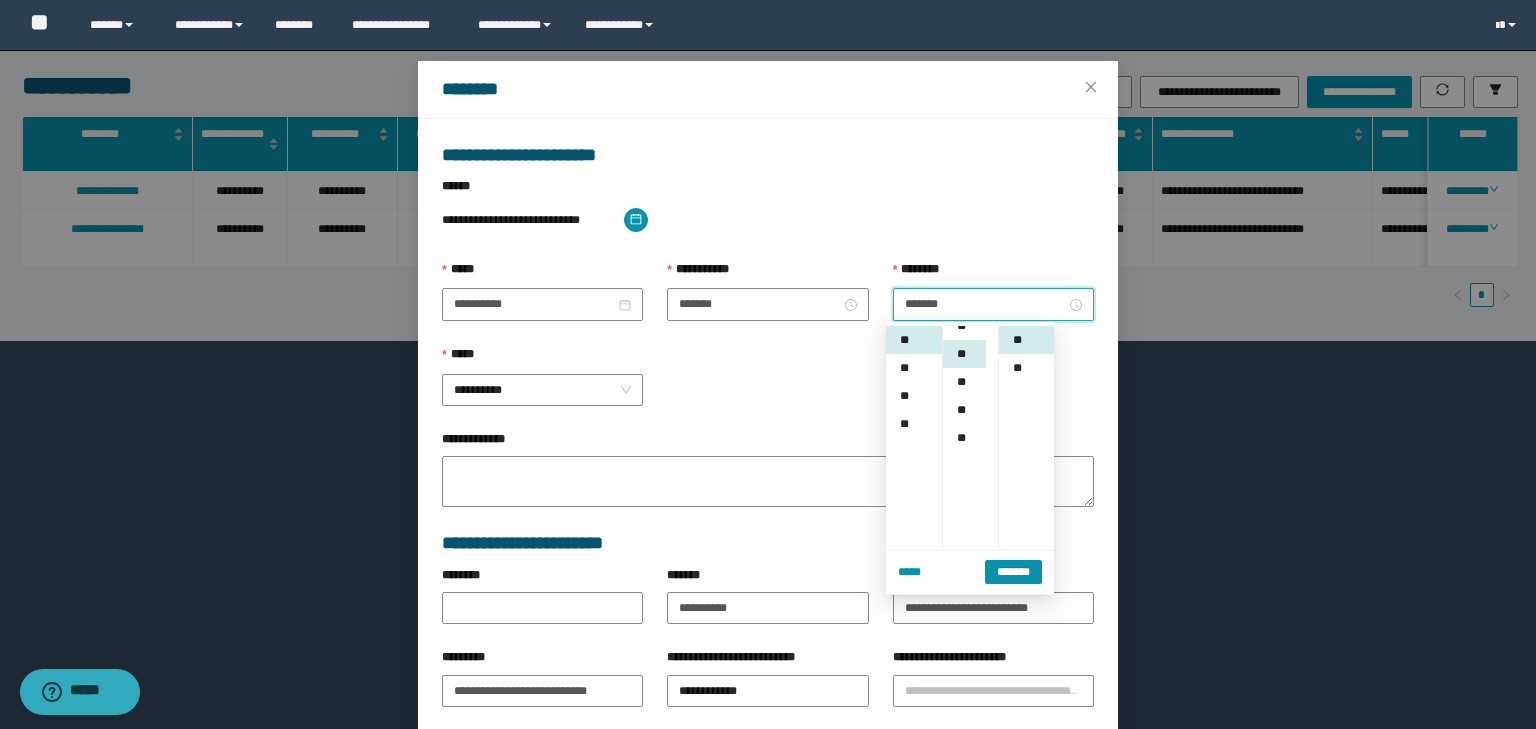 scroll, scrollTop: 224, scrollLeft: 0, axis: vertical 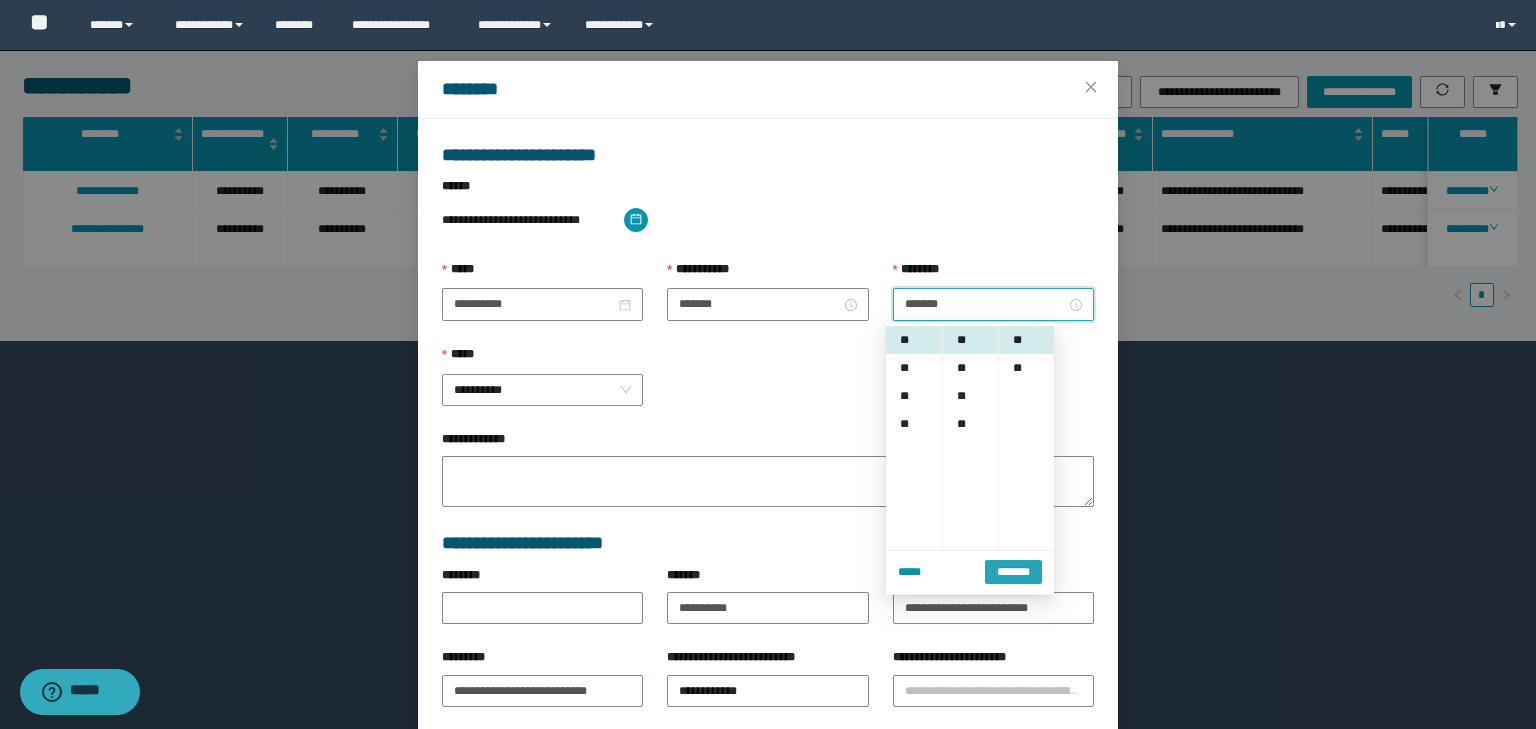 click on "*******" at bounding box center [1013, 572] 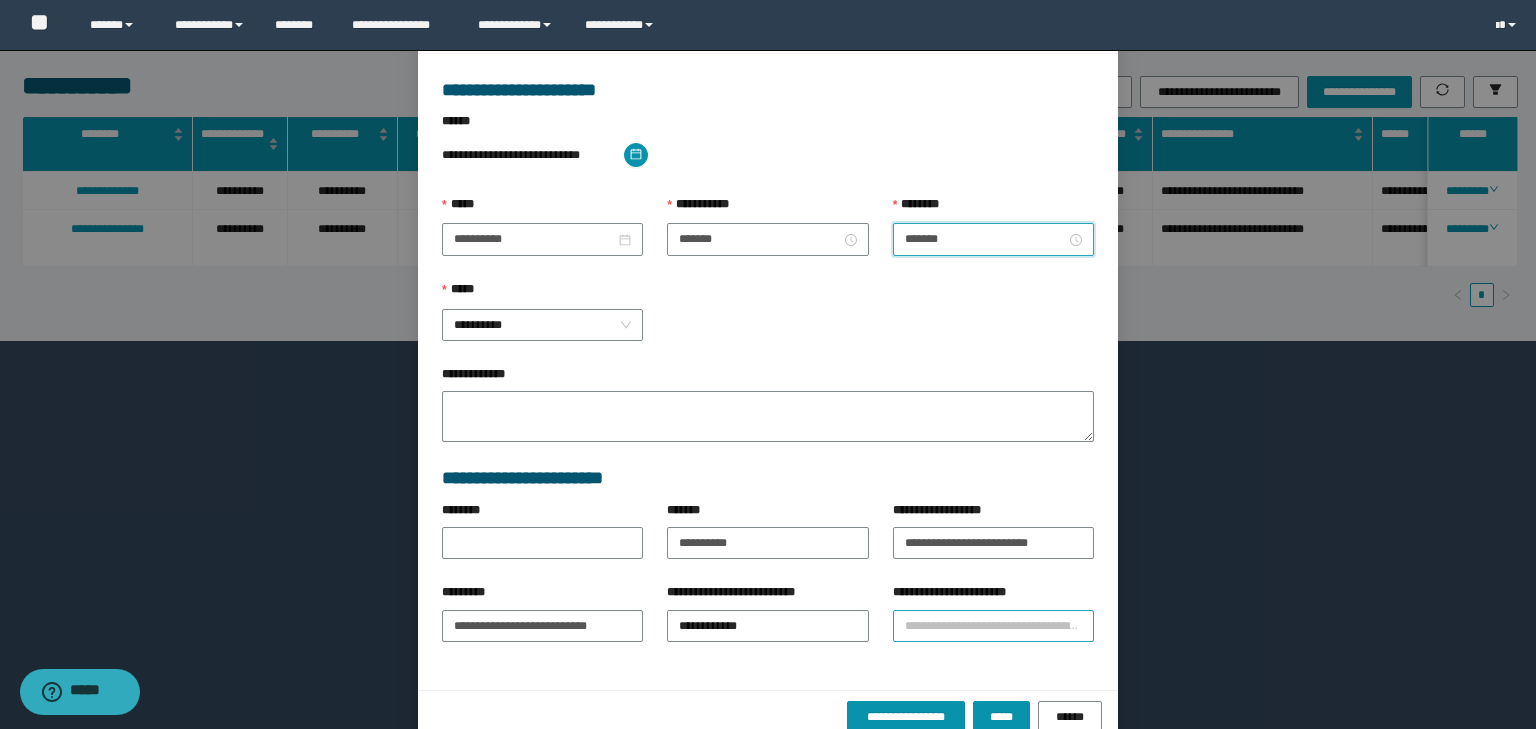 scroll, scrollTop: 139, scrollLeft: 0, axis: vertical 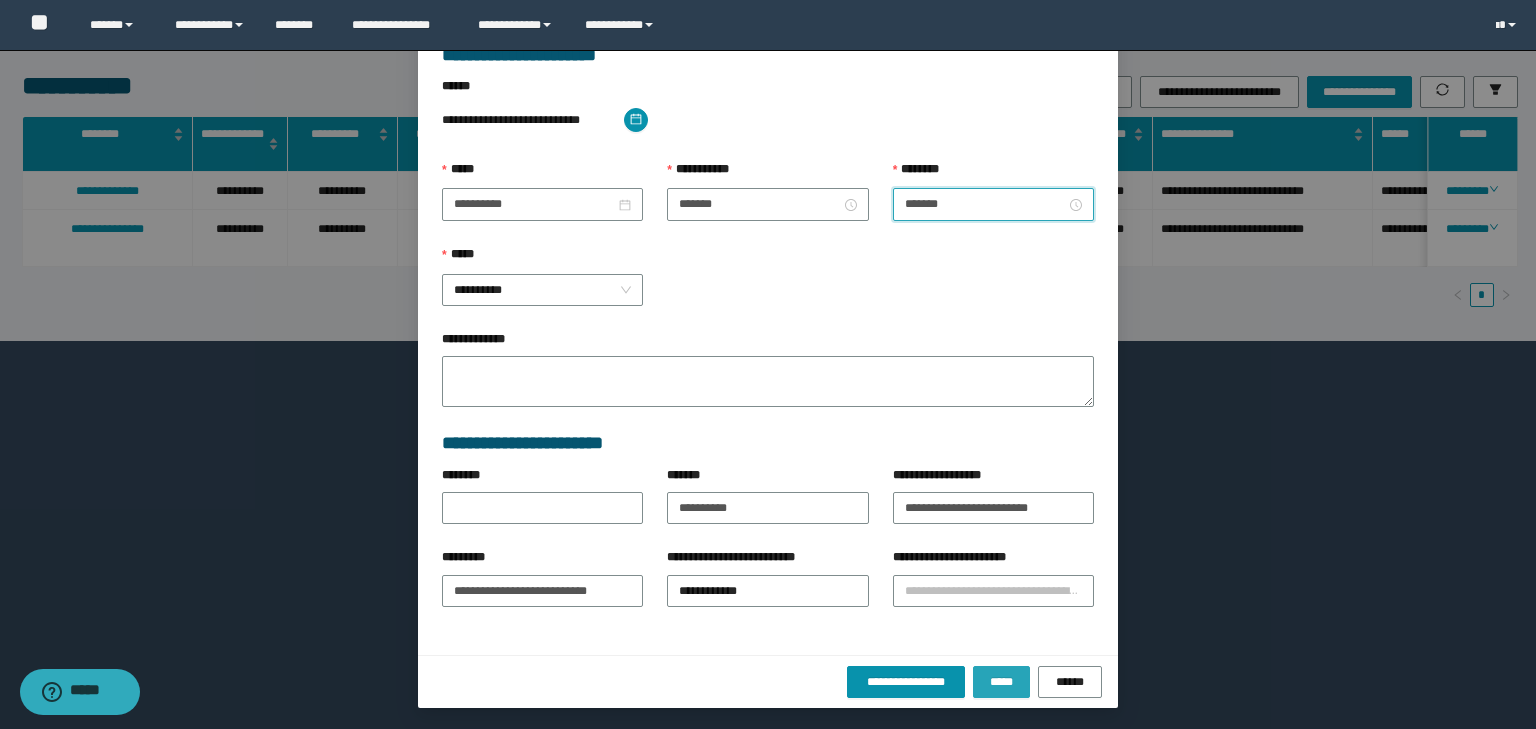 click on "*****" at bounding box center [1001, 682] 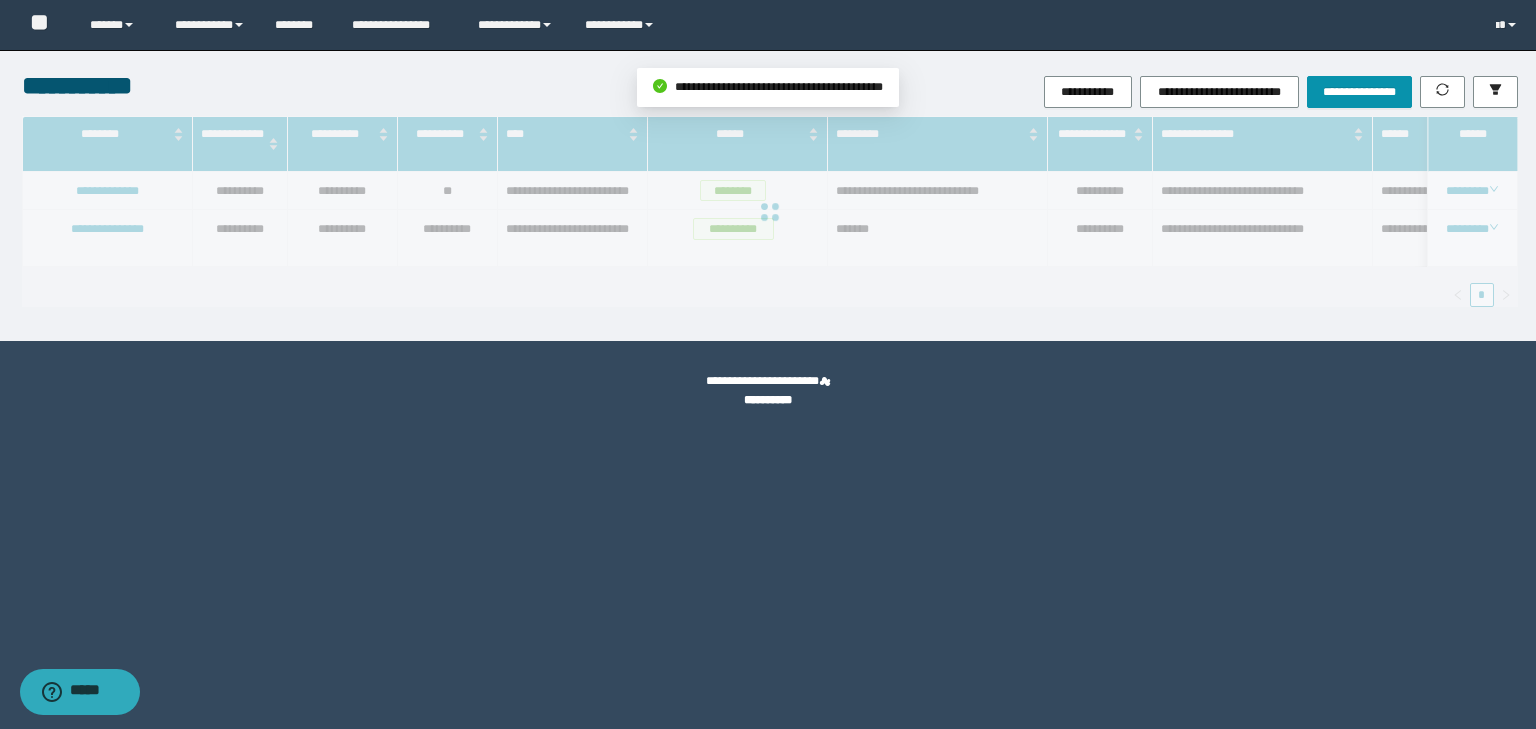 scroll, scrollTop: 39, scrollLeft: 0, axis: vertical 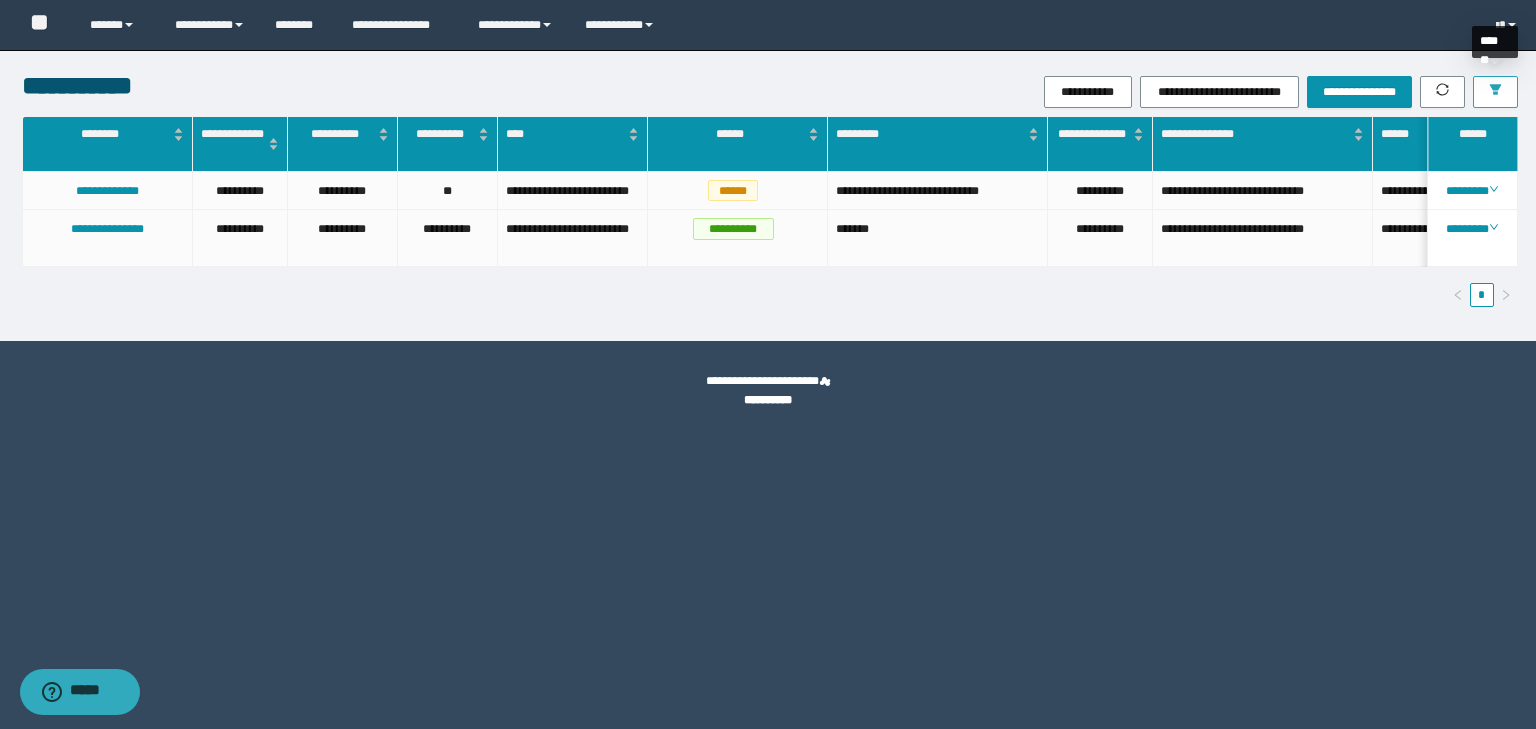 click 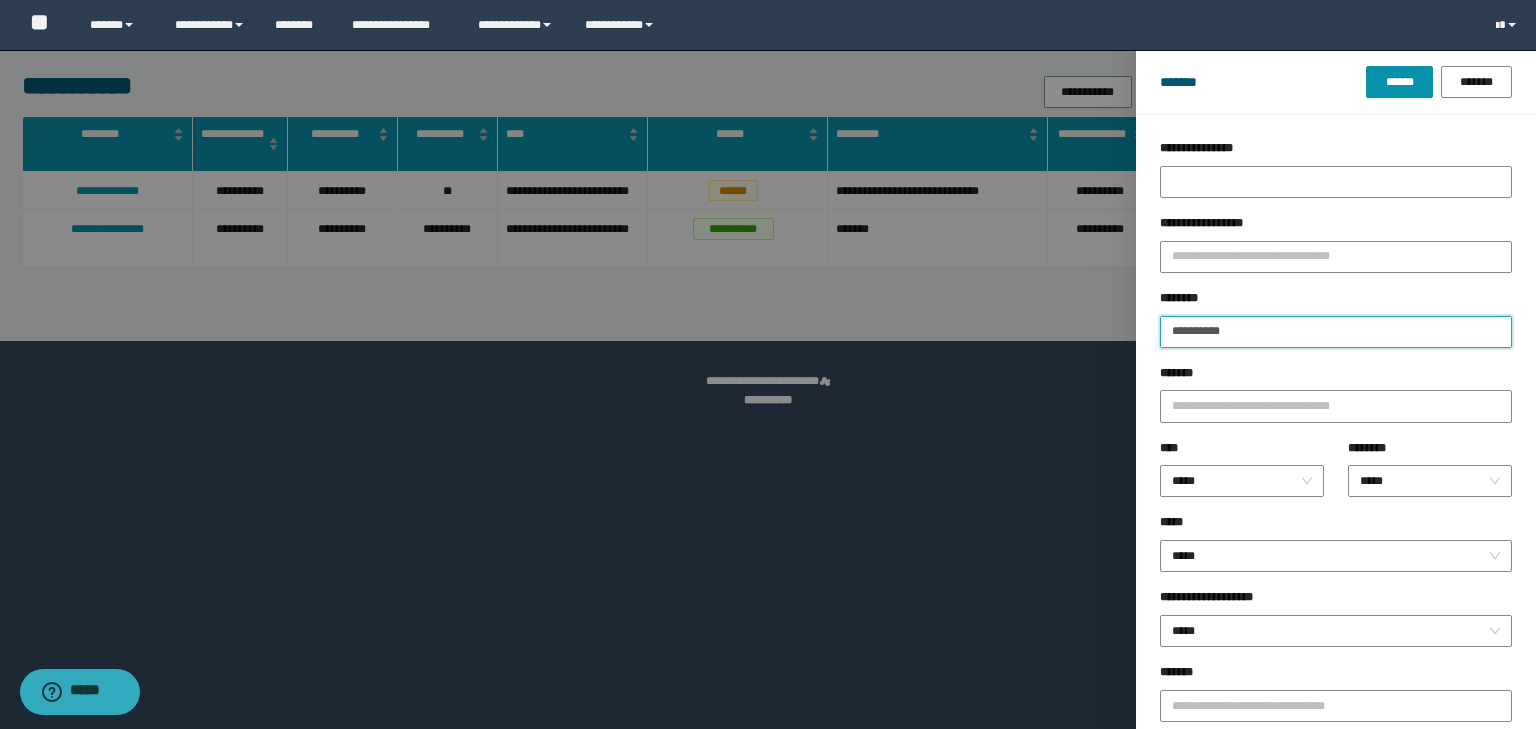 drag, startPoint x: 1280, startPoint y: 330, endPoint x: 988, endPoint y: 327, distance: 292.0154 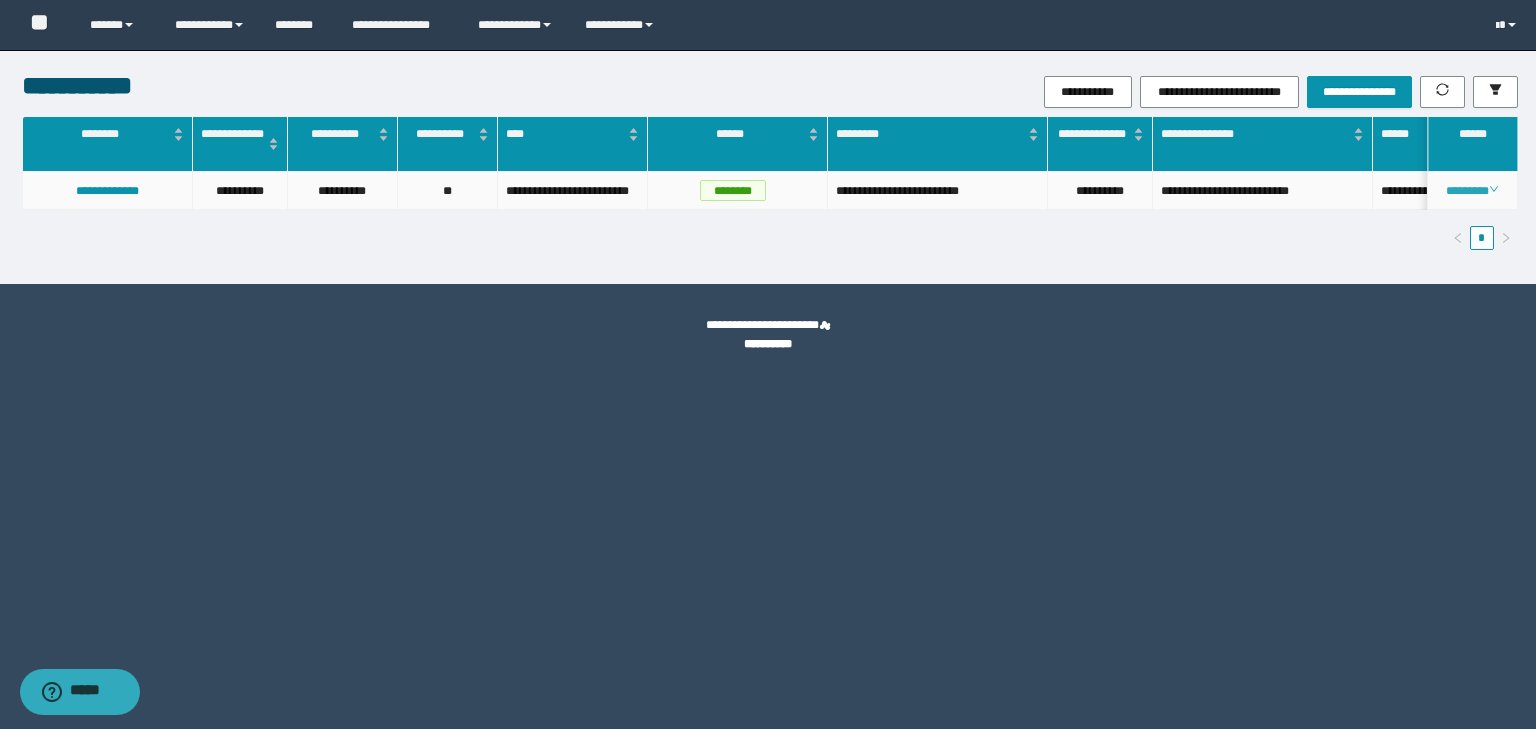 click on "********" at bounding box center [1472, 191] 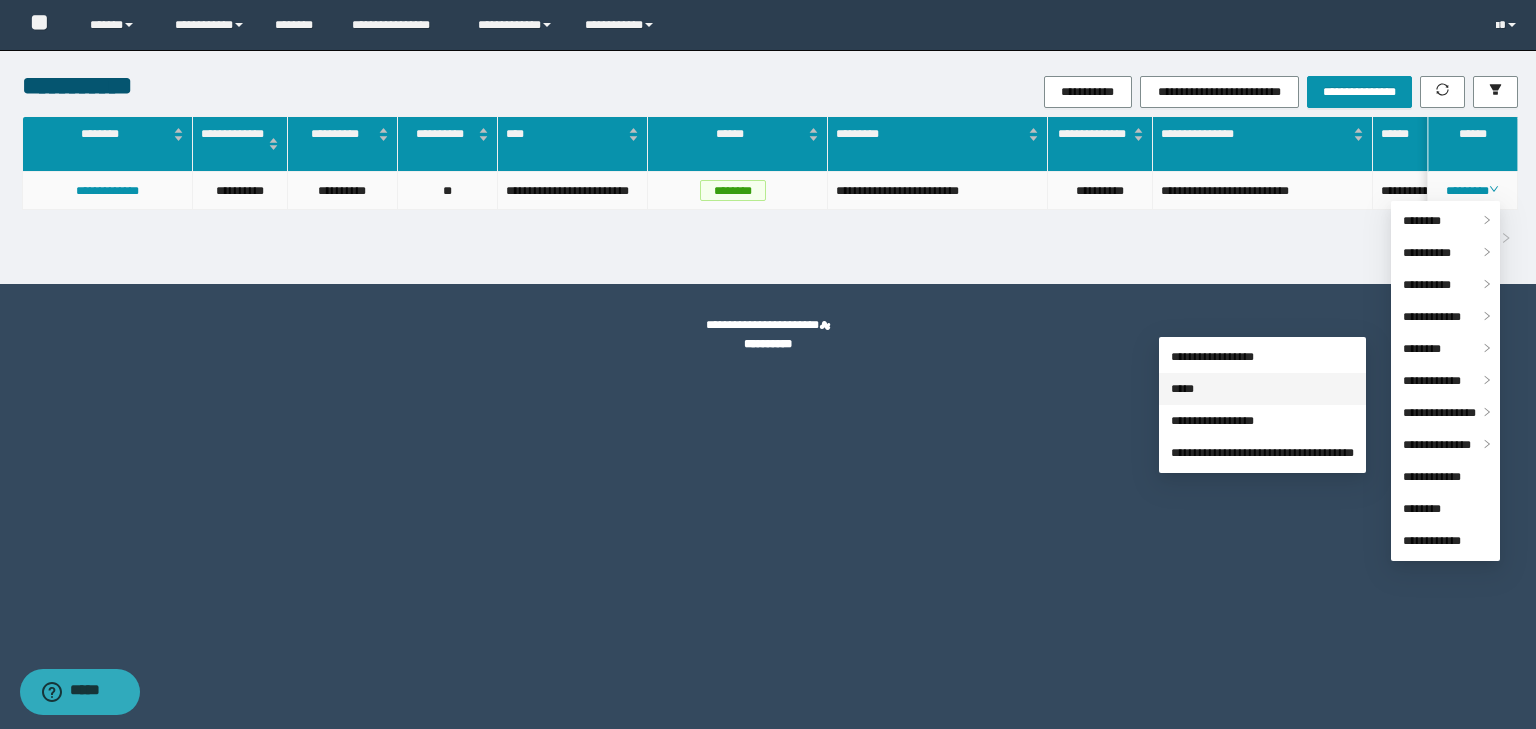 click on "*****" at bounding box center (1182, 389) 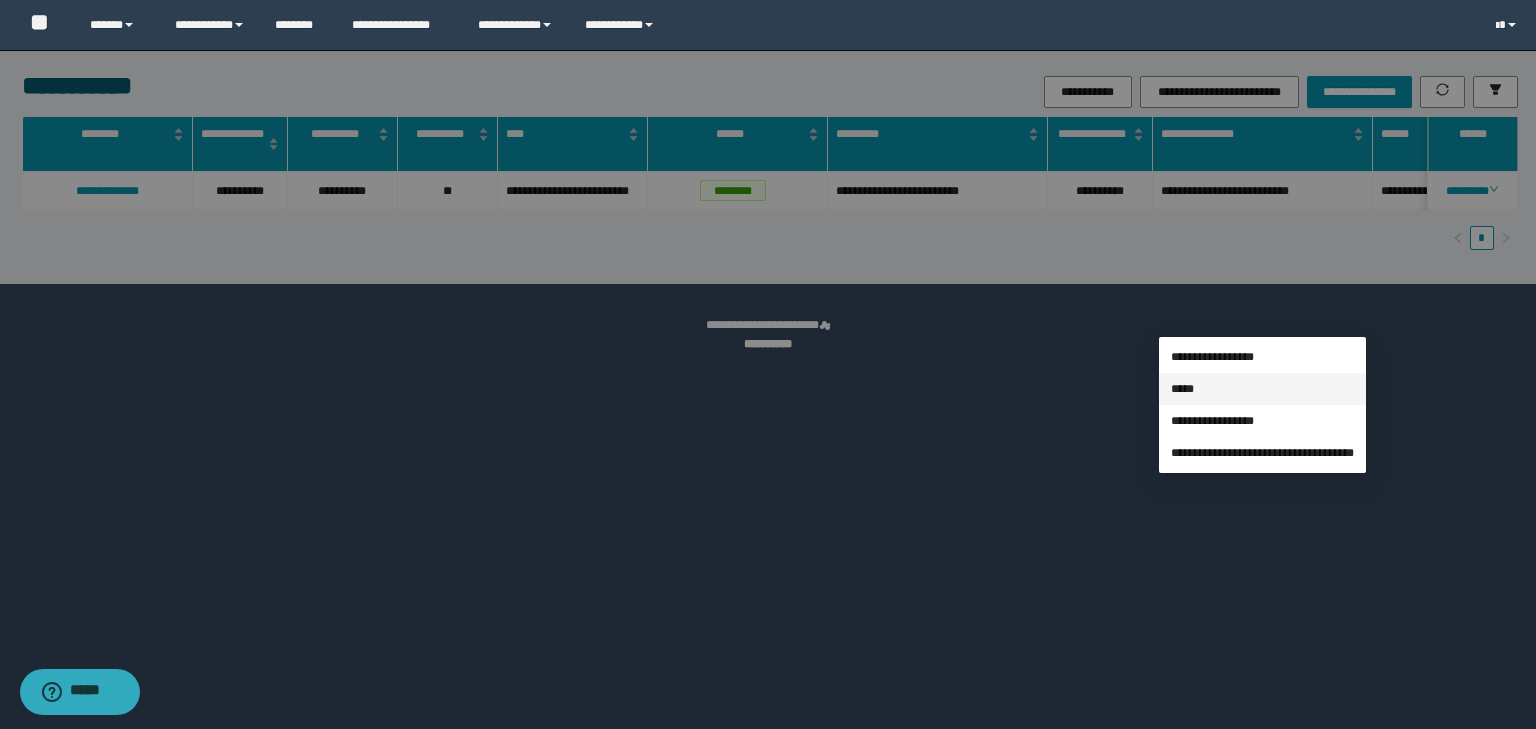 type on "**********" 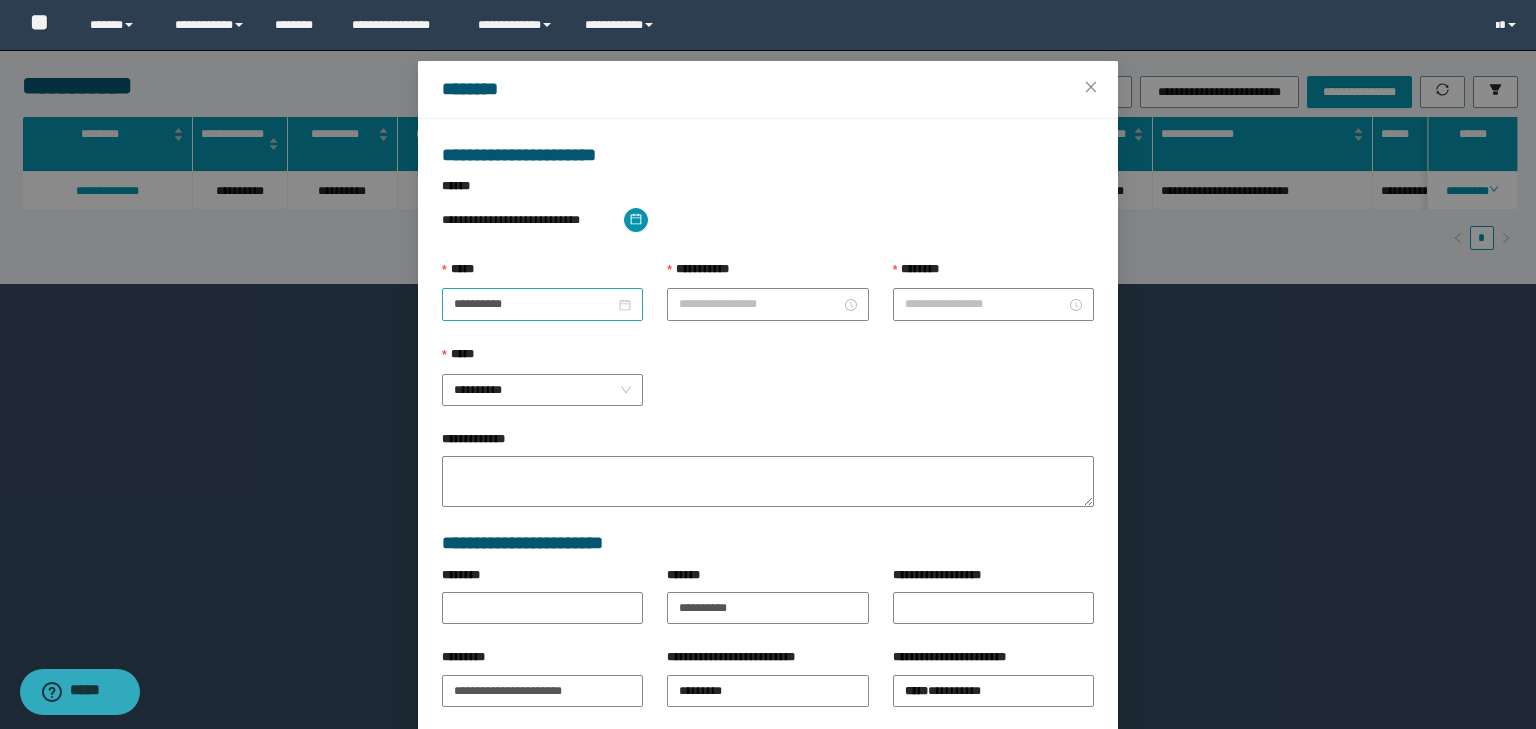 click on "**********" at bounding box center [542, 304] 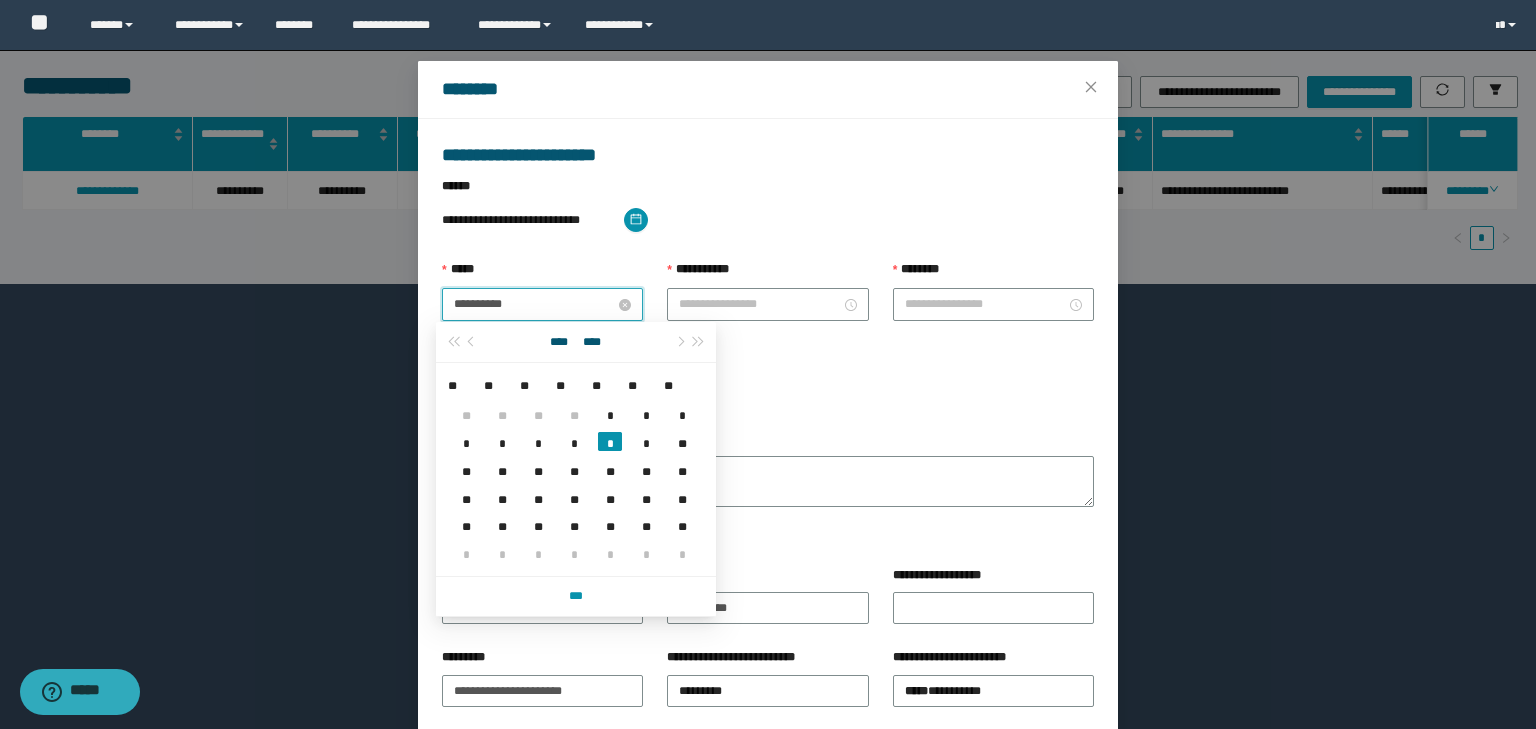 click on "**********" at bounding box center [534, 304] 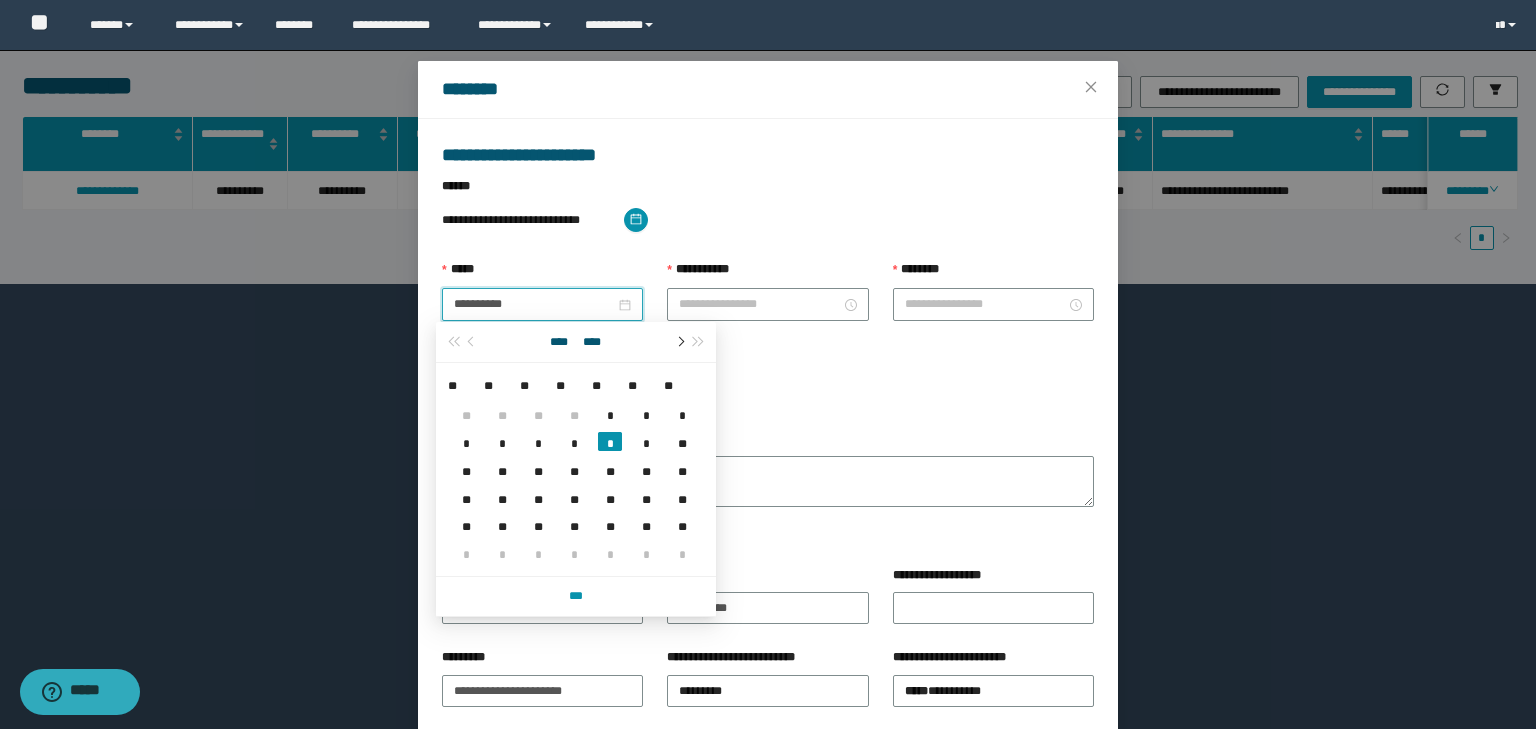 click at bounding box center [679, 342] 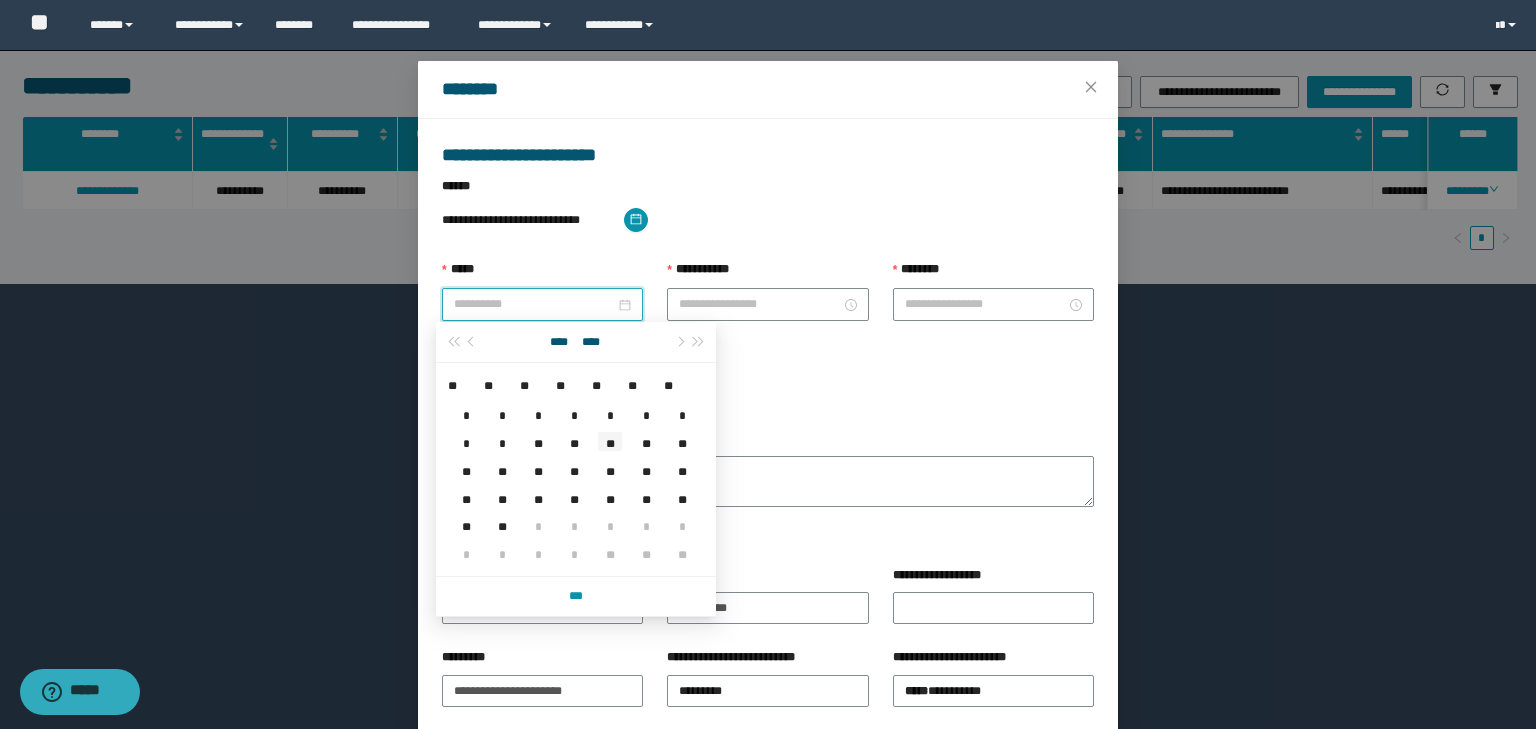 type on "**********" 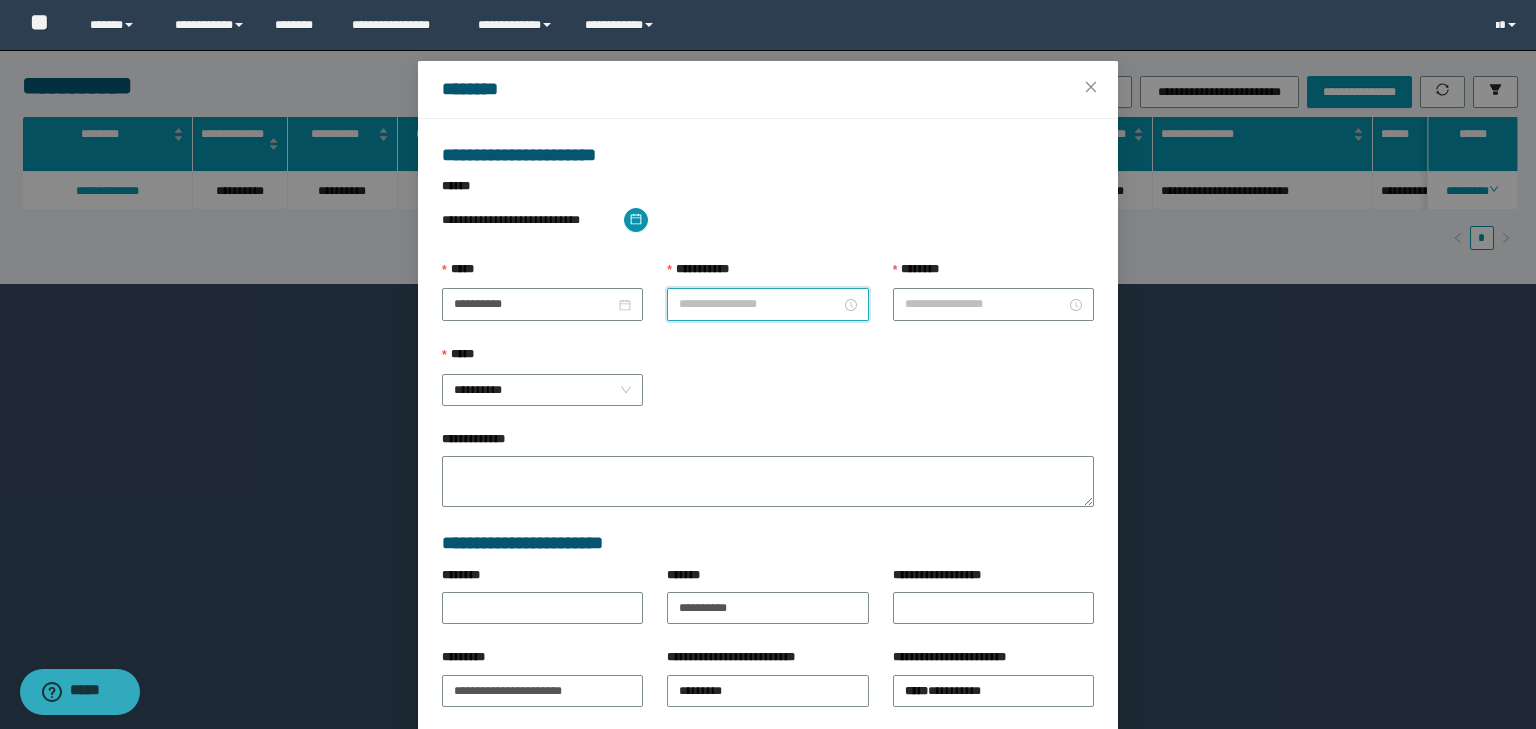 click on "**********" at bounding box center [759, 304] 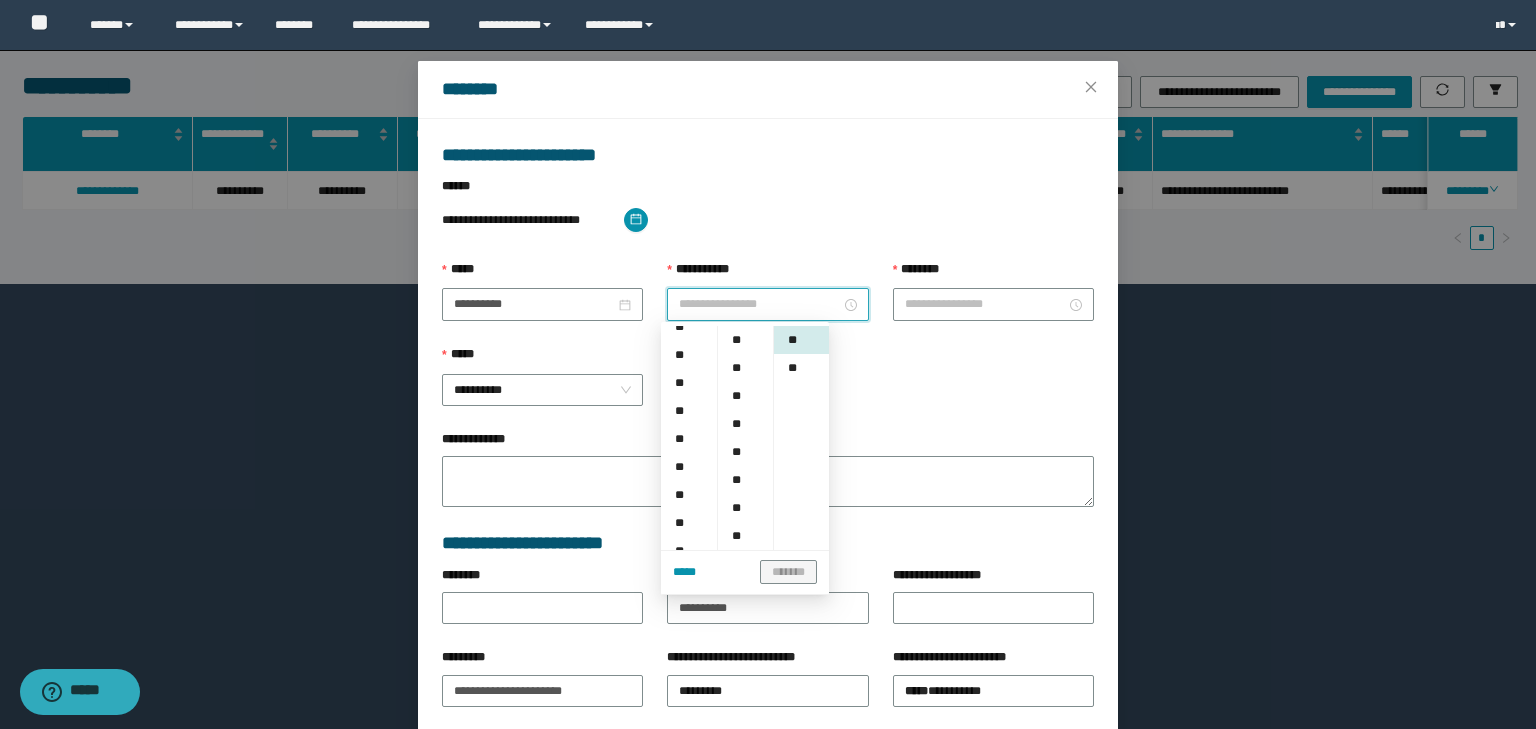 scroll, scrollTop: 133, scrollLeft: 0, axis: vertical 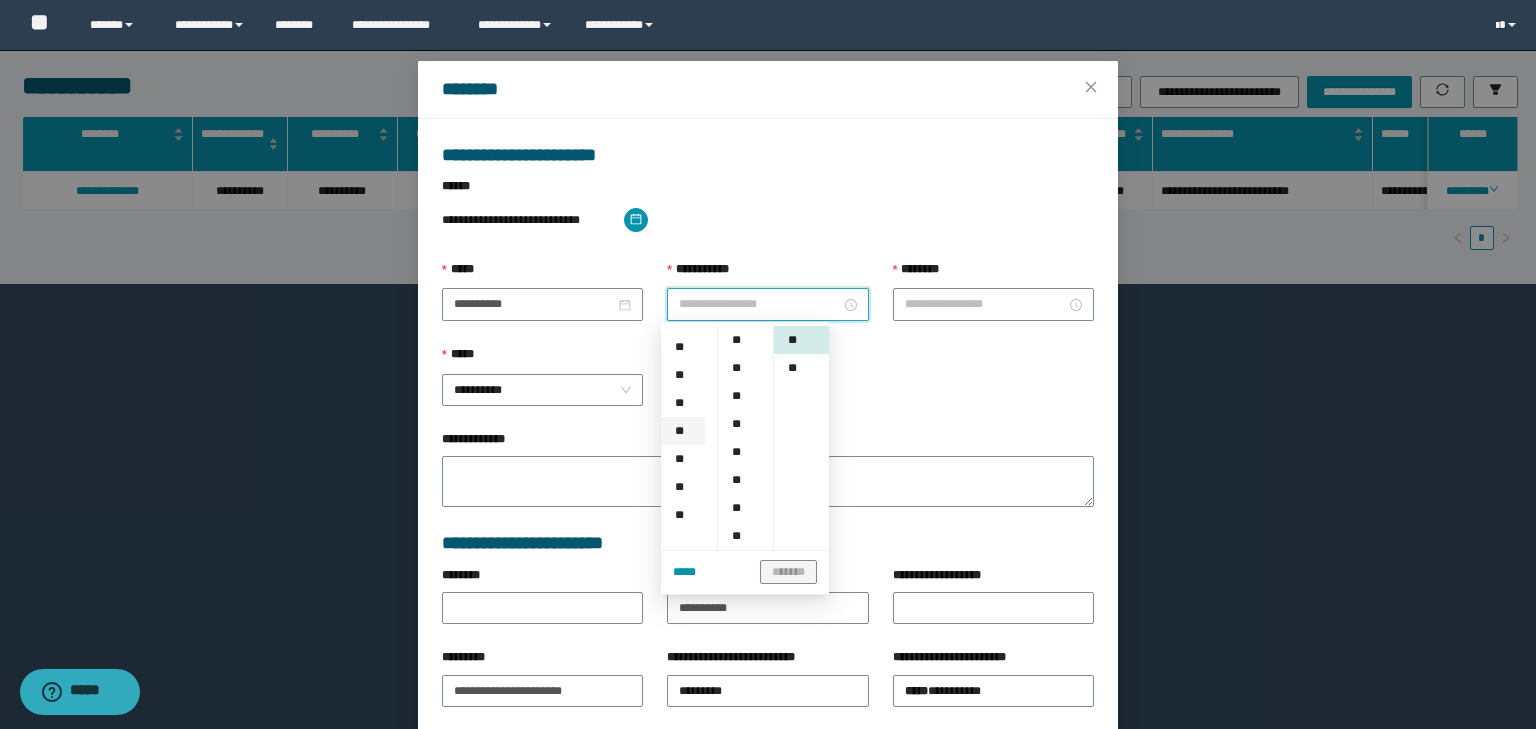 click on "**" at bounding box center [683, 431] 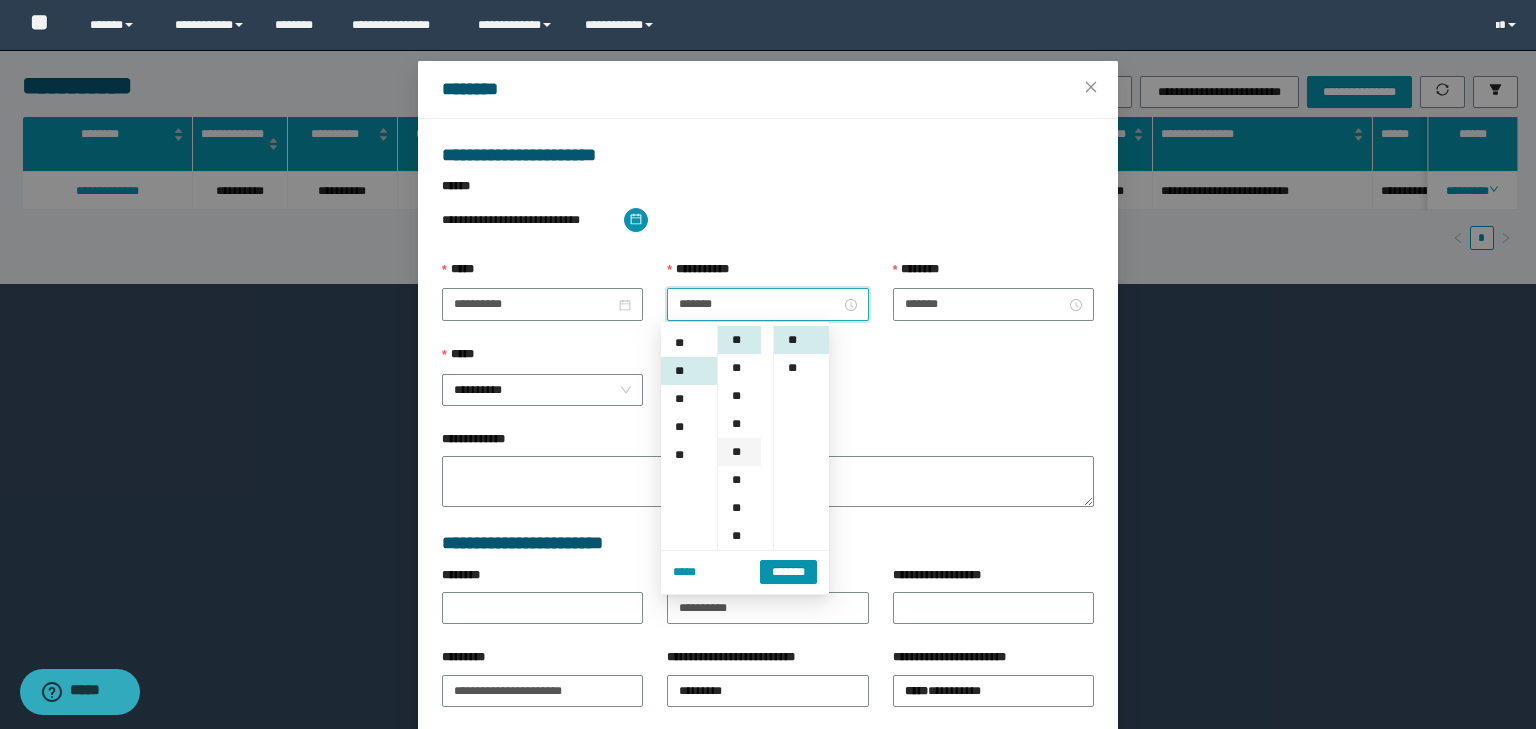 scroll, scrollTop: 224, scrollLeft: 0, axis: vertical 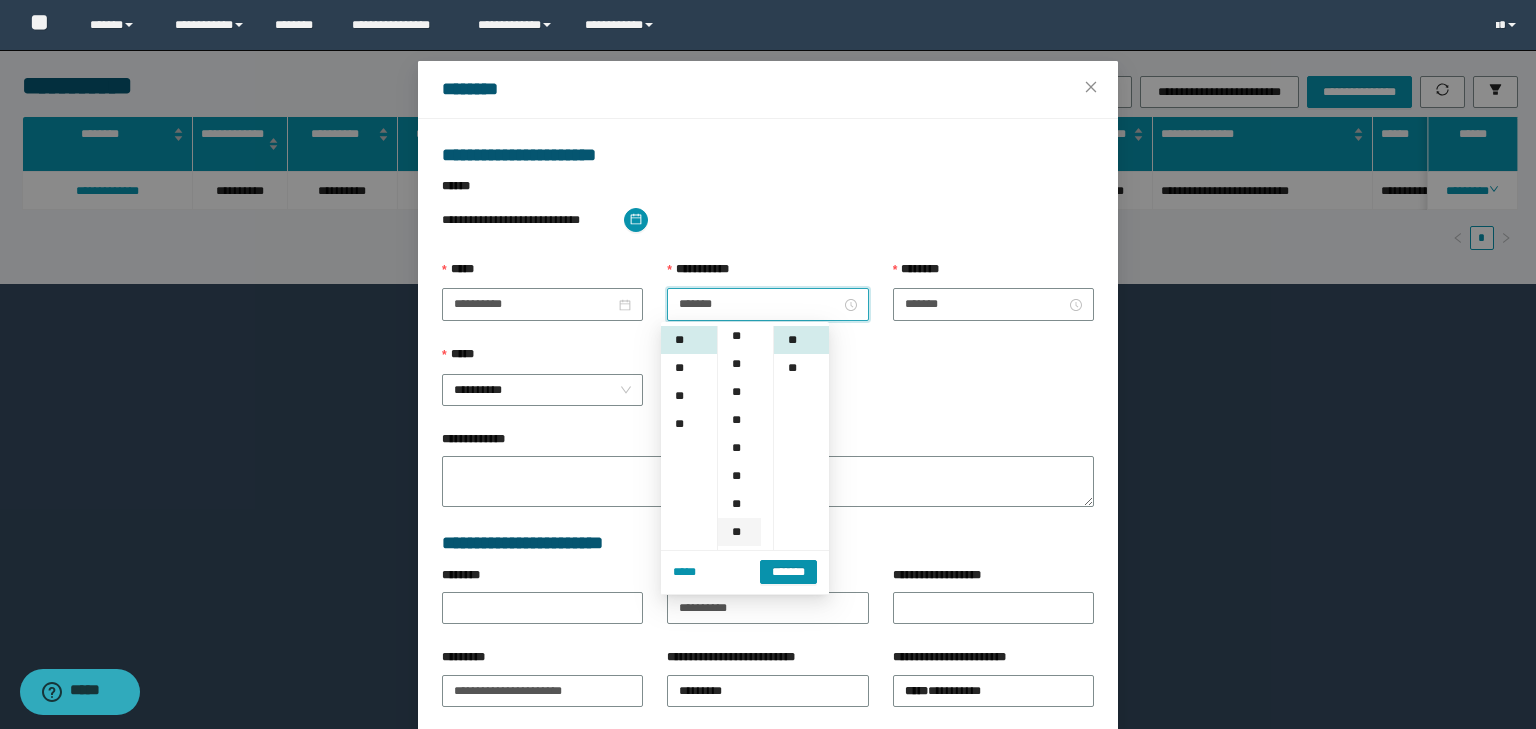 click on "**" at bounding box center (739, 532) 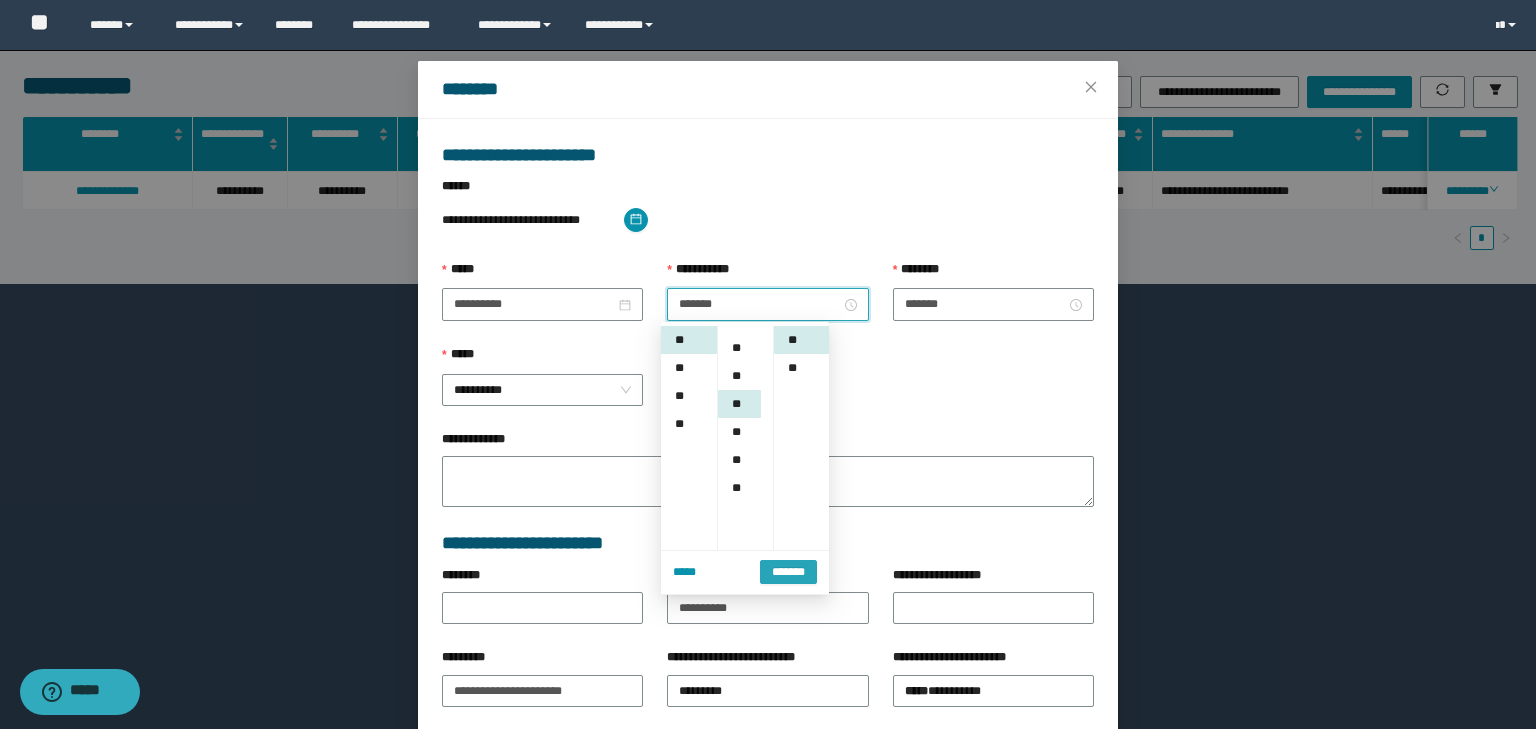 scroll, scrollTop: 224, scrollLeft: 0, axis: vertical 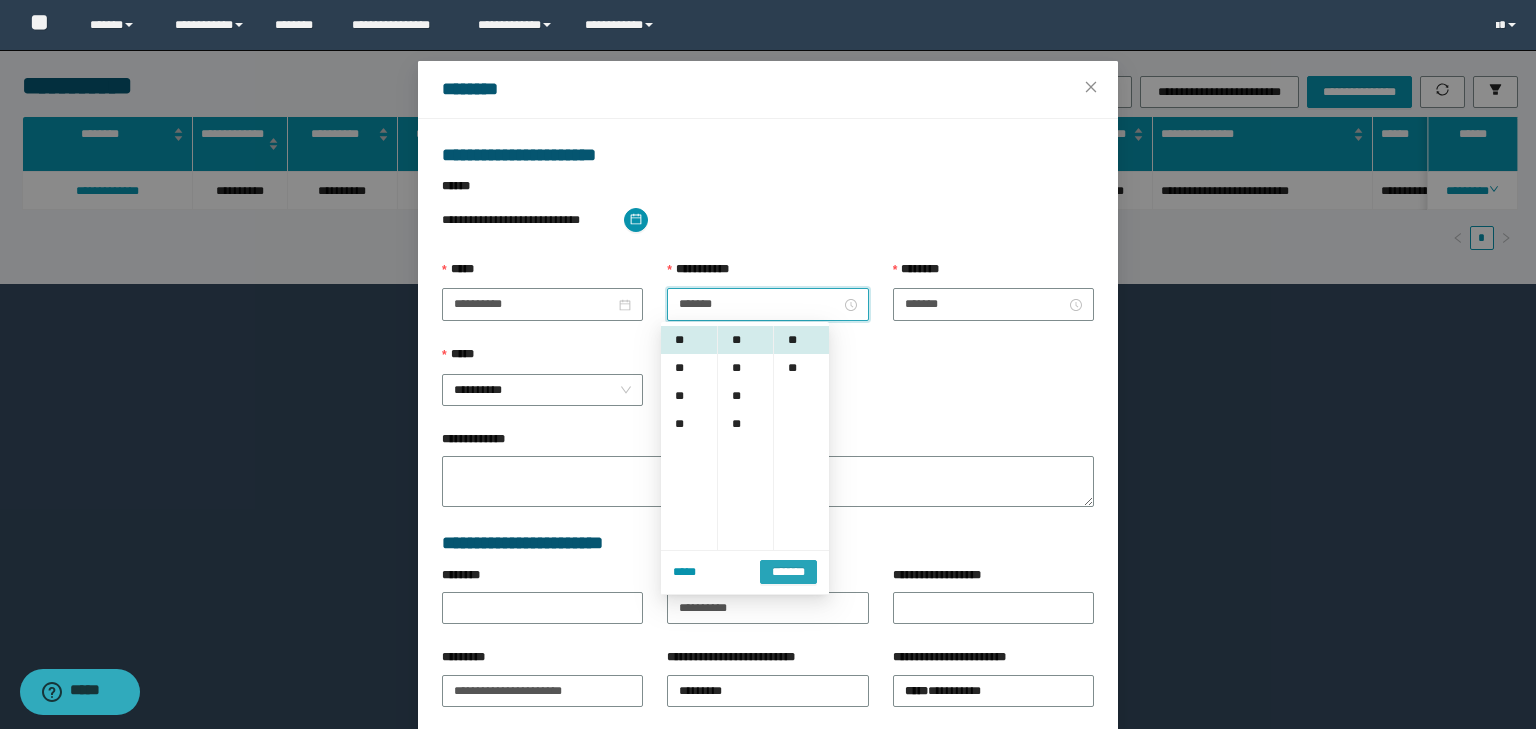 click on "*******" at bounding box center [788, 572] 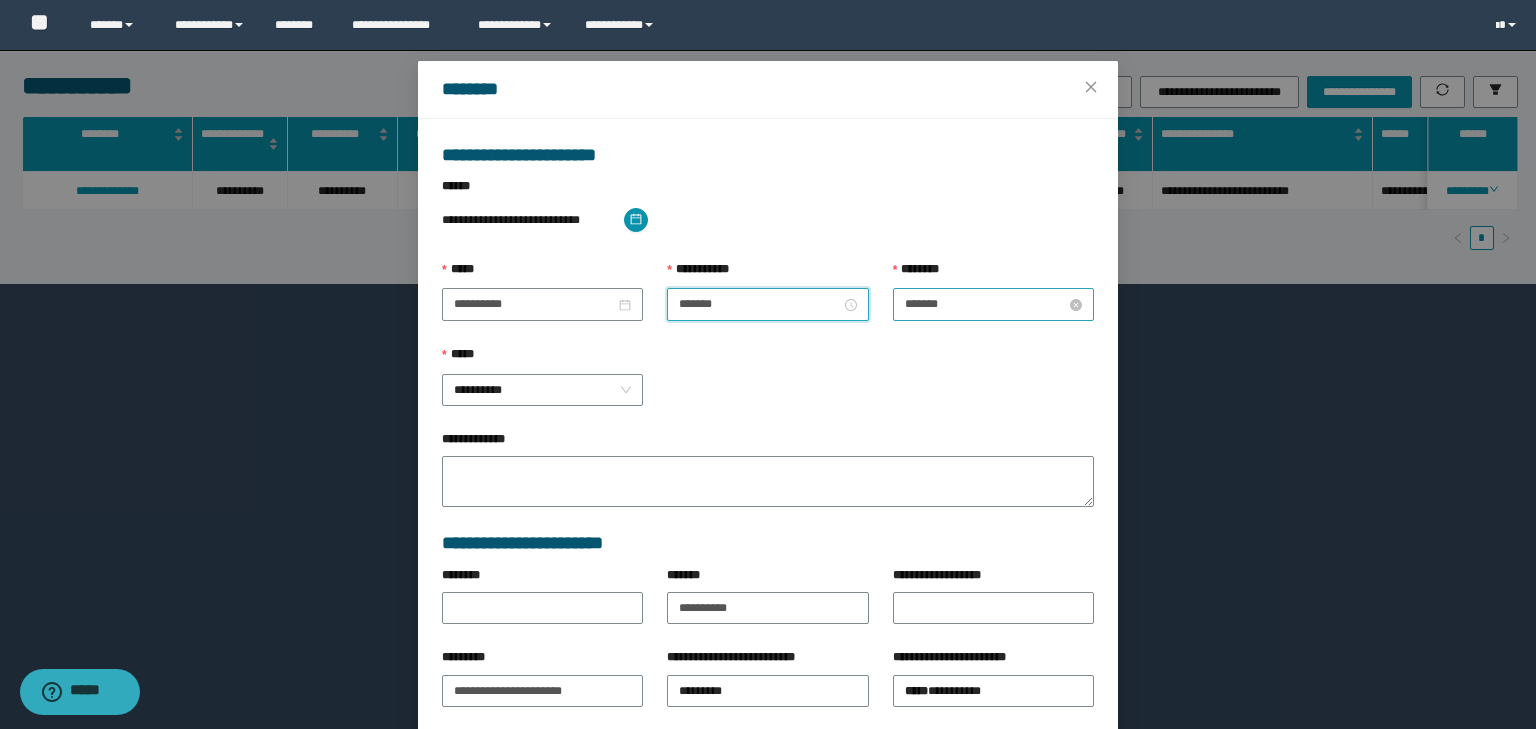 click on "*******" at bounding box center [985, 304] 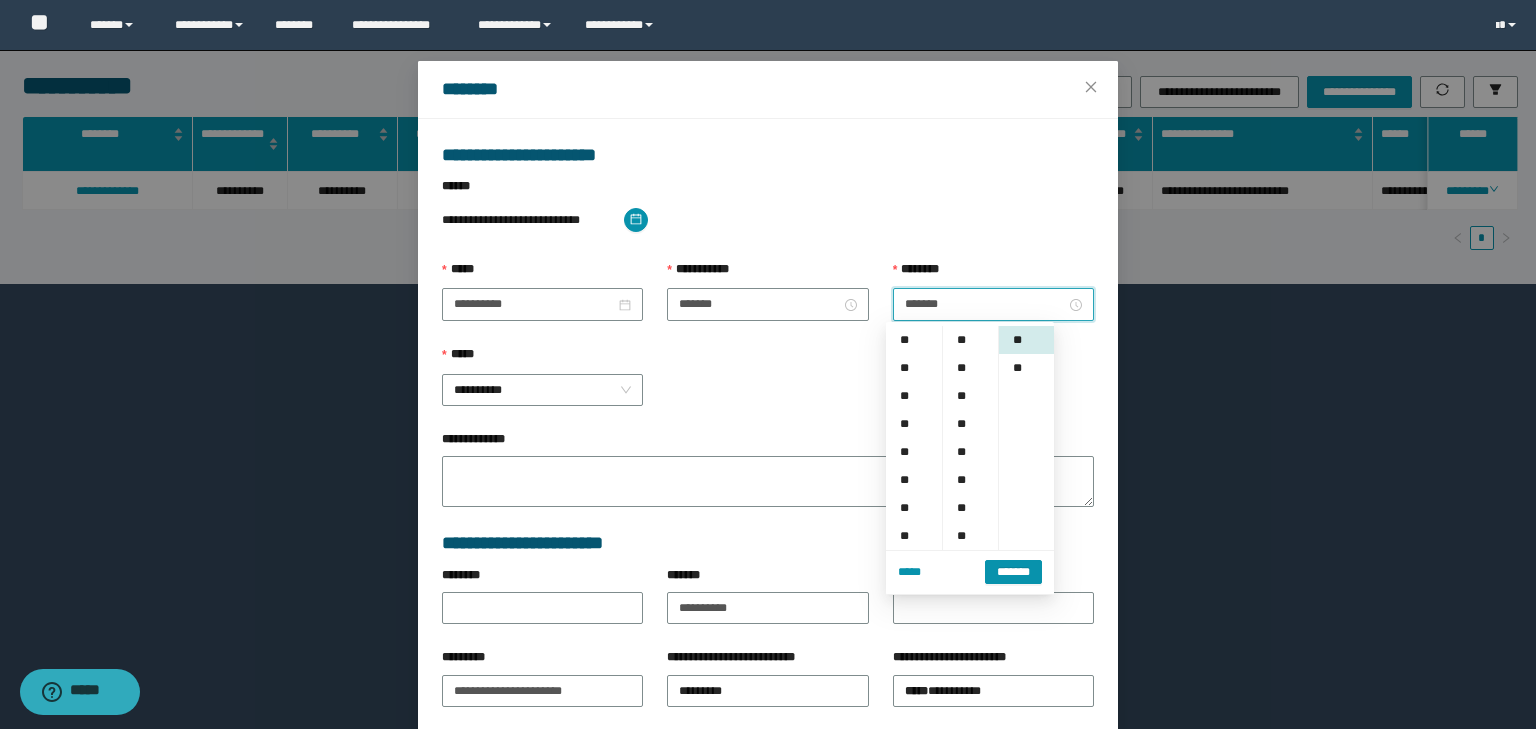 scroll, scrollTop: 224, scrollLeft: 0, axis: vertical 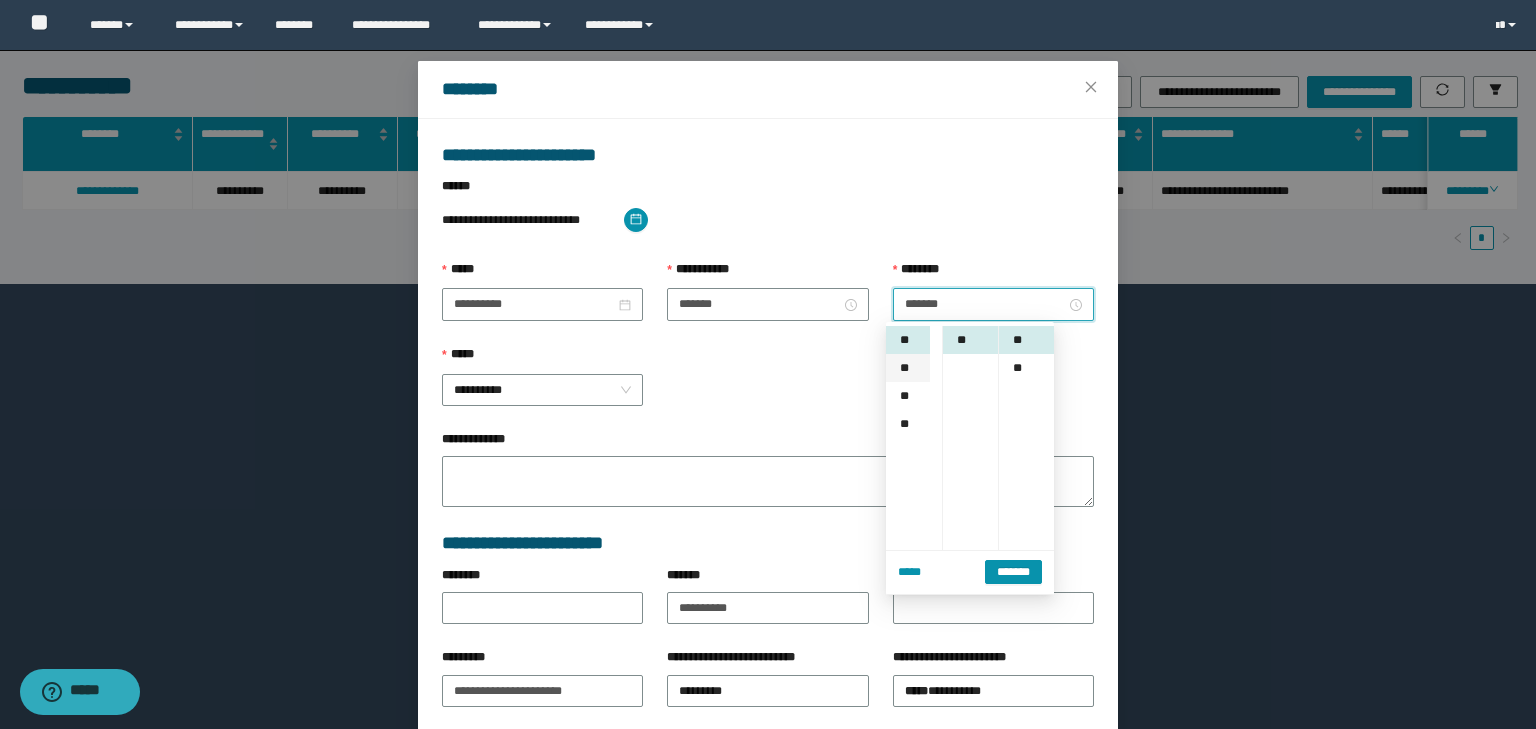 click on "**" at bounding box center (908, 368) 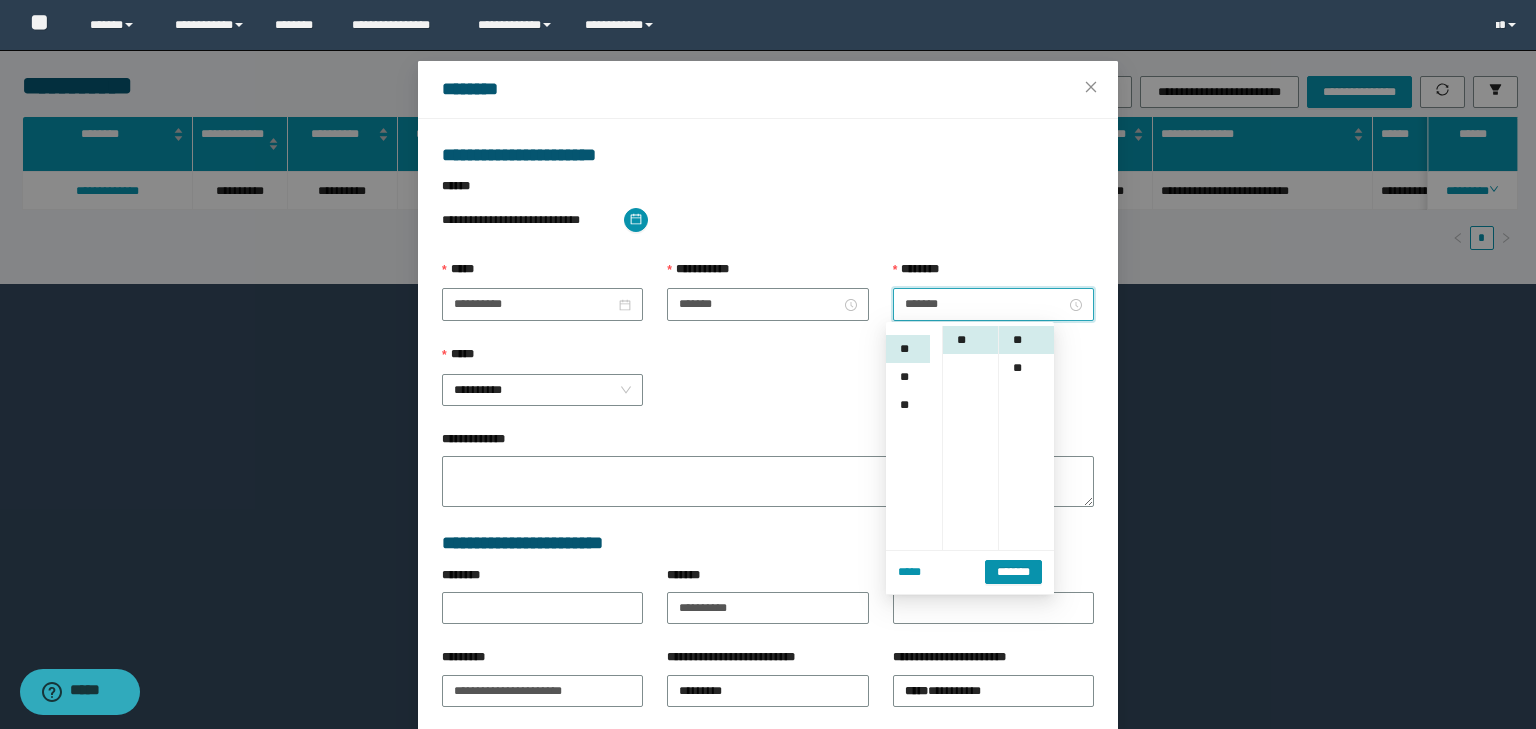 scroll, scrollTop: 252, scrollLeft: 0, axis: vertical 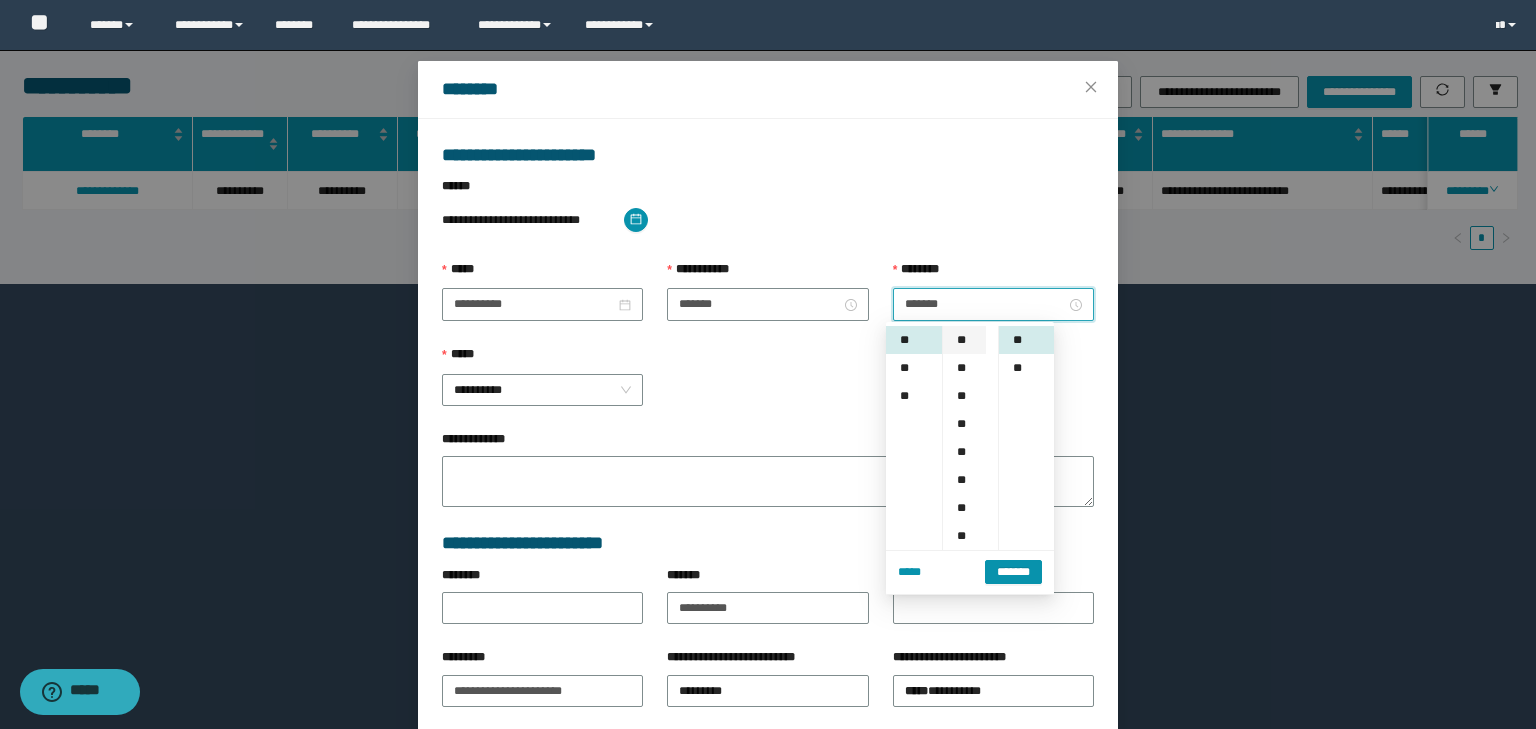 click on "**" at bounding box center [964, 340] 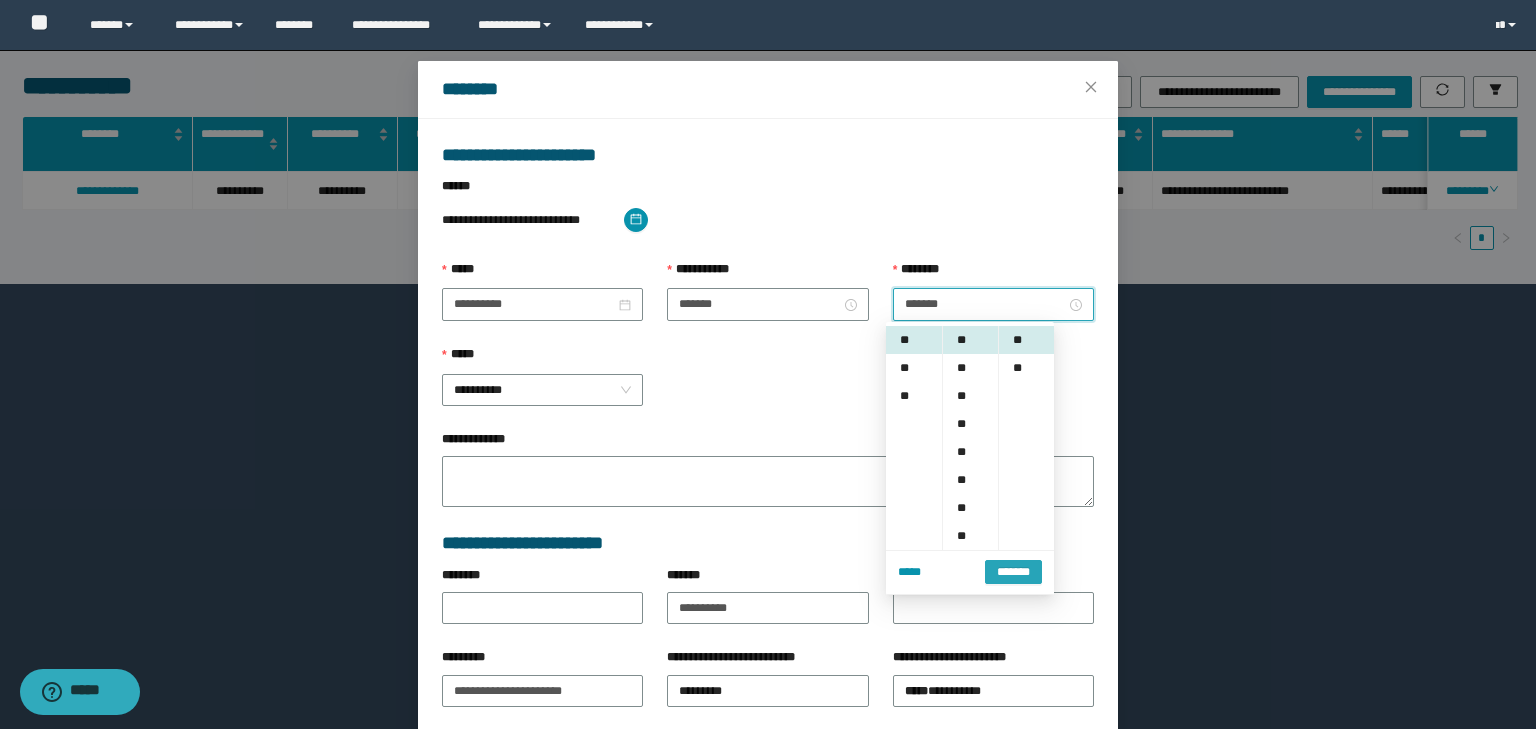 click on "*******" at bounding box center [1013, 572] 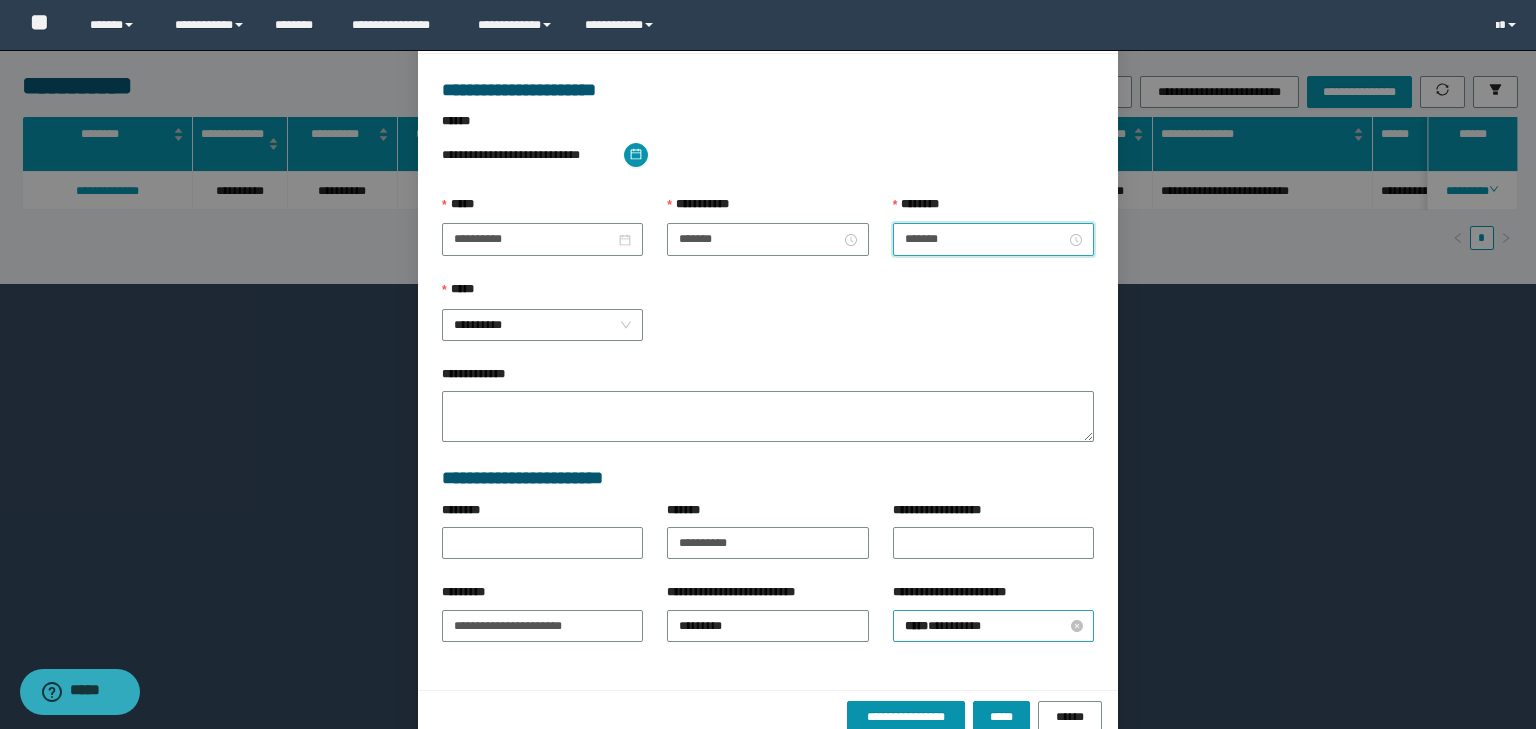 scroll, scrollTop: 139, scrollLeft: 0, axis: vertical 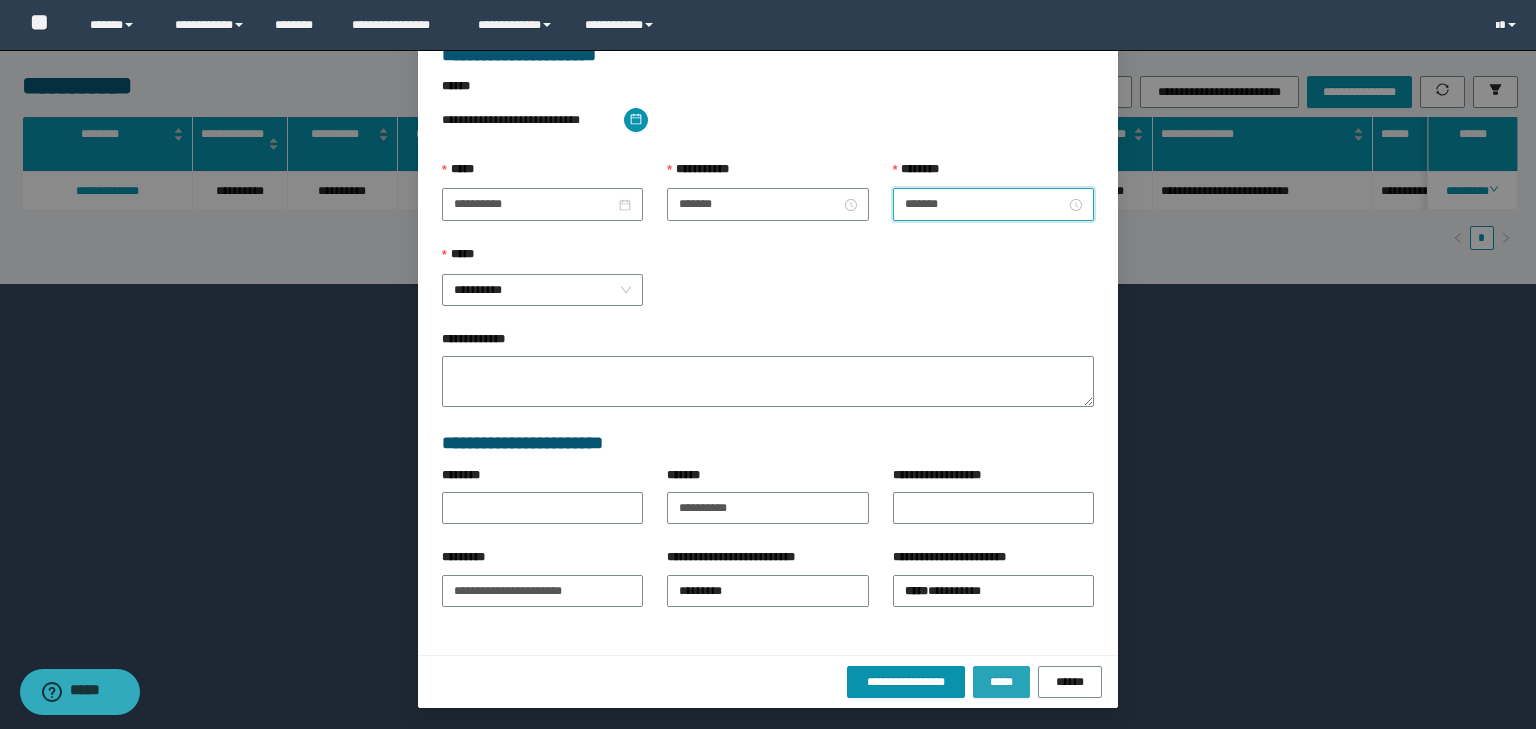click on "*****" at bounding box center (1001, 682) 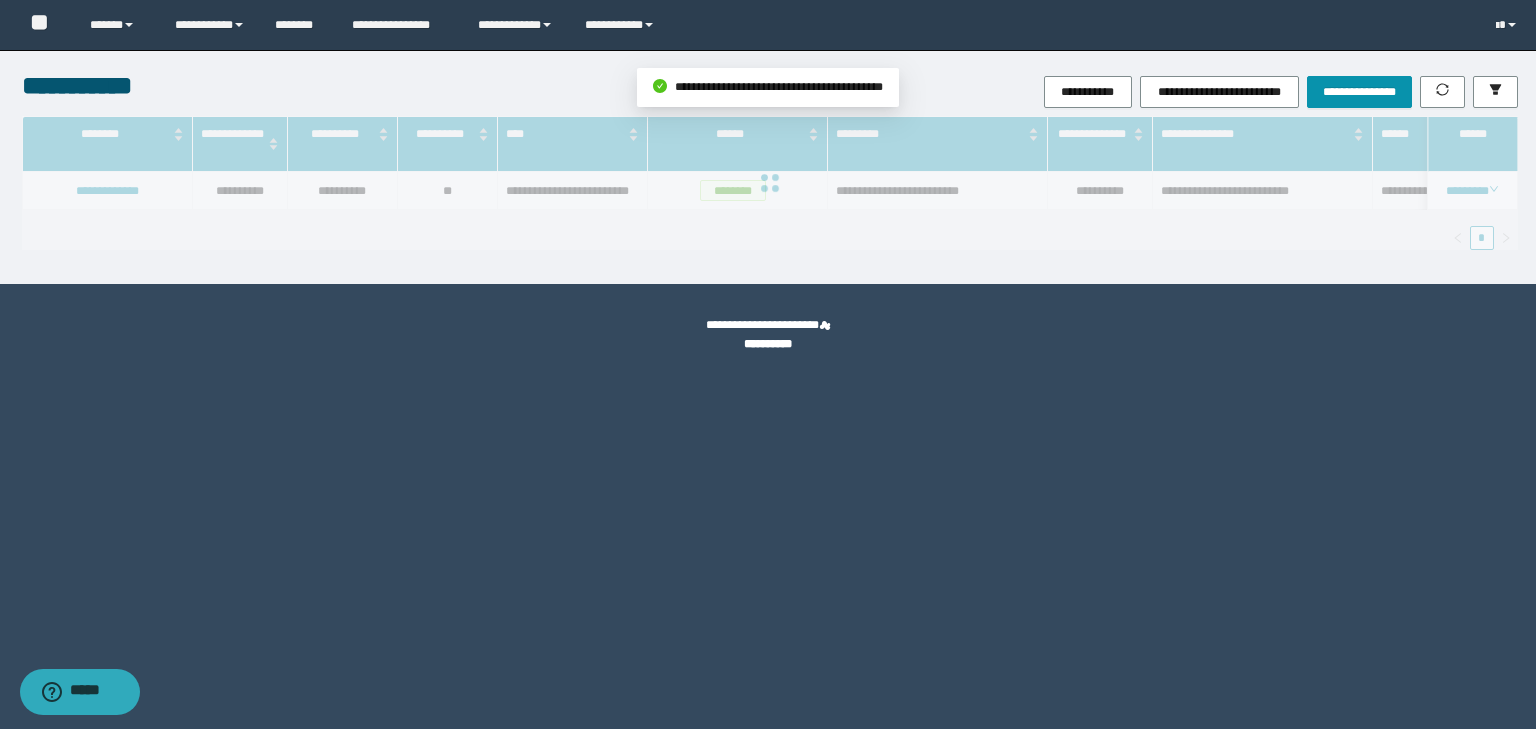 scroll, scrollTop: 39, scrollLeft: 0, axis: vertical 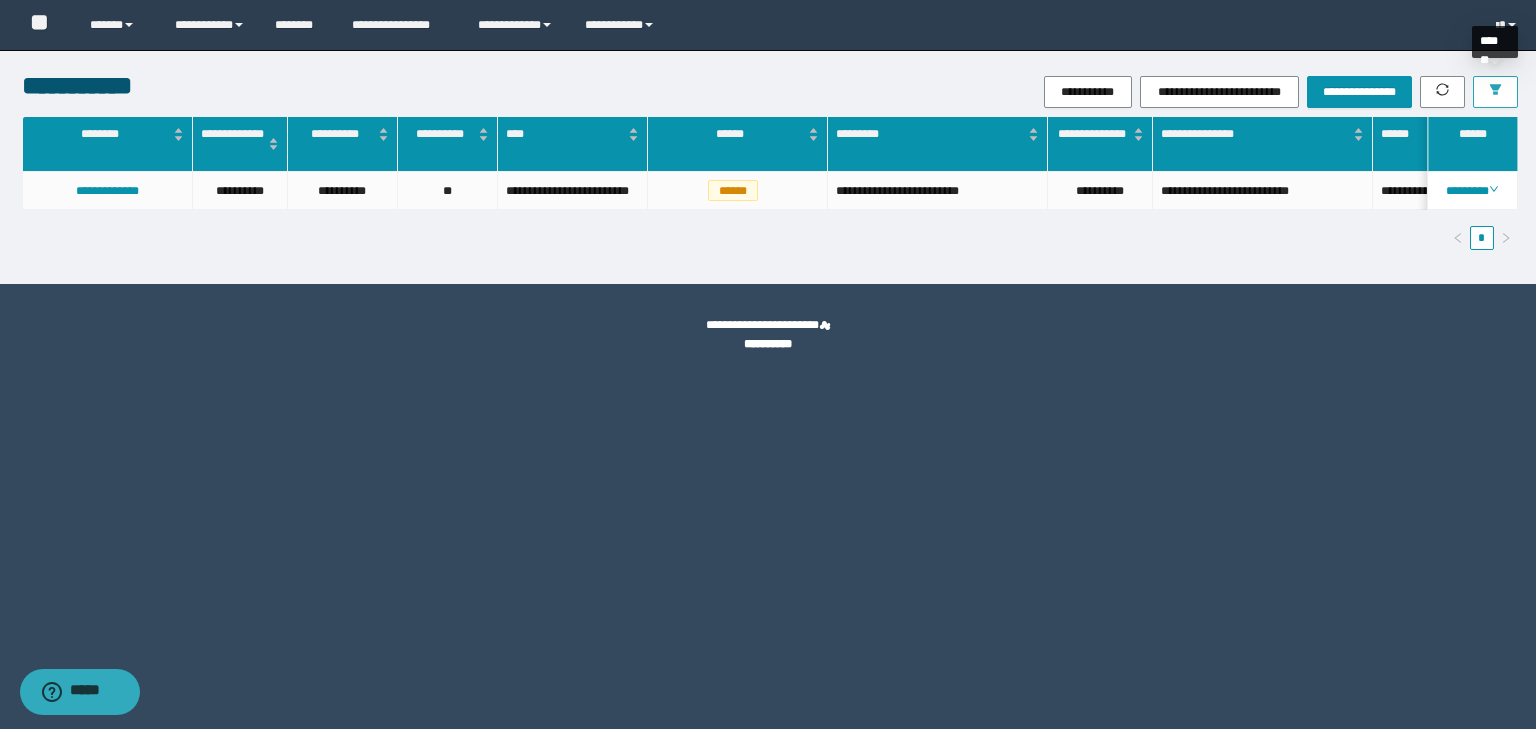 click at bounding box center [1495, 92] 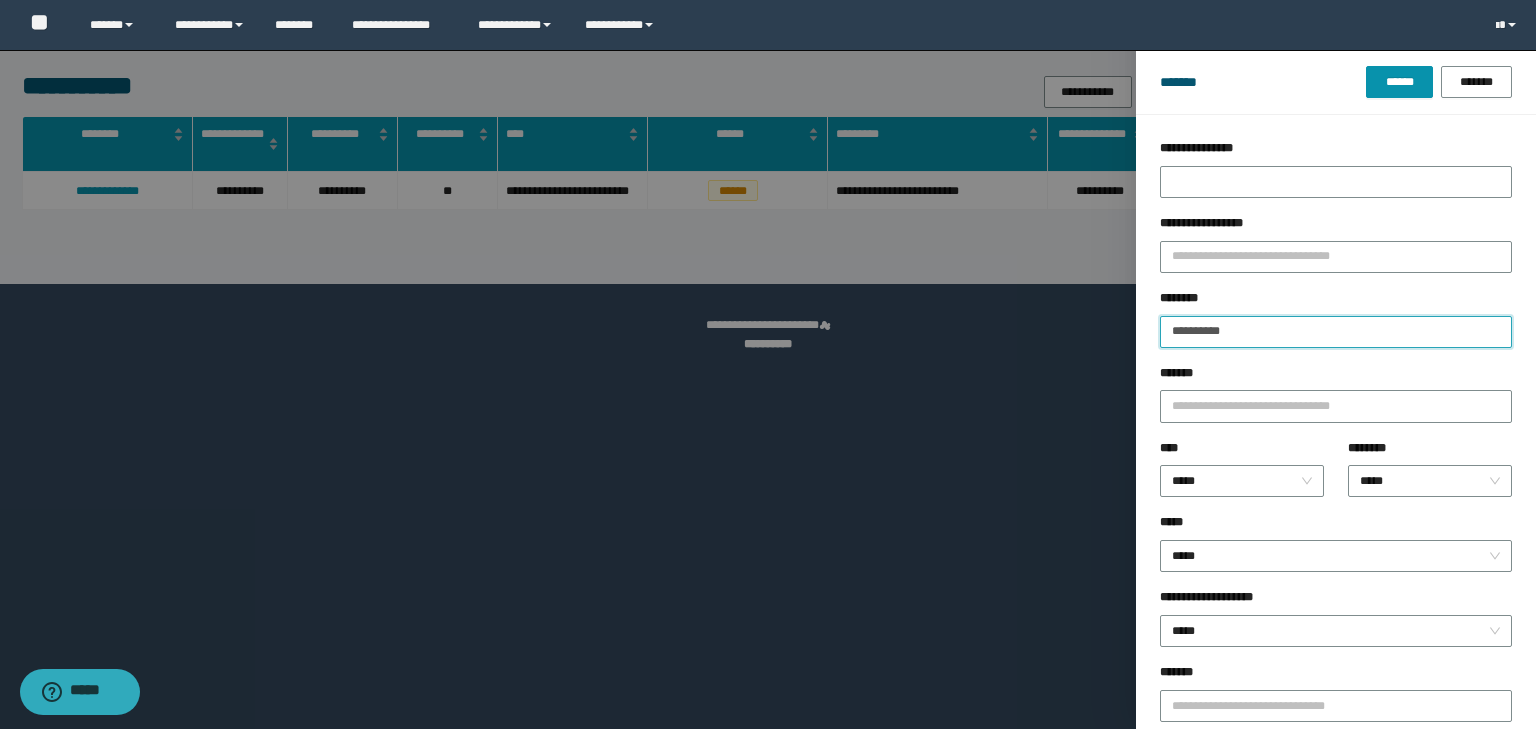 drag, startPoint x: 1280, startPoint y: 321, endPoint x: 1050, endPoint y: 316, distance: 230.05434 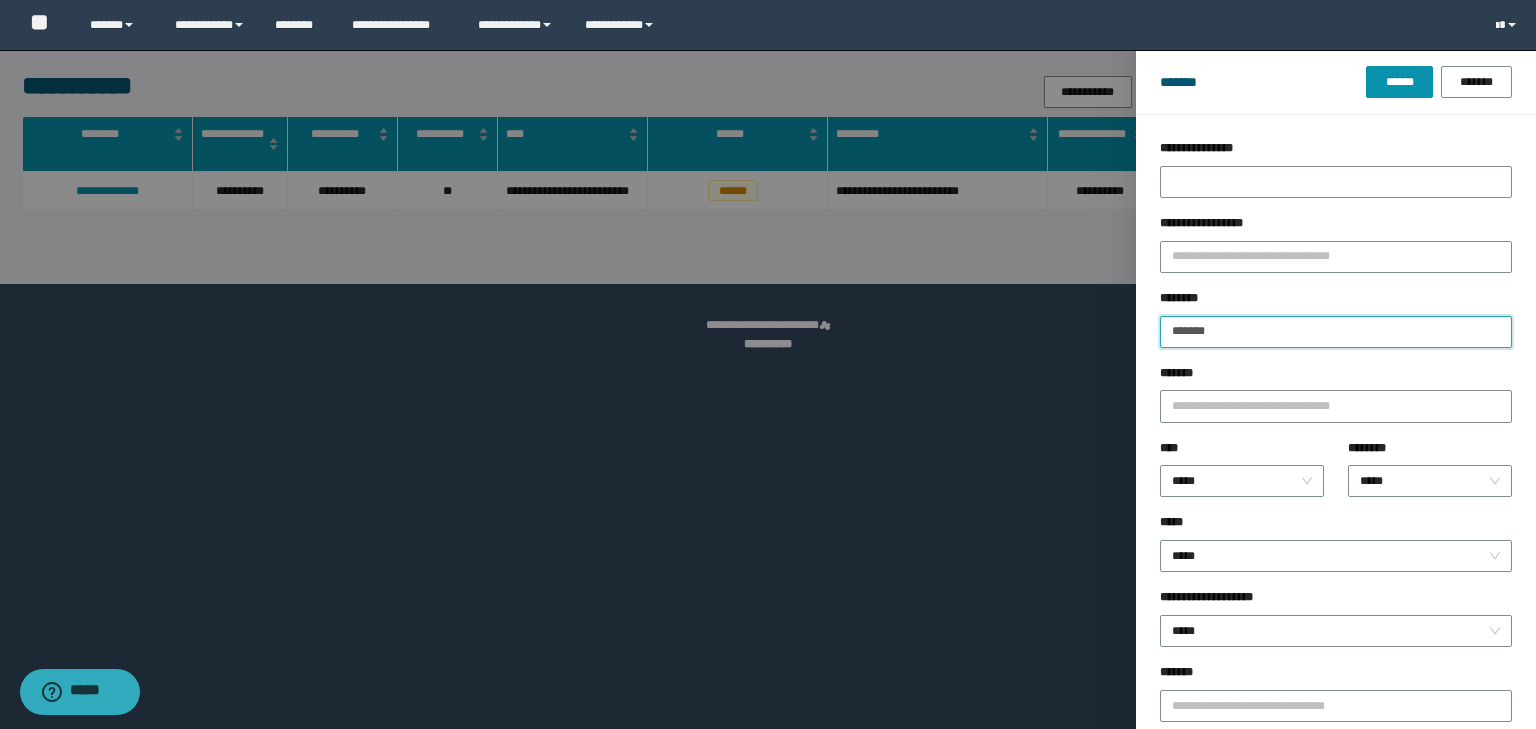 type on "*******" 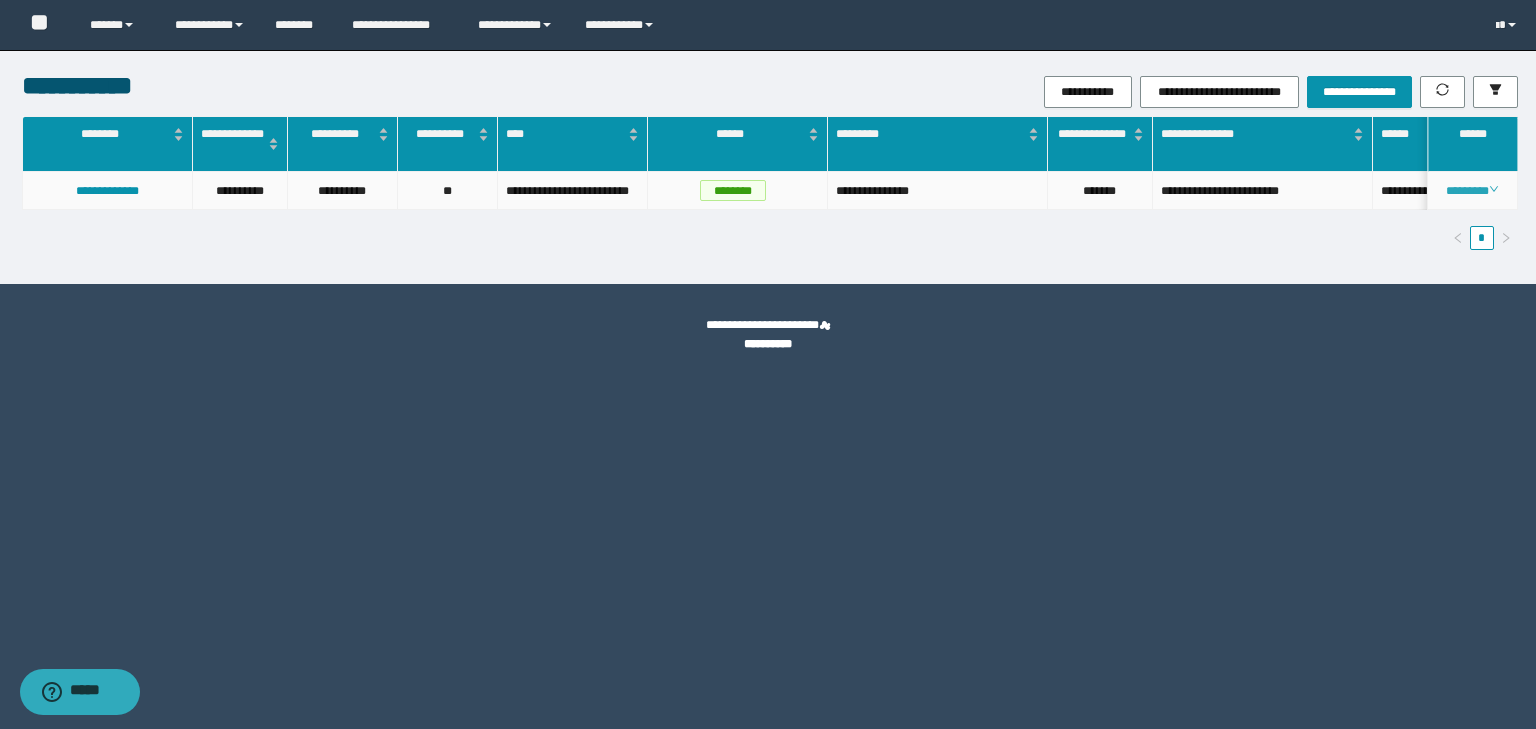 click on "********" at bounding box center (1472, 191) 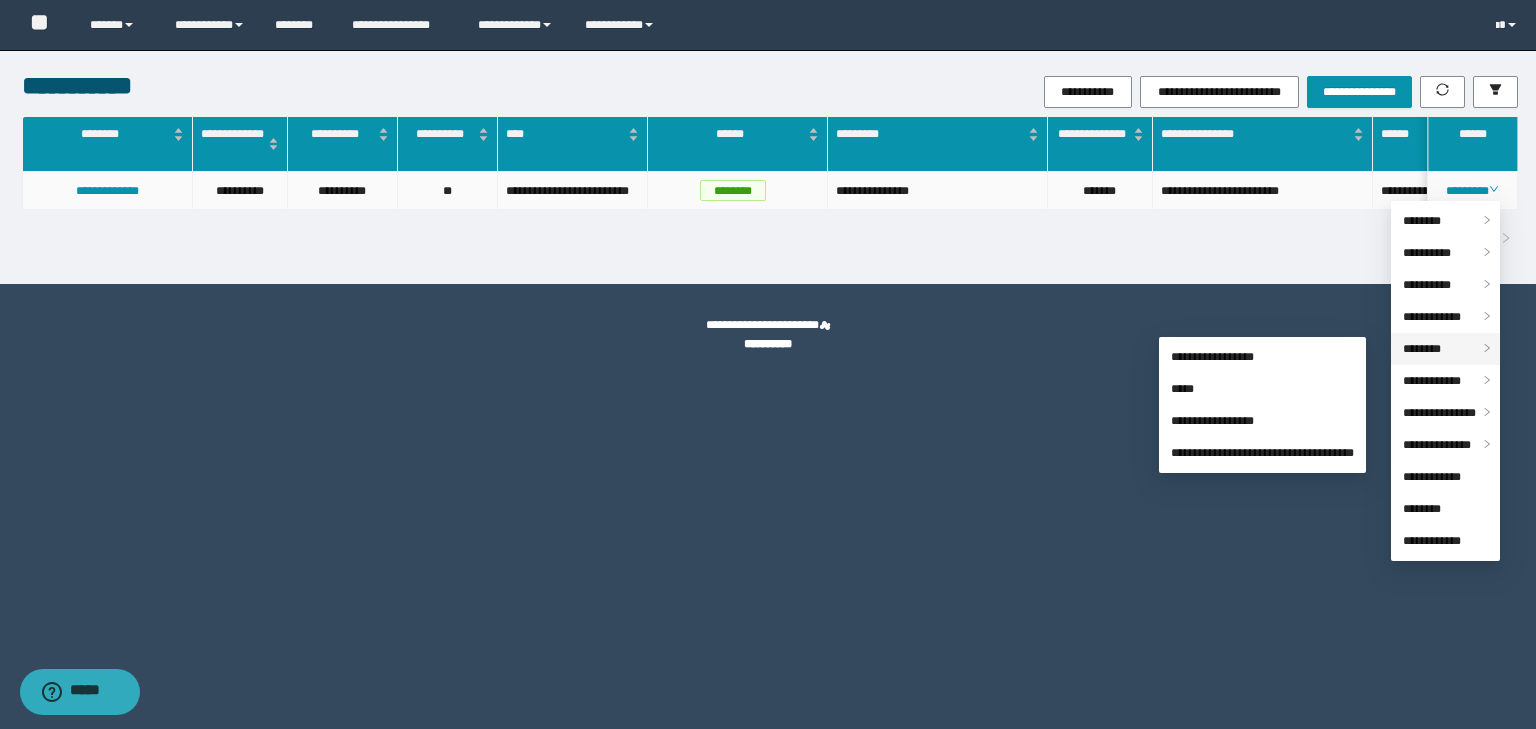 click on "********" at bounding box center [1422, 349] 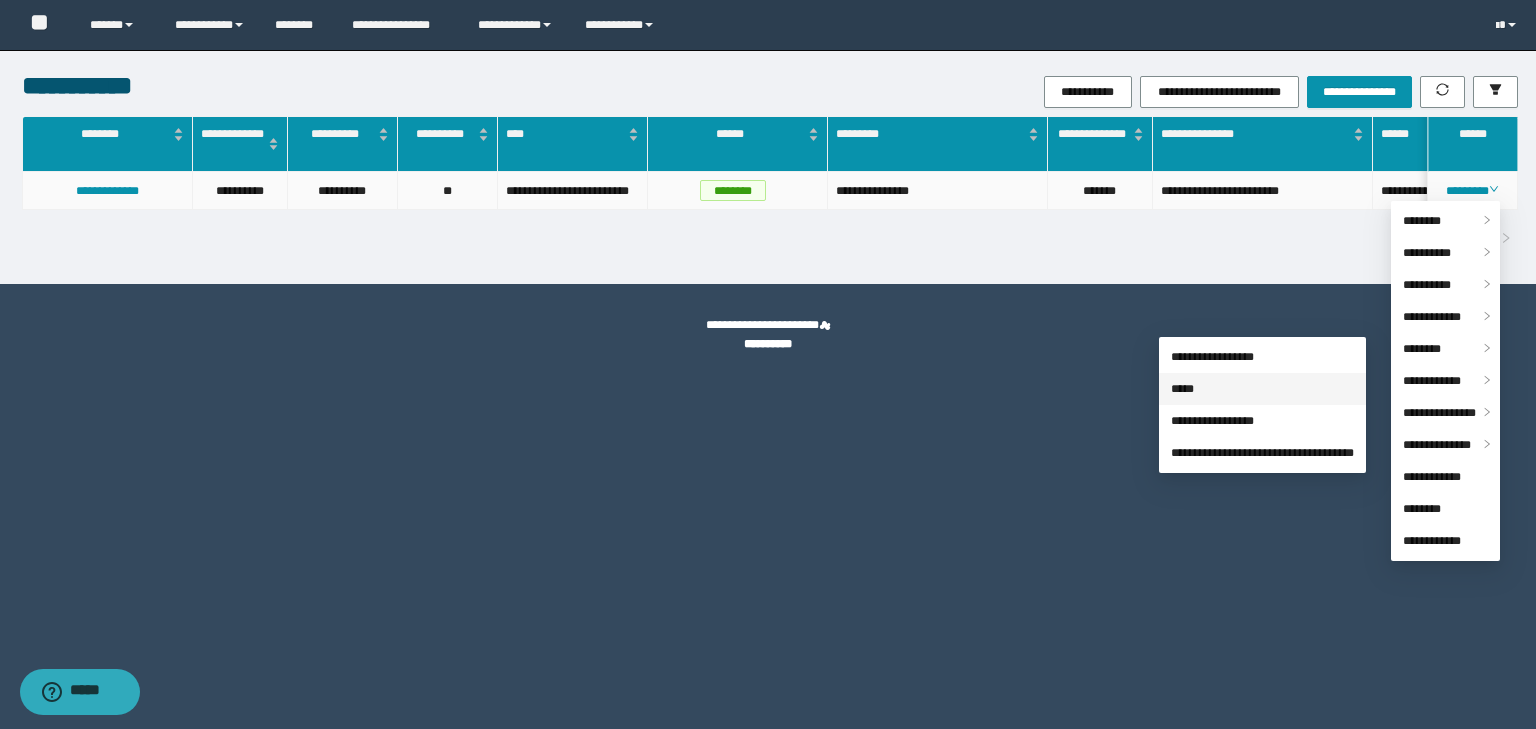 click on "*****" at bounding box center (1182, 389) 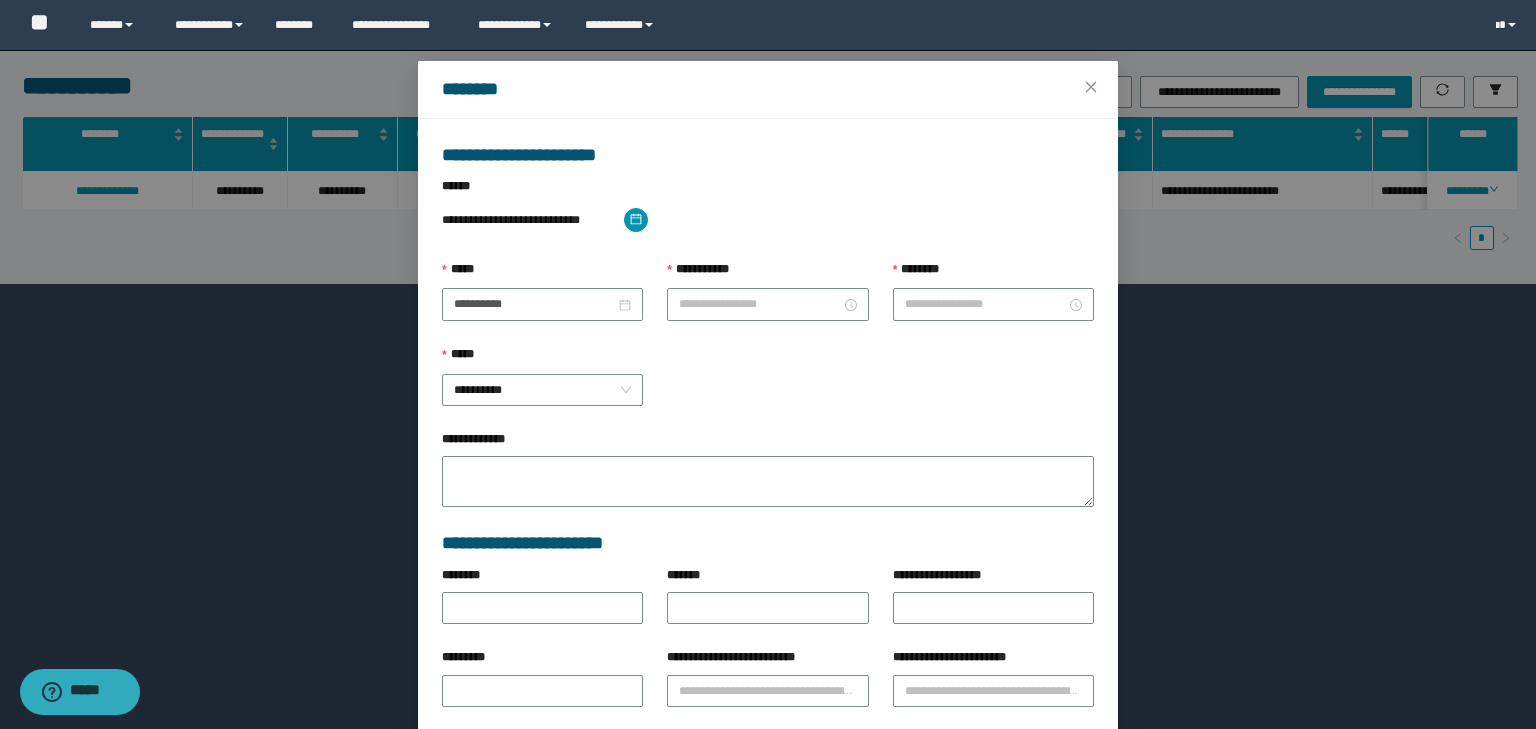 type on "**********" 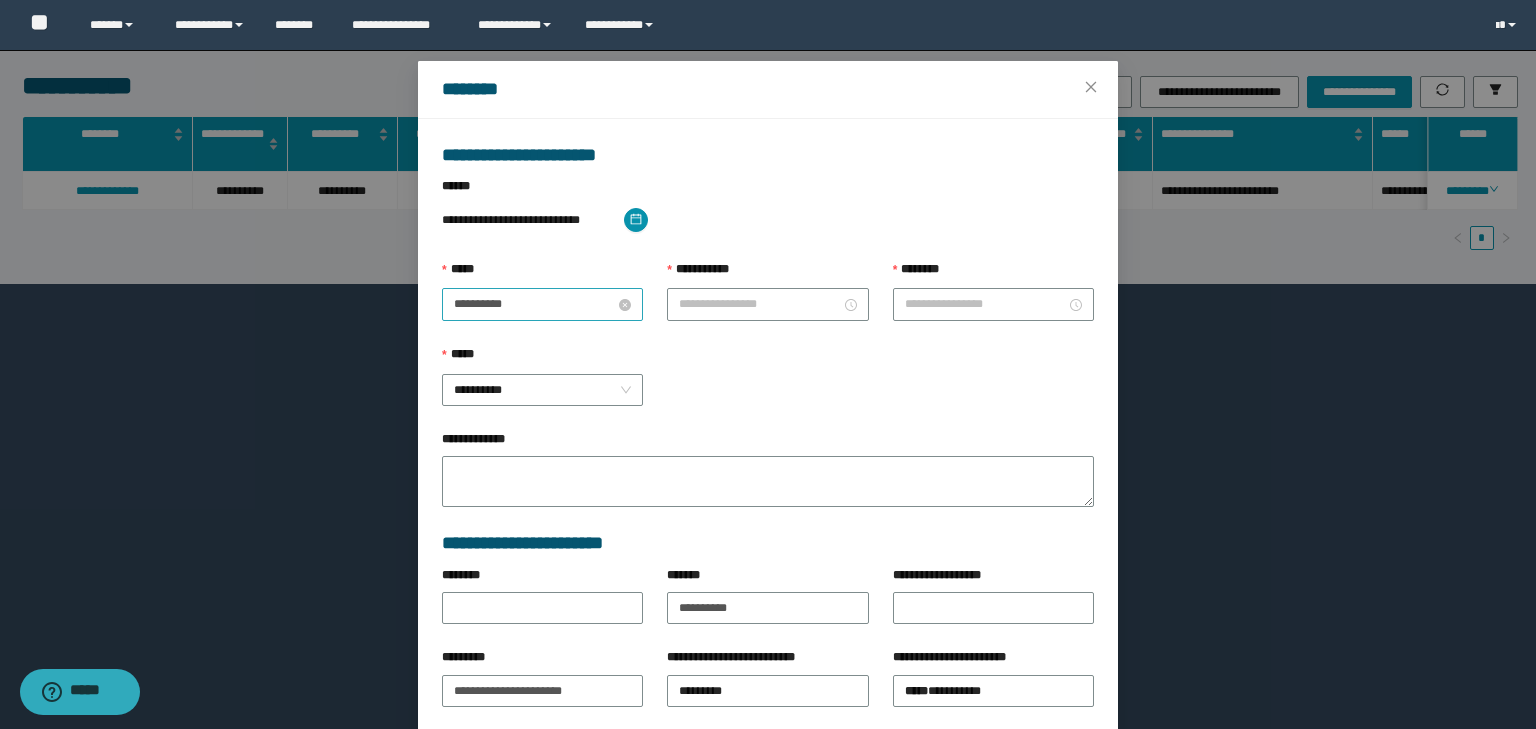 click on "**********" at bounding box center (534, 304) 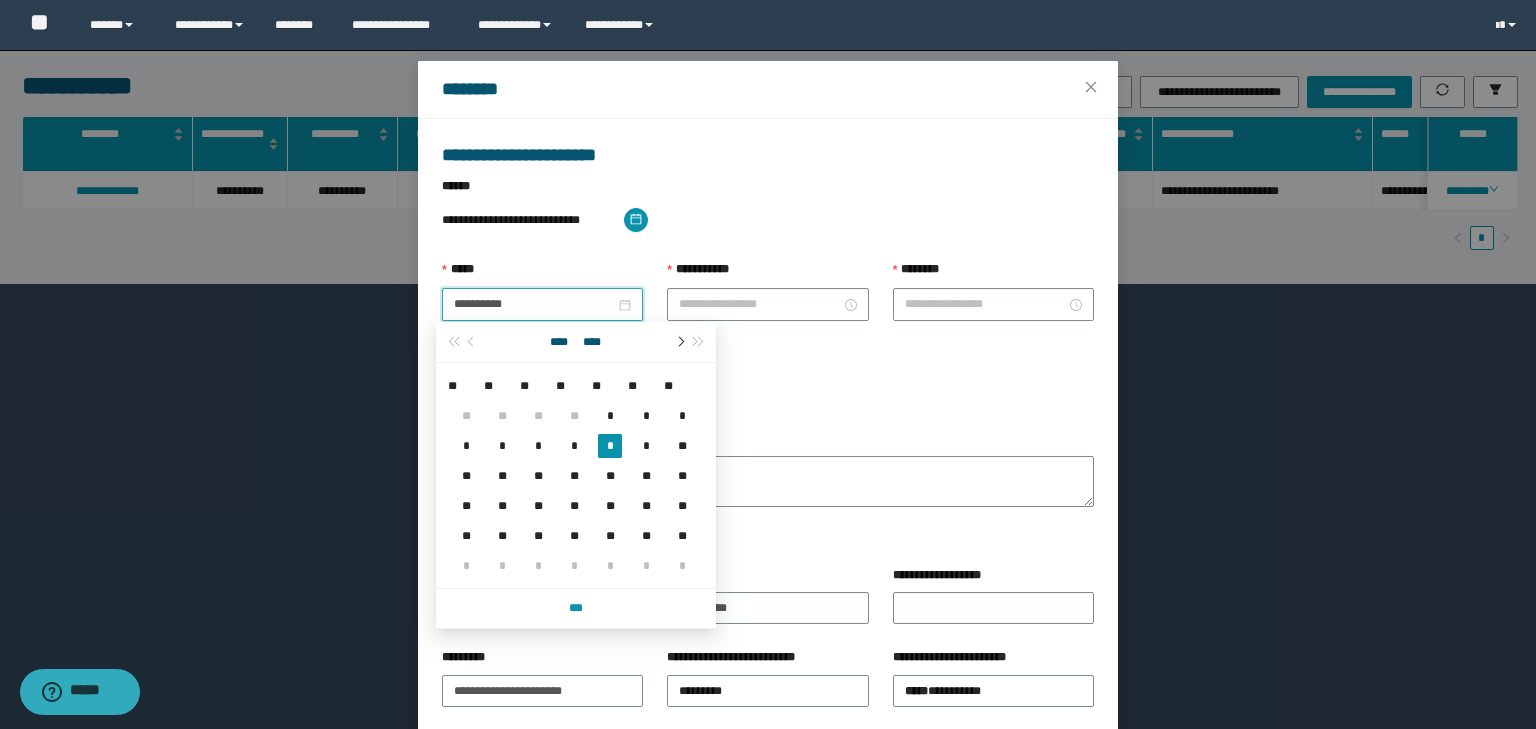 click at bounding box center (679, 342) 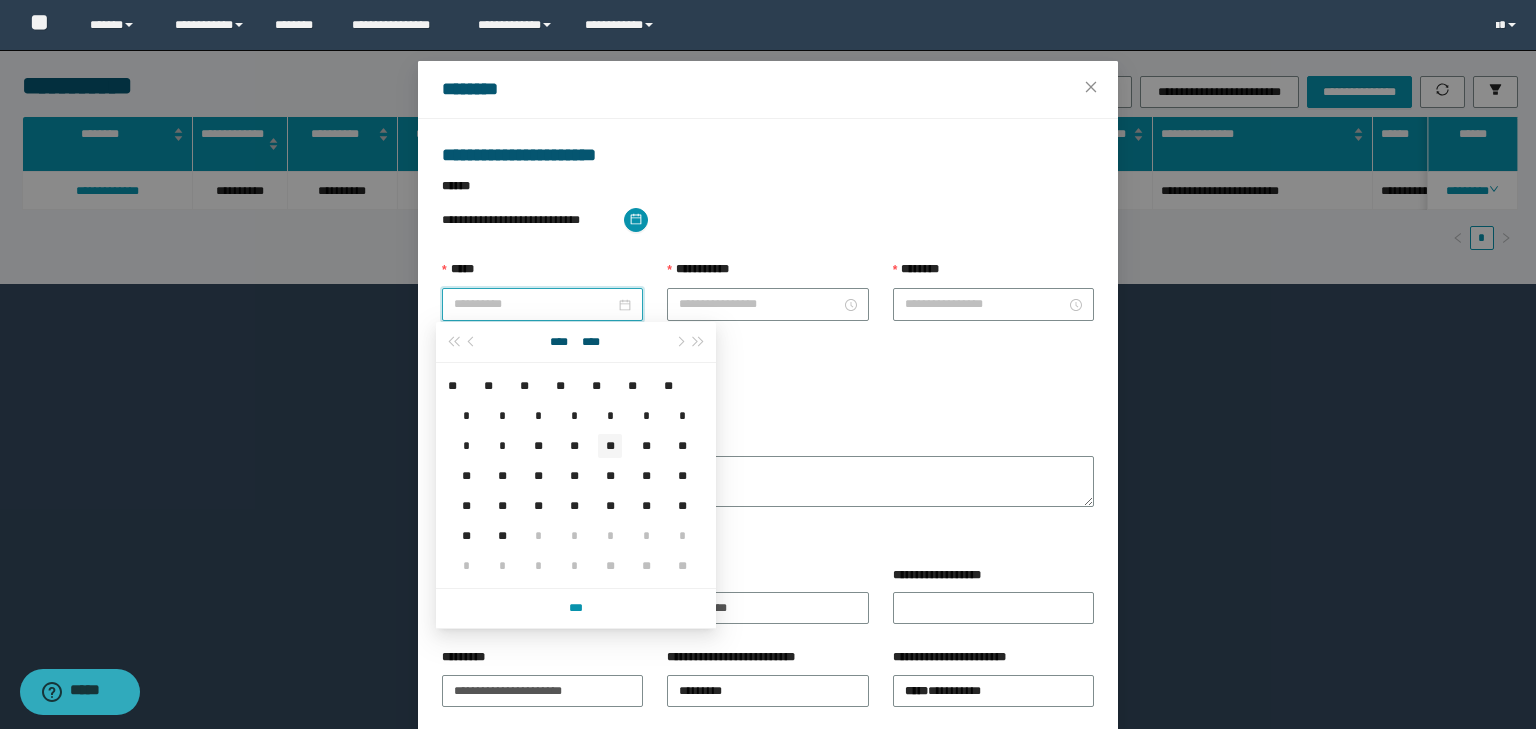 type on "**********" 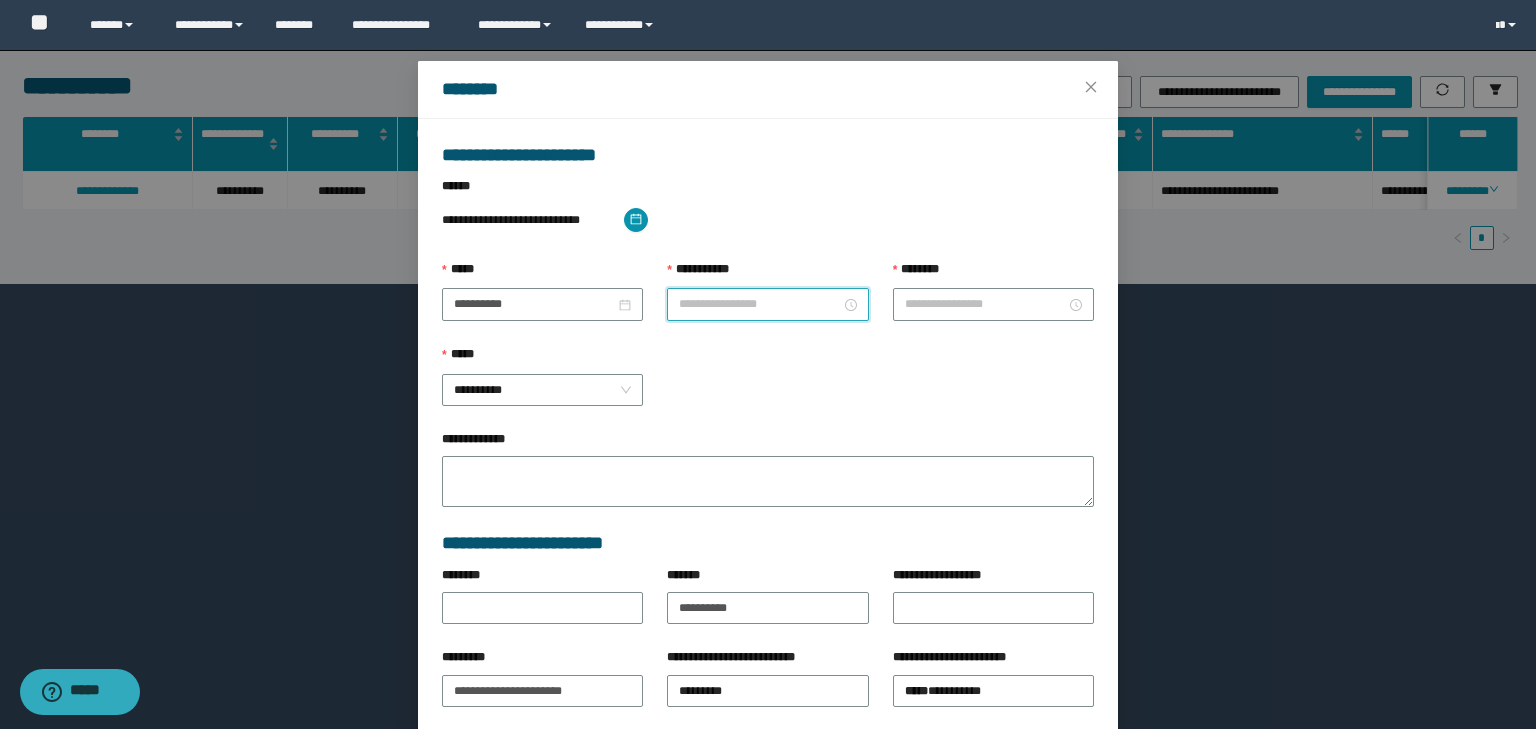 click on "**********" at bounding box center [759, 304] 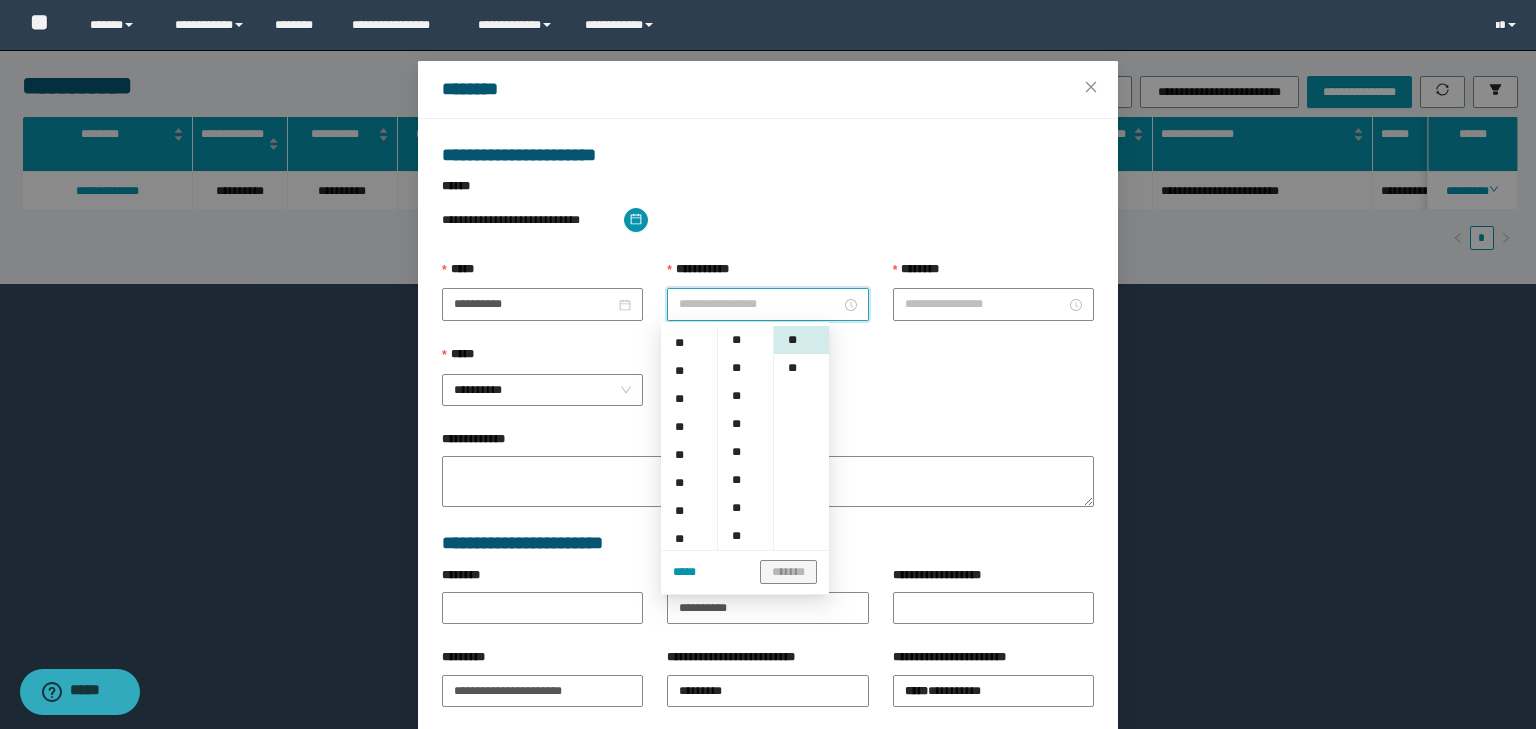 scroll, scrollTop: 111, scrollLeft: 0, axis: vertical 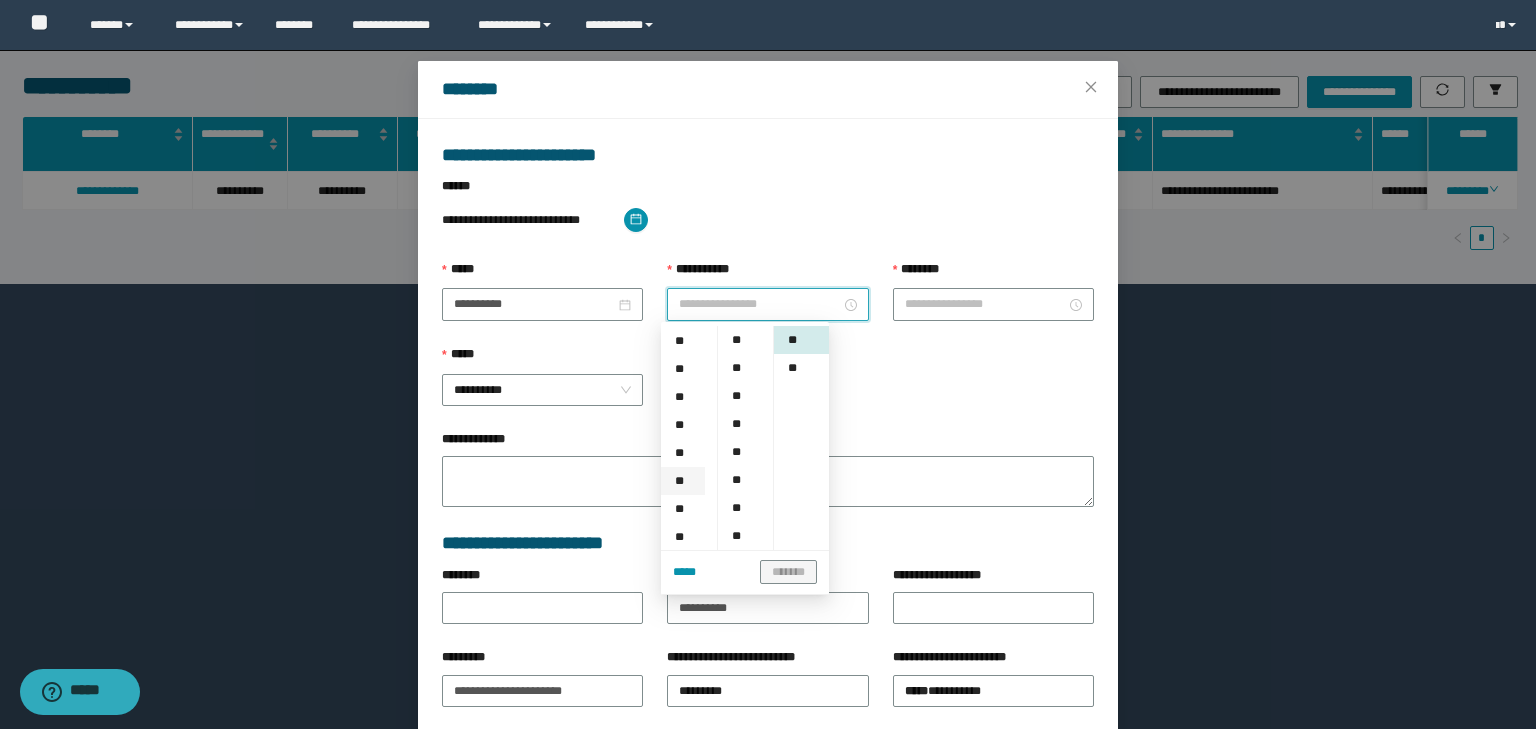 click on "**" at bounding box center [683, 481] 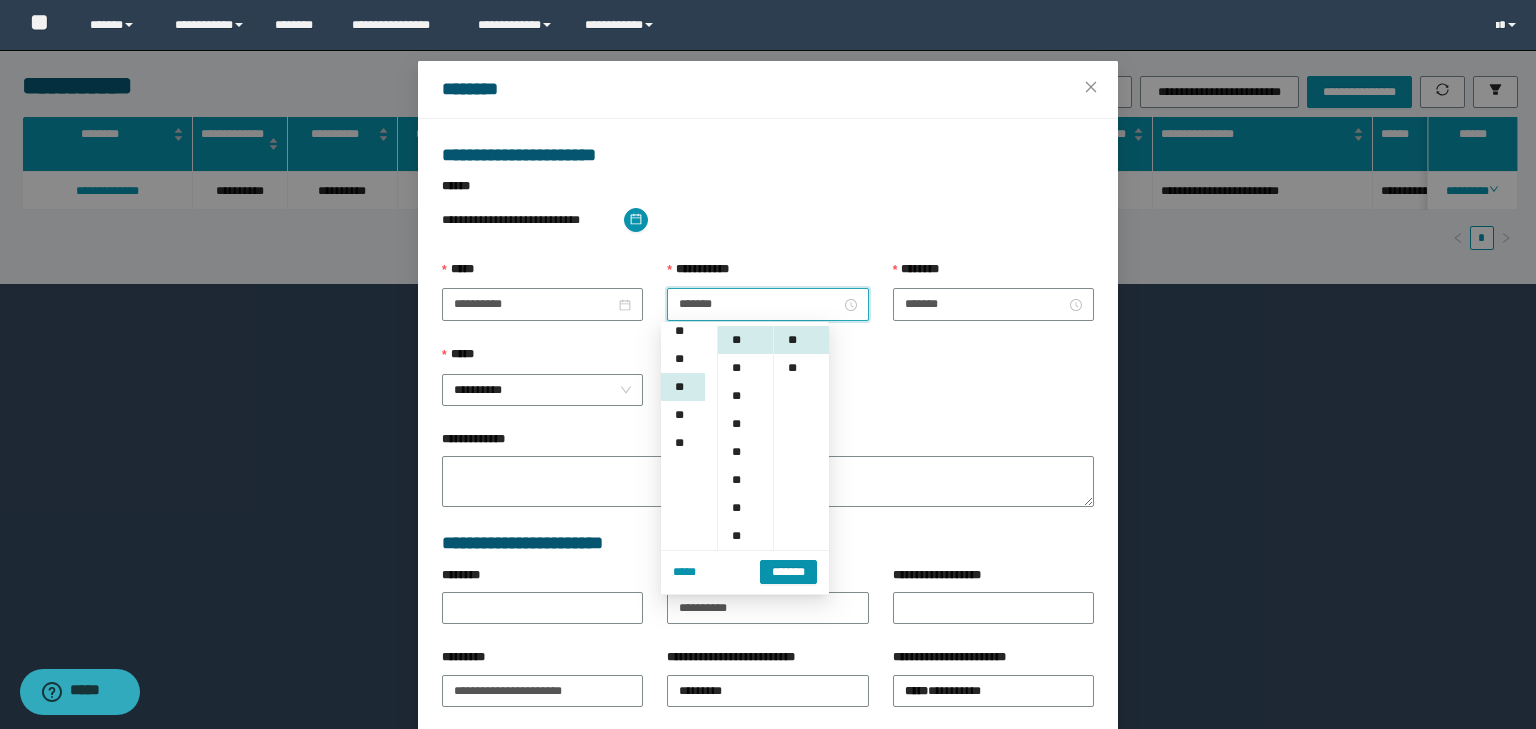 scroll, scrollTop: 252, scrollLeft: 0, axis: vertical 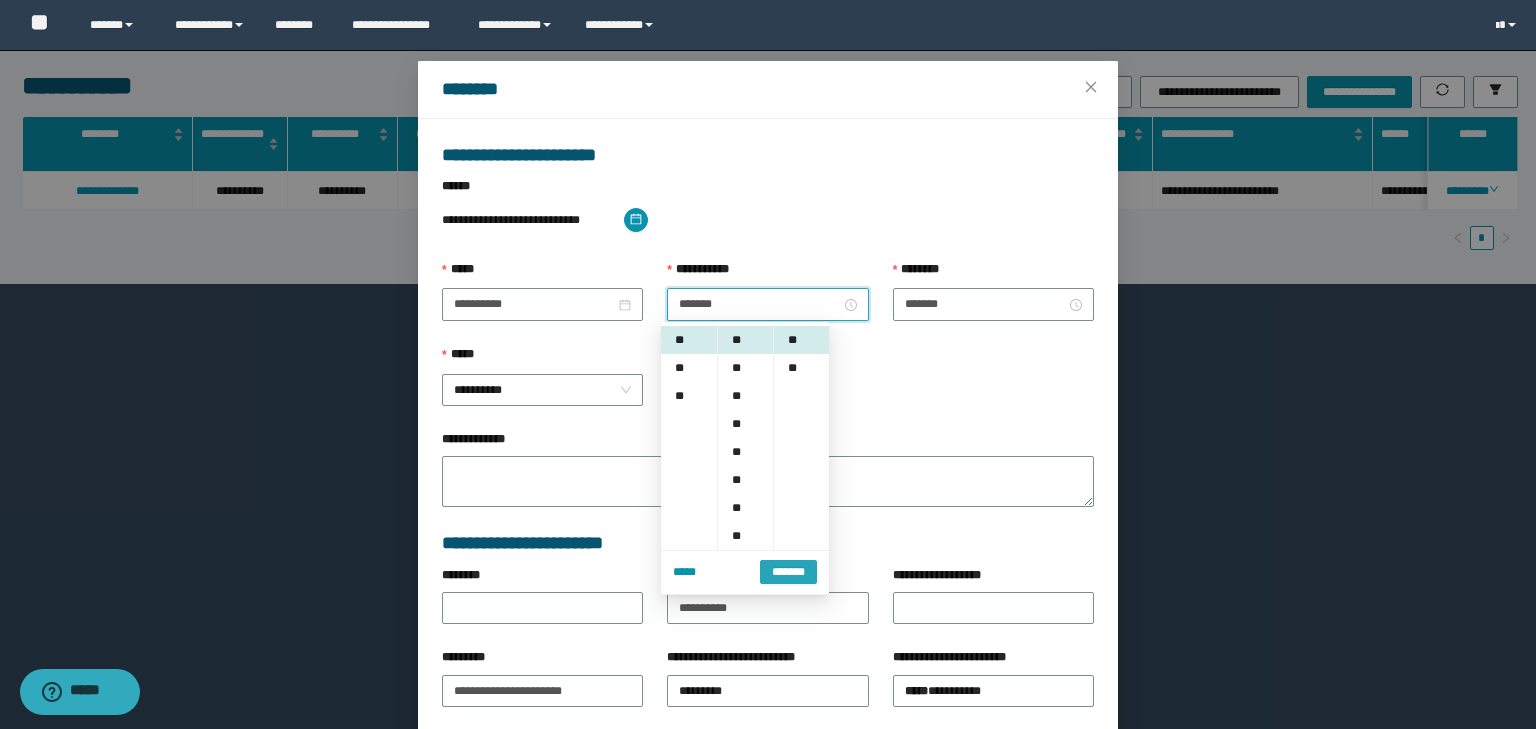 click on "*******" at bounding box center [788, 571] 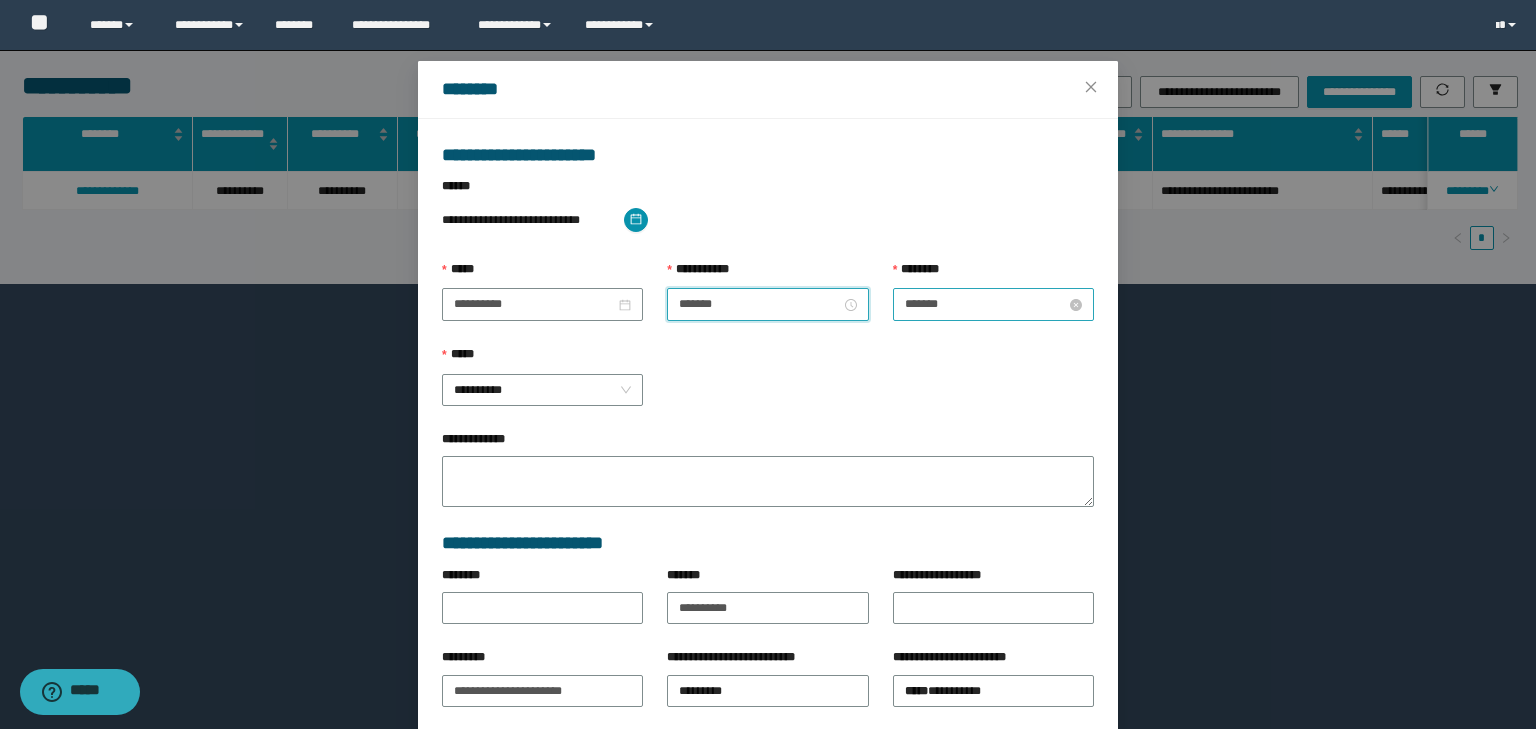 click on "*******" at bounding box center [985, 304] 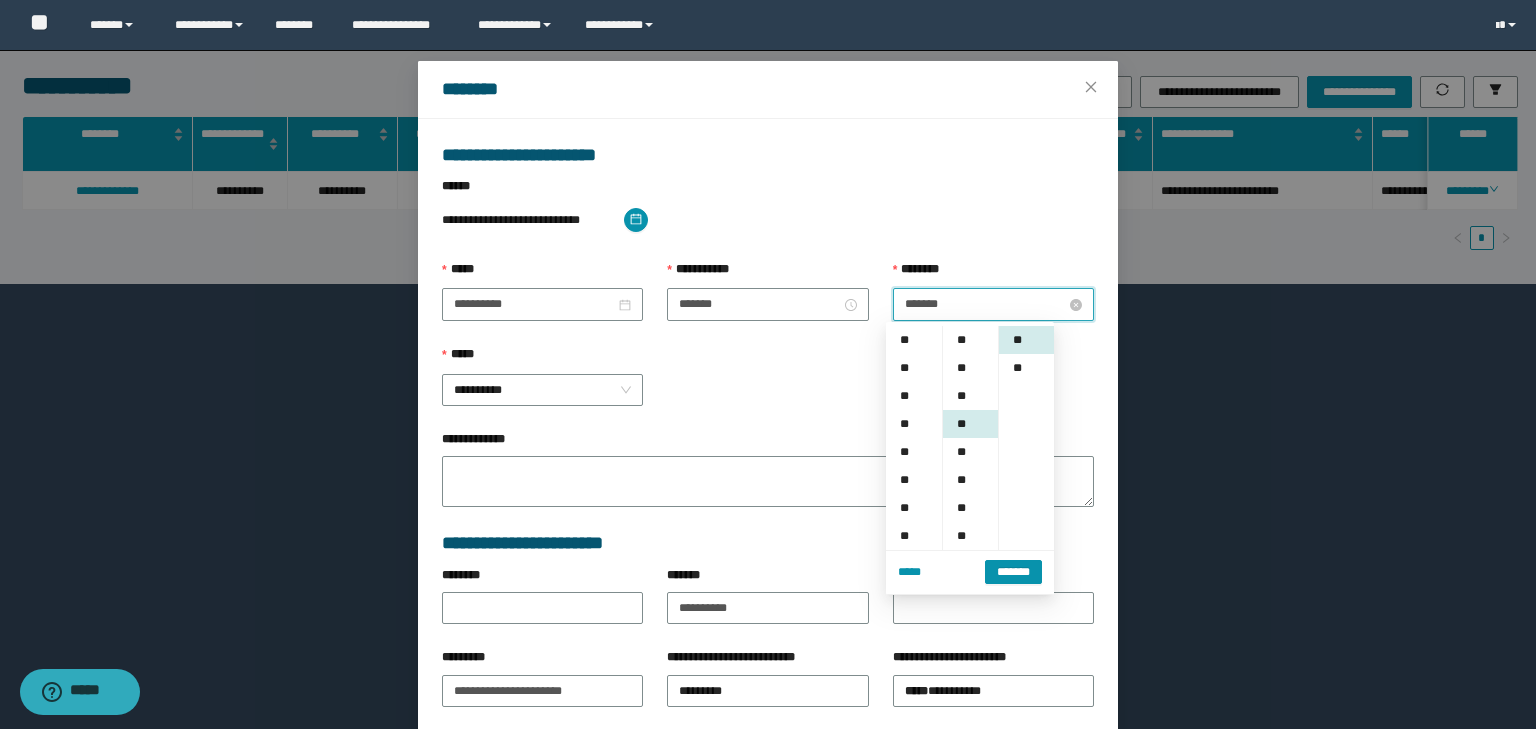 scroll, scrollTop: 252, scrollLeft: 0, axis: vertical 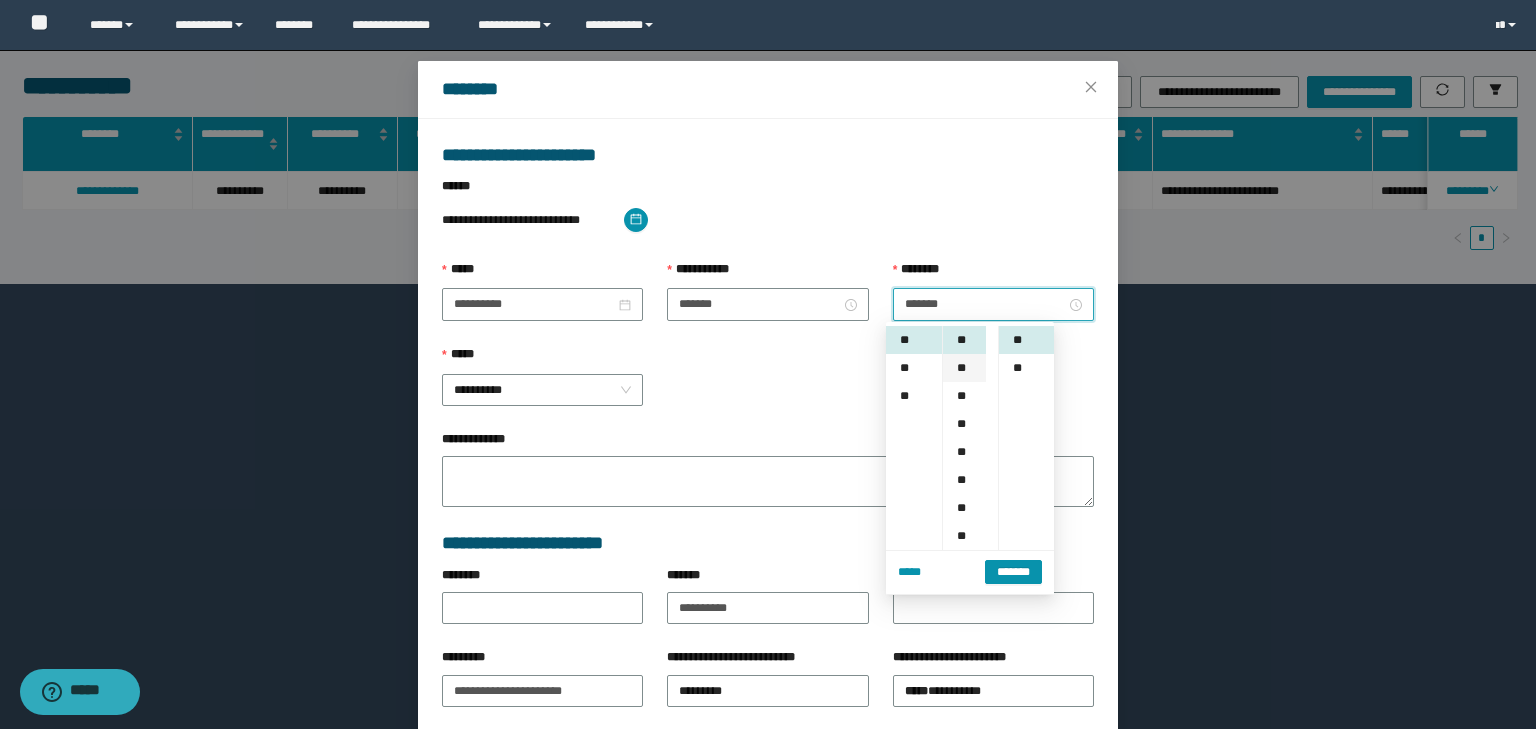 click on "**" at bounding box center [964, 368] 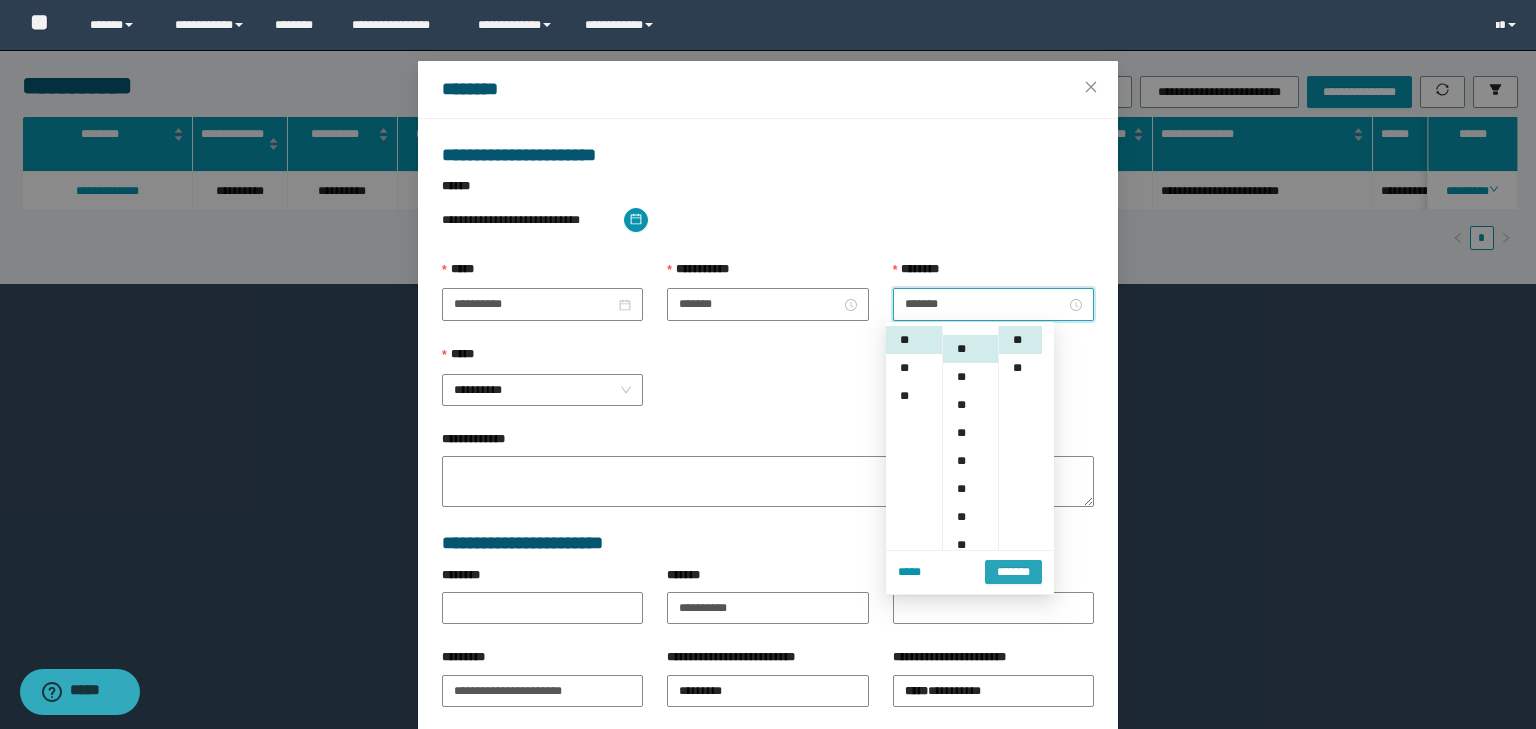 scroll, scrollTop: 112, scrollLeft: 0, axis: vertical 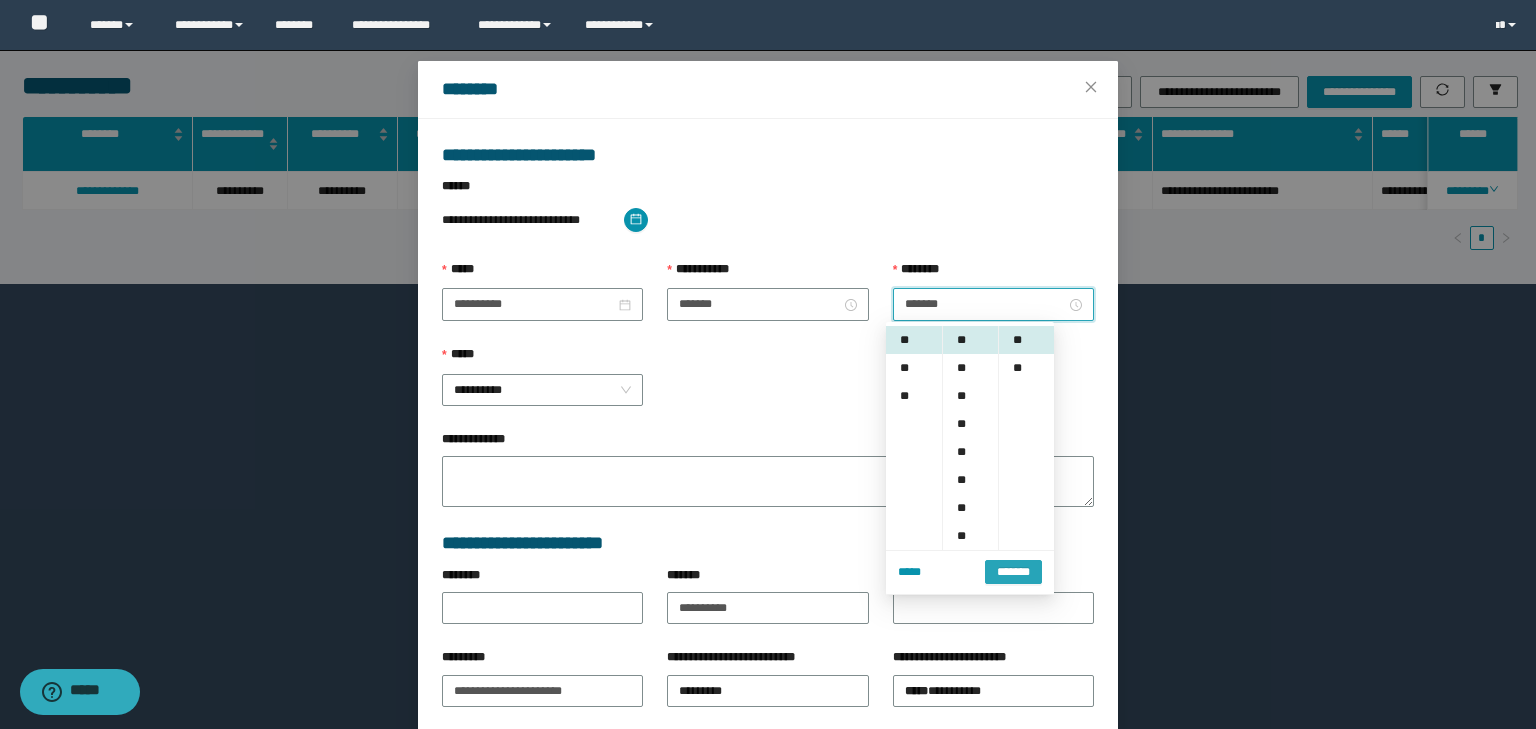 click on "*******" at bounding box center (1013, 572) 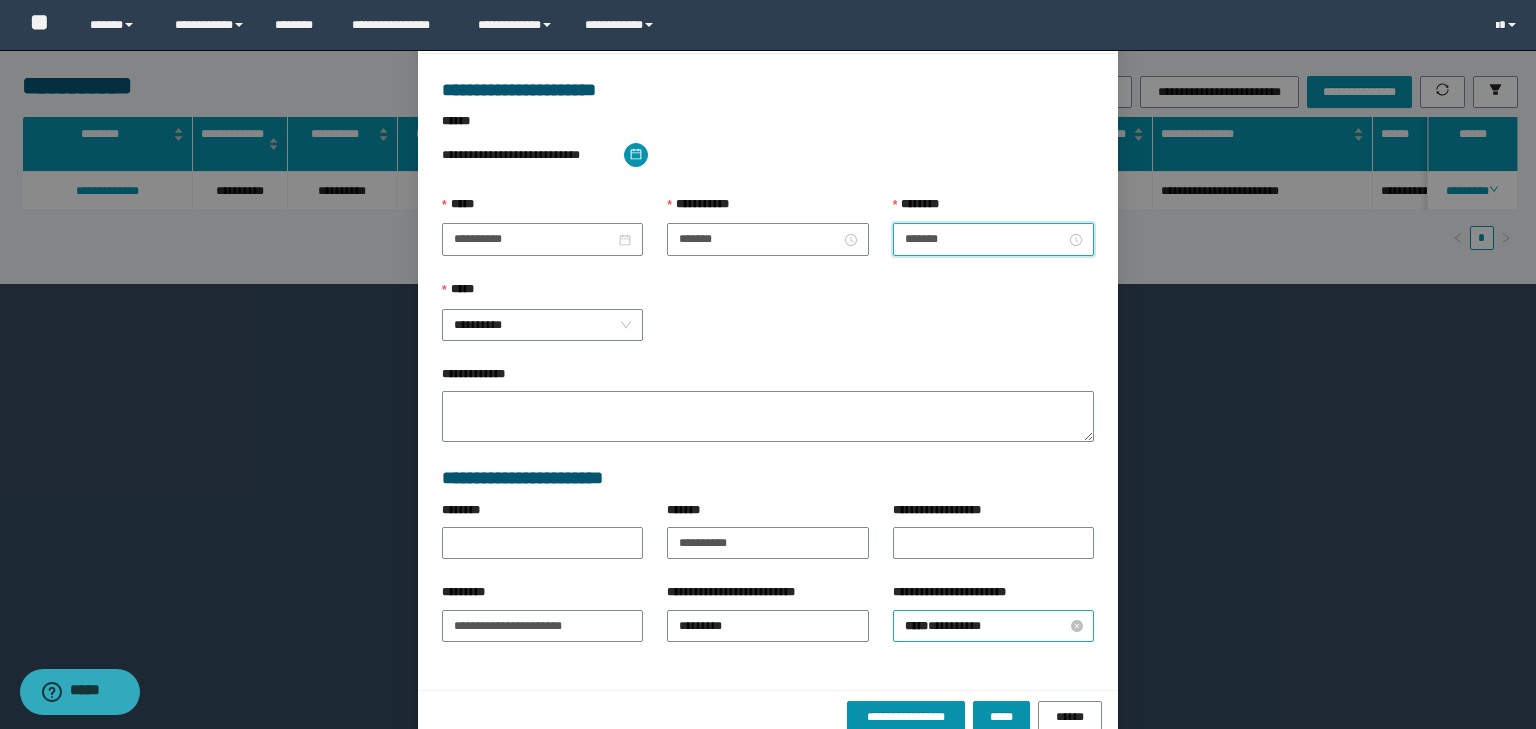 scroll, scrollTop: 139, scrollLeft: 0, axis: vertical 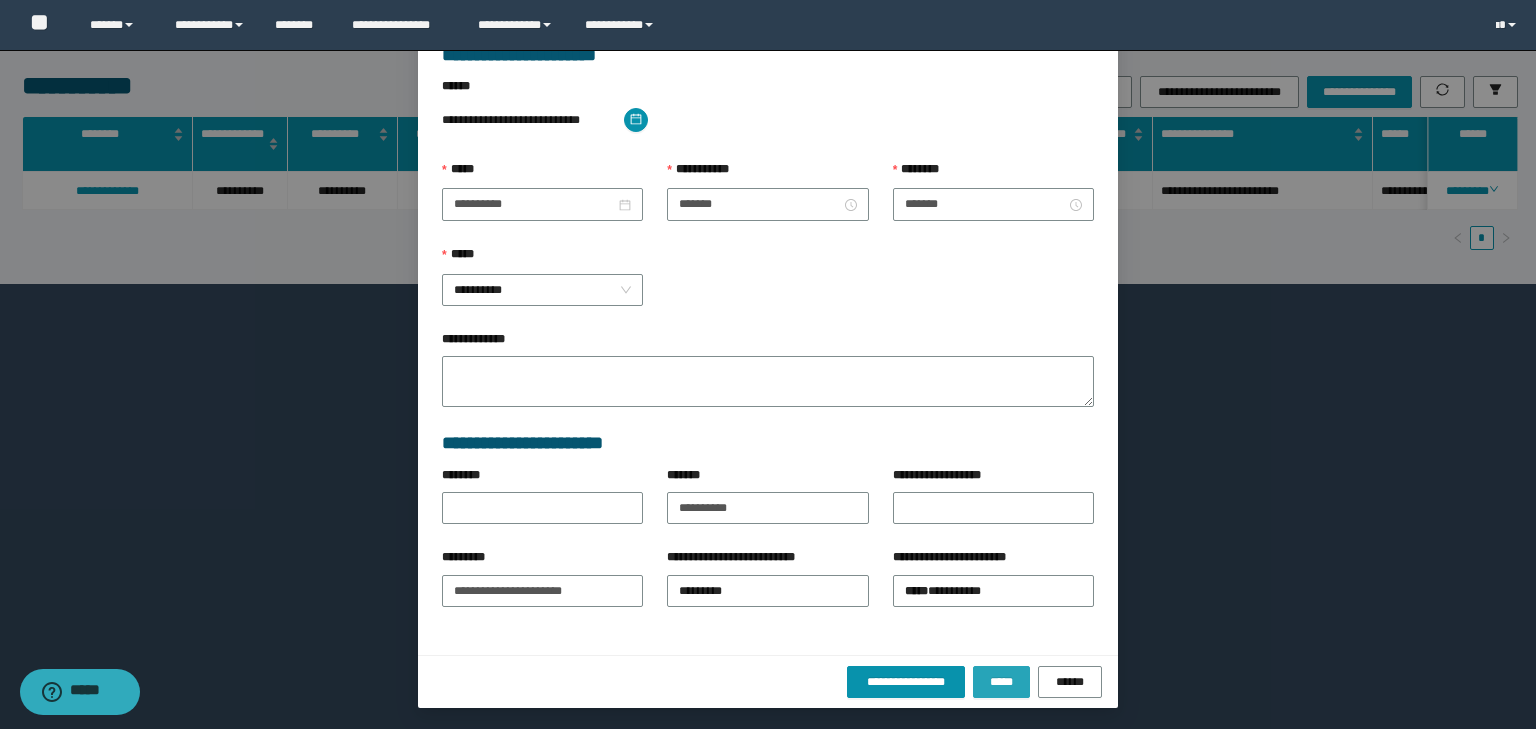 click on "*****" at bounding box center [1001, 682] 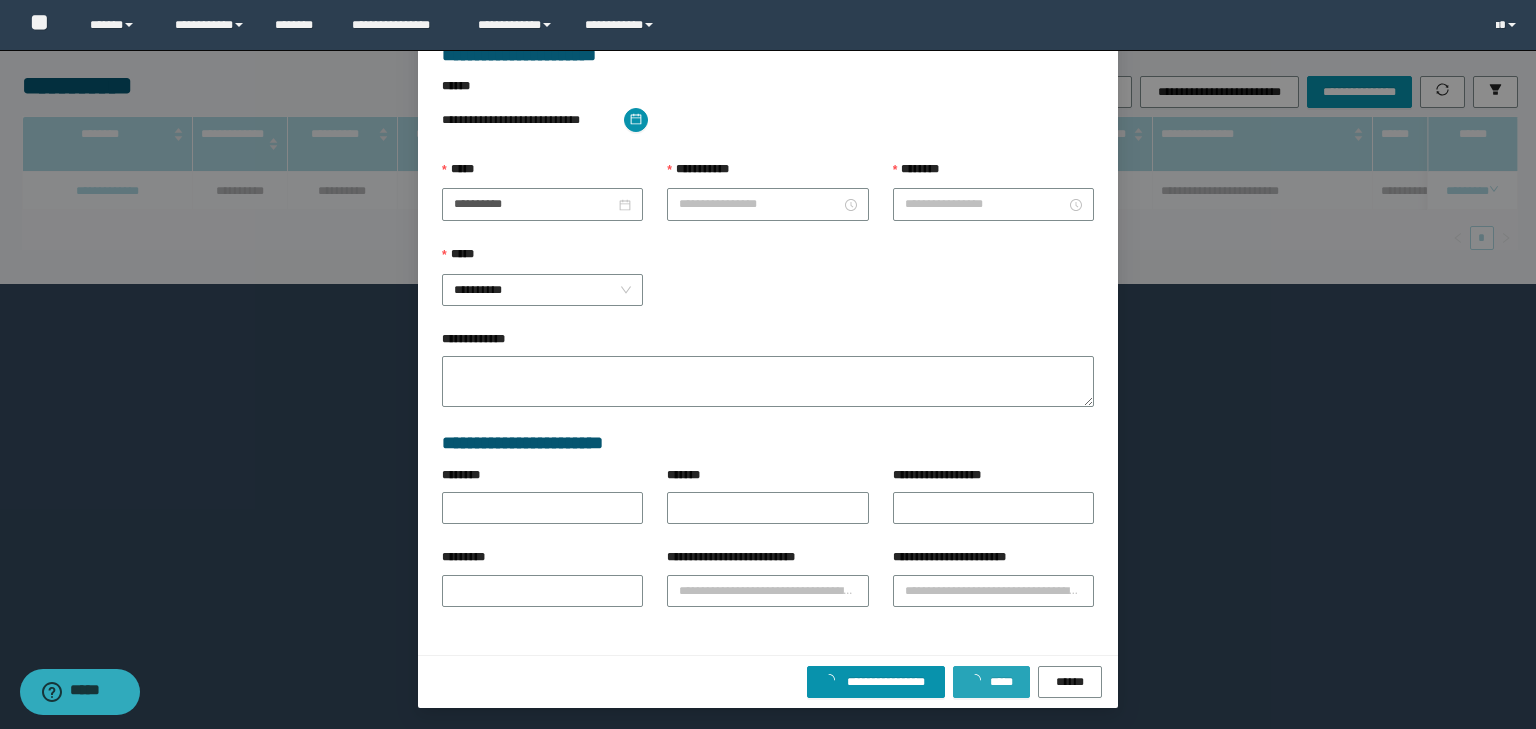 scroll, scrollTop: 39, scrollLeft: 0, axis: vertical 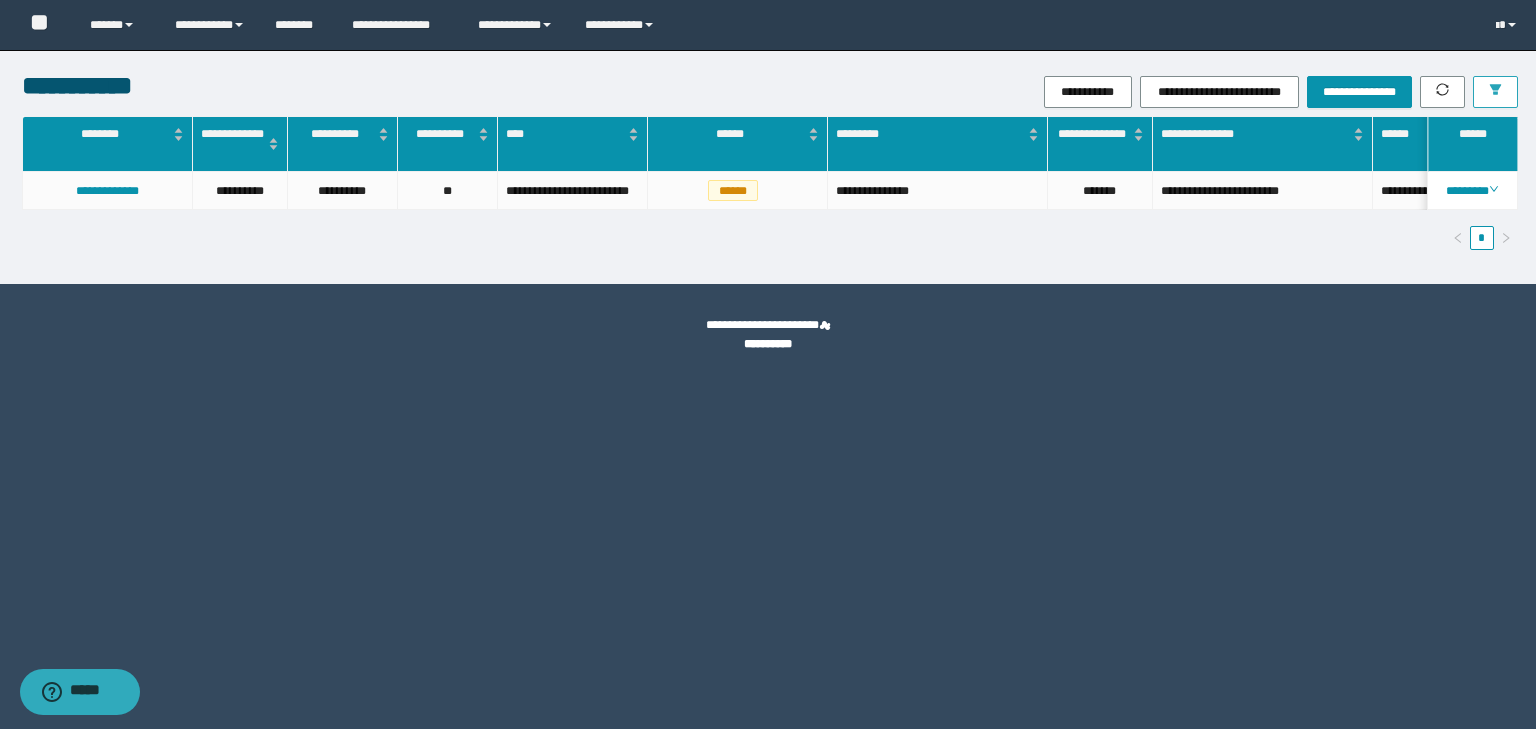 click 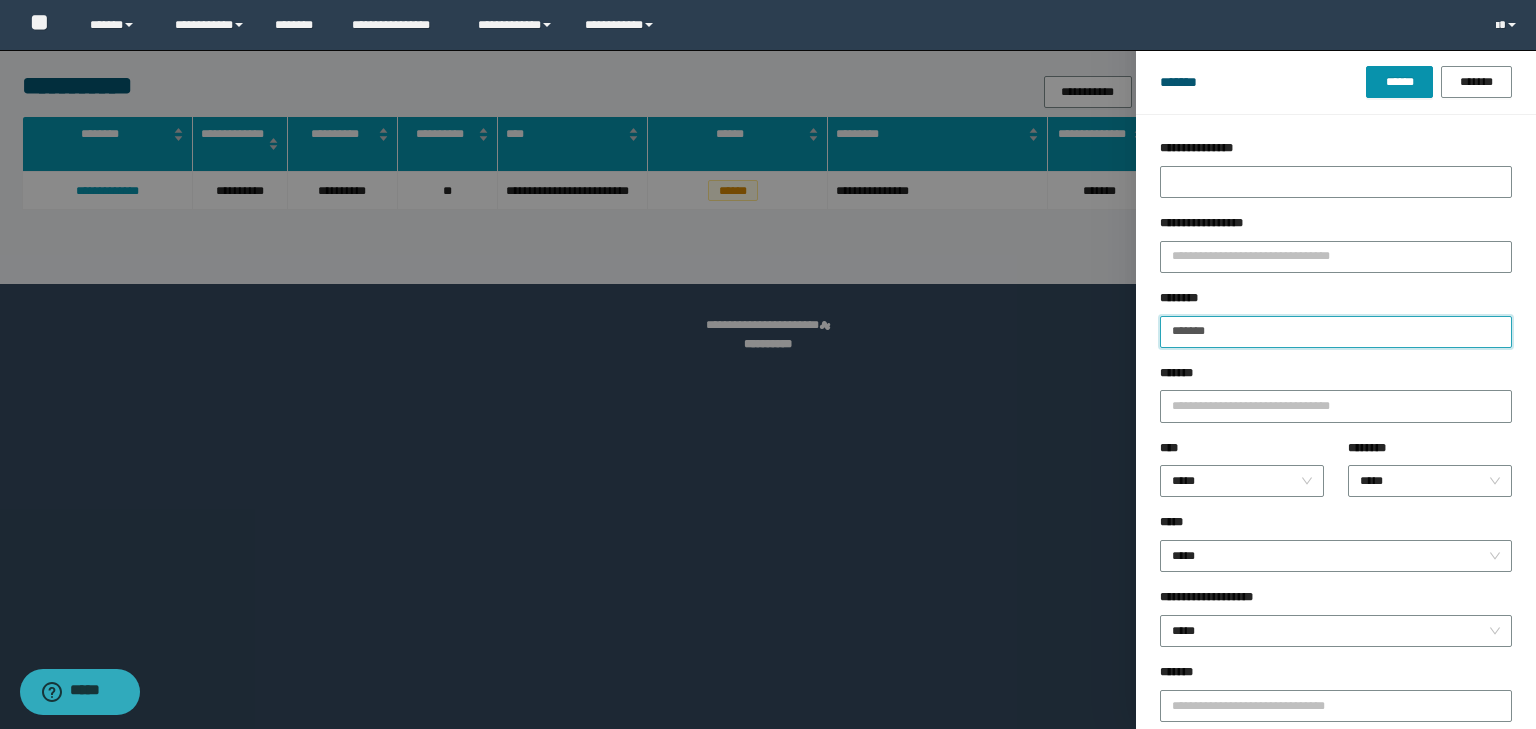 drag, startPoint x: 1277, startPoint y: 333, endPoint x: 1017, endPoint y: 320, distance: 260.3248 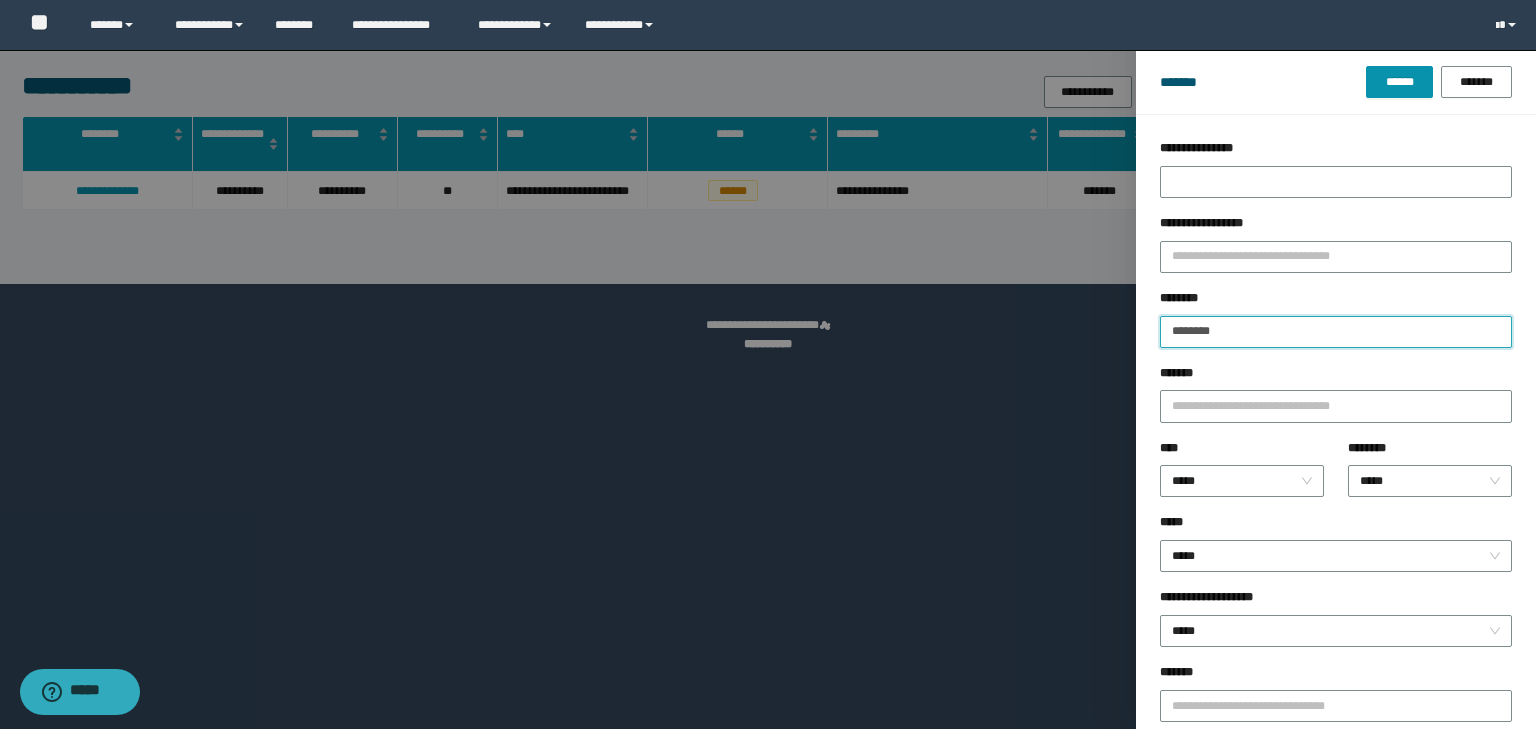 type on "********" 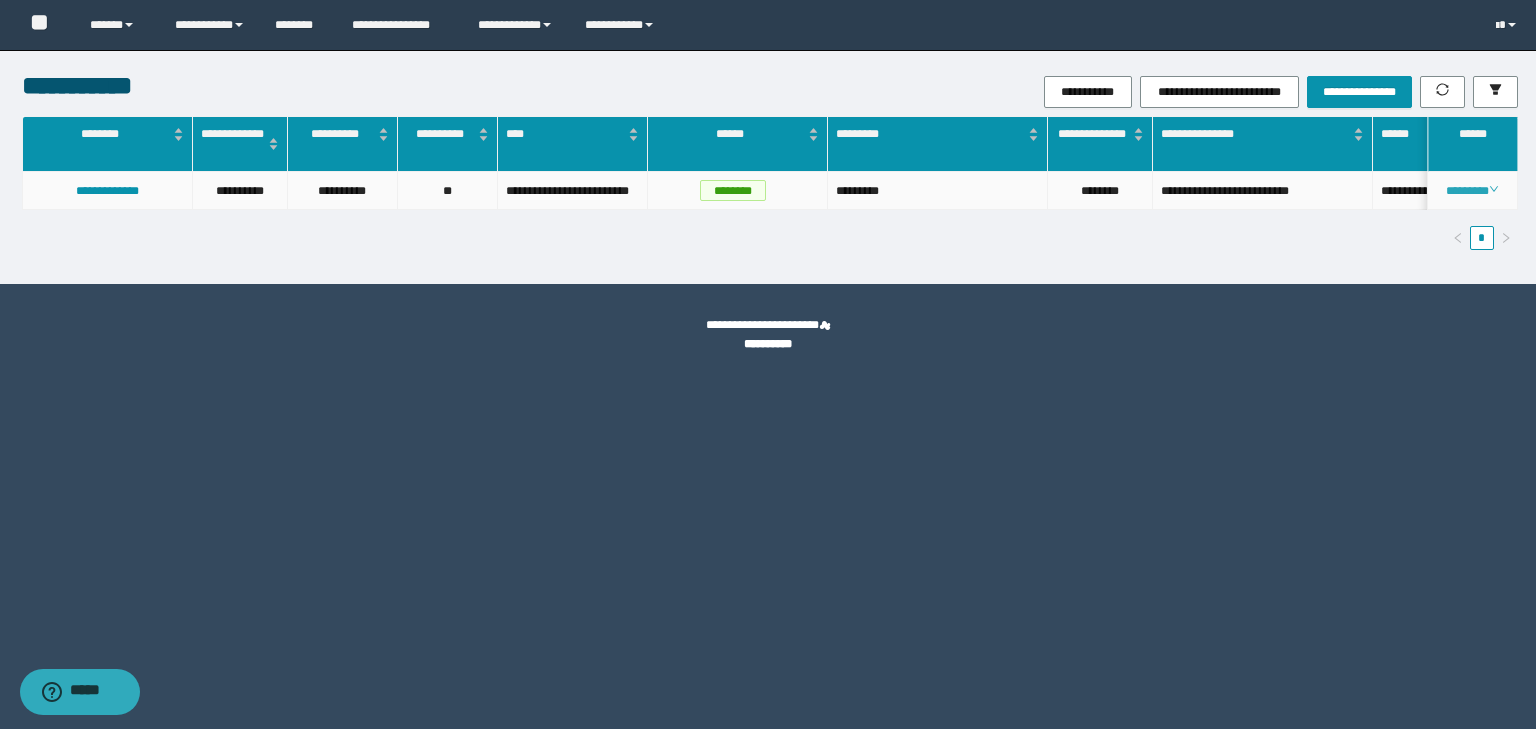click on "********" at bounding box center (1472, 191) 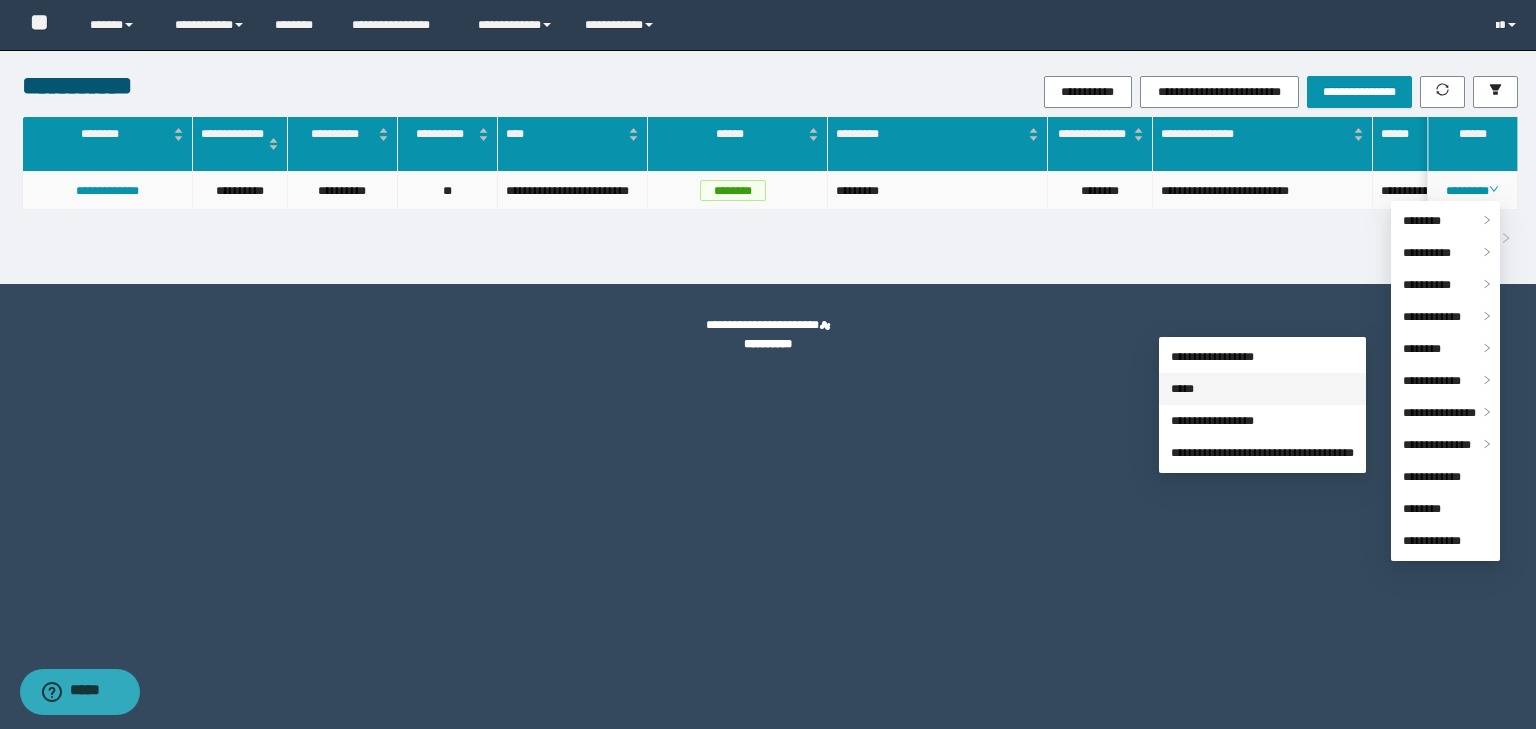 click on "*****" at bounding box center (1182, 389) 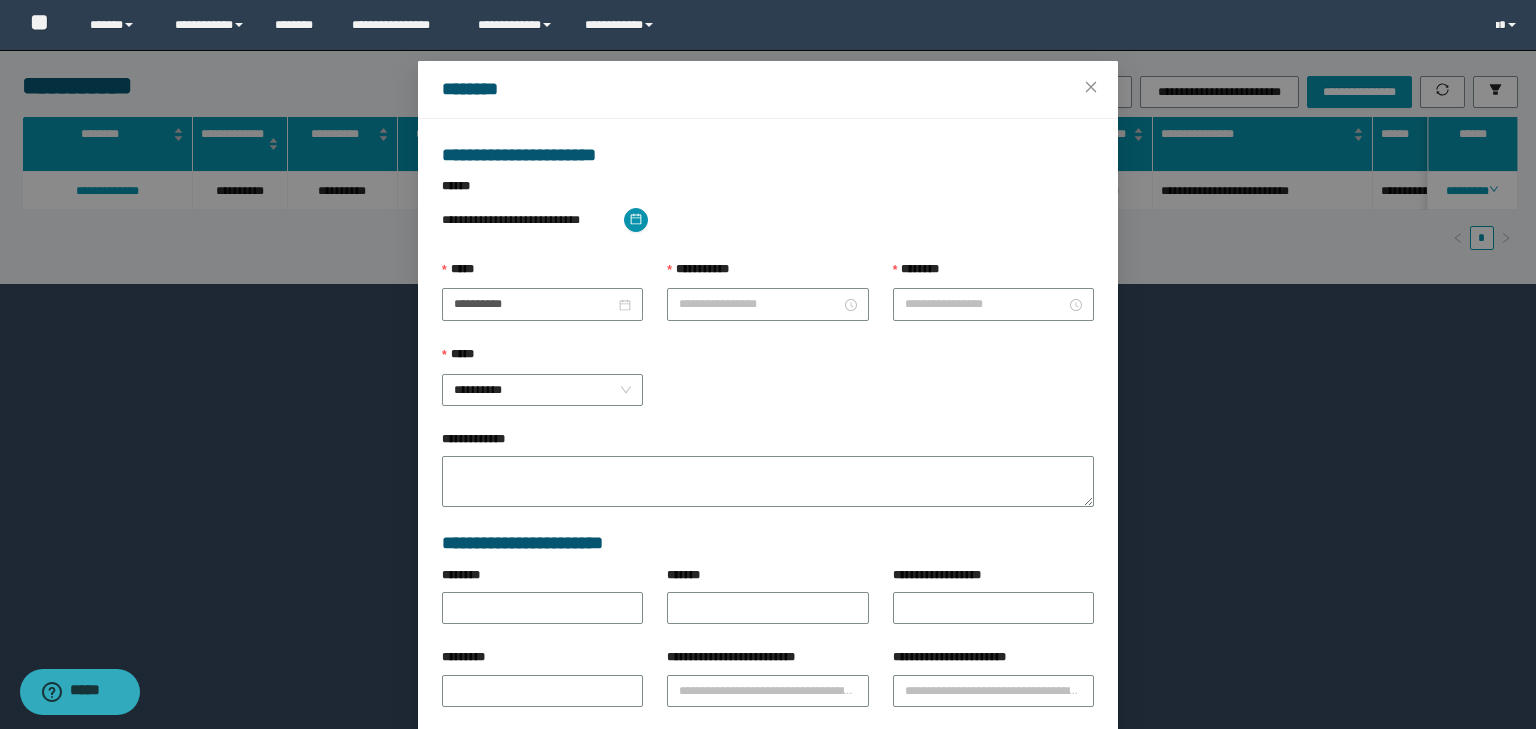 type on "**********" 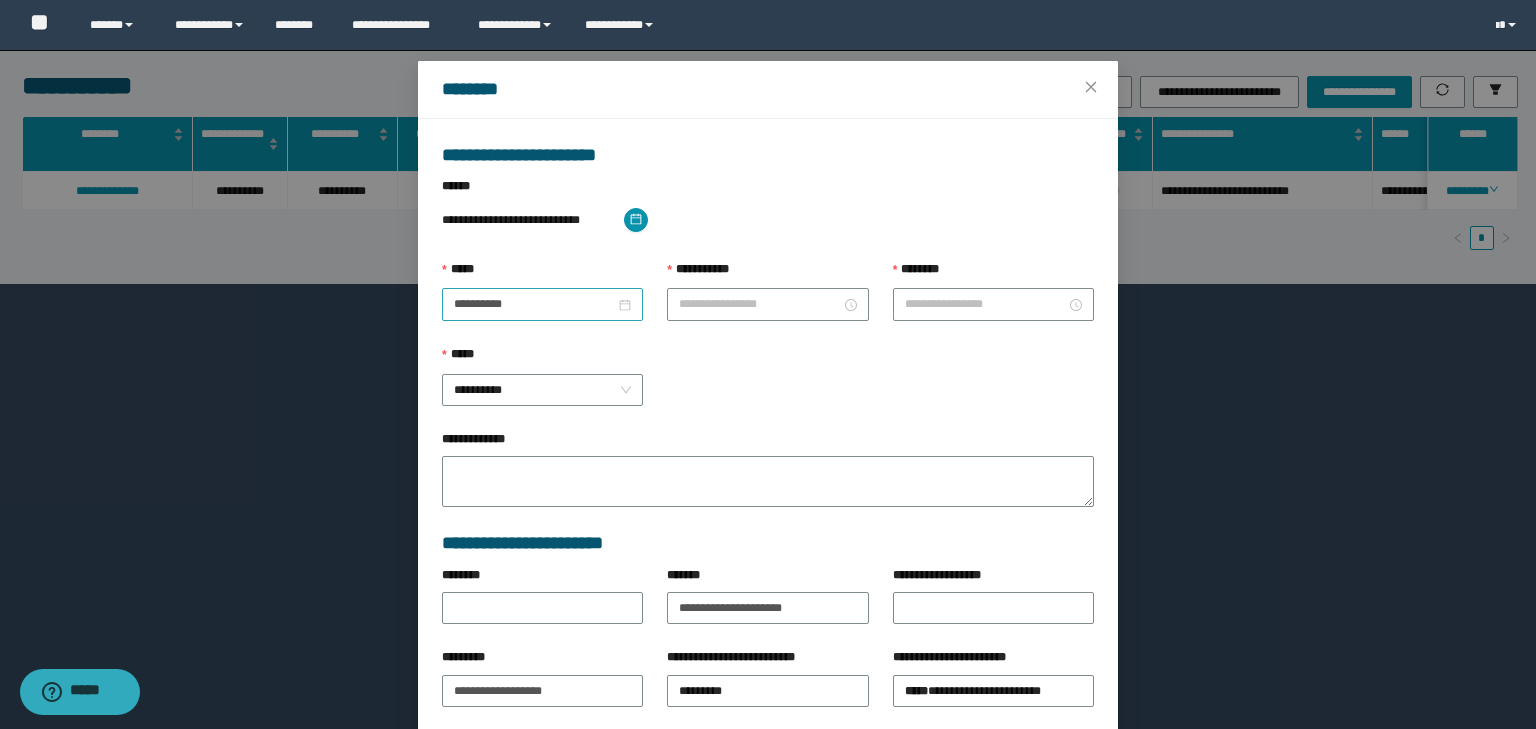 click on "**********" at bounding box center [542, 304] 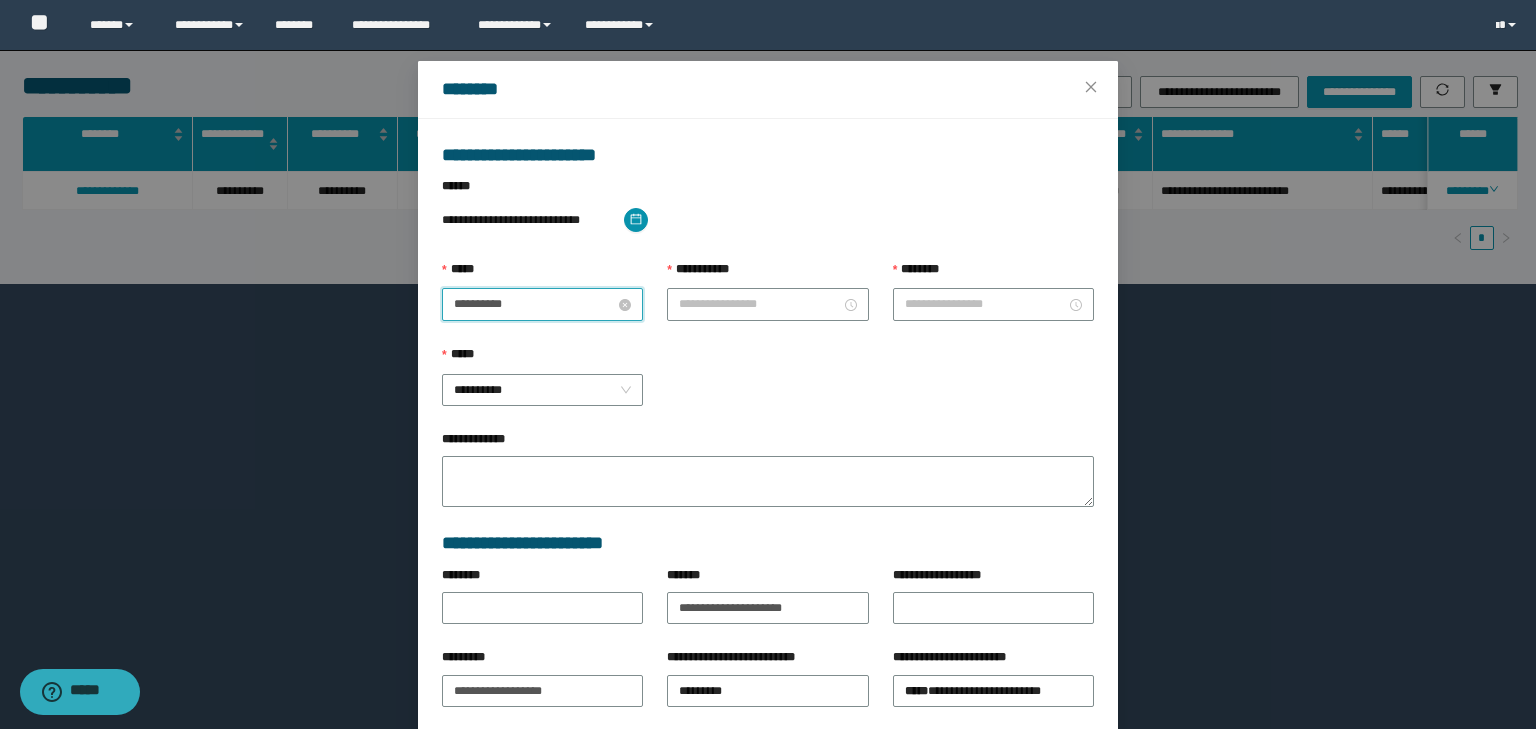 click on "**********" at bounding box center (534, 304) 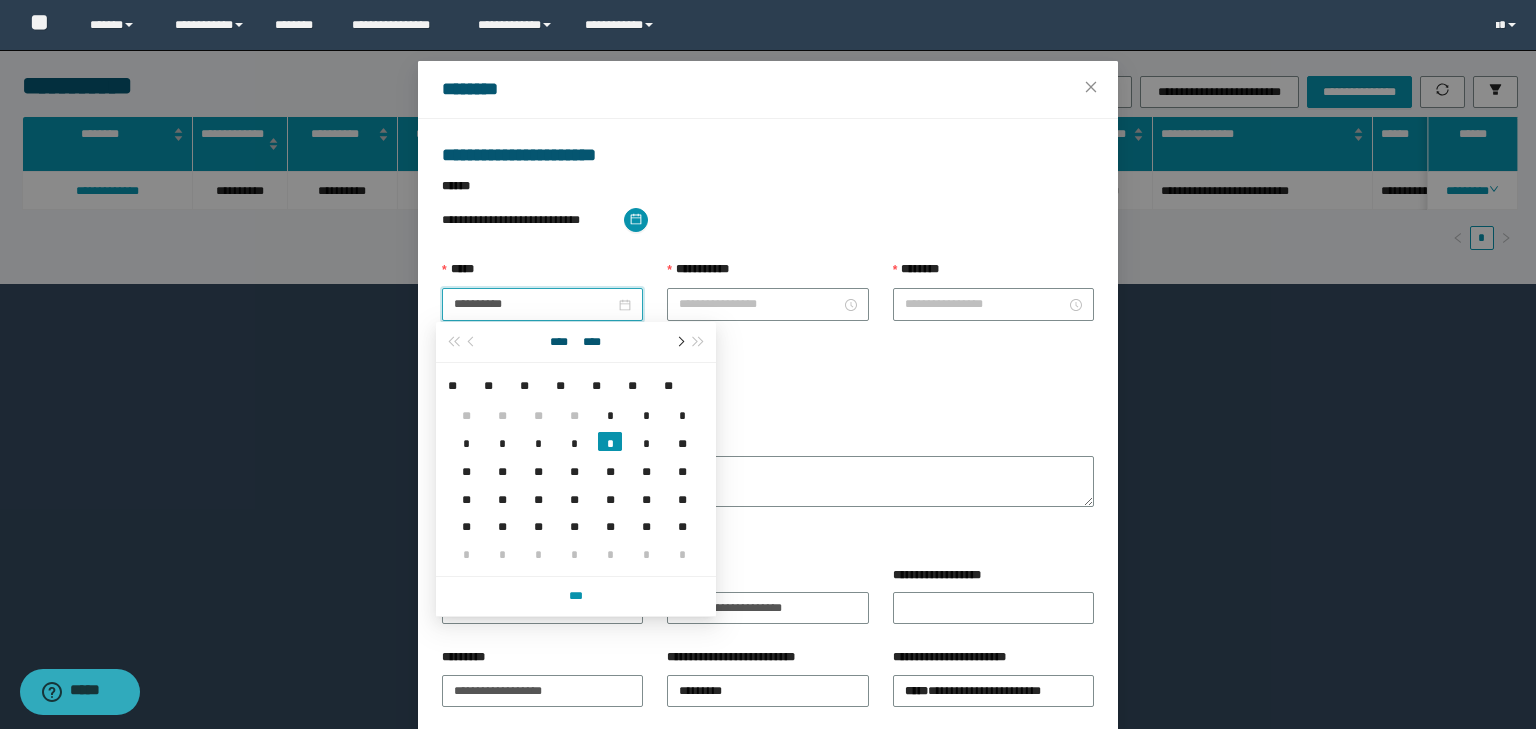 click at bounding box center (679, 342) 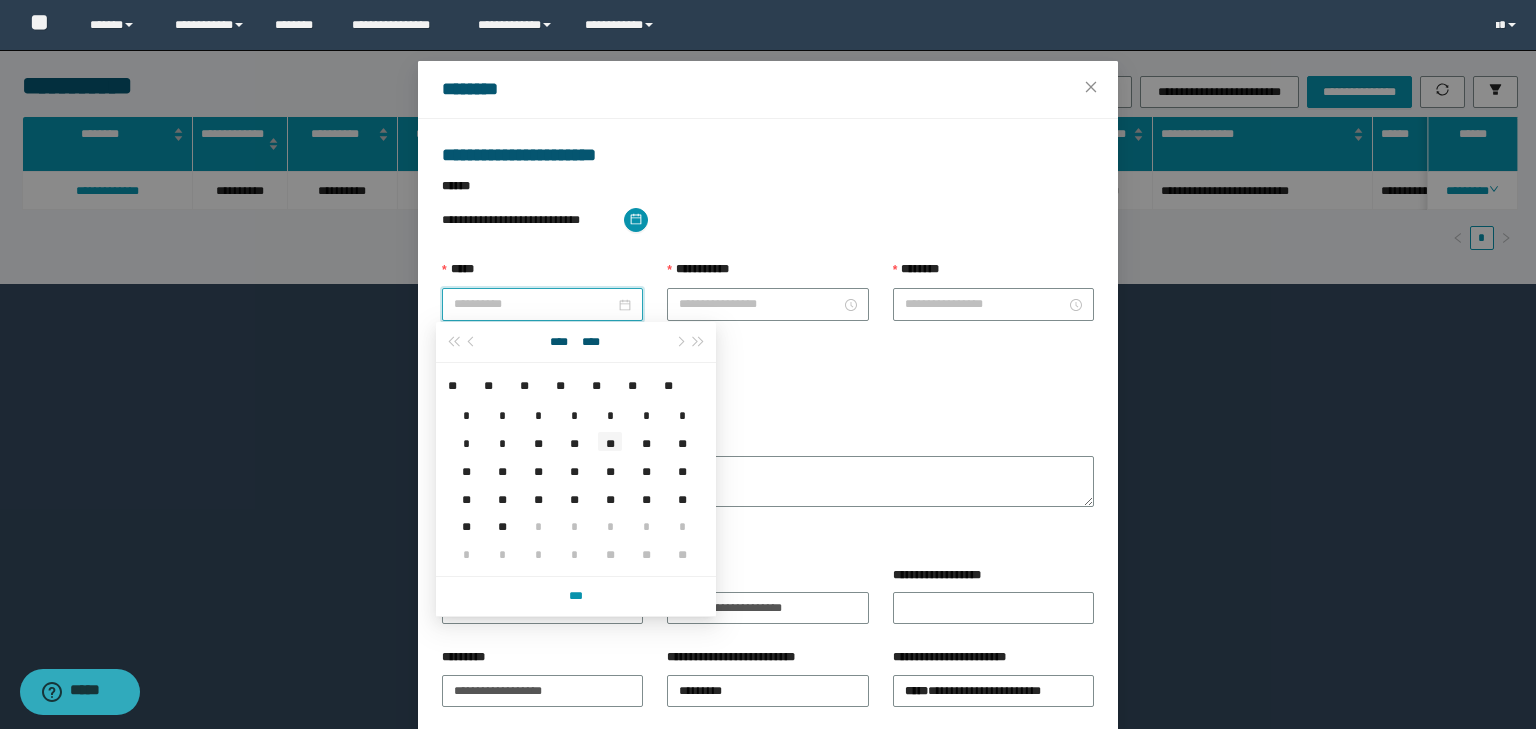 type on "**********" 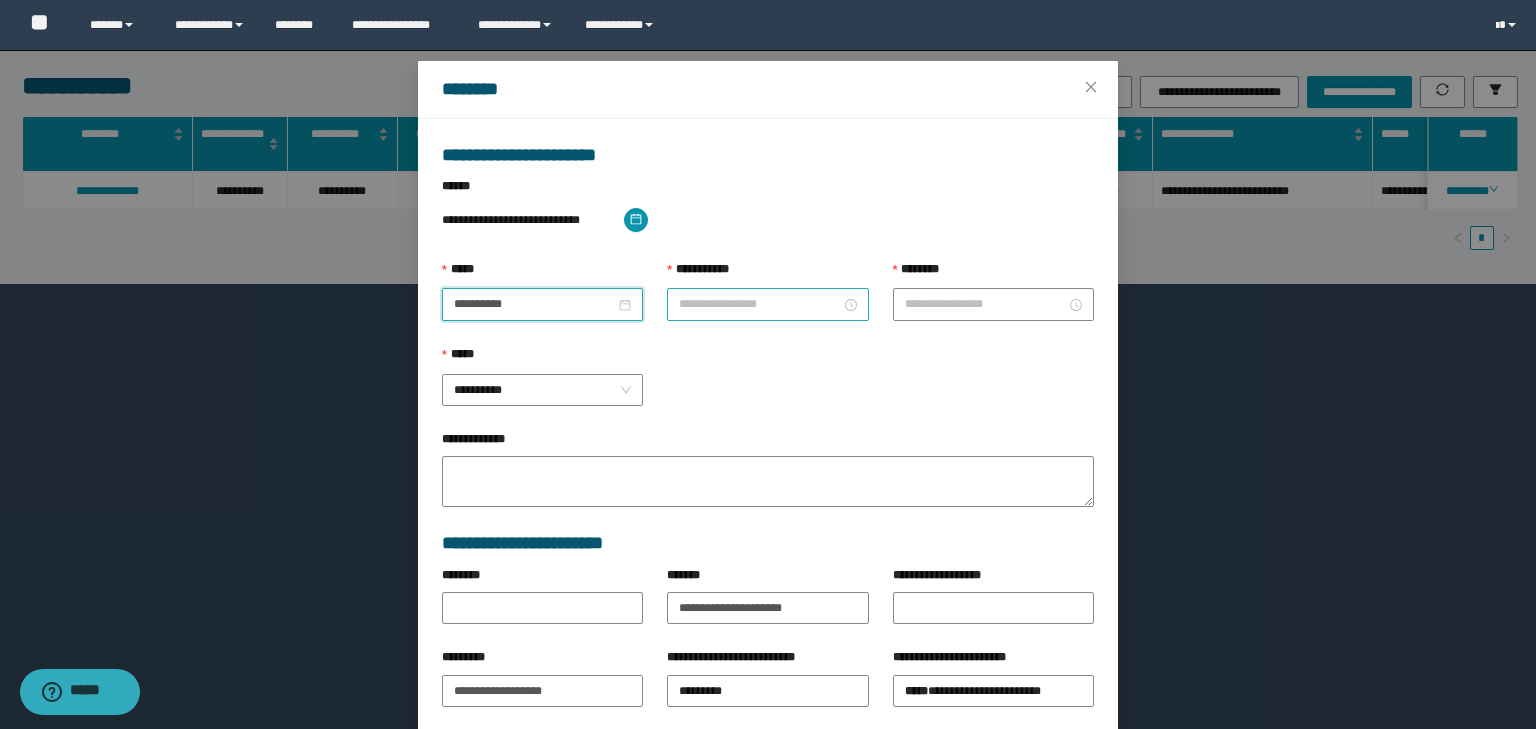 click on "**********" at bounding box center [759, 304] 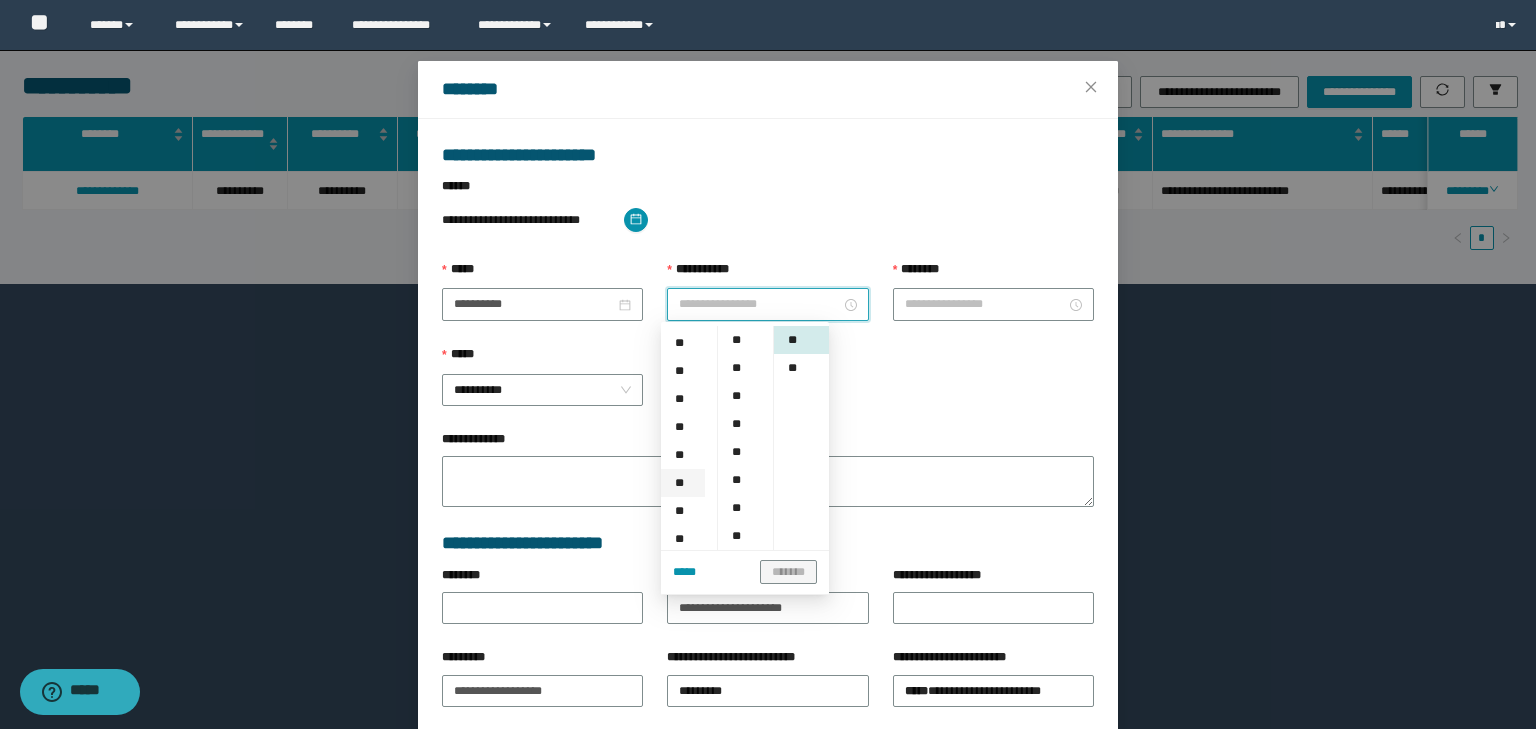 click on "**" at bounding box center [683, 483] 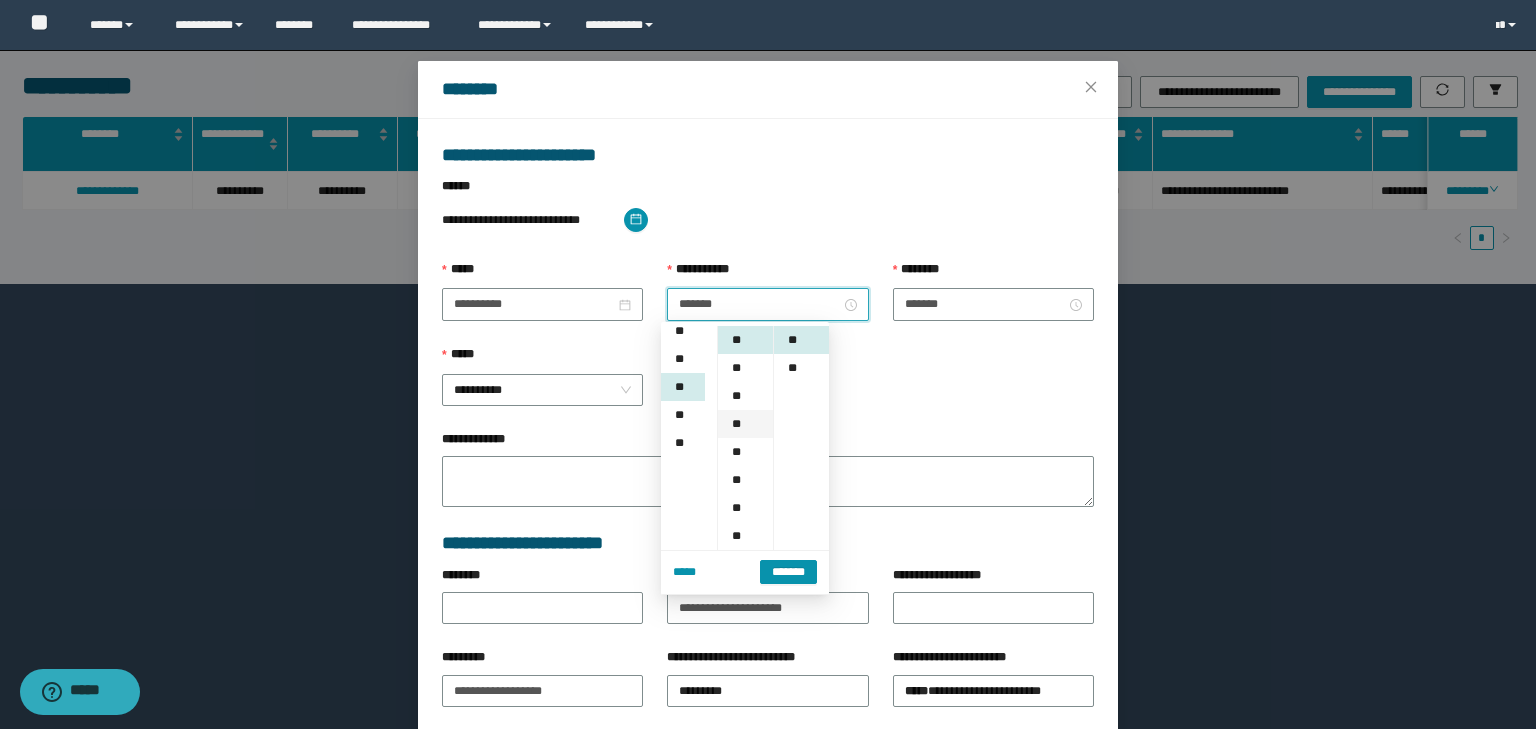 scroll, scrollTop: 252, scrollLeft: 0, axis: vertical 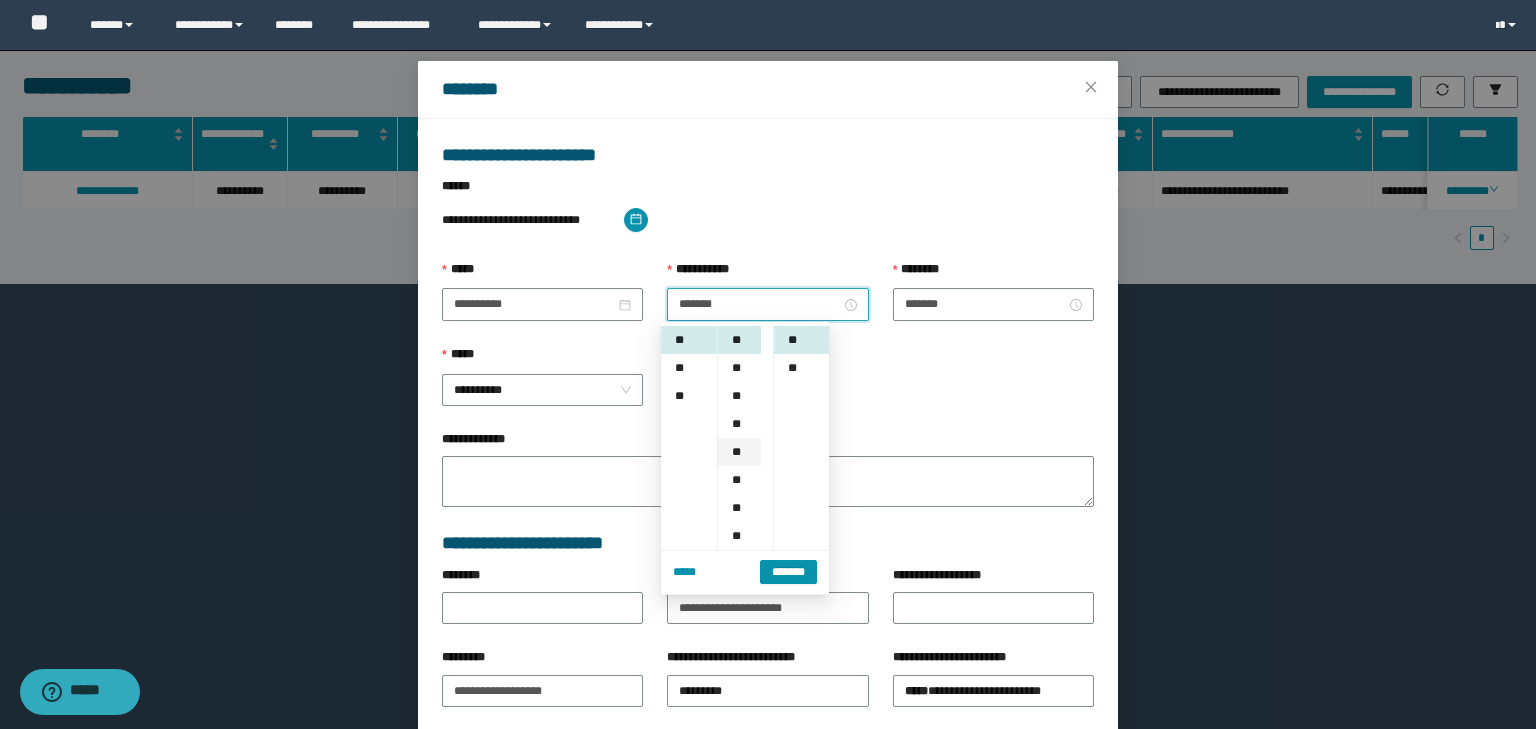 click on "**" at bounding box center (739, 452) 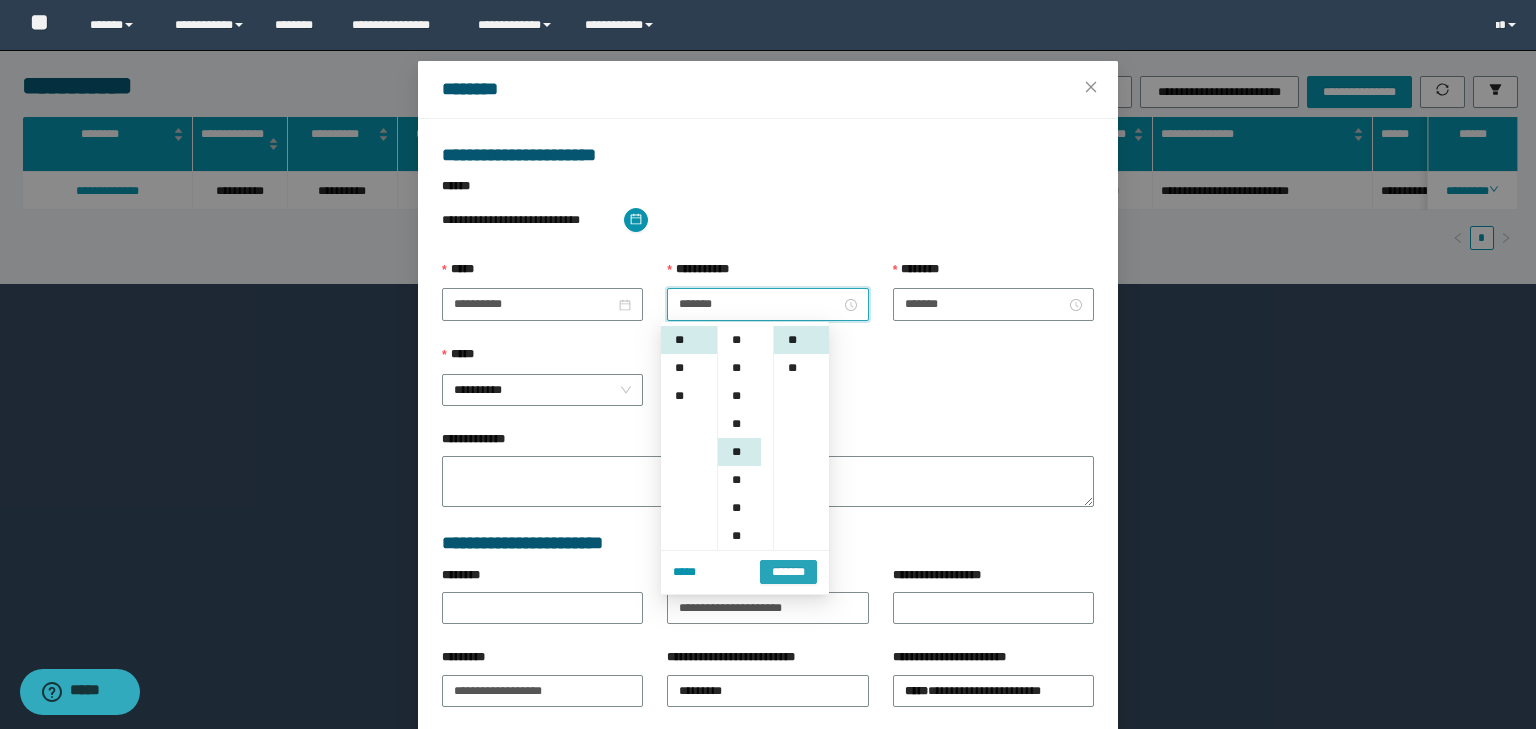 scroll, scrollTop: 112, scrollLeft: 0, axis: vertical 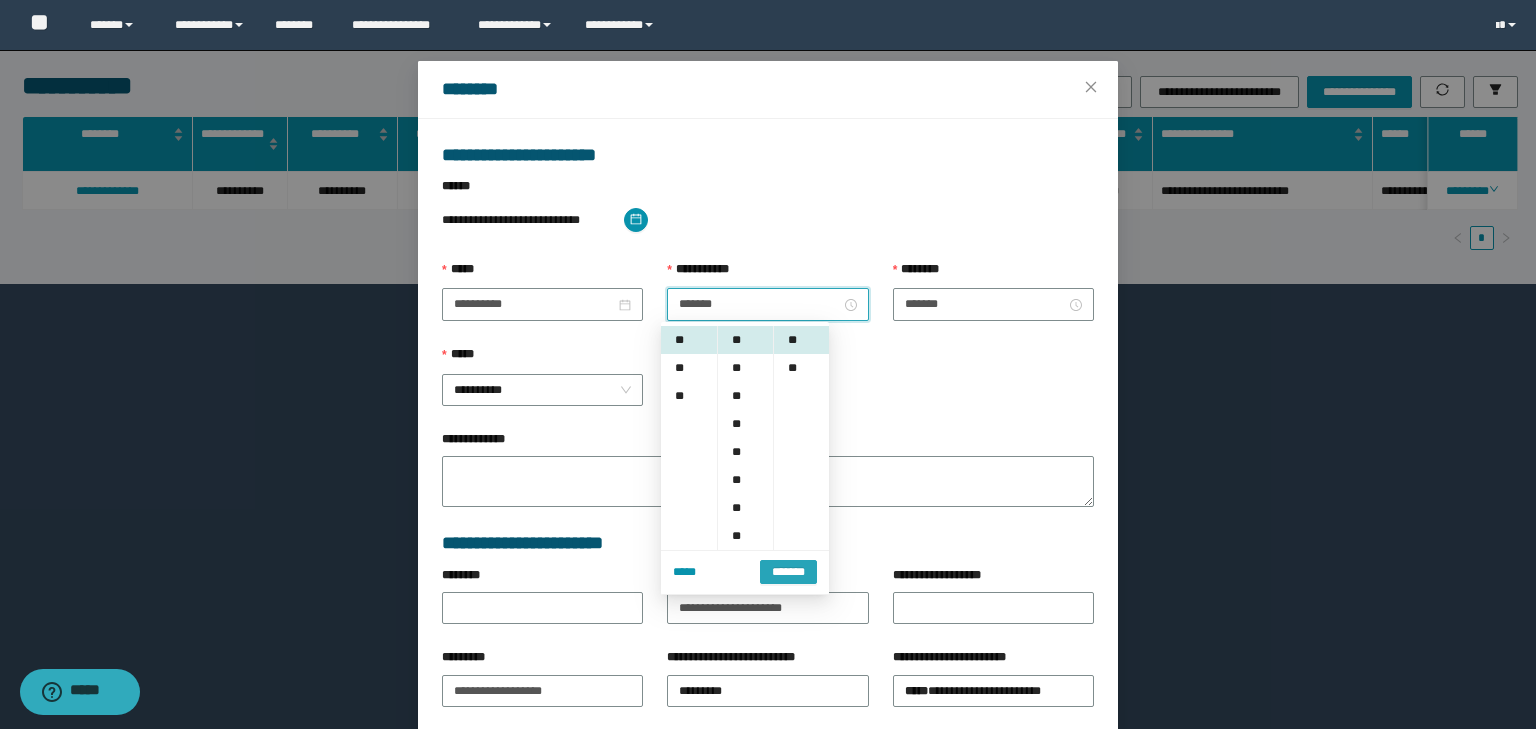 click on "*******" at bounding box center (788, 572) 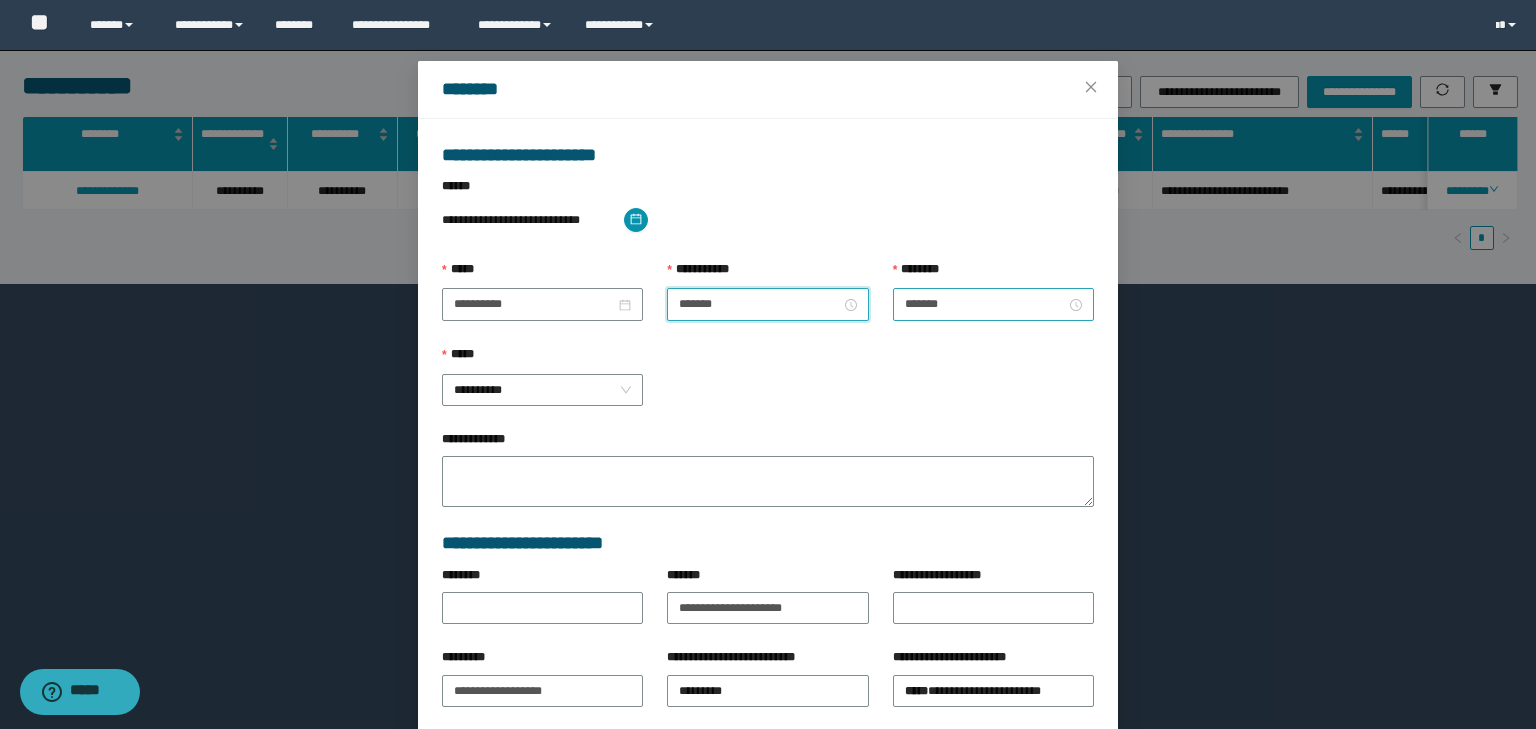 click on "*******" at bounding box center [993, 304] 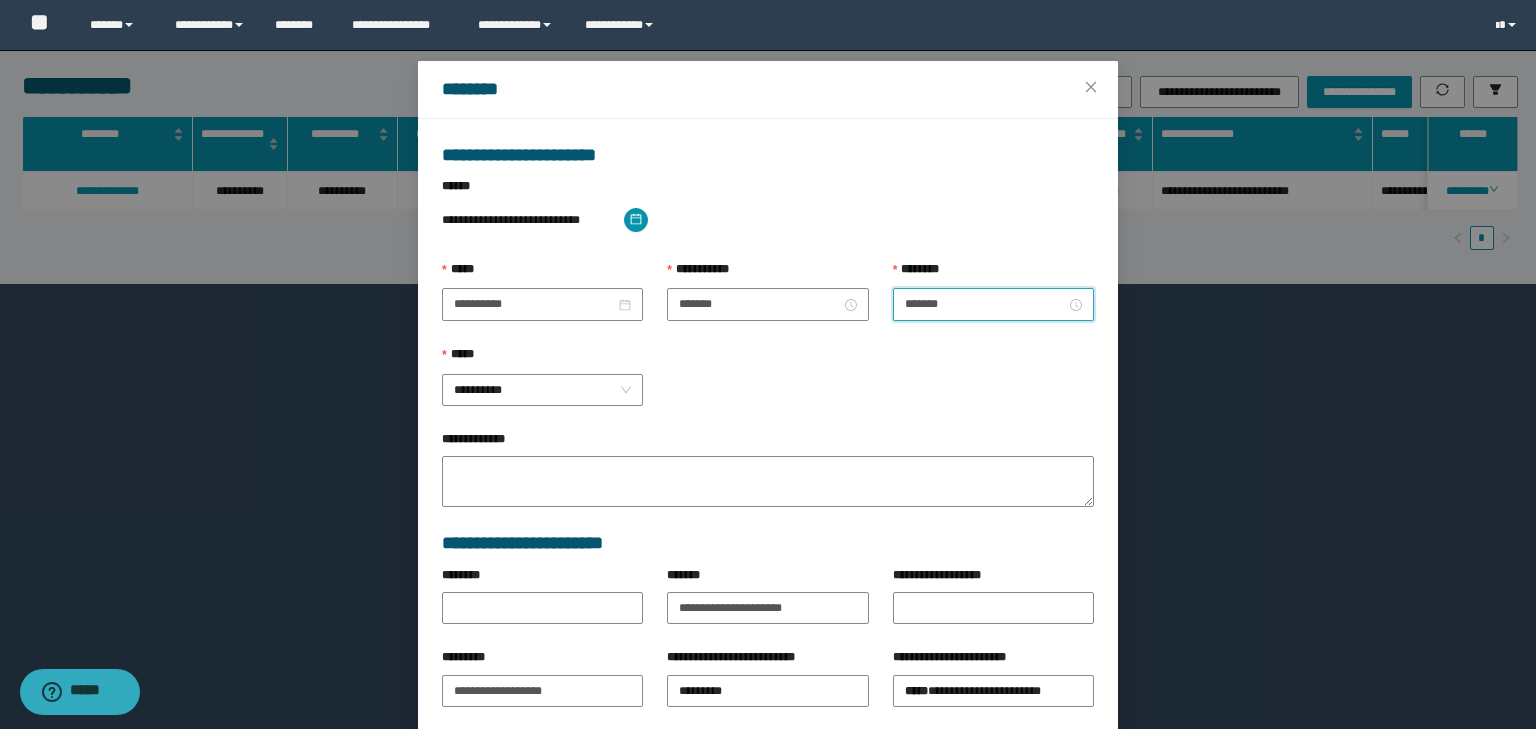 scroll, scrollTop: 252, scrollLeft: 0, axis: vertical 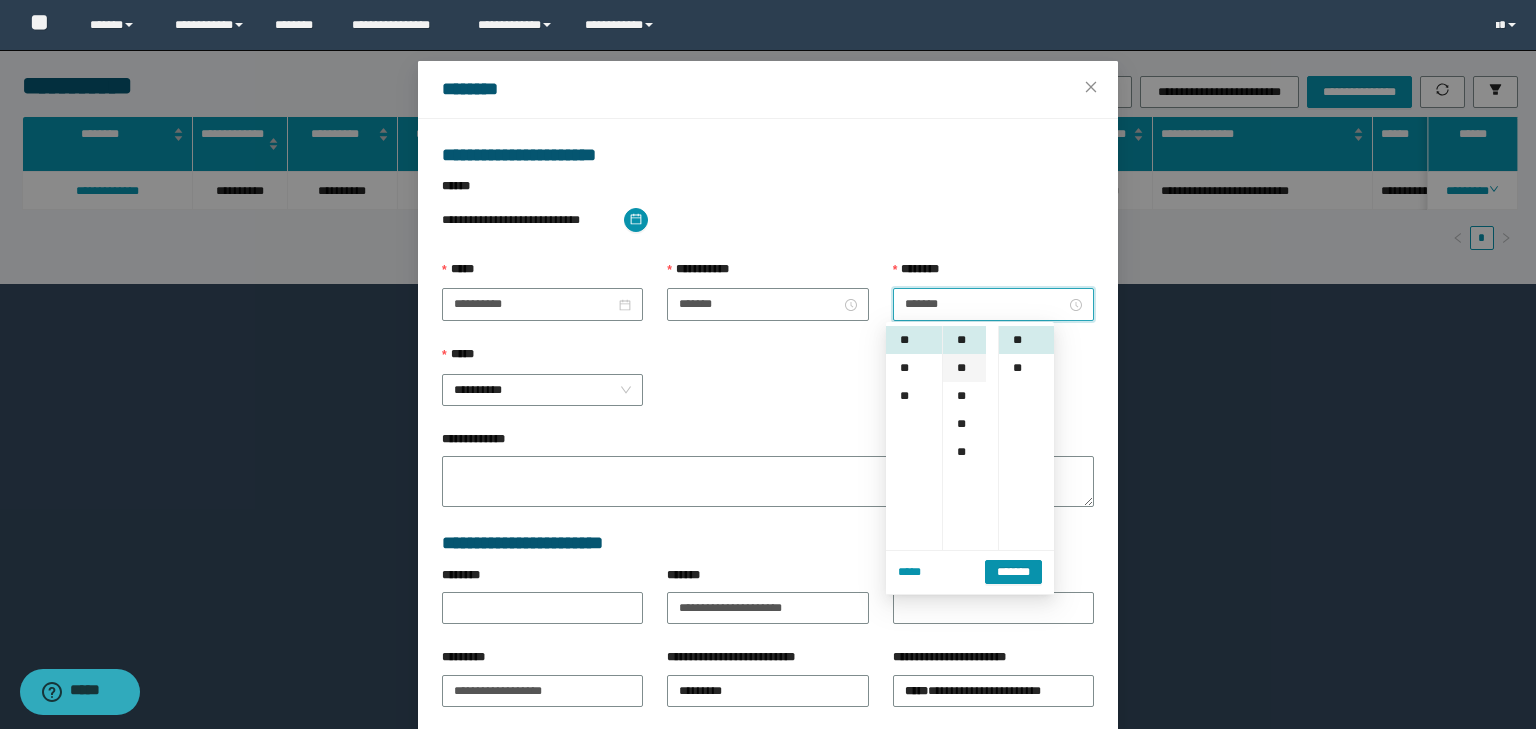 click on "**" at bounding box center [964, 368] 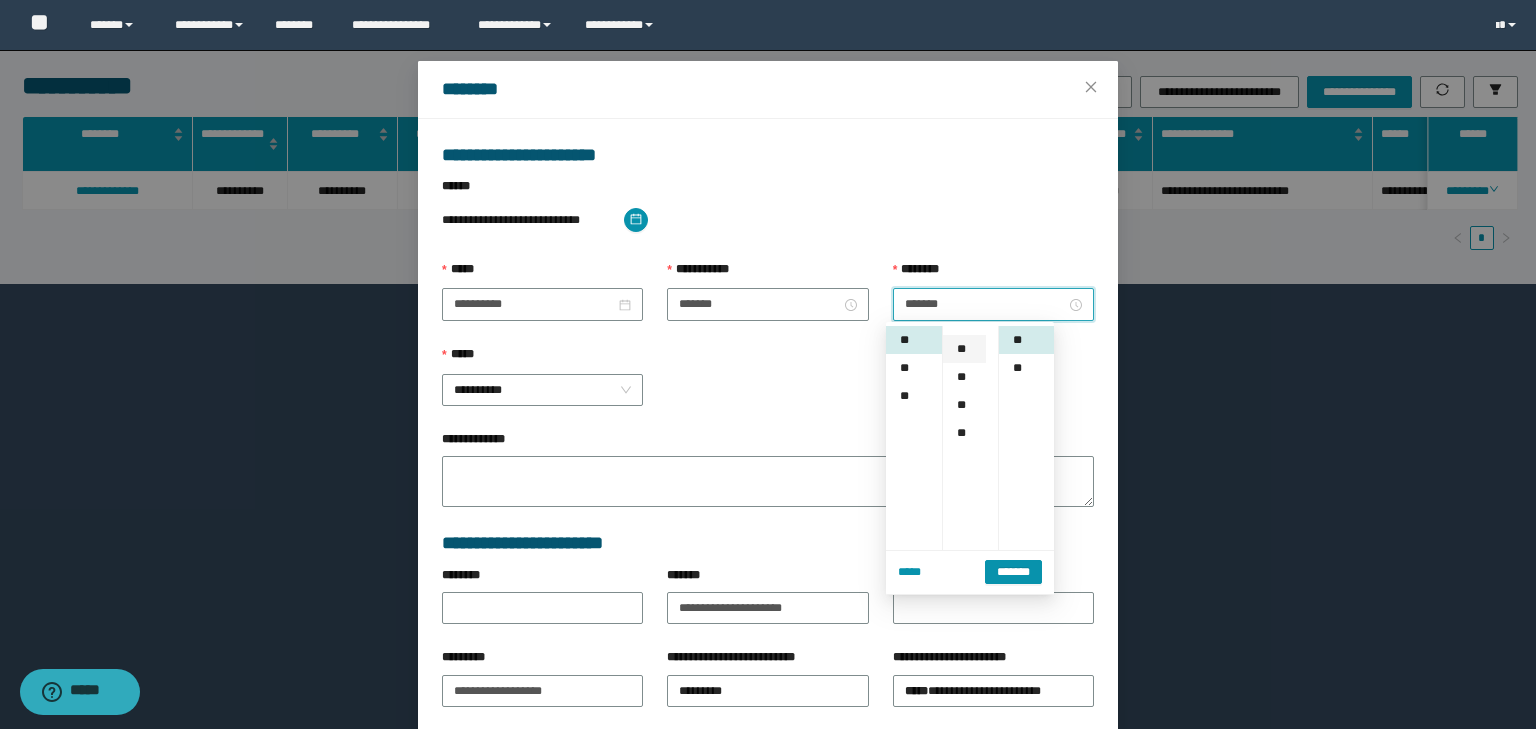 scroll, scrollTop: 224, scrollLeft: 0, axis: vertical 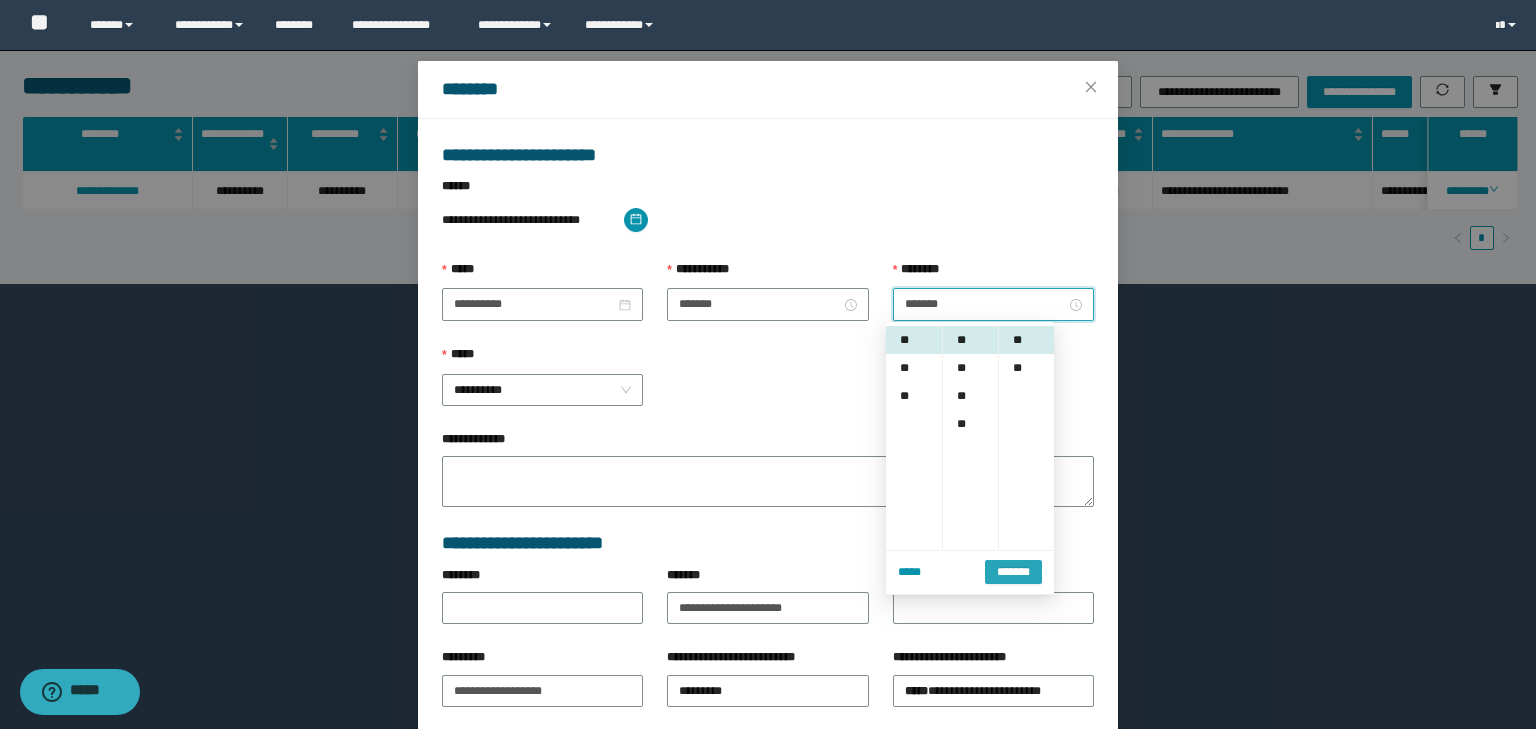 click on "*******" at bounding box center (1013, 570) 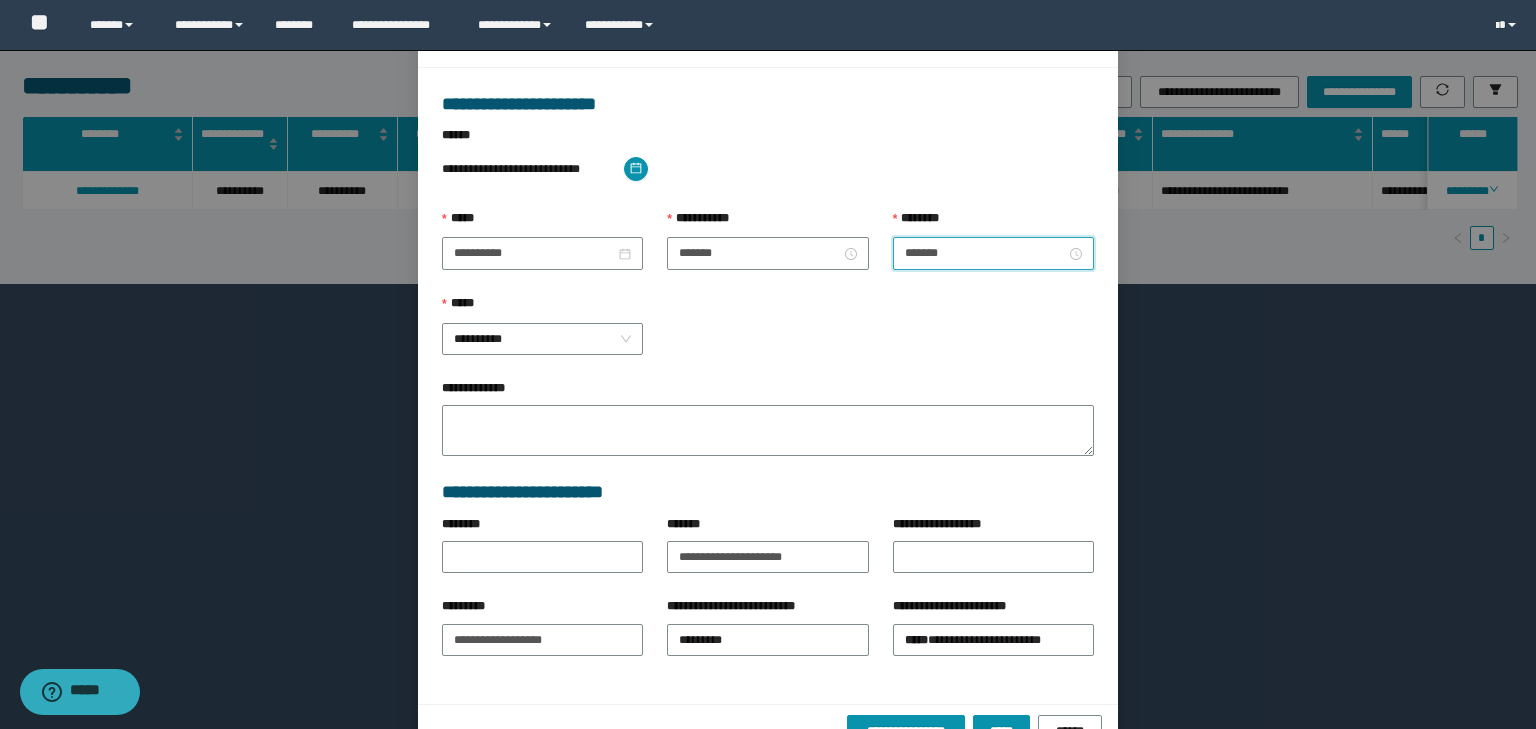 scroll, scrollTop: 139, scrollLeft: 0, axis: vertical 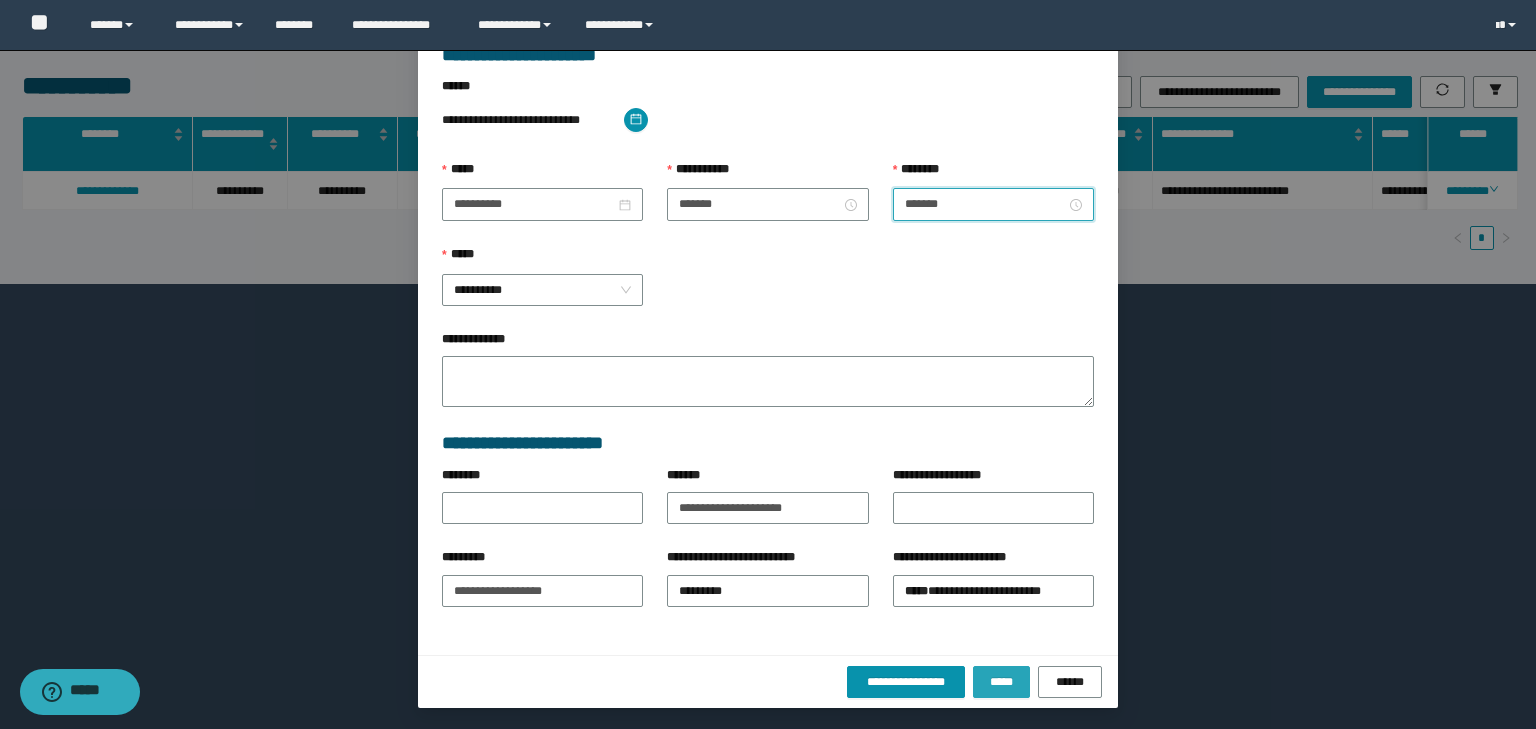 click on "*****" at bounding box center [1001, 682] 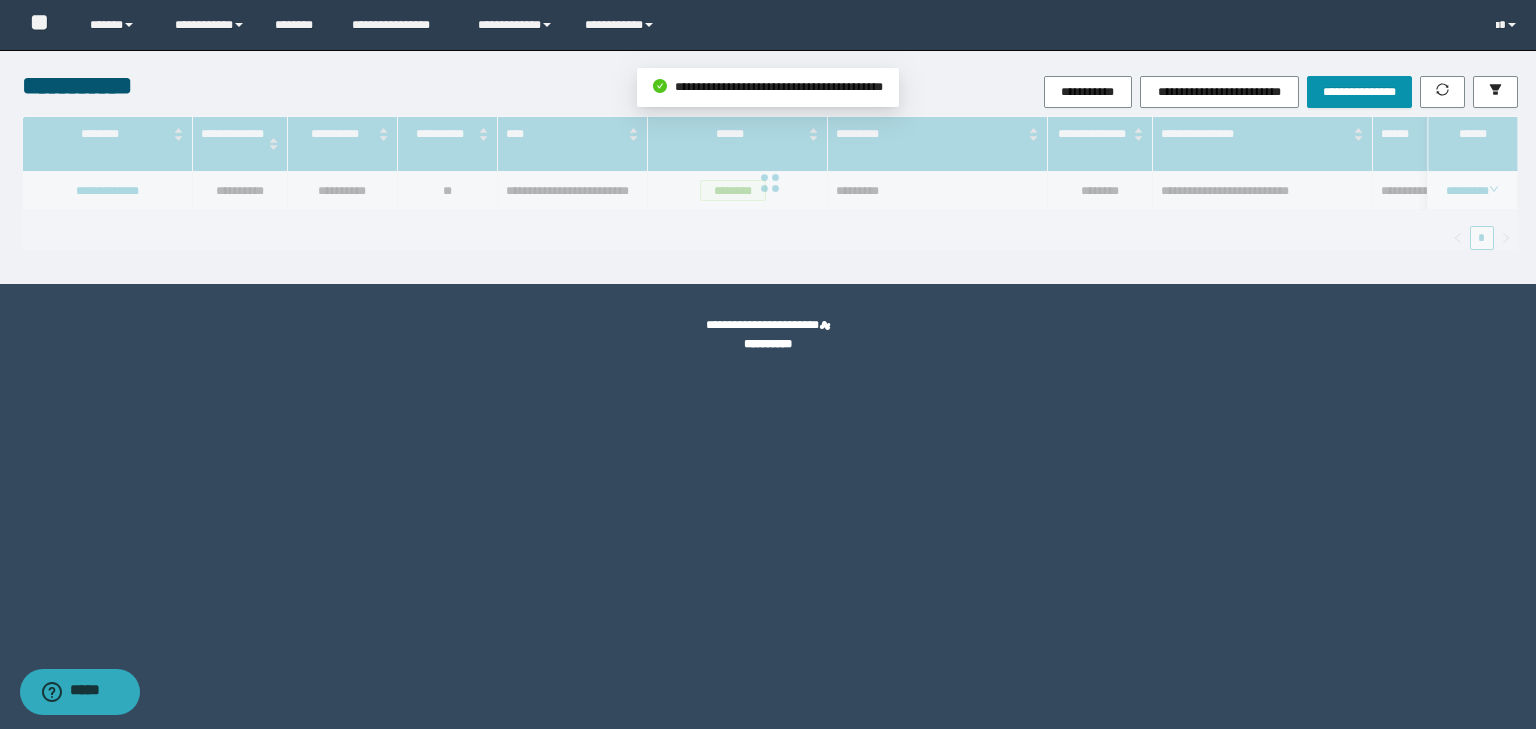 scroll, scrollTop: 39, scrollLeft: 0, axis: vertical 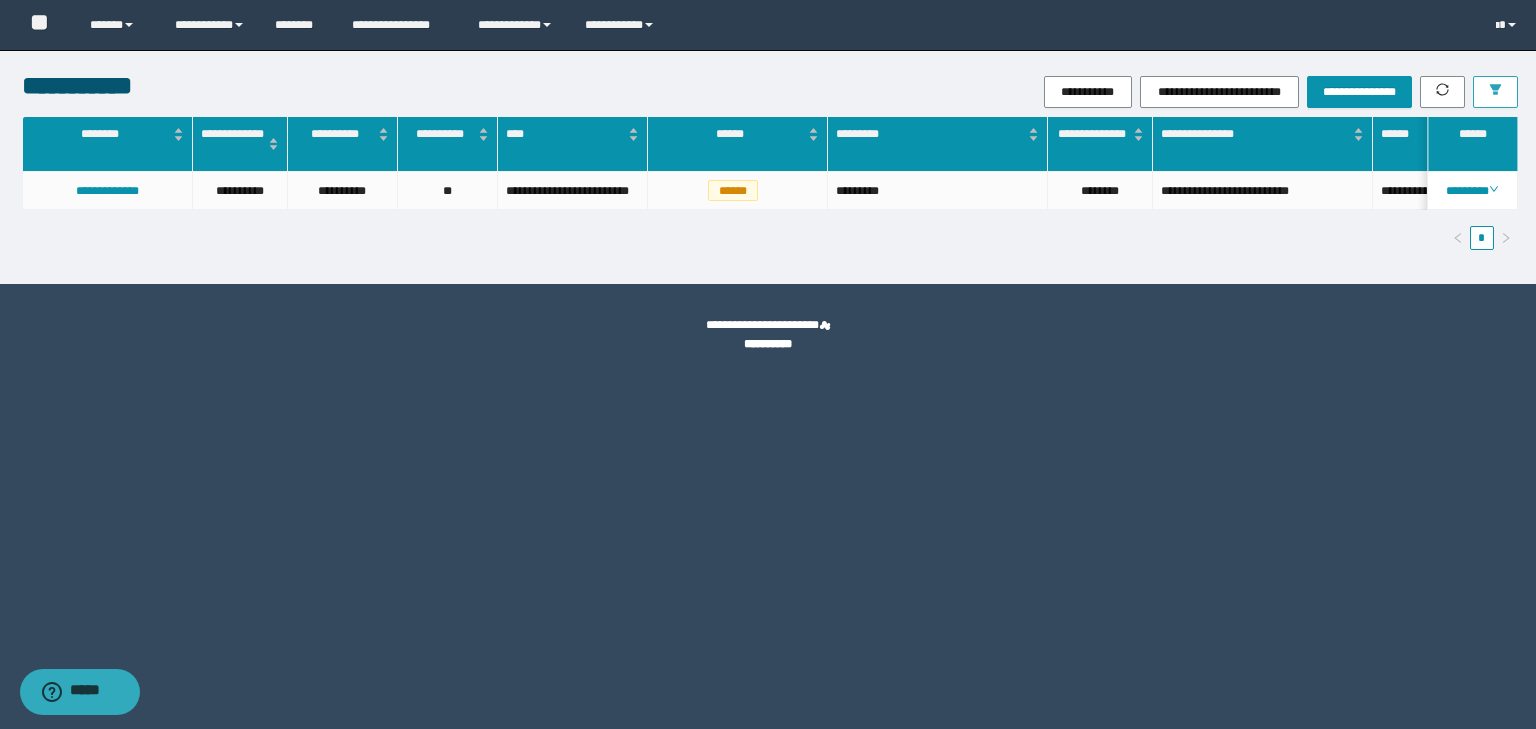 click 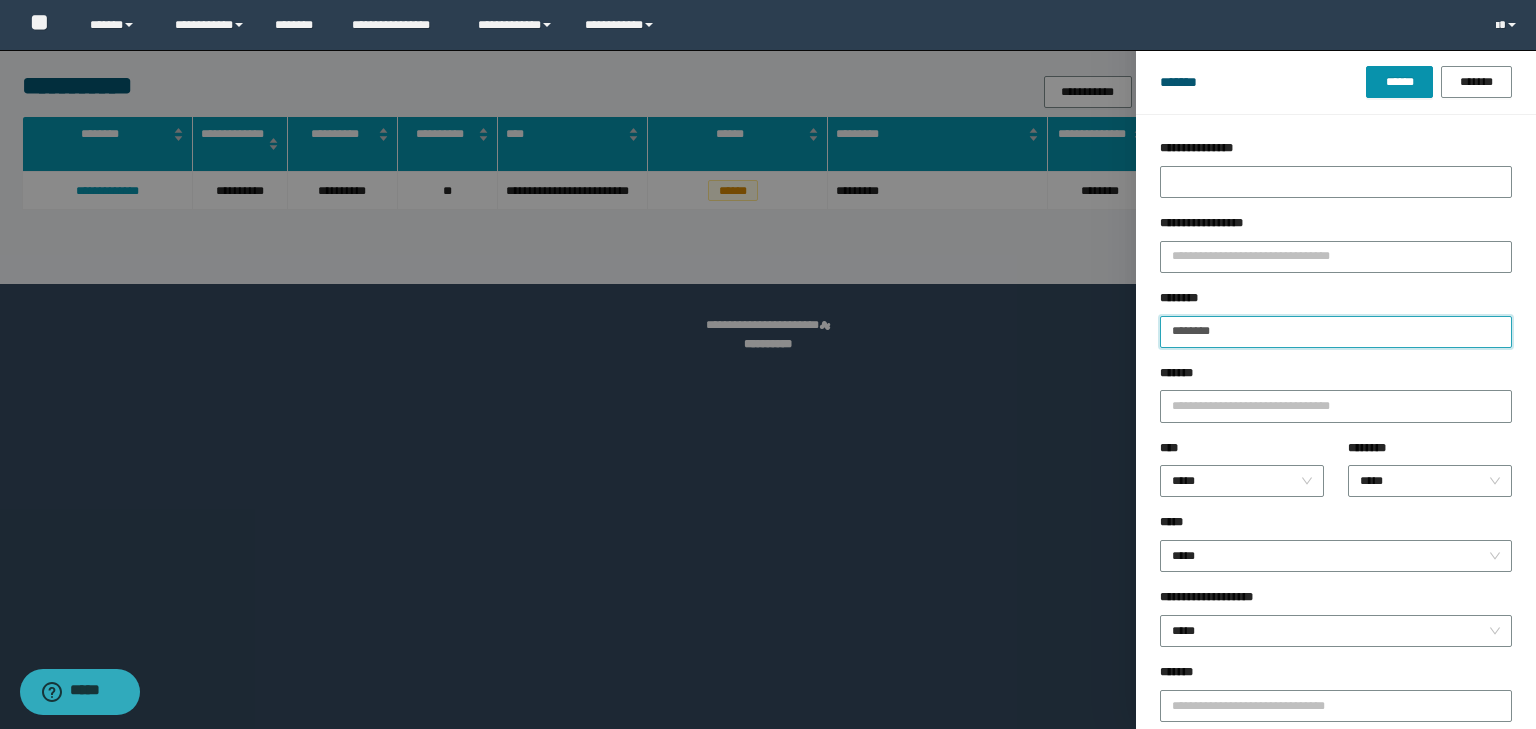 drag, startPoint x: 1281, startPoint y: 337, endPoint x: 1056, endPoint y: 339, distance: 225.0089 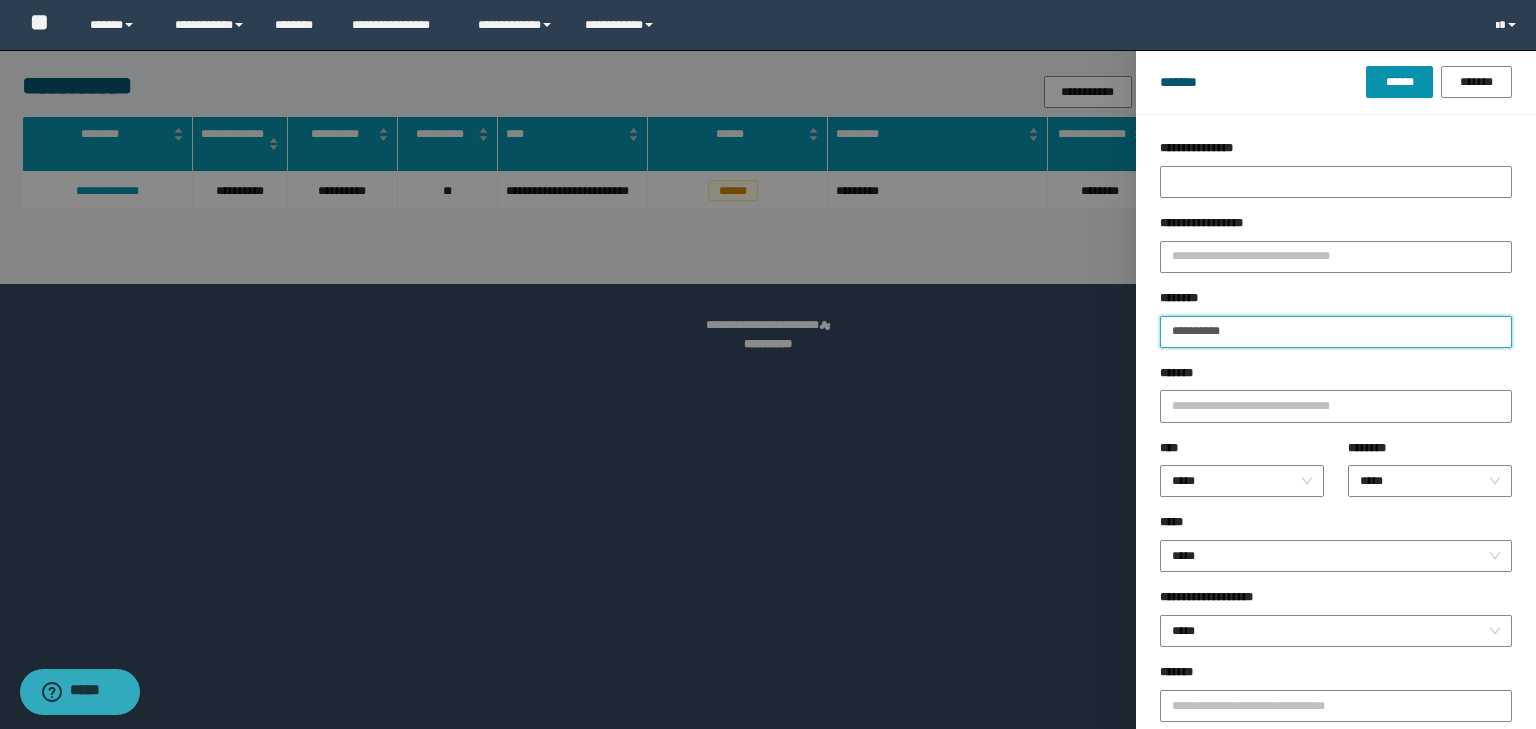 type on "**********" 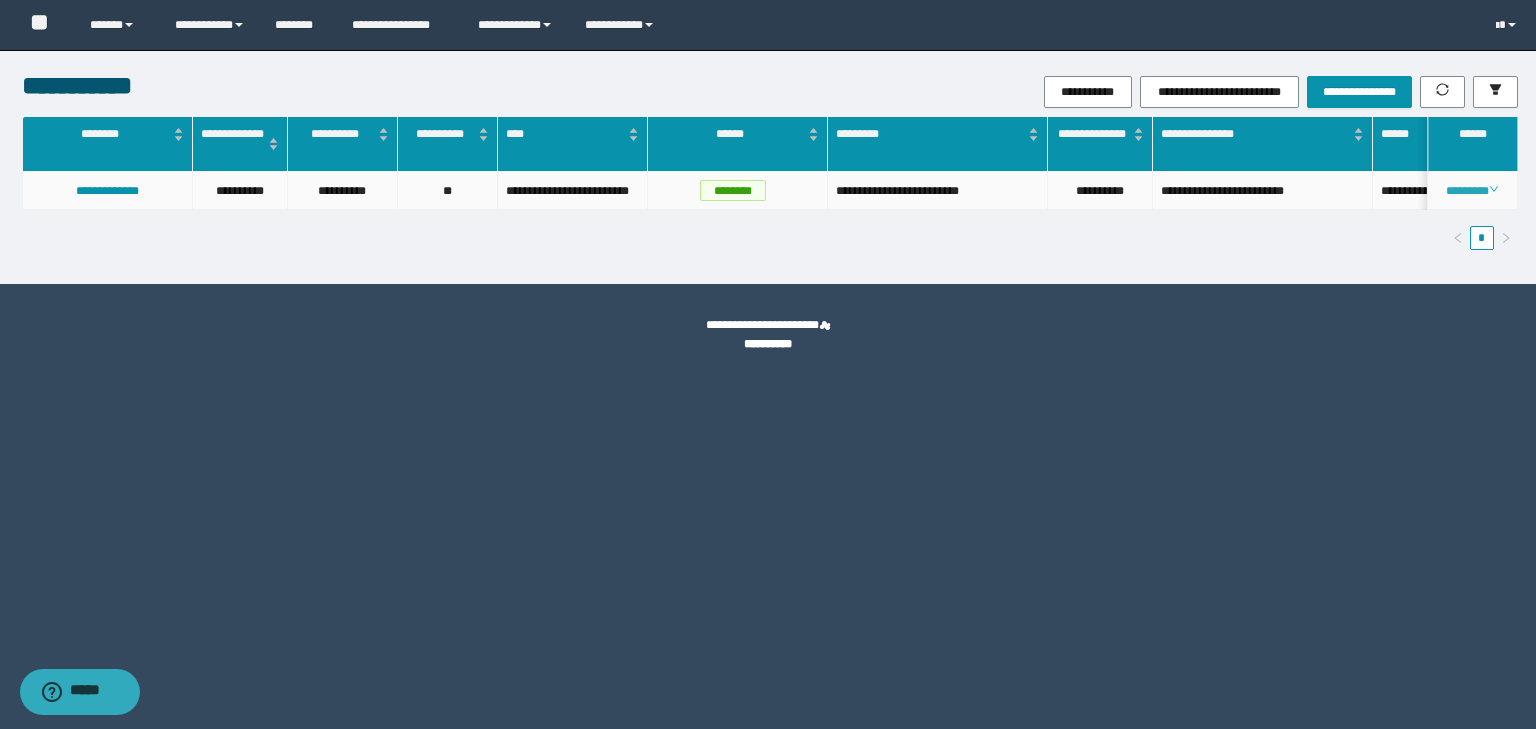 click on "********" at bounding box center [1472, 191] 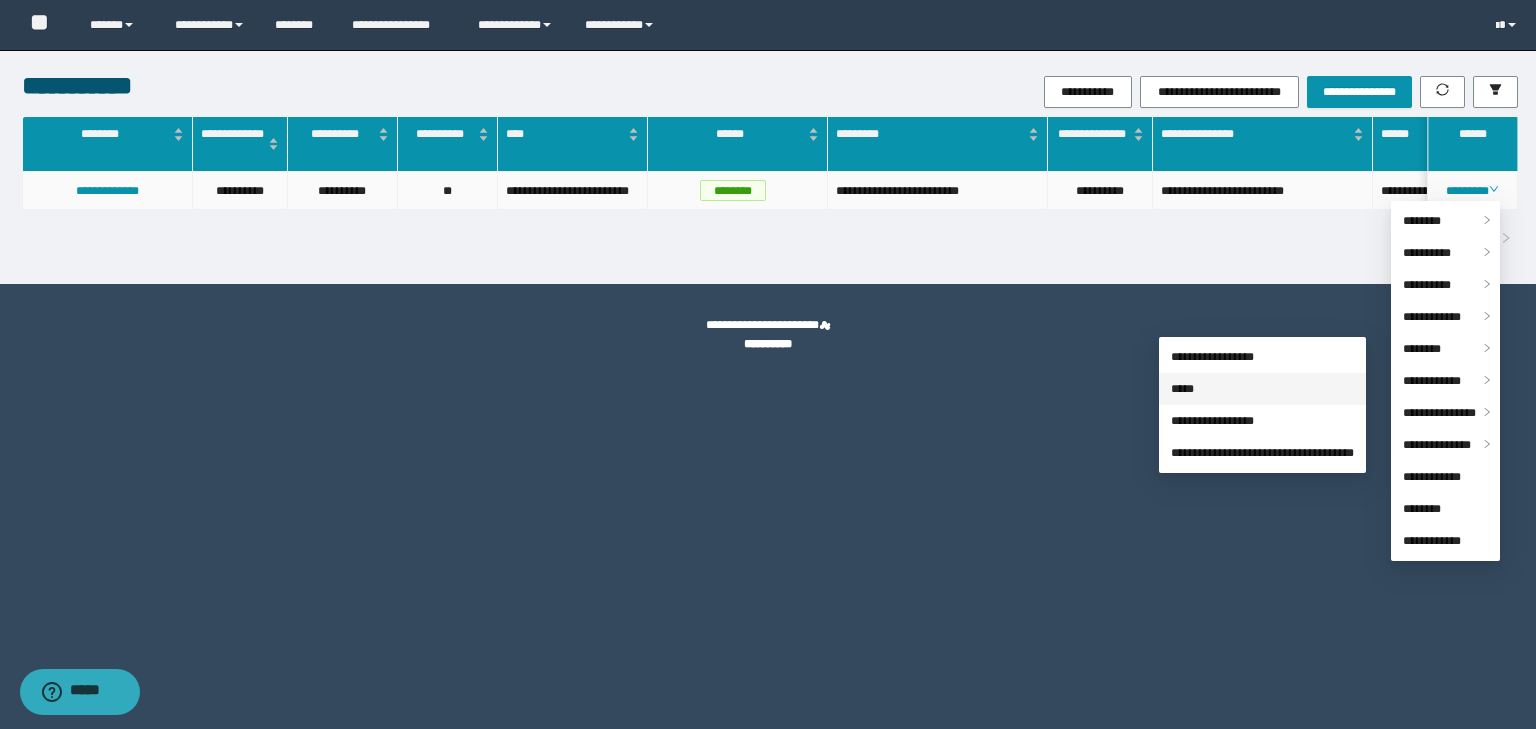 click on "*****" at bounding box center [1182, 389] 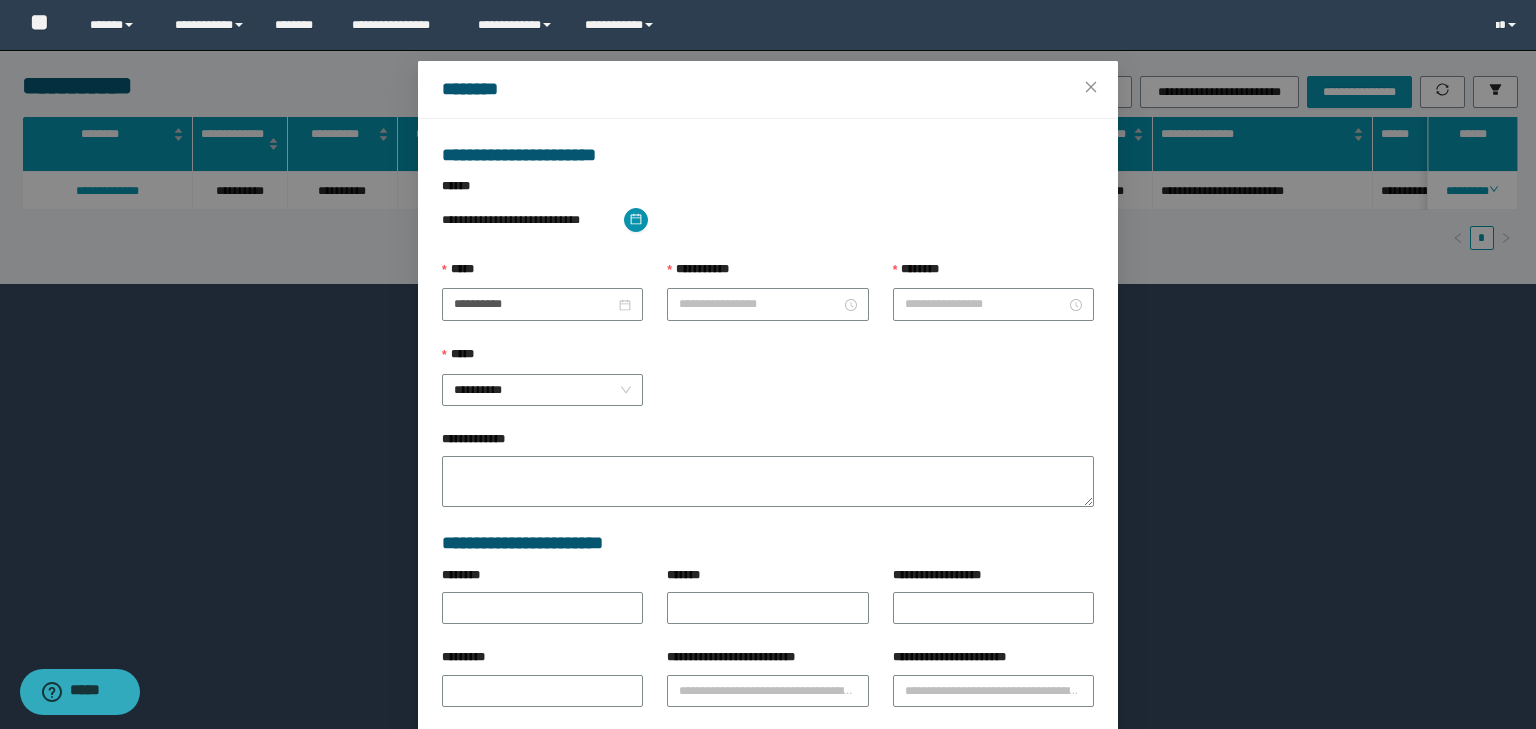 type on "**********" 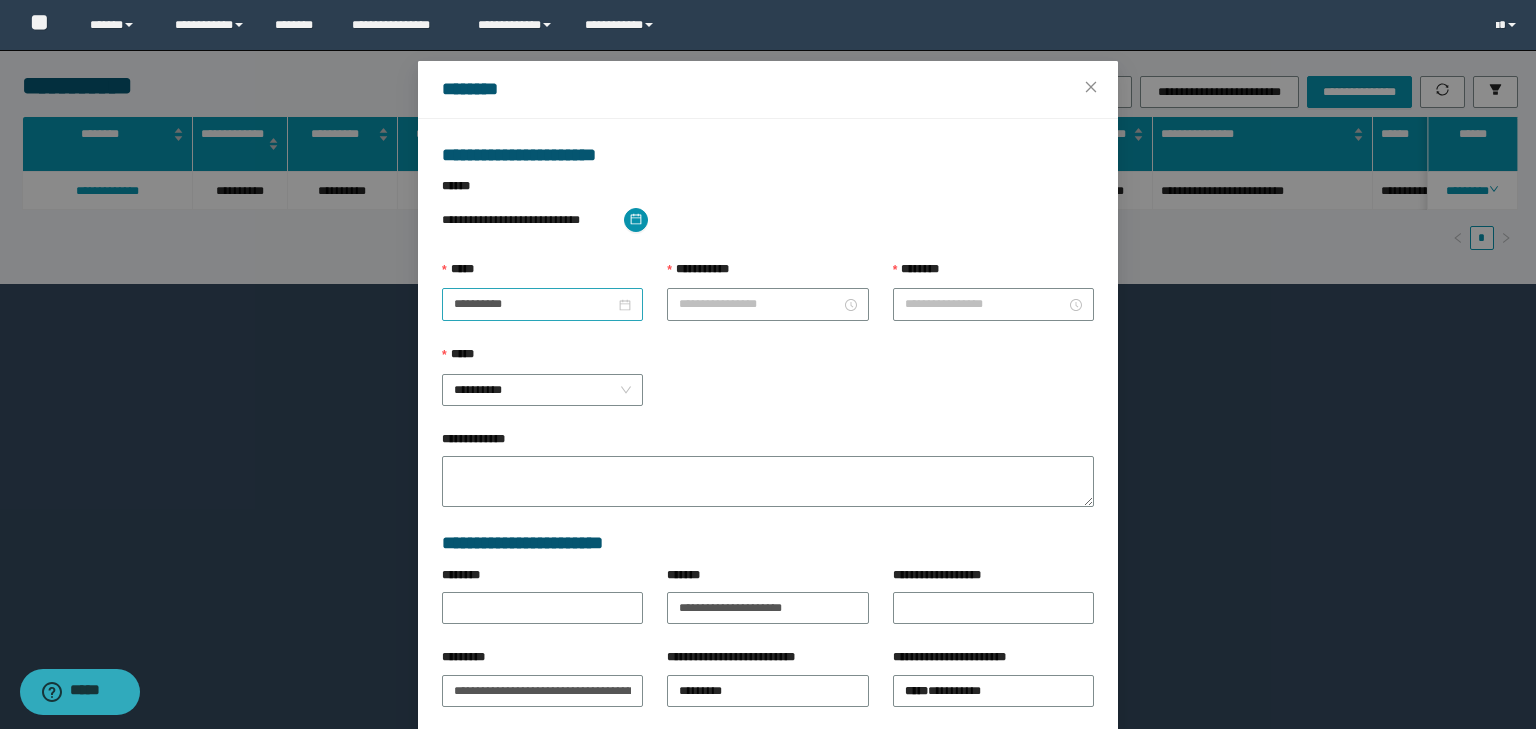 click on "**********" at bounding box center [542, 304] 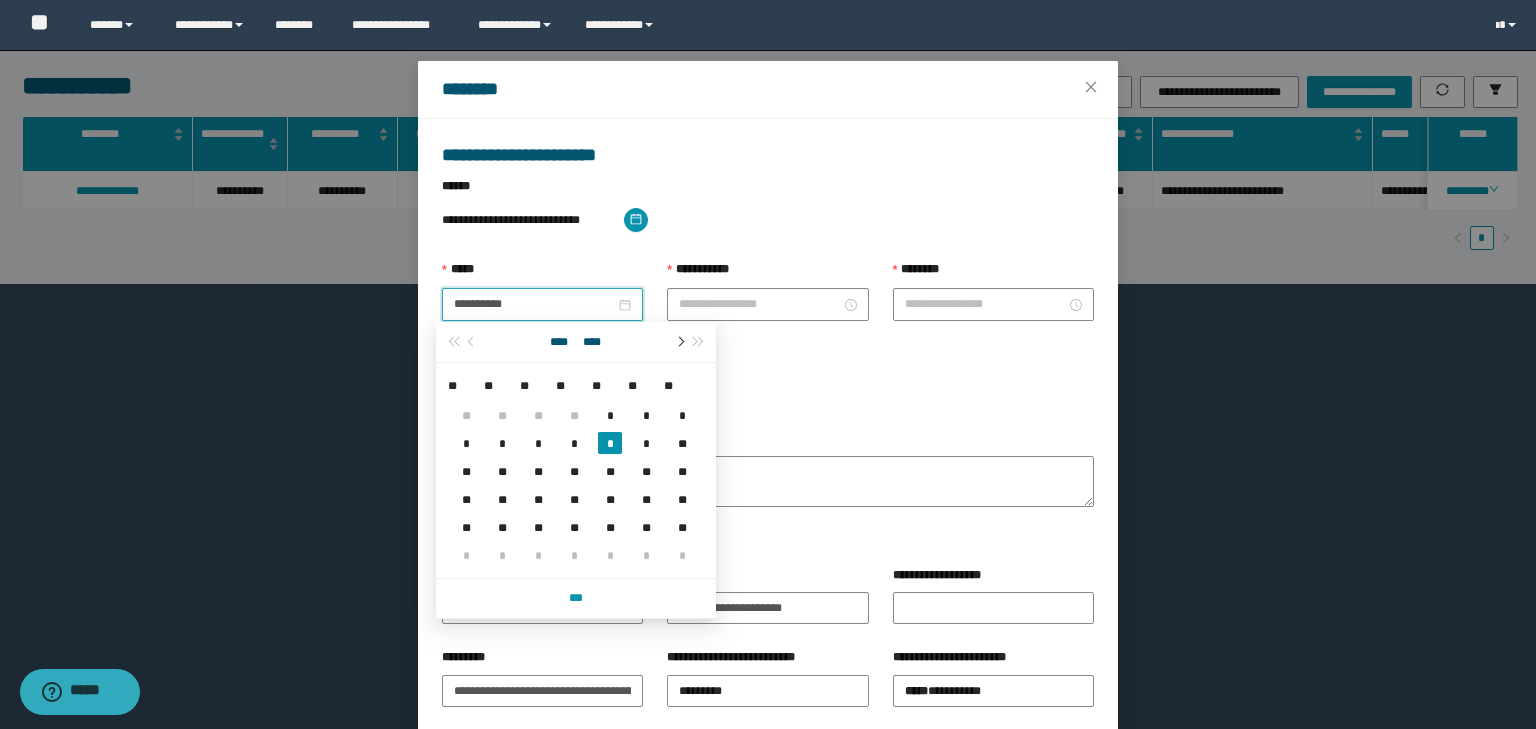 click at bounding box center (679, 342) 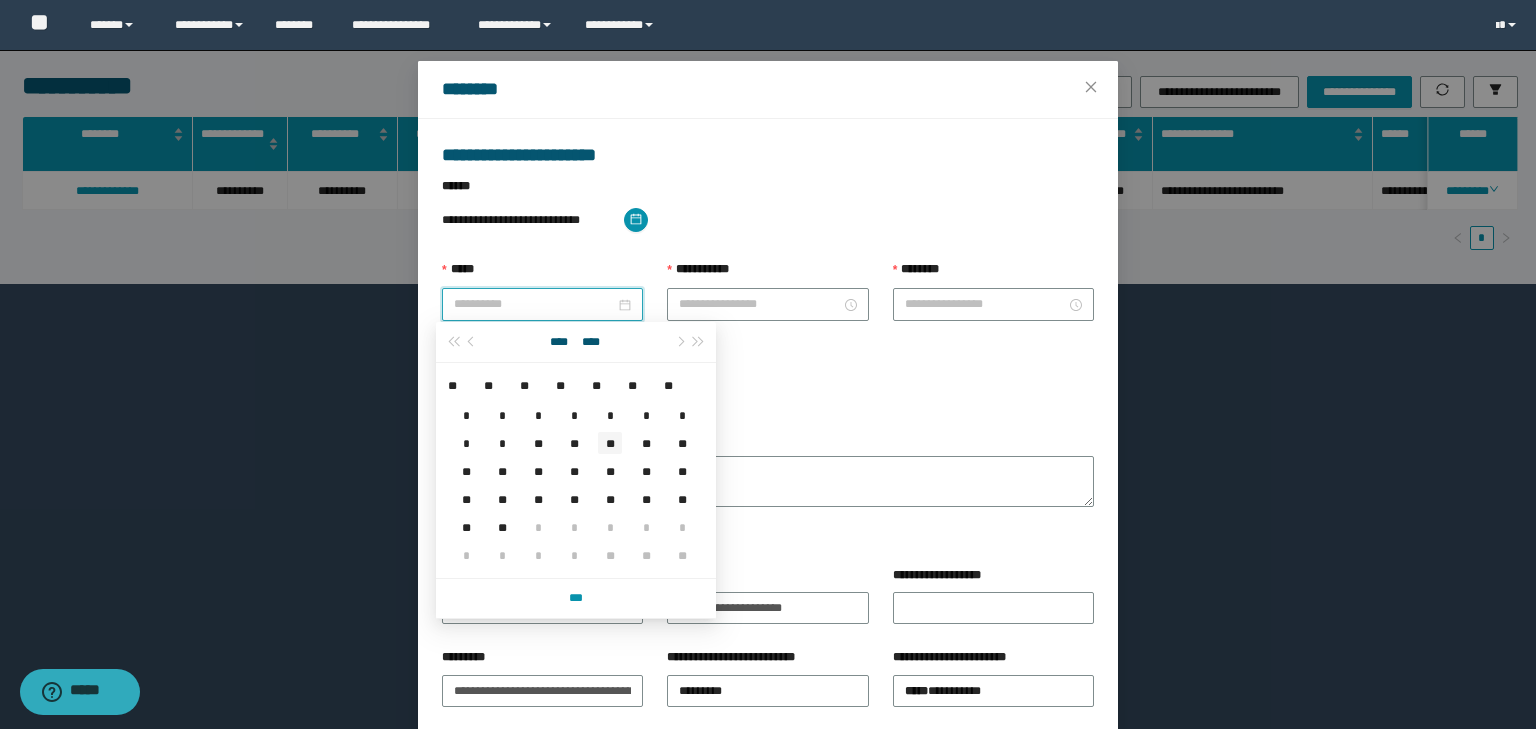 type on "**********" 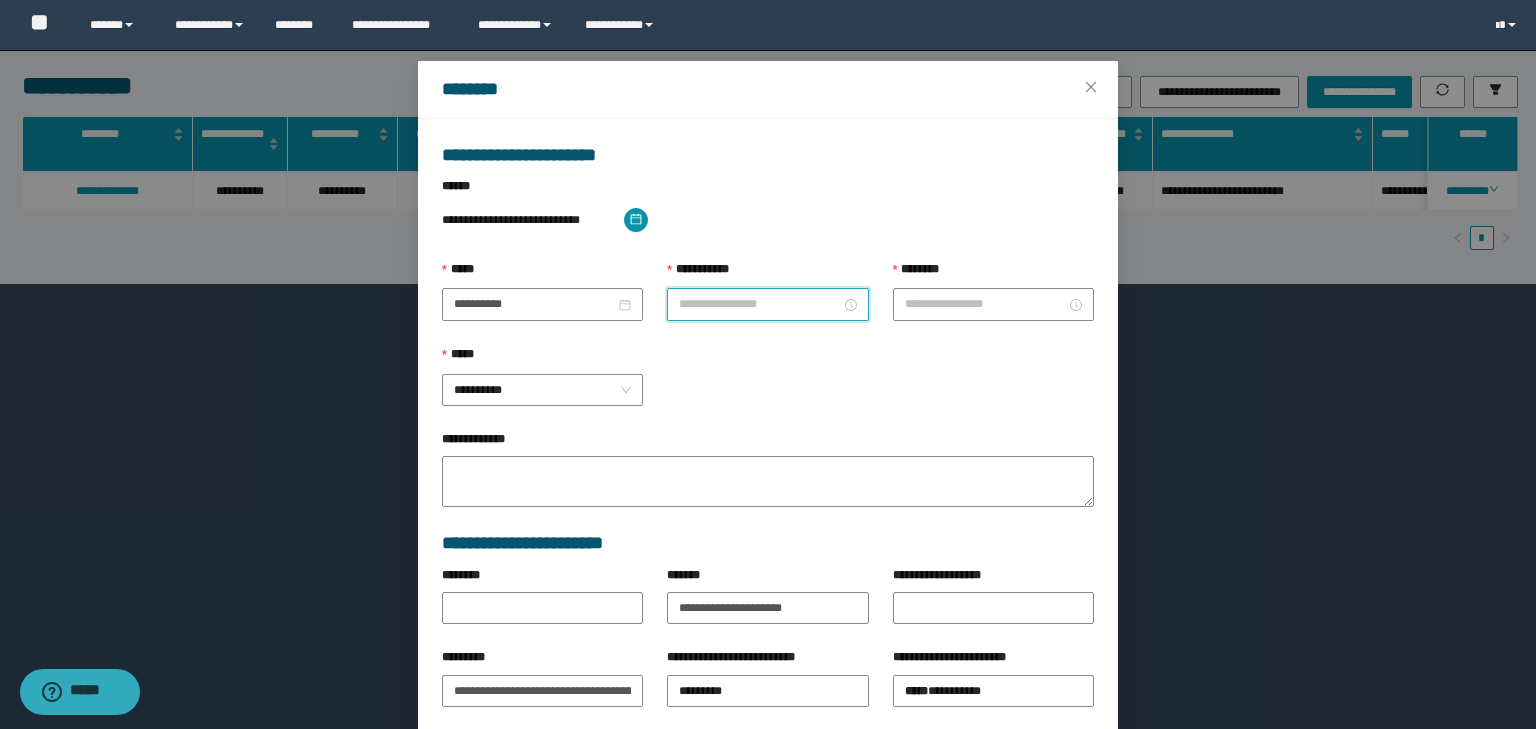 click on "**********" at bounding box center (759, 304) 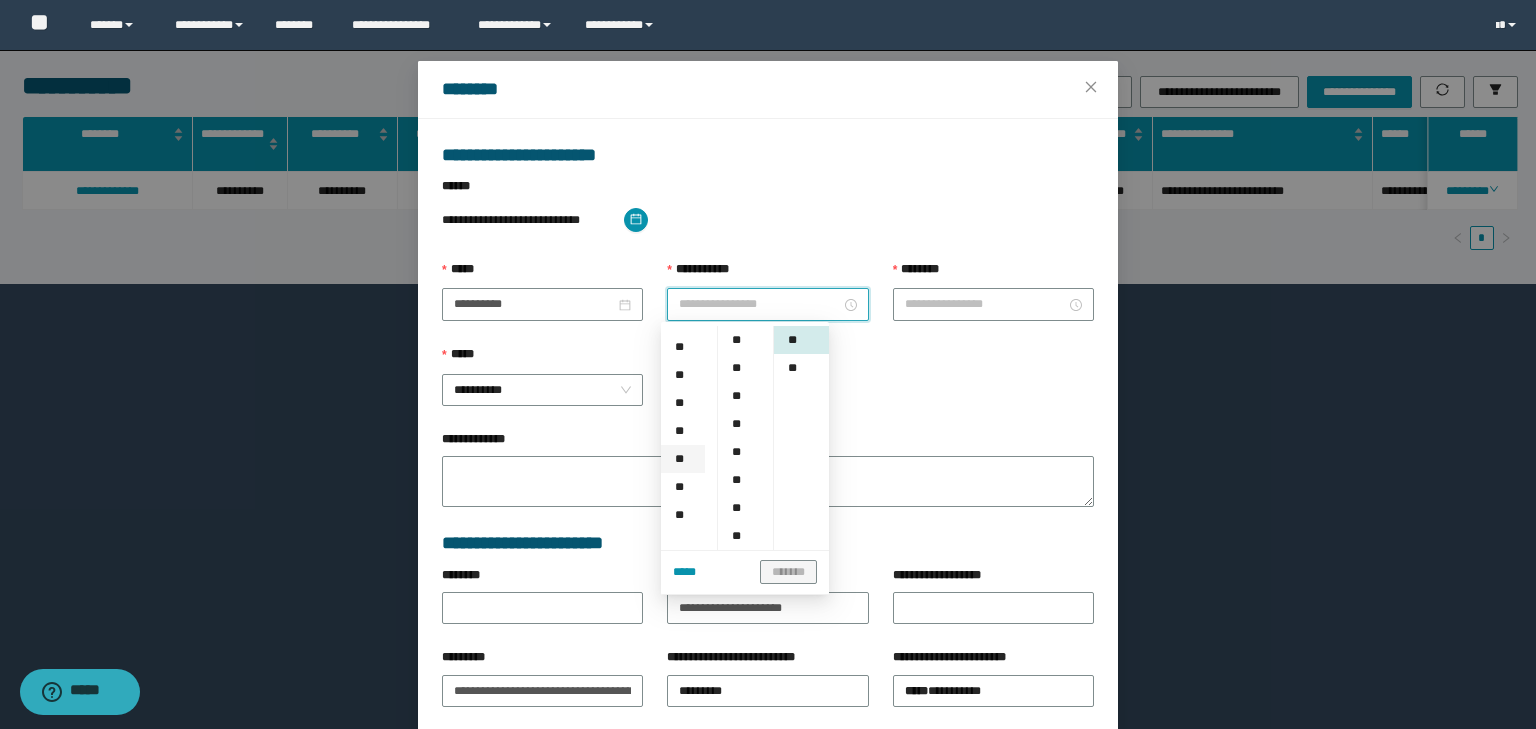 click on "**" at bounding box center [683, 459] 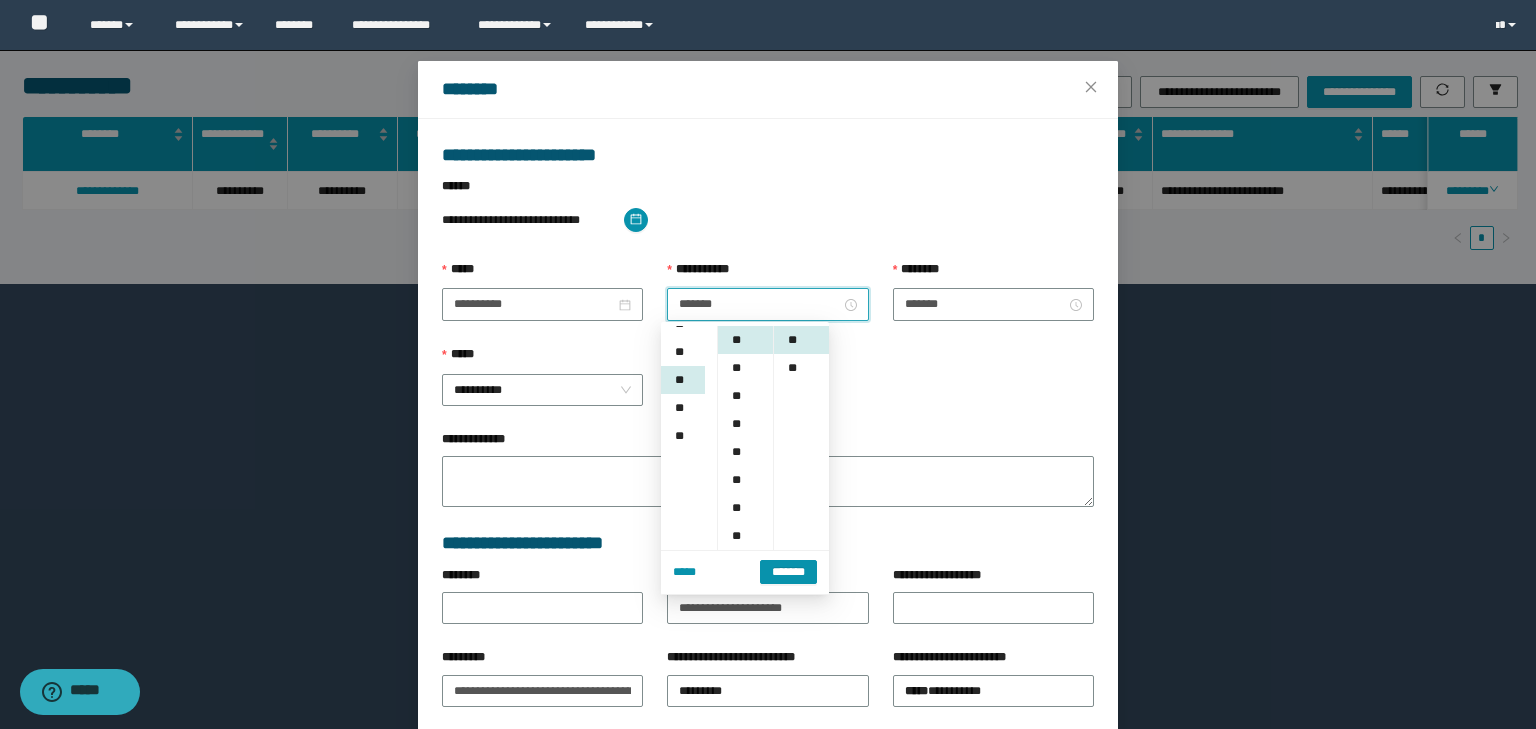 scroll, scrollTop: 252, scrollLeft: 0, axis: vertical 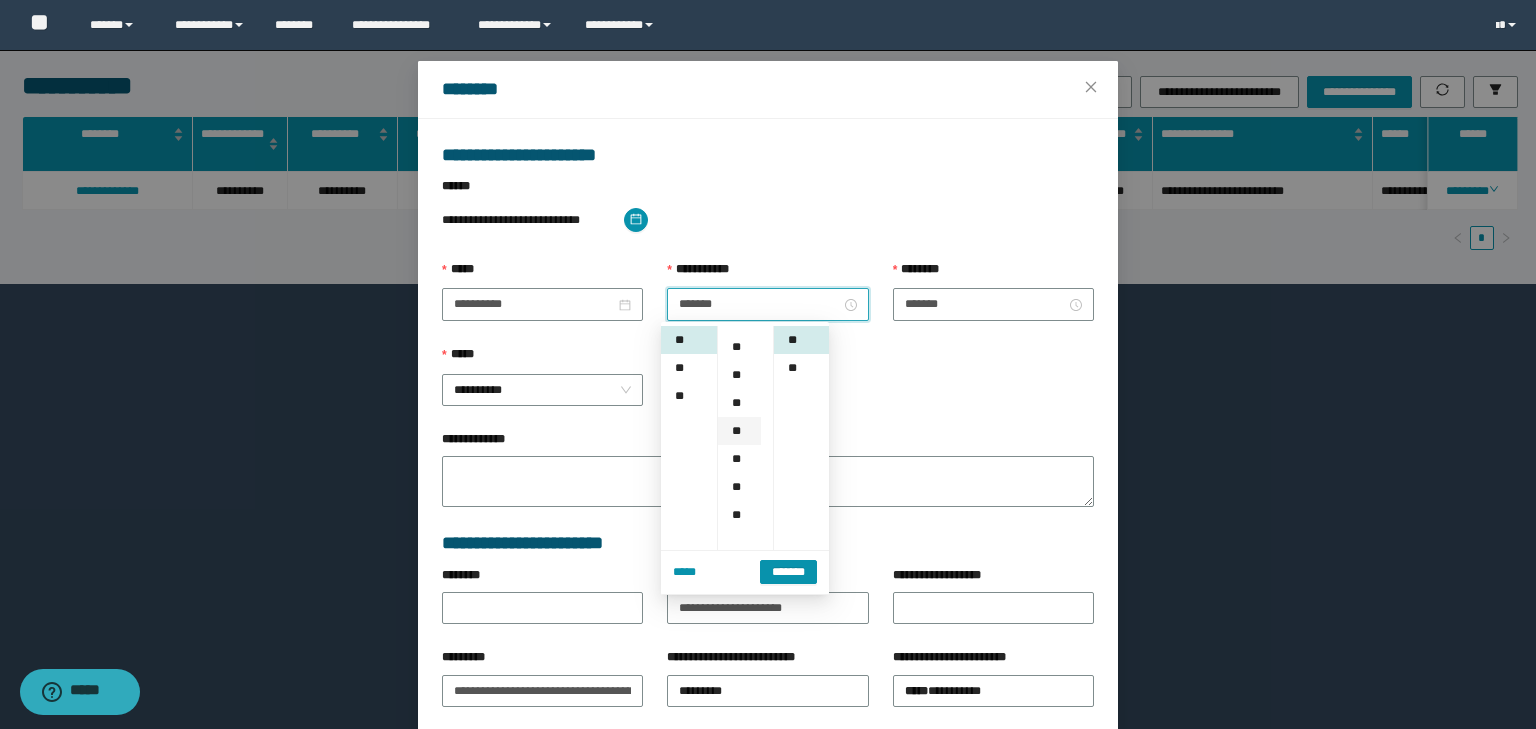click on "**" at bounding box center (739, 431) 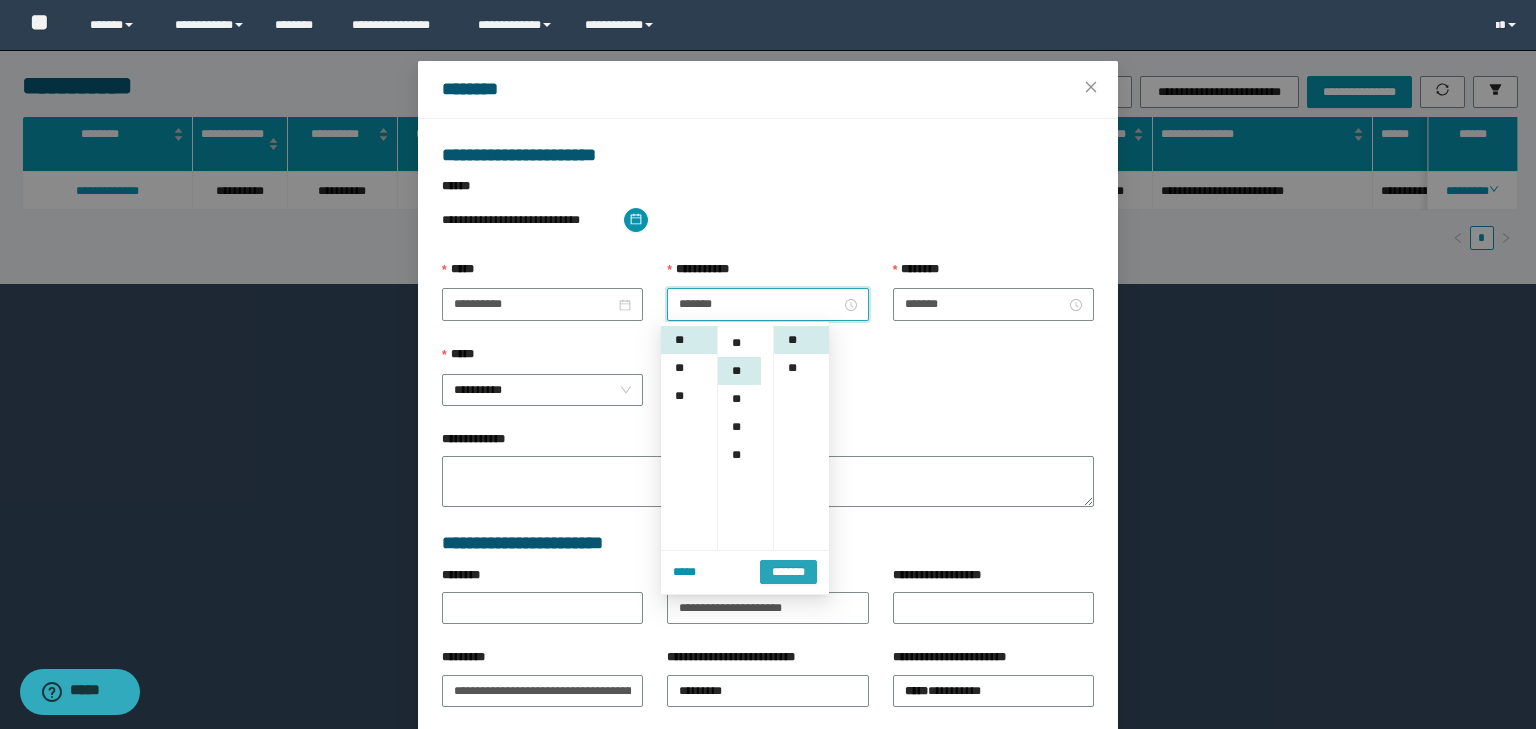 scroll, scrollTop: 224, scrollLeft: 0, axis: vertical 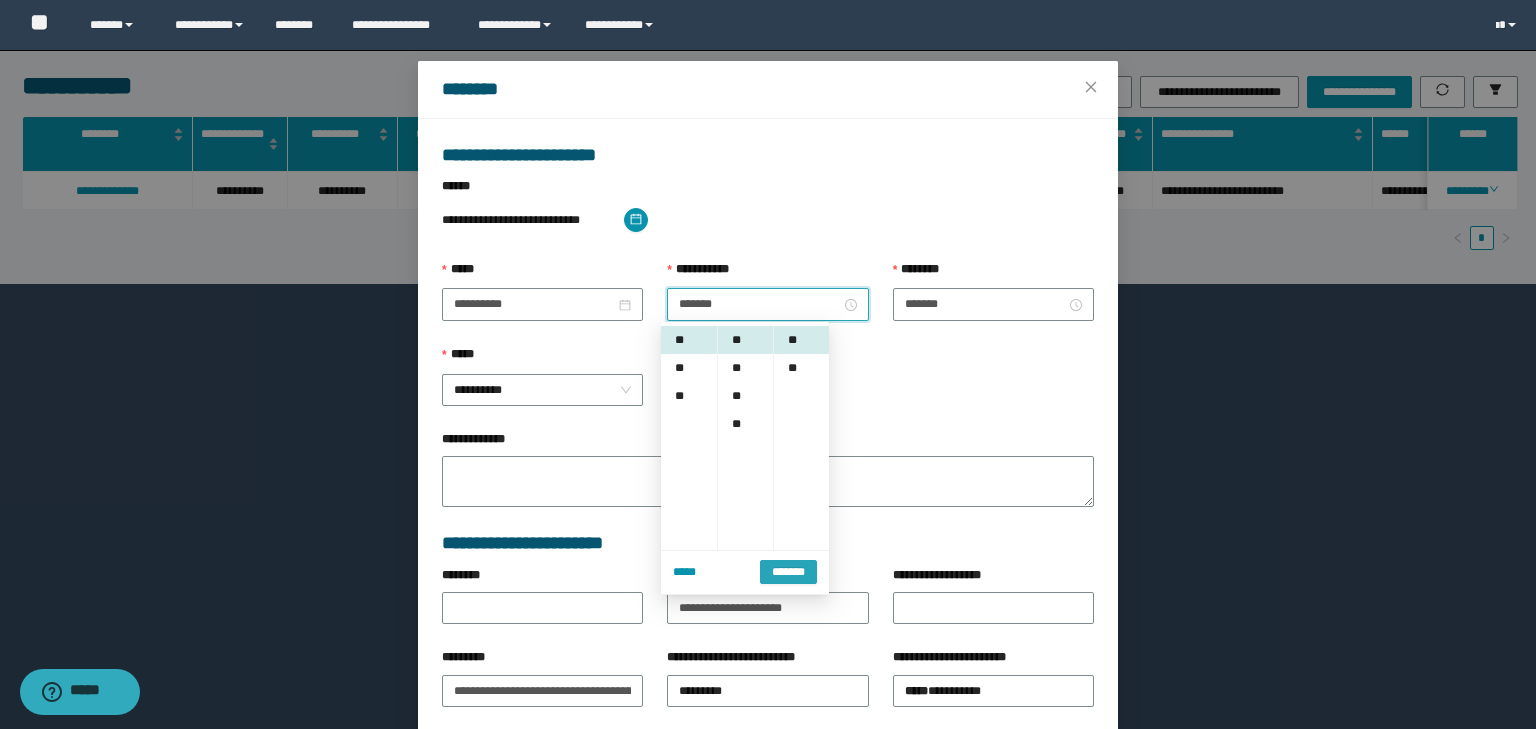 click on "*******" at bounding box center (788, 570) 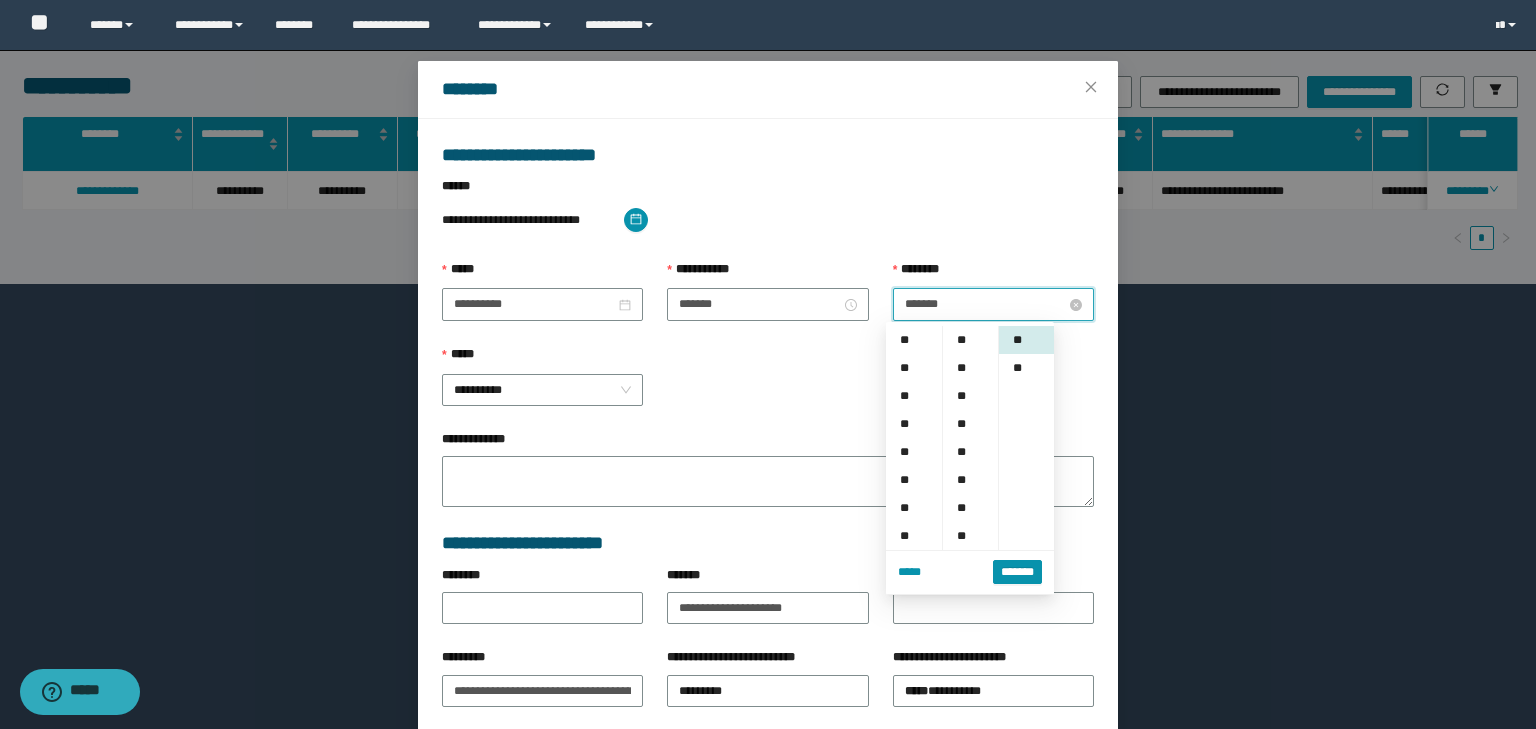 click on "*******" at bounding box center [985, 304] 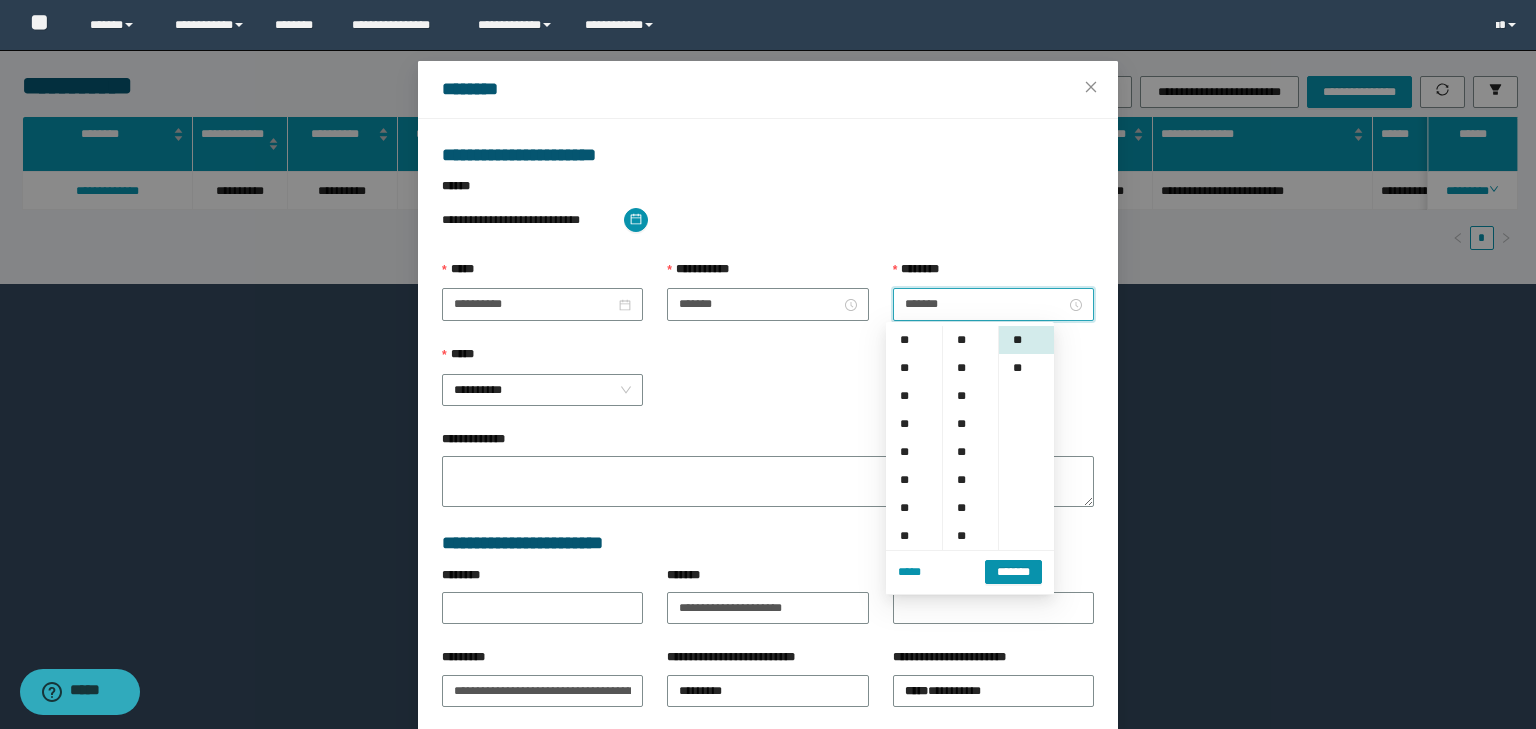 scroll, scrollTop: 252, scrollLeft: 0, axis: vertical 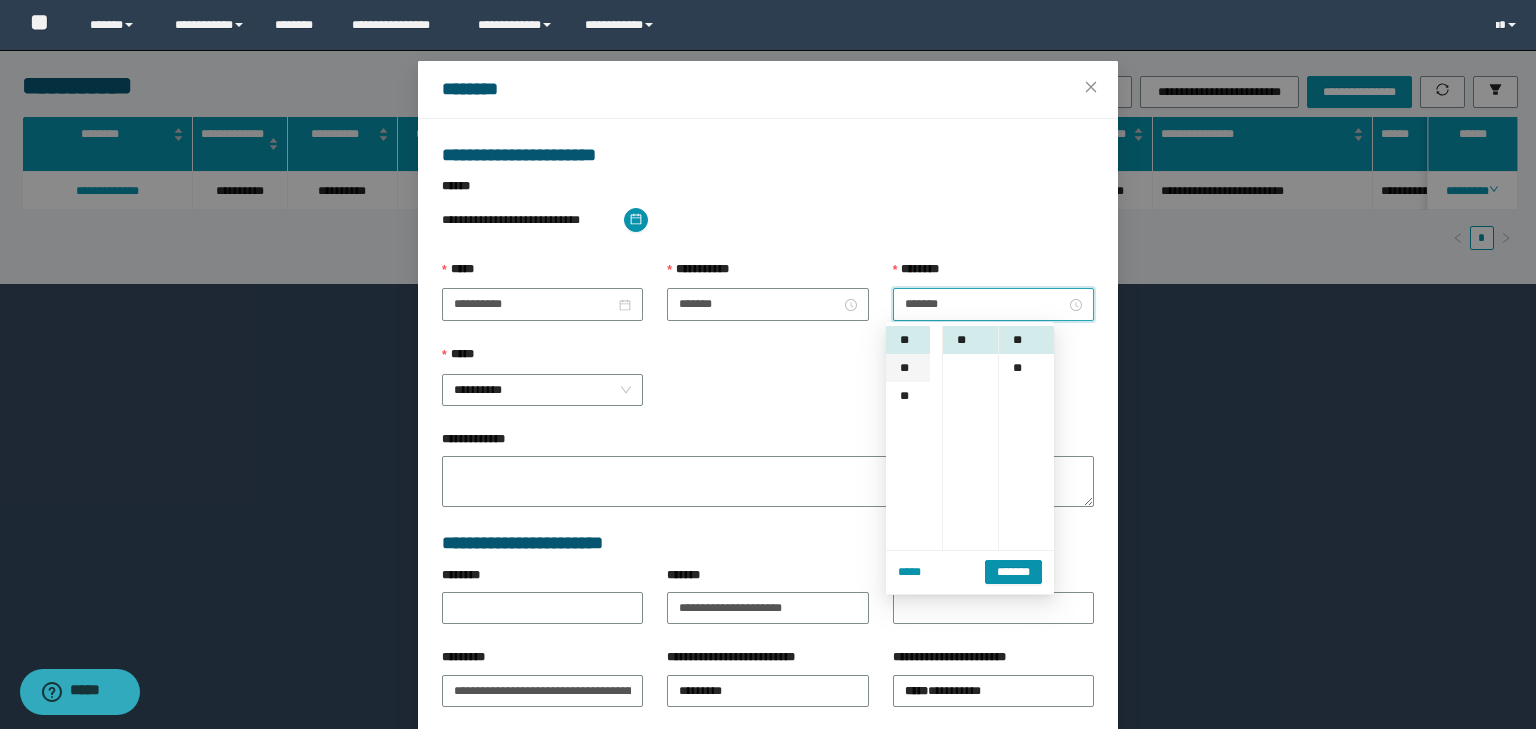 click on "**" at bounding box center [908, 368] 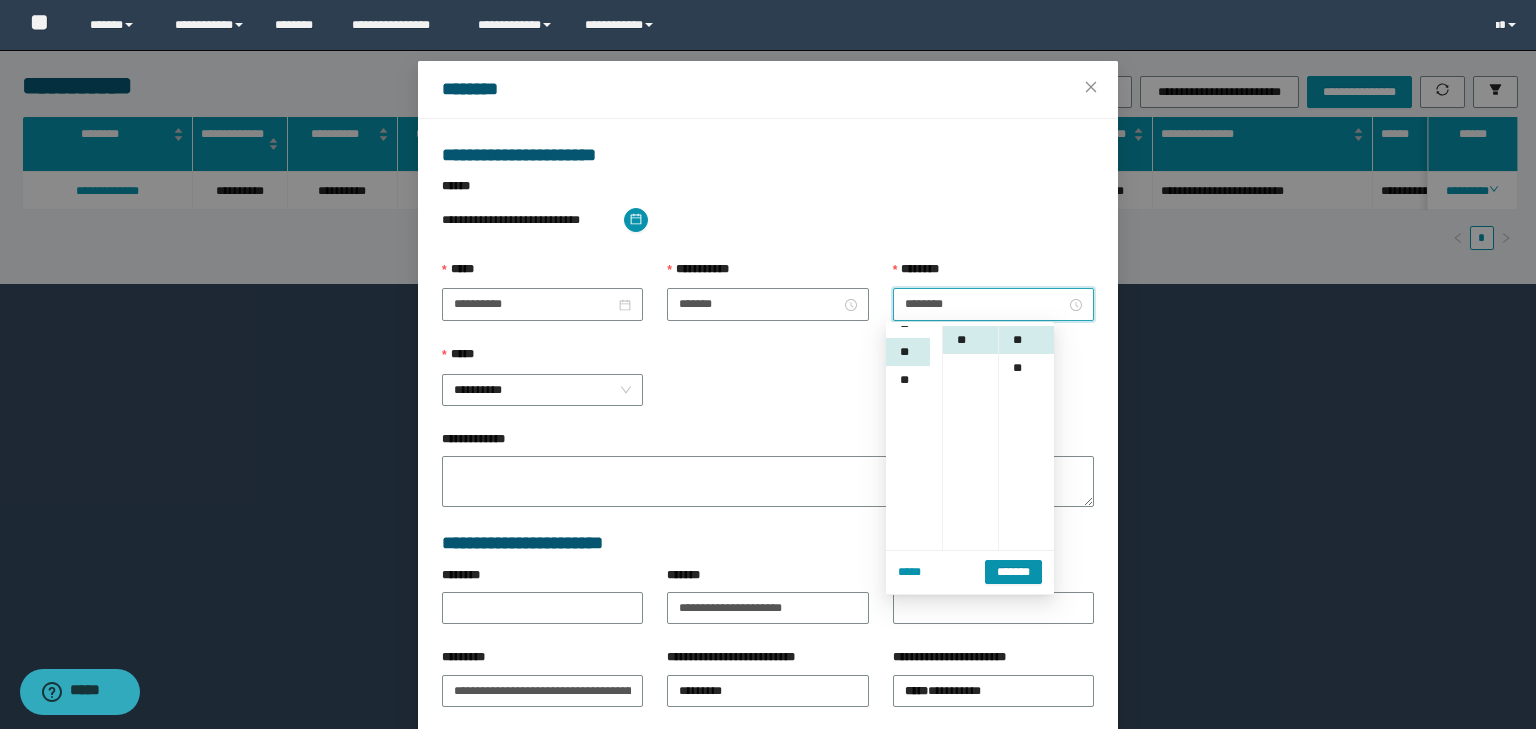 scroll, scrollTop: 280, scrollLeft: 0, axis: vertical 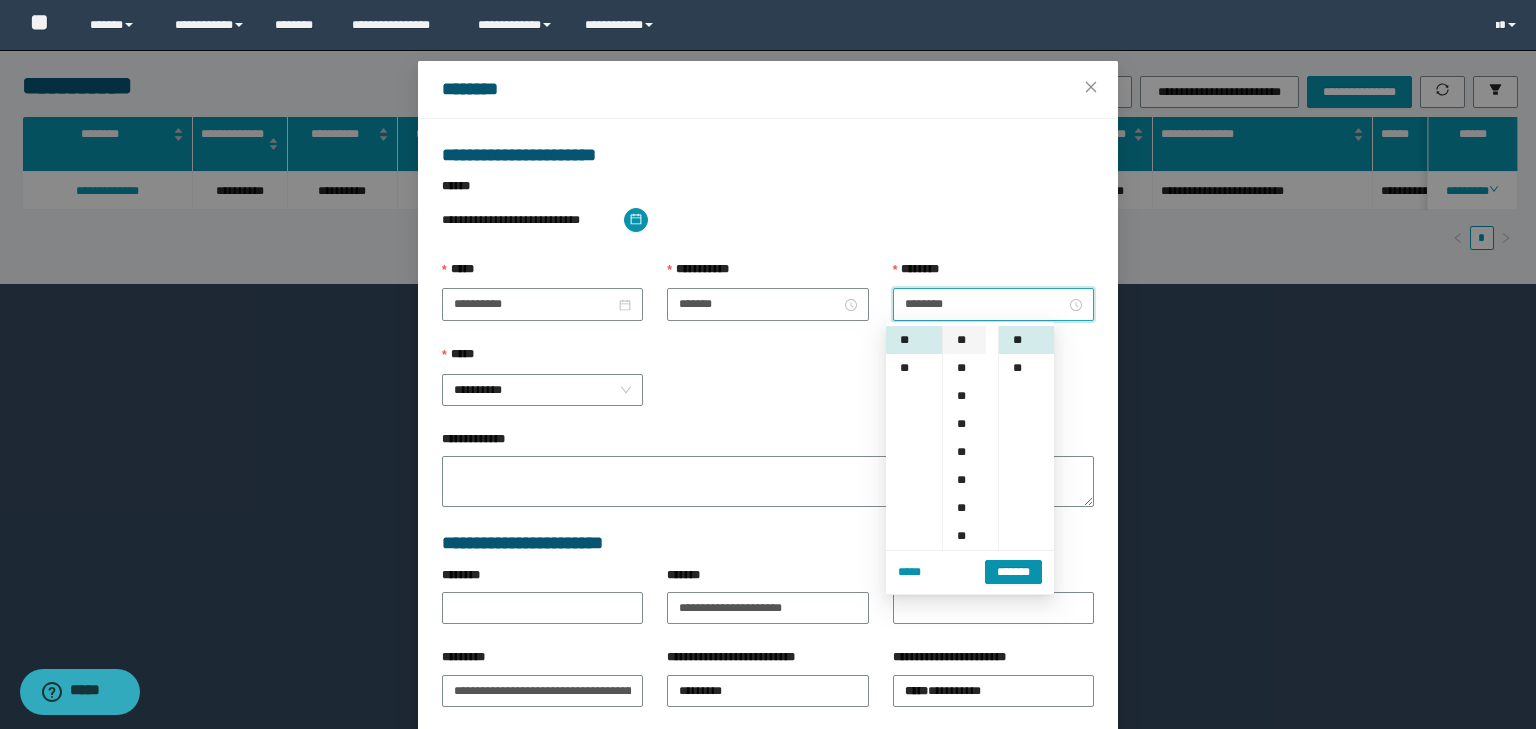 click on "**" at bounding box center [964, 340] 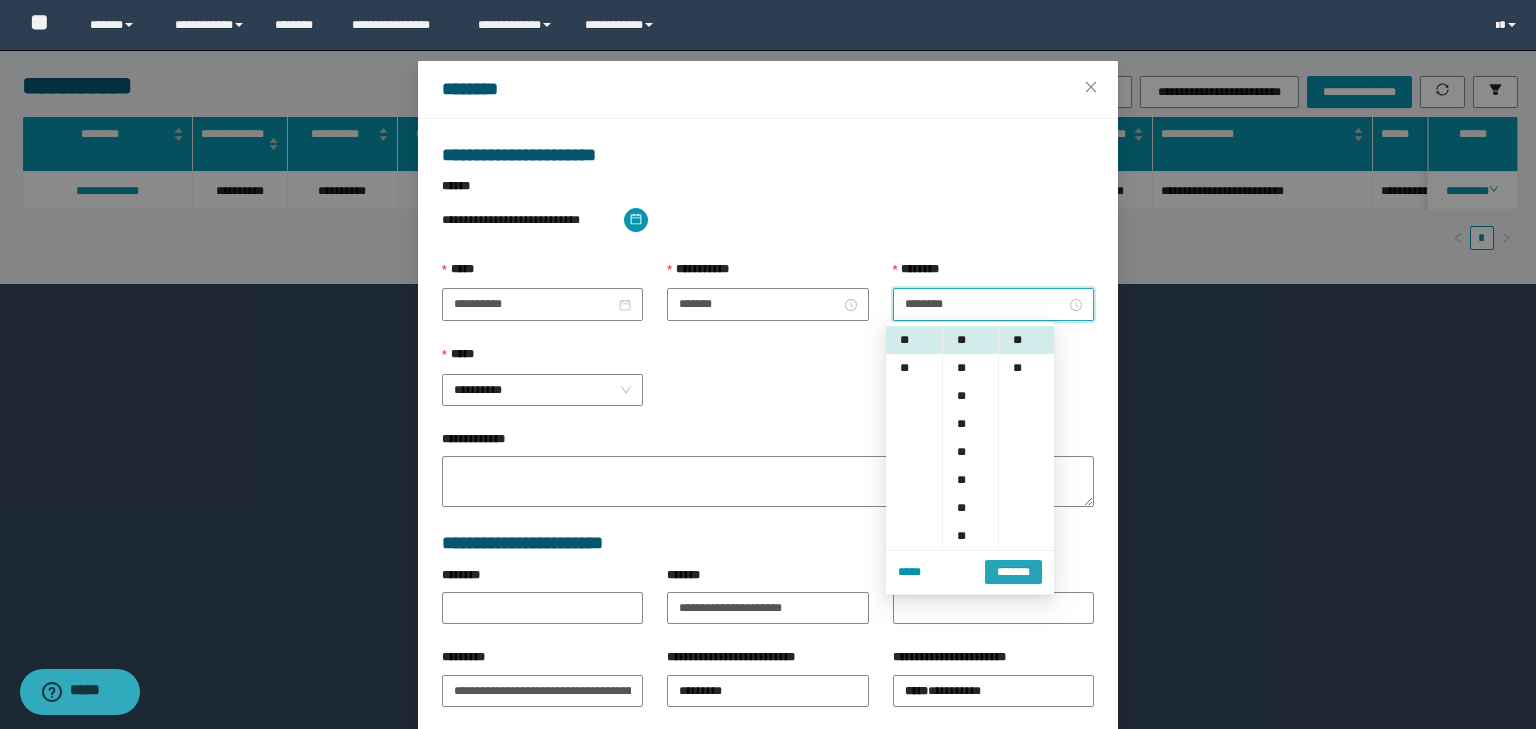 click on "*******" at bounding box center [1013, 572] 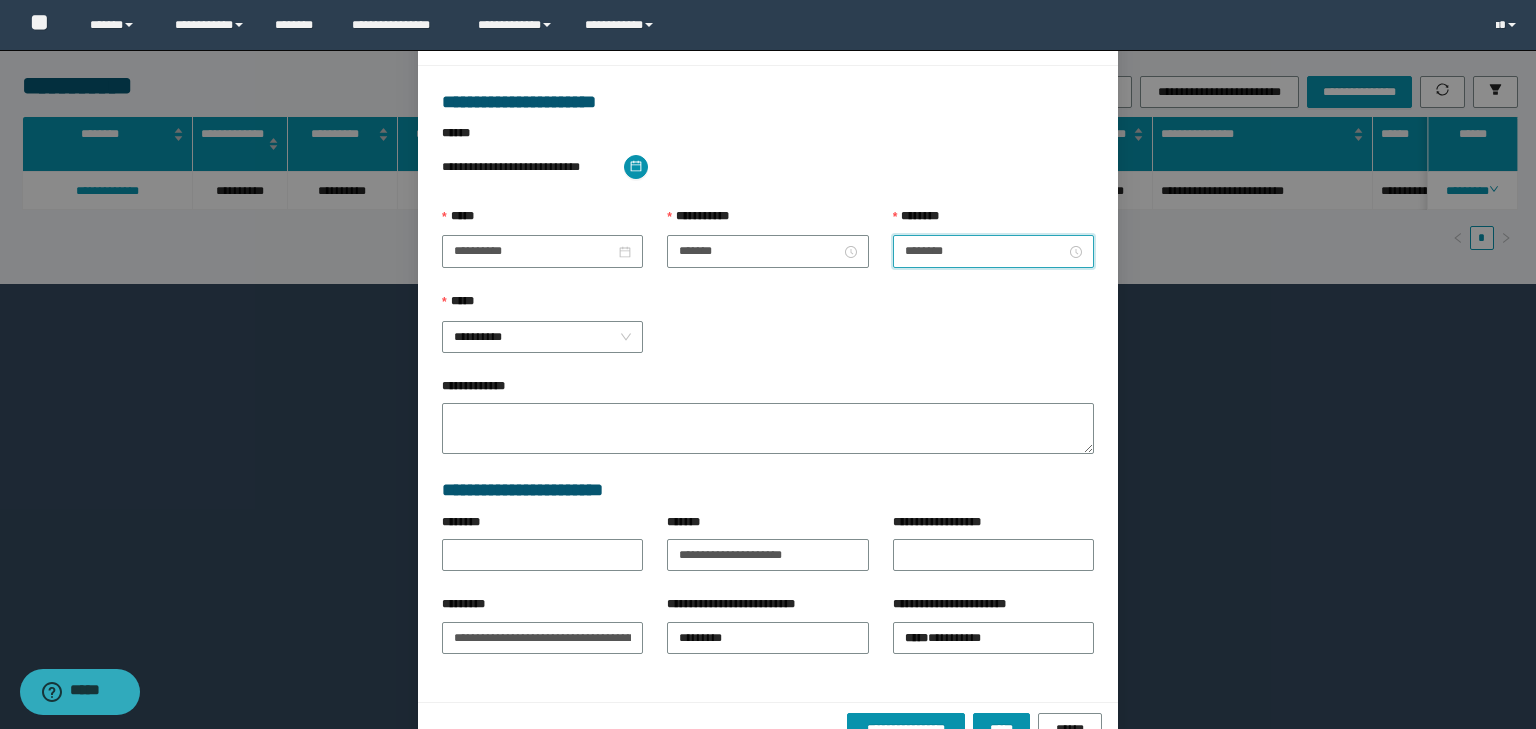 scroll, scrollTop: 139, scrollLeft: 0, axis: vertical 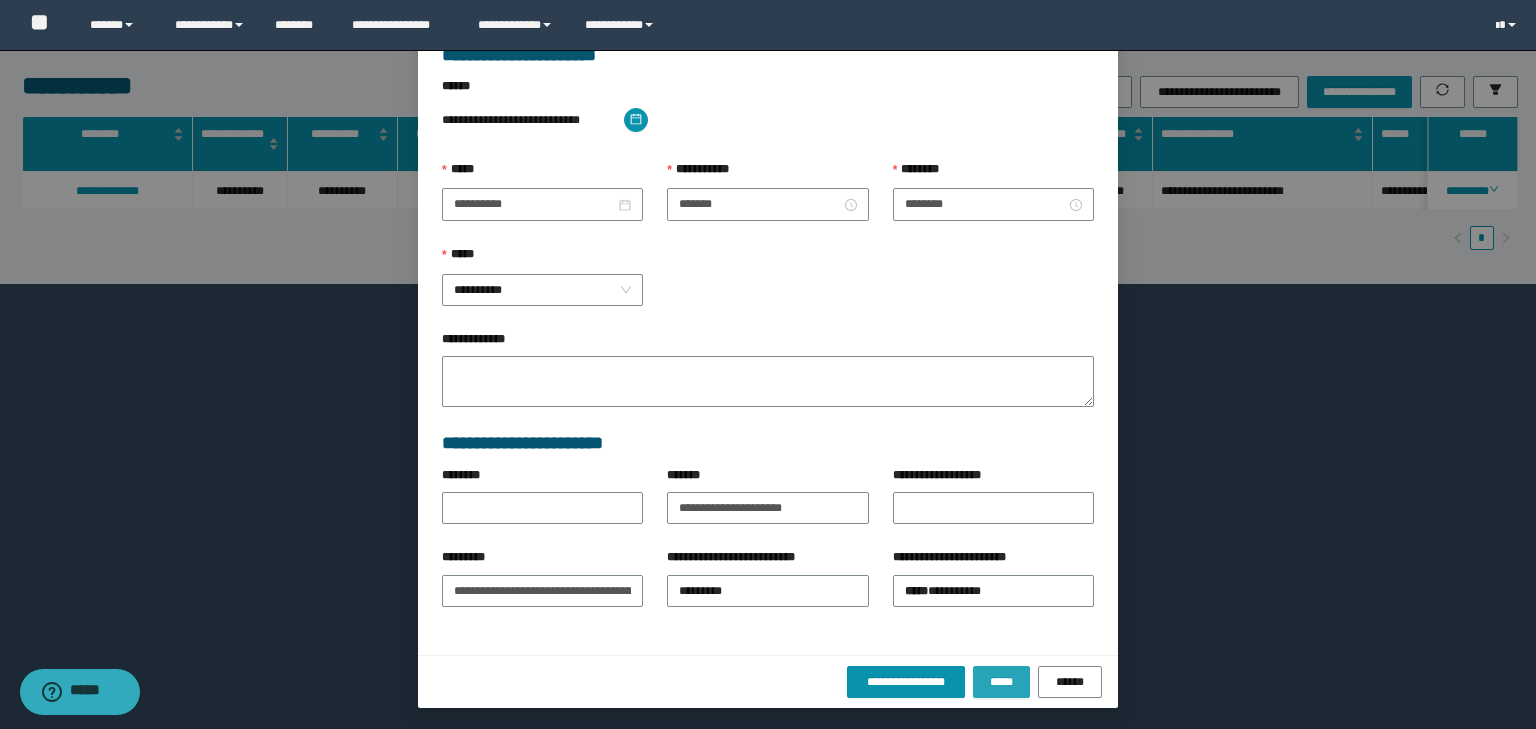 click on "*****" at bounding box center [1001, 682] 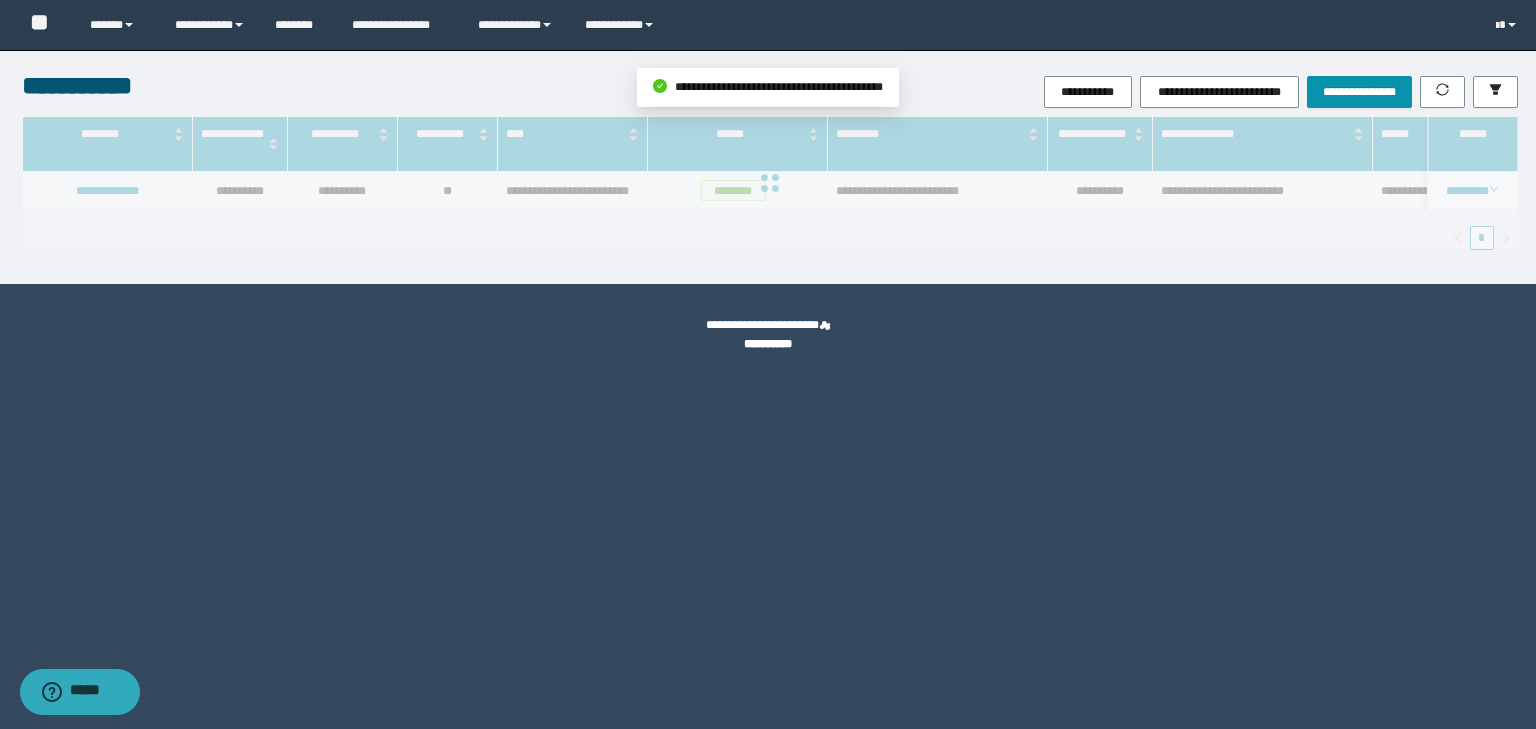scroll, scrollTop: 39, scrollLeft: 0, axis: vertical 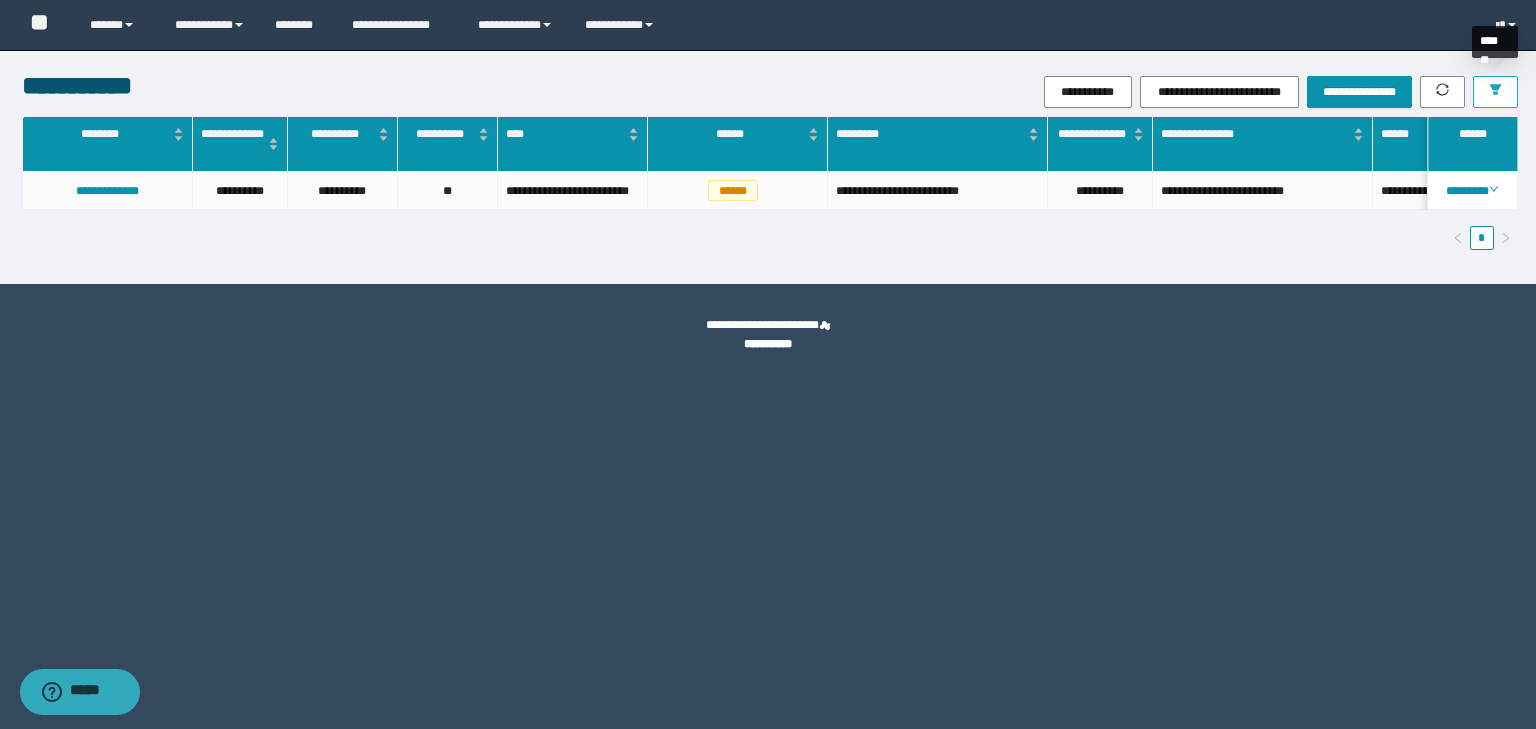 click at bounding box center (1495, 92) 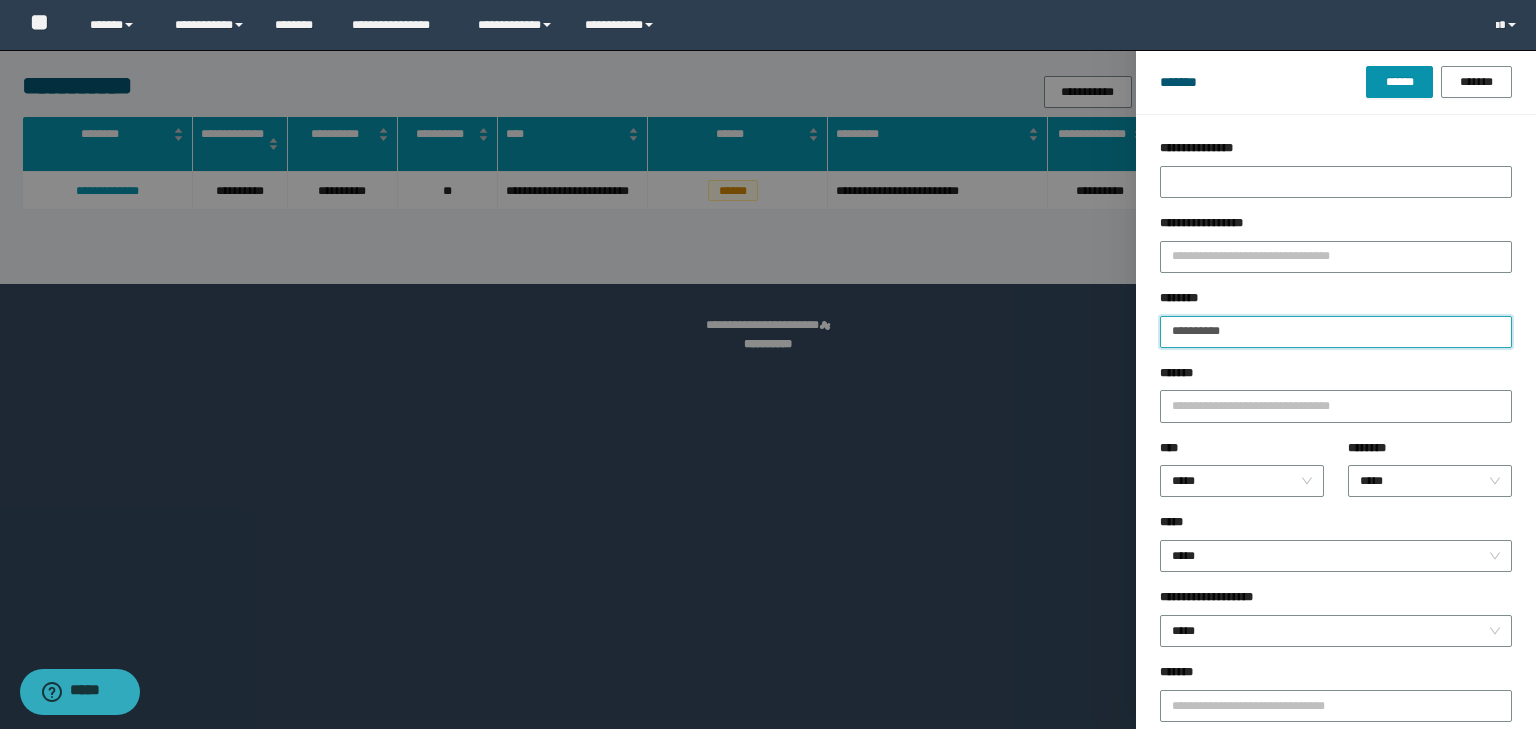 drag, startPoint x: 1306, startPoint y: 329, endPoint x: 1036, endPoint y: 328, distance: 270.00186 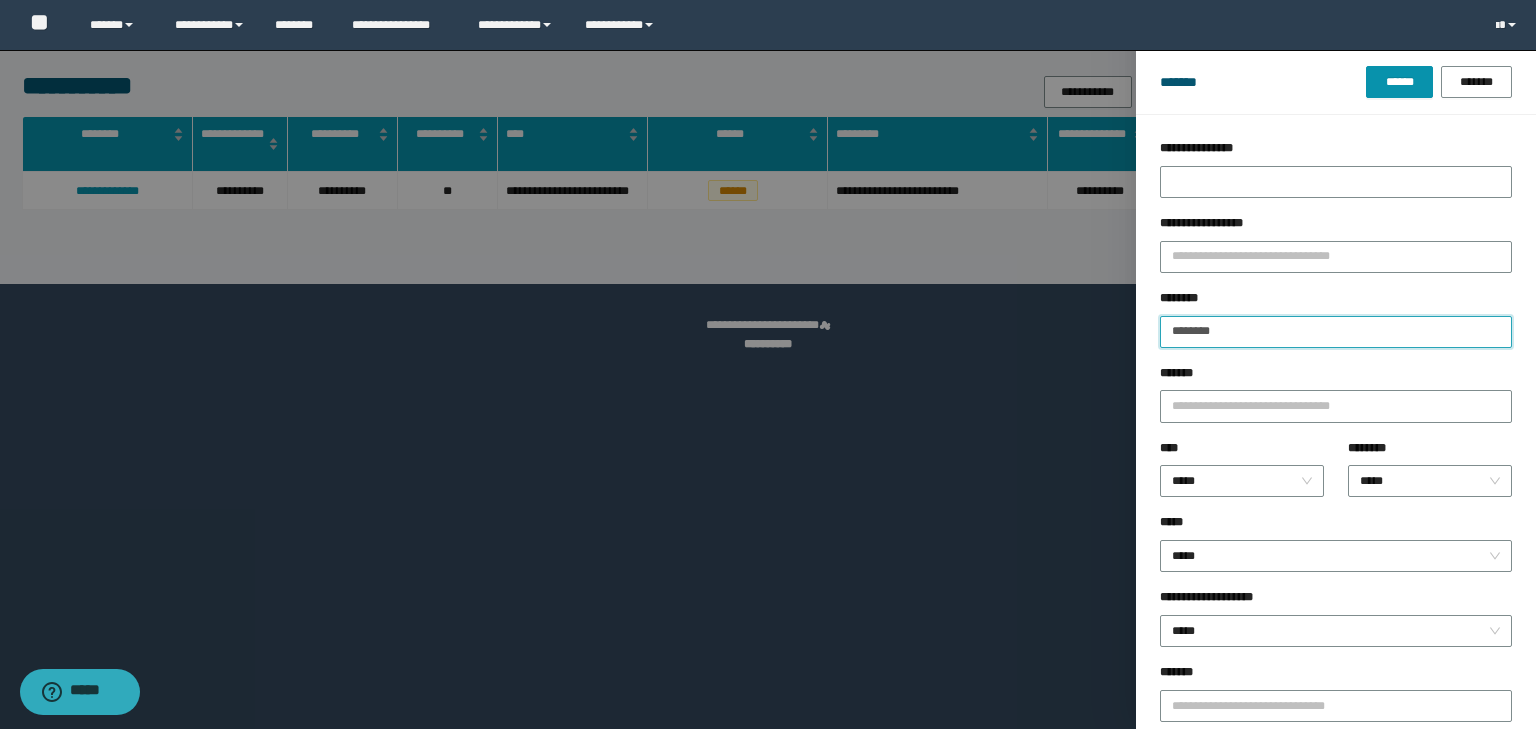 type on "********" 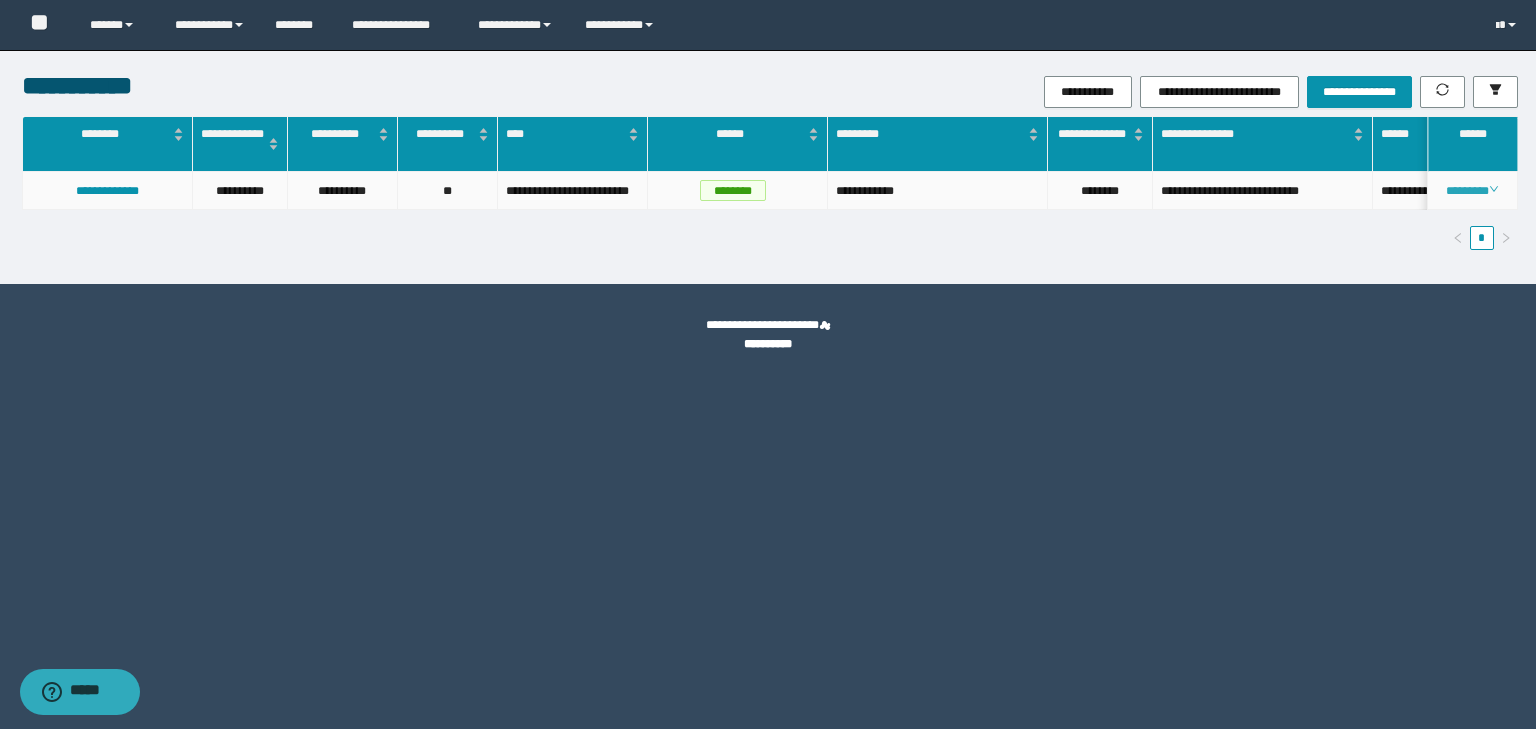 click 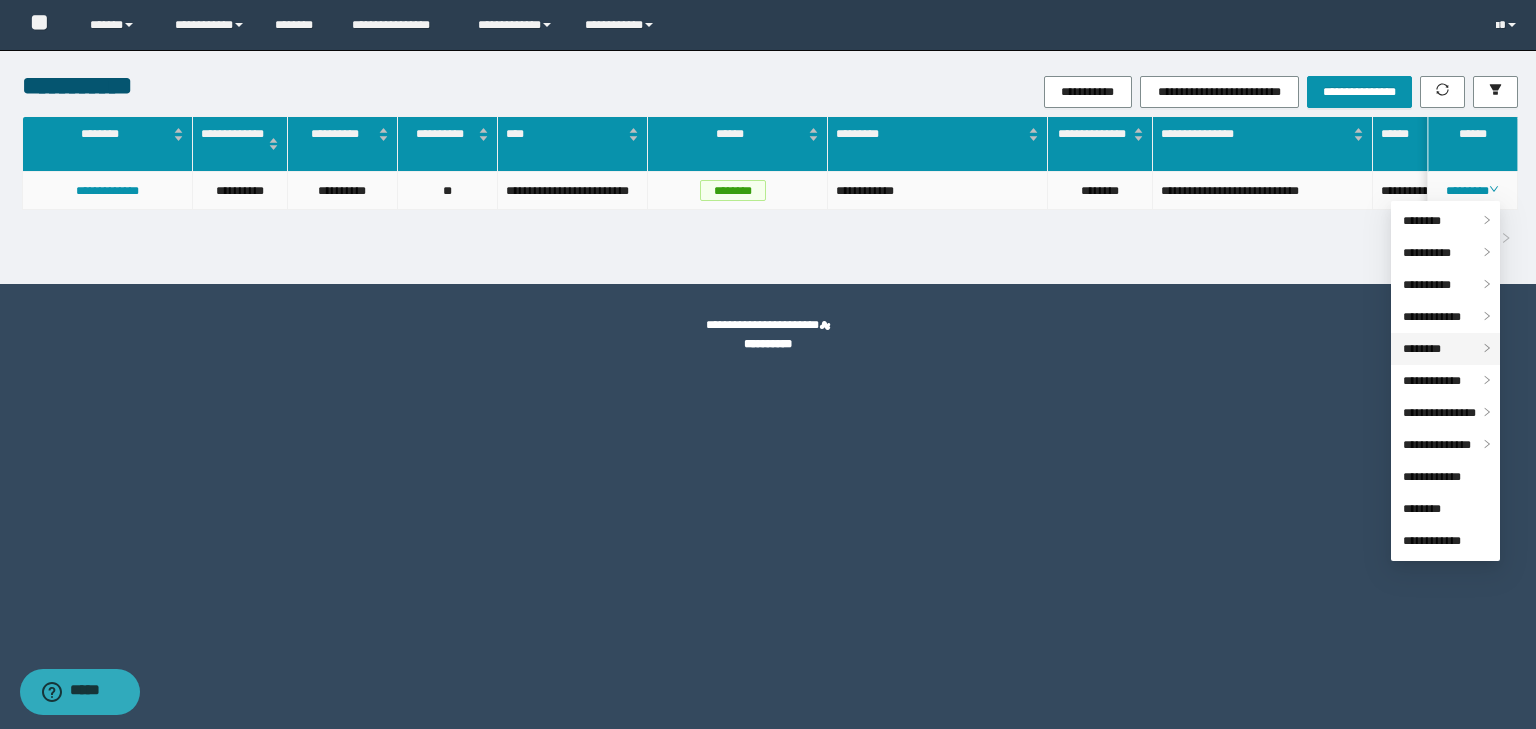 click on "********" at bounding box center [1422, 349] 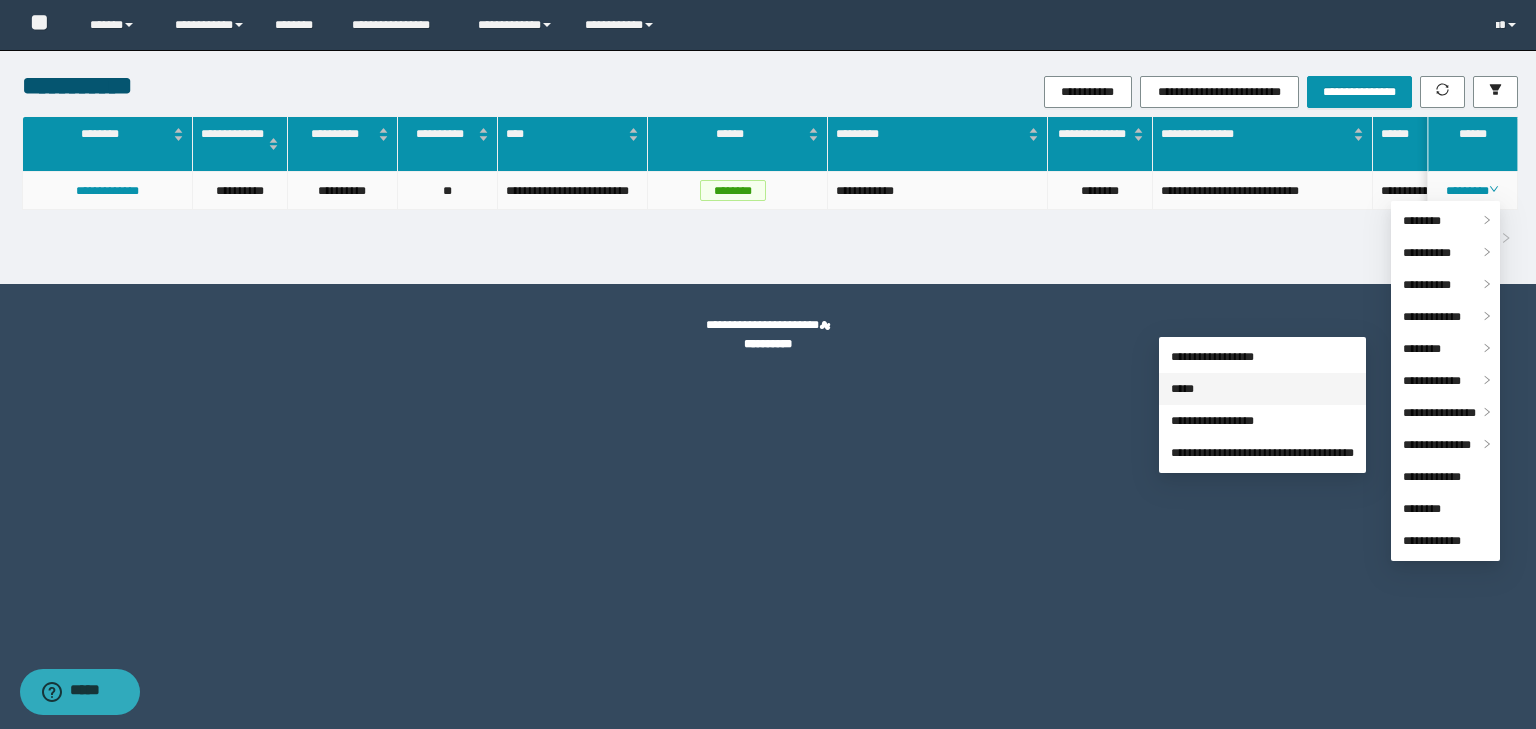 click on "*****" at bounding box center (1182, 389) 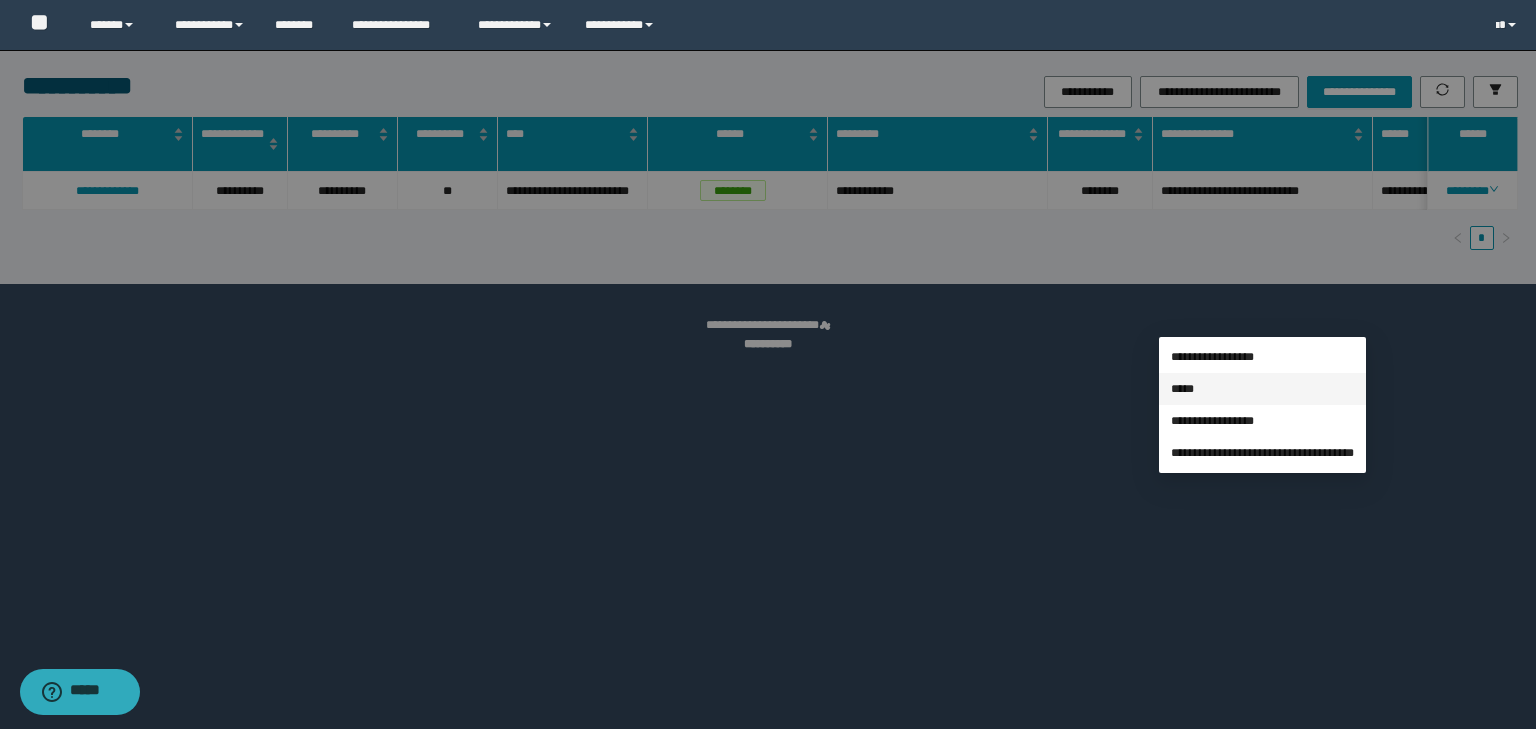 type on "**********" 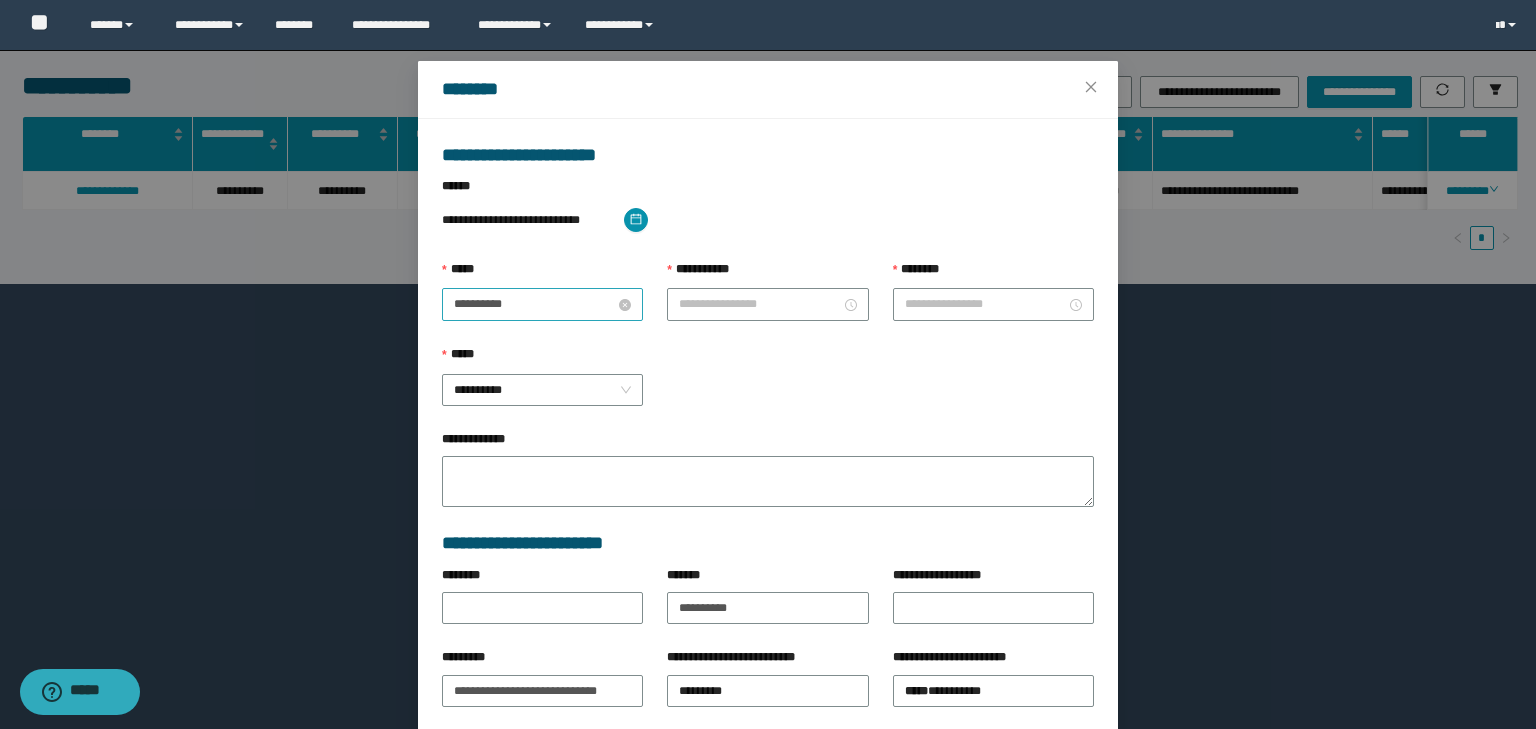 click on "**********" at bounding box center [534, 304] 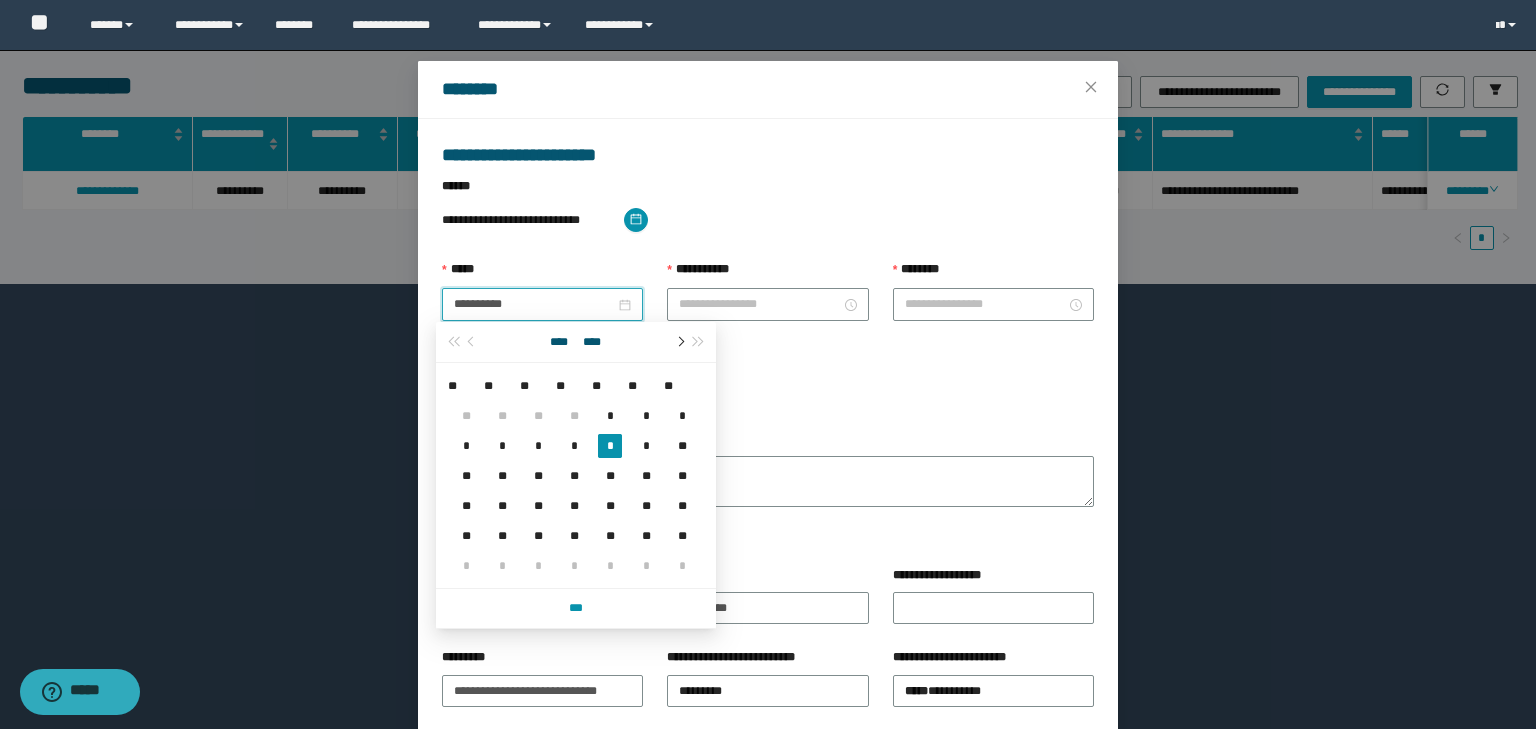 click at bounding box center [679, 342] 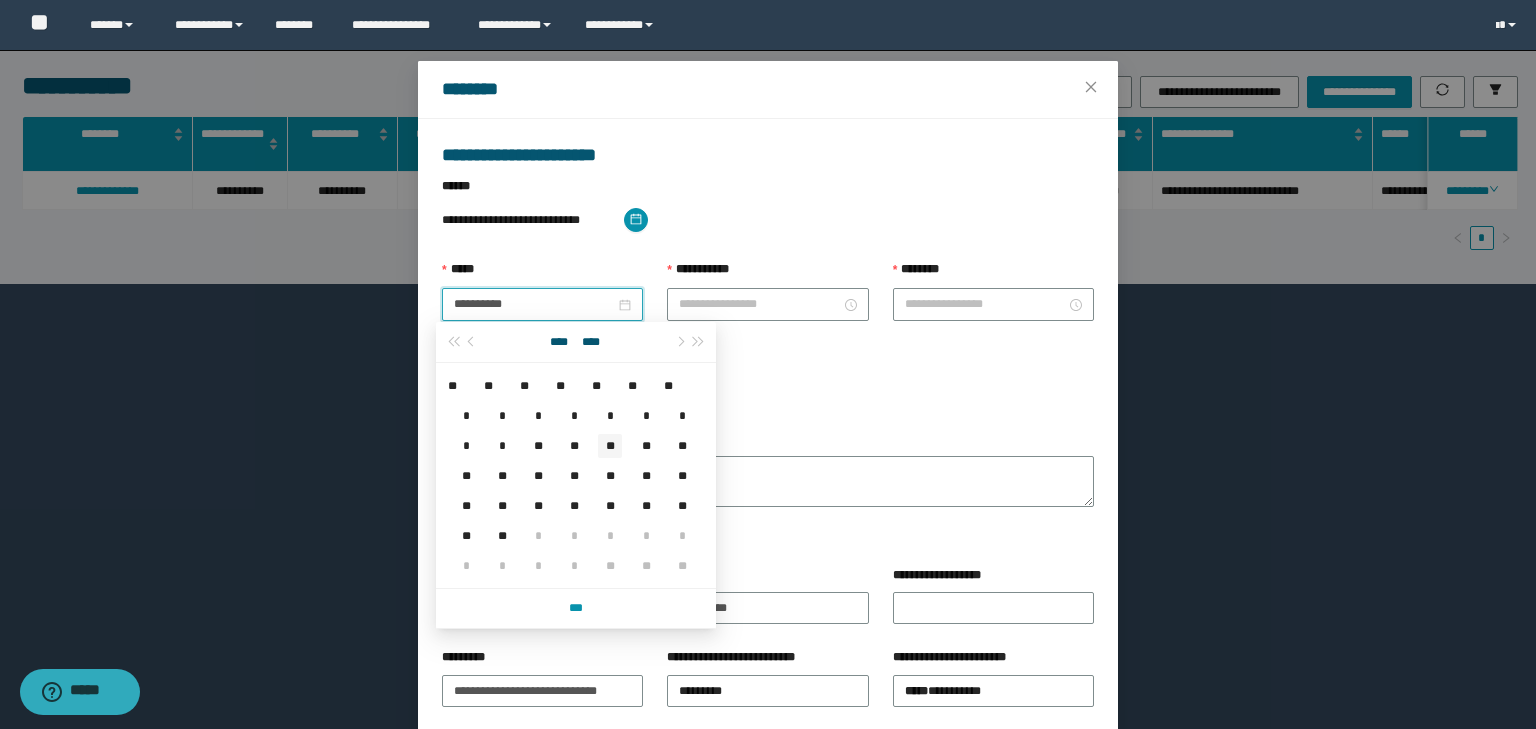 type on "**********" 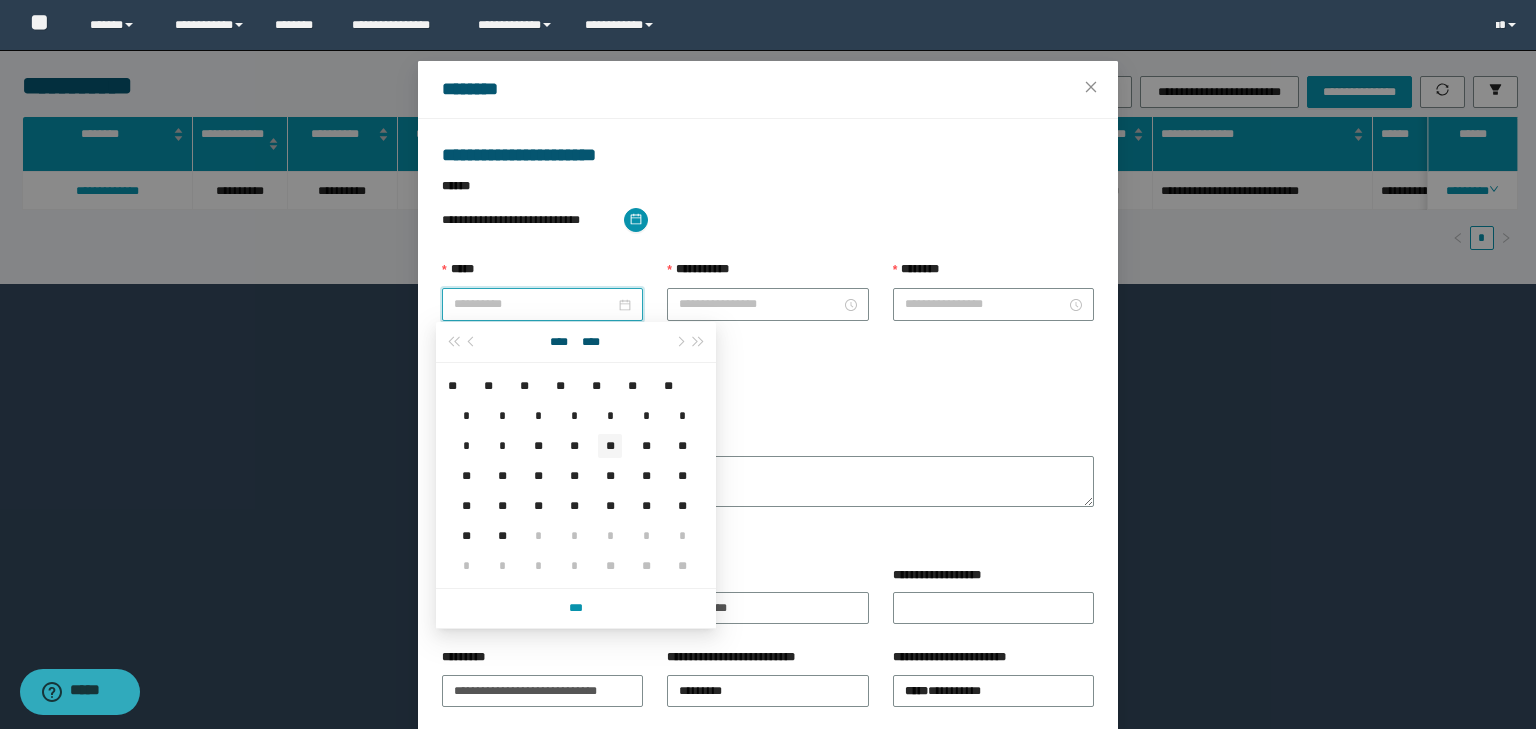 click on "**" at bounding box center [610, 446] 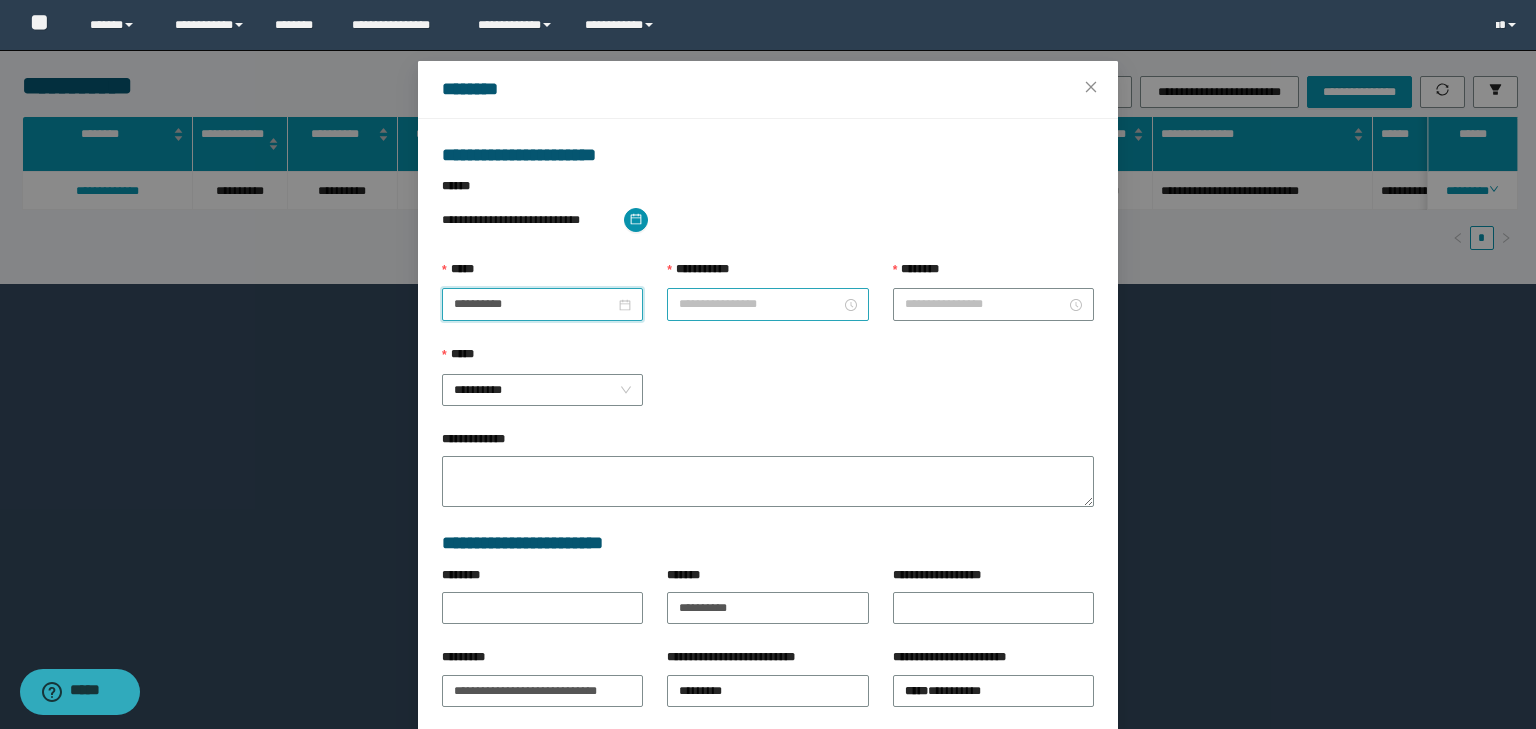 click on "**********" at bounding box center [759, 304] 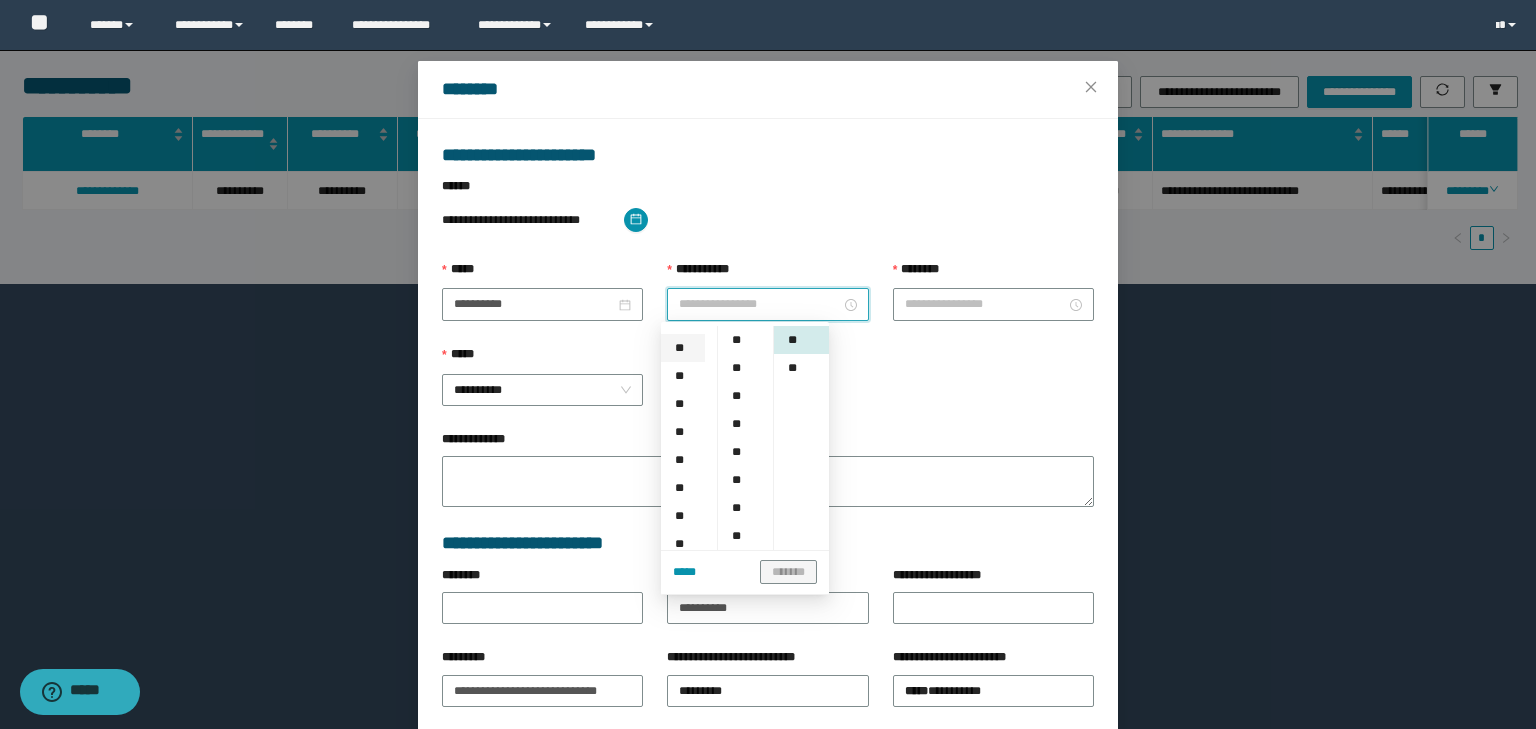 scroll, scrollTop: 133, scrollLeft: 0, axis: vertical 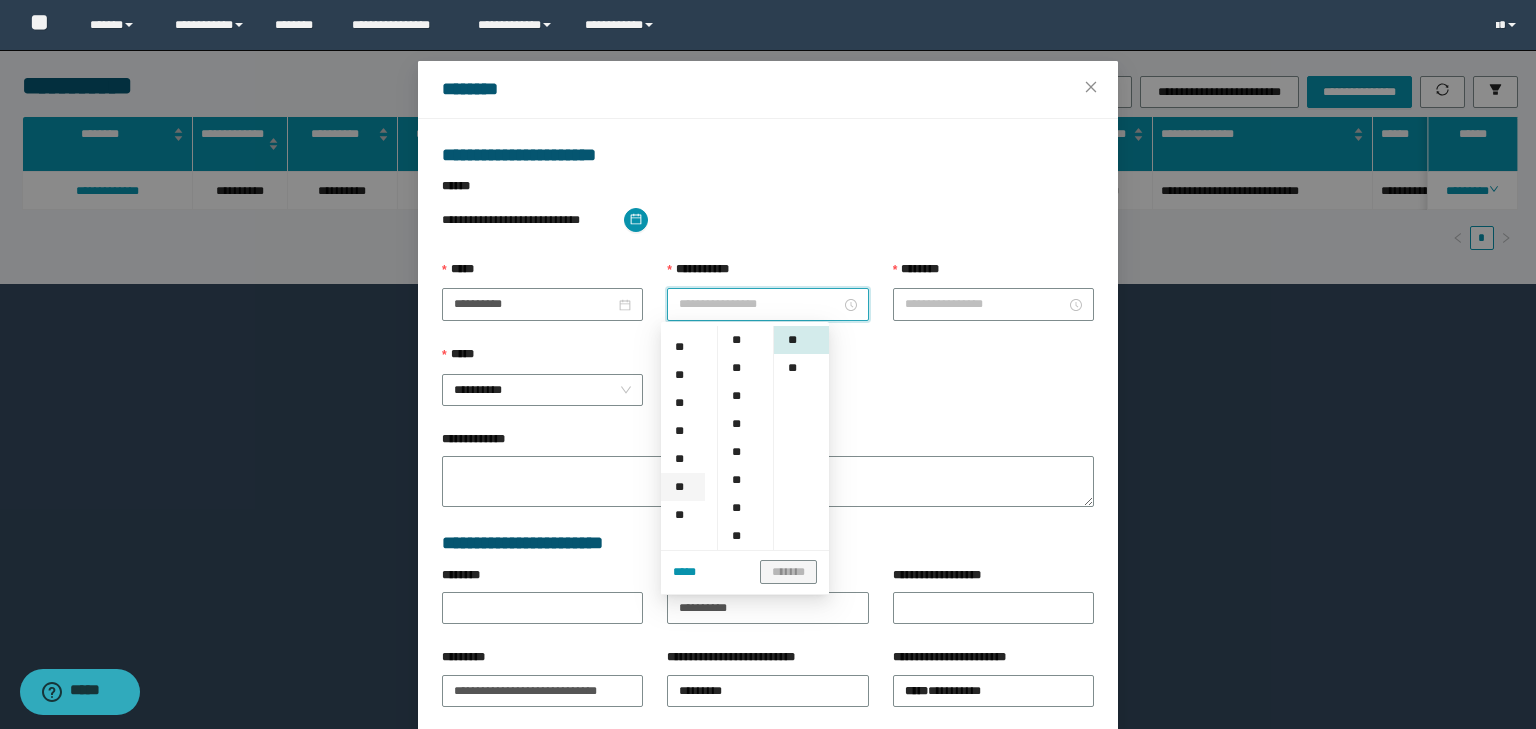 click on "**" at bounding box center (683, 487) 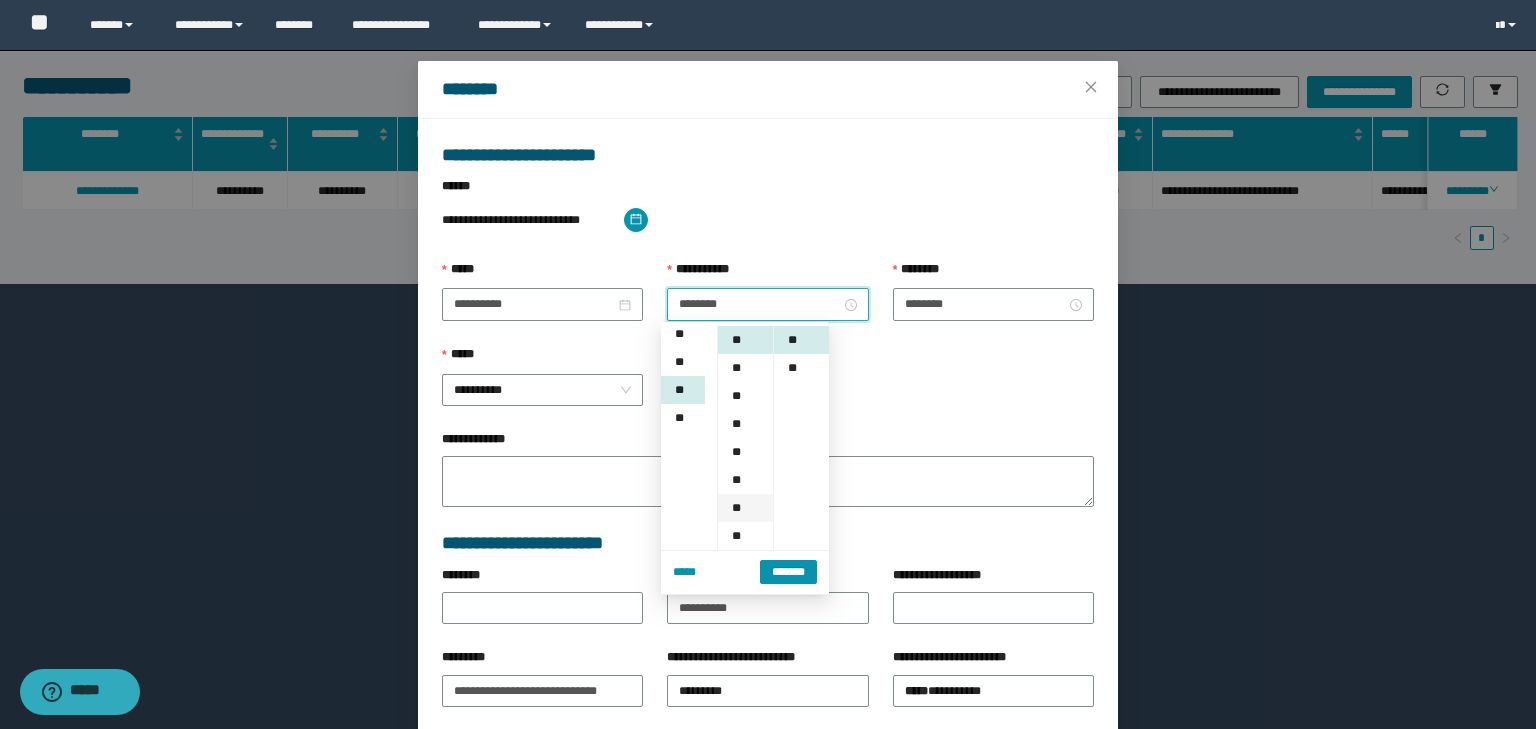 scroll, scrollTop: 280, scrollLeft: 0, axis: vertical 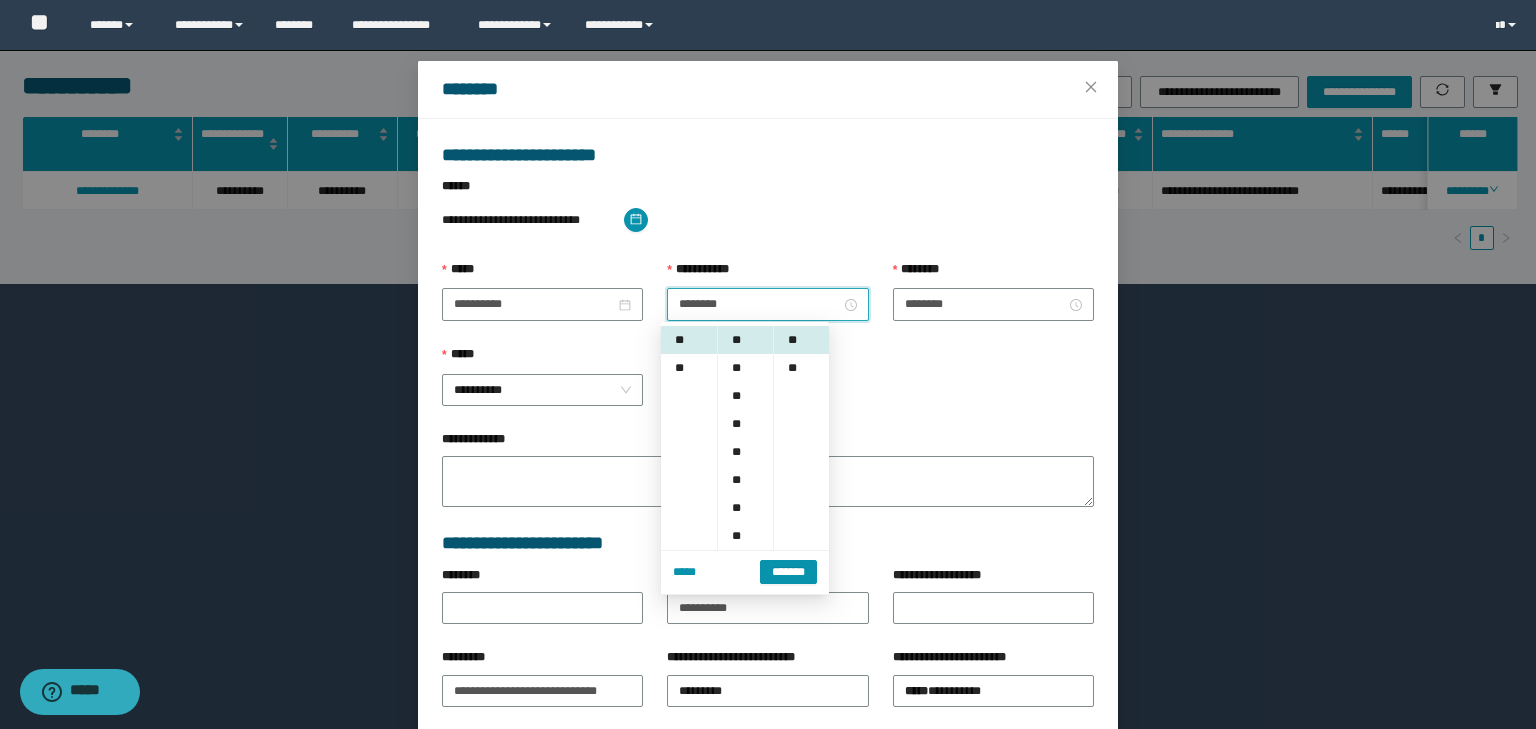 click on "*******" at bounding box center (788, 572) 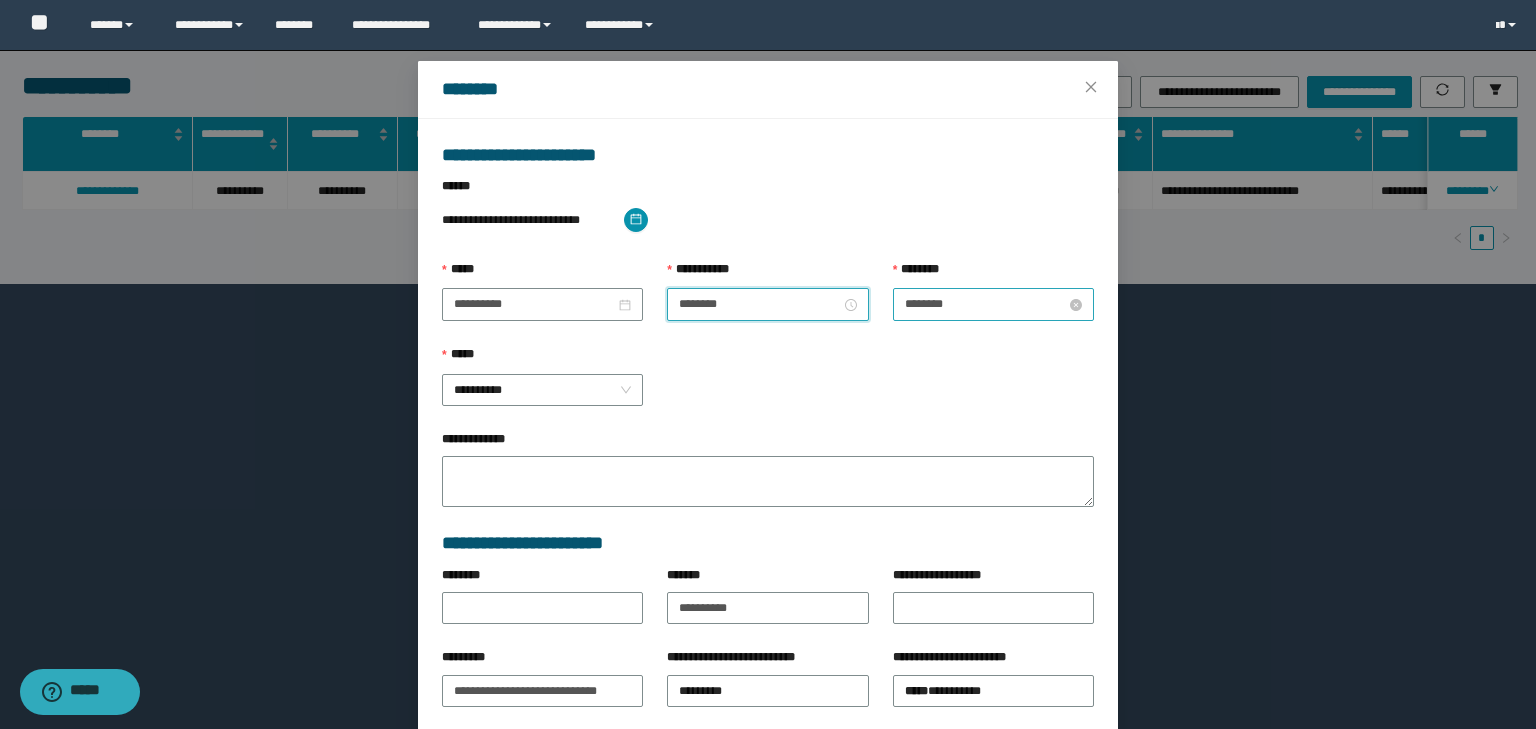 click on "********" at bounding box center [985, 304] 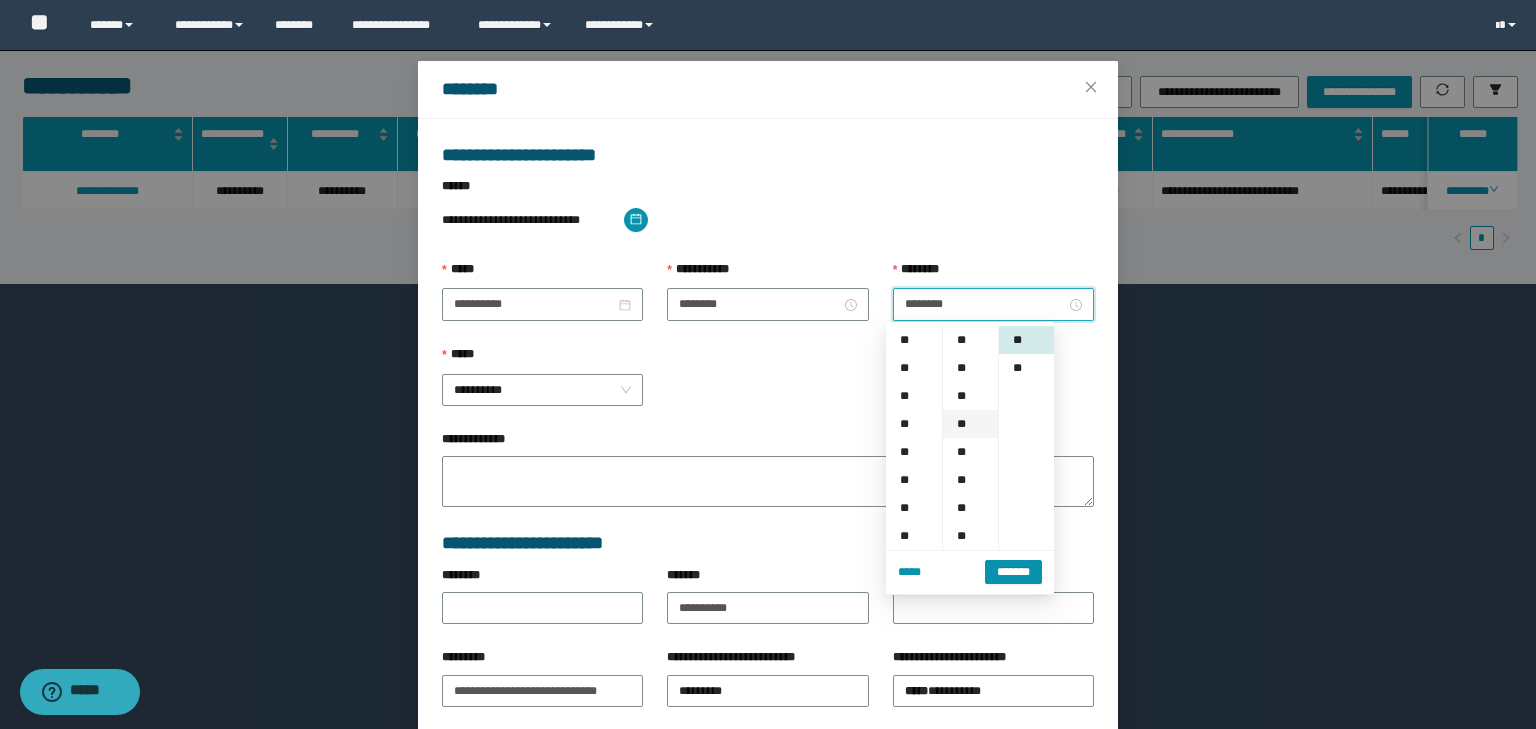scroll, scrollTop: 280, scrollLeft: 0, axis: vertical 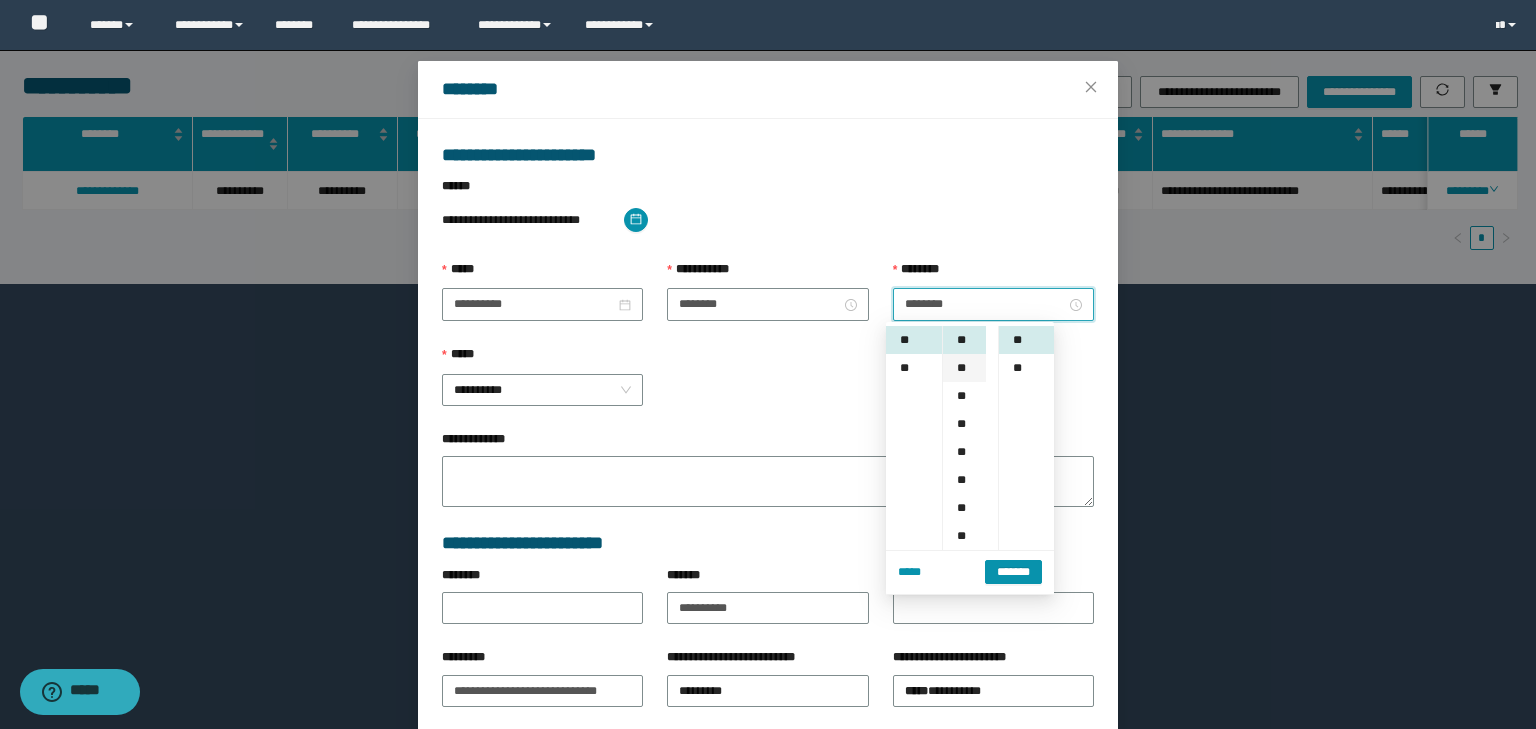 click on "**" at bounding box center [964, 368] 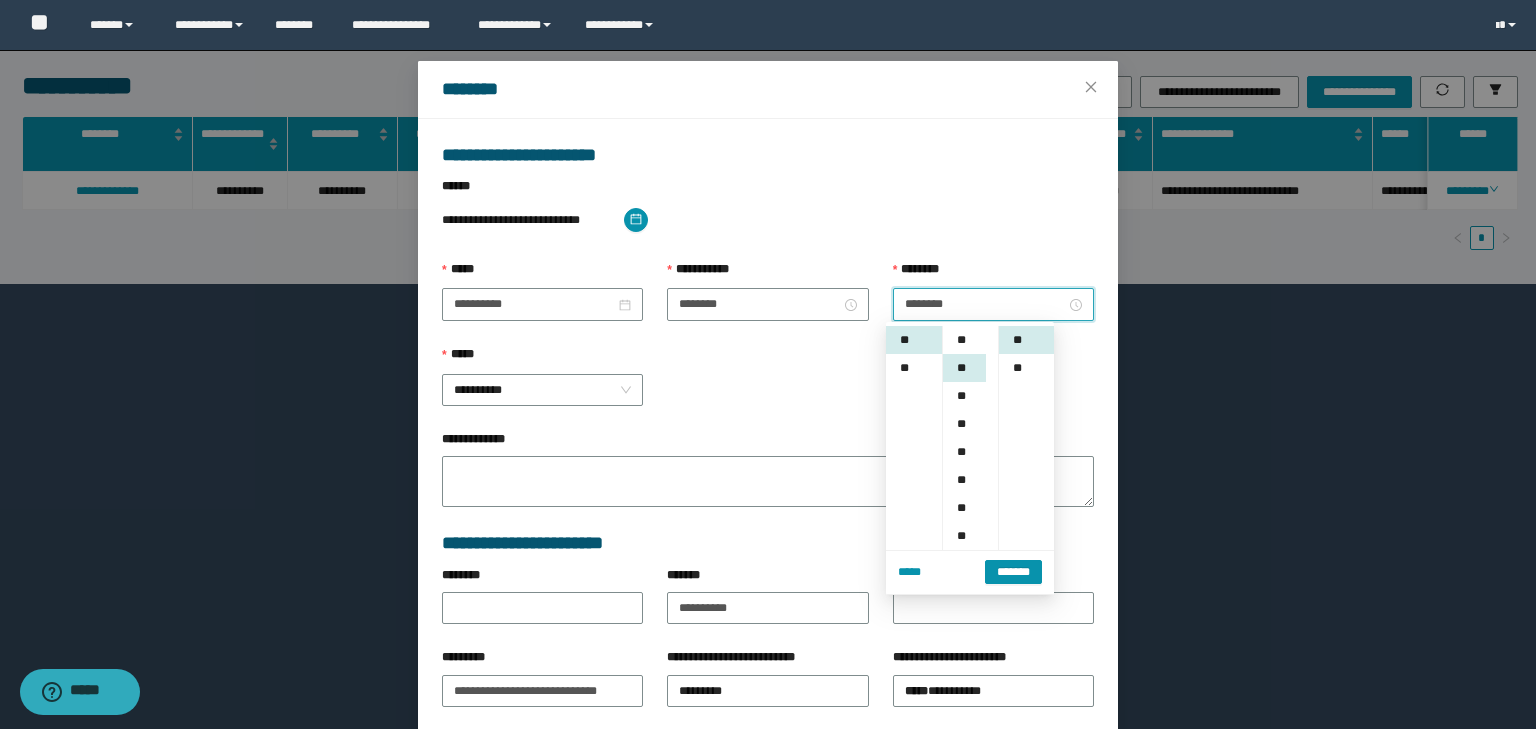 scroll, scrollTop: 112, scrollLeft: 0, axis: vertical 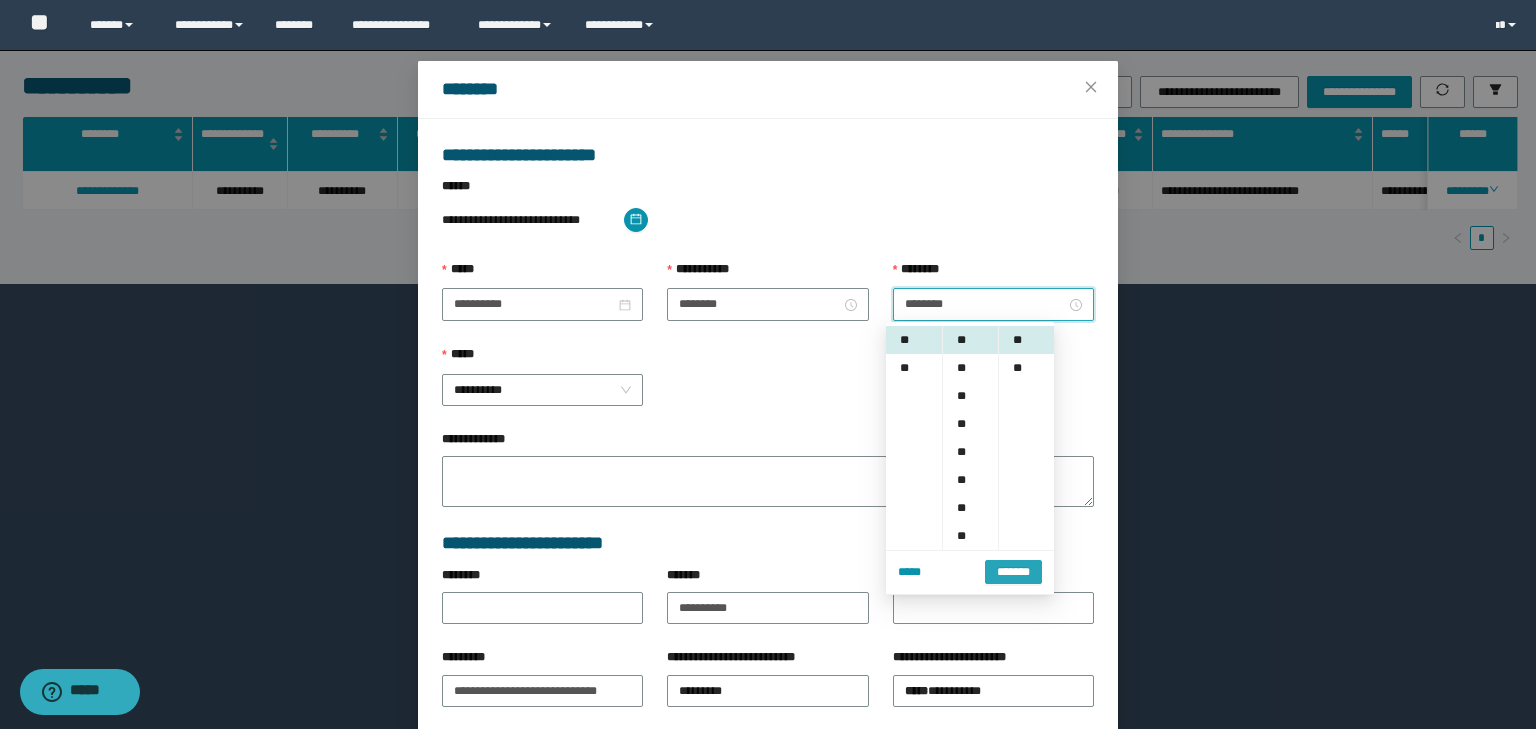 click on "*******" at bounding box center [1013, 572] 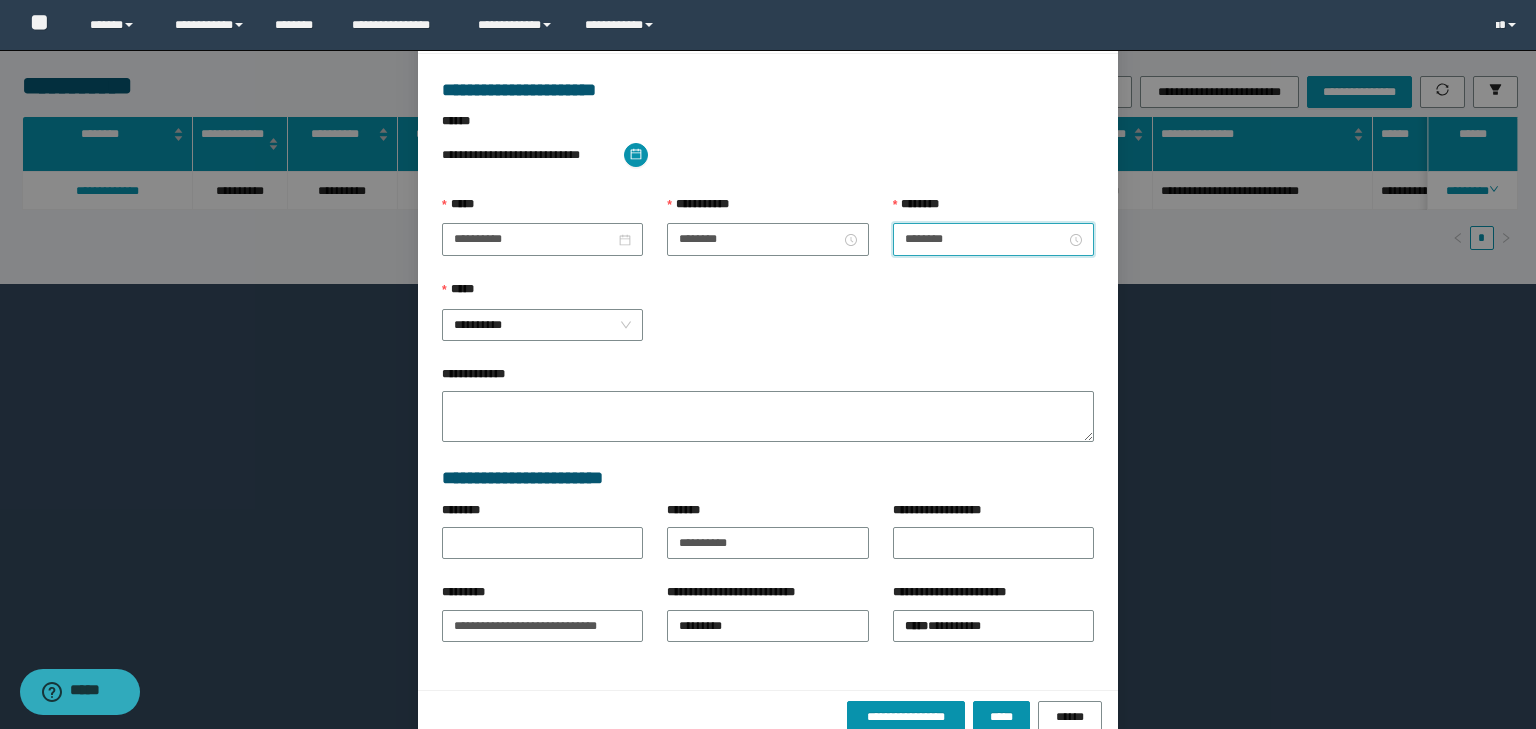scroll, scrollTop: 139, scrollLeft: 0, axis: vertical 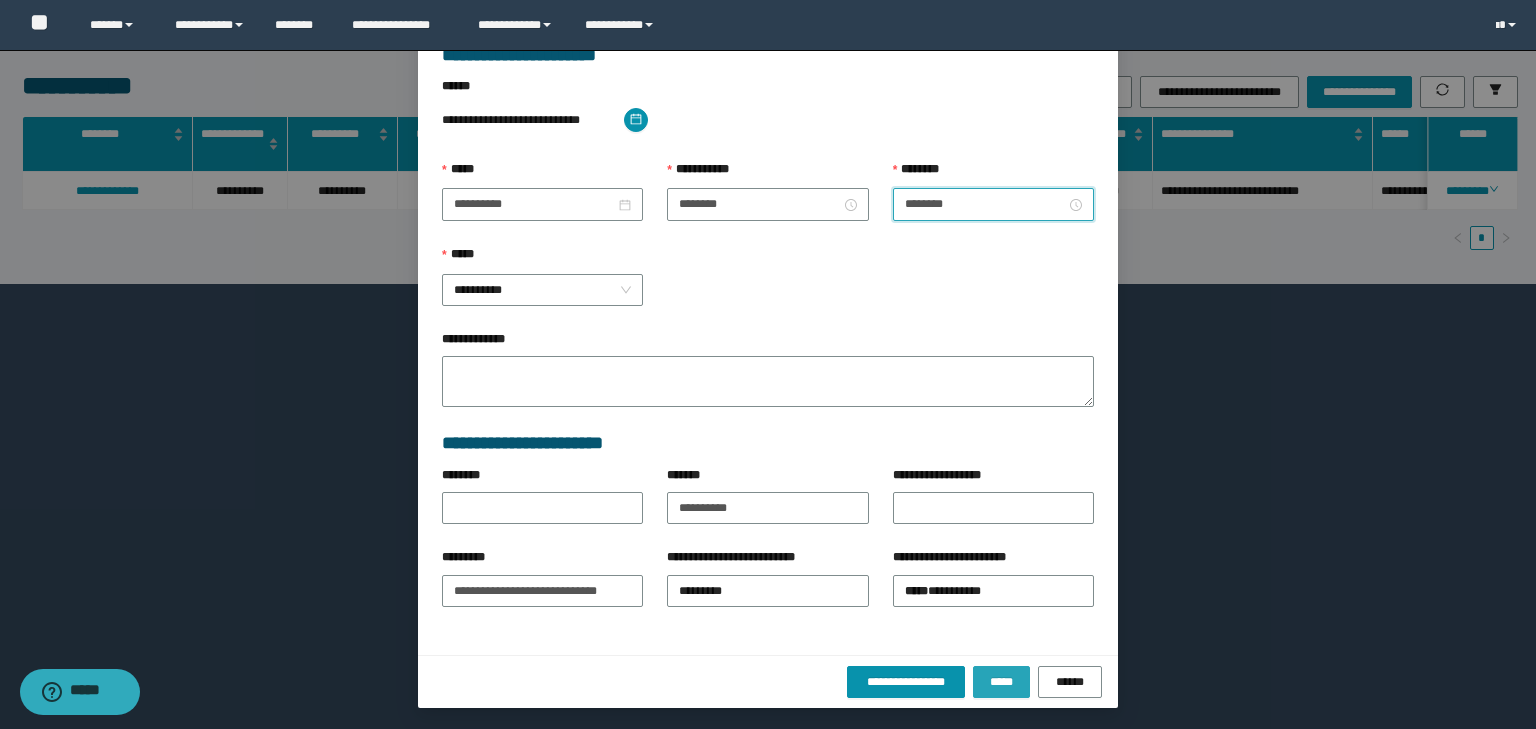 click on "*****" at bounding box center (1001, 682) 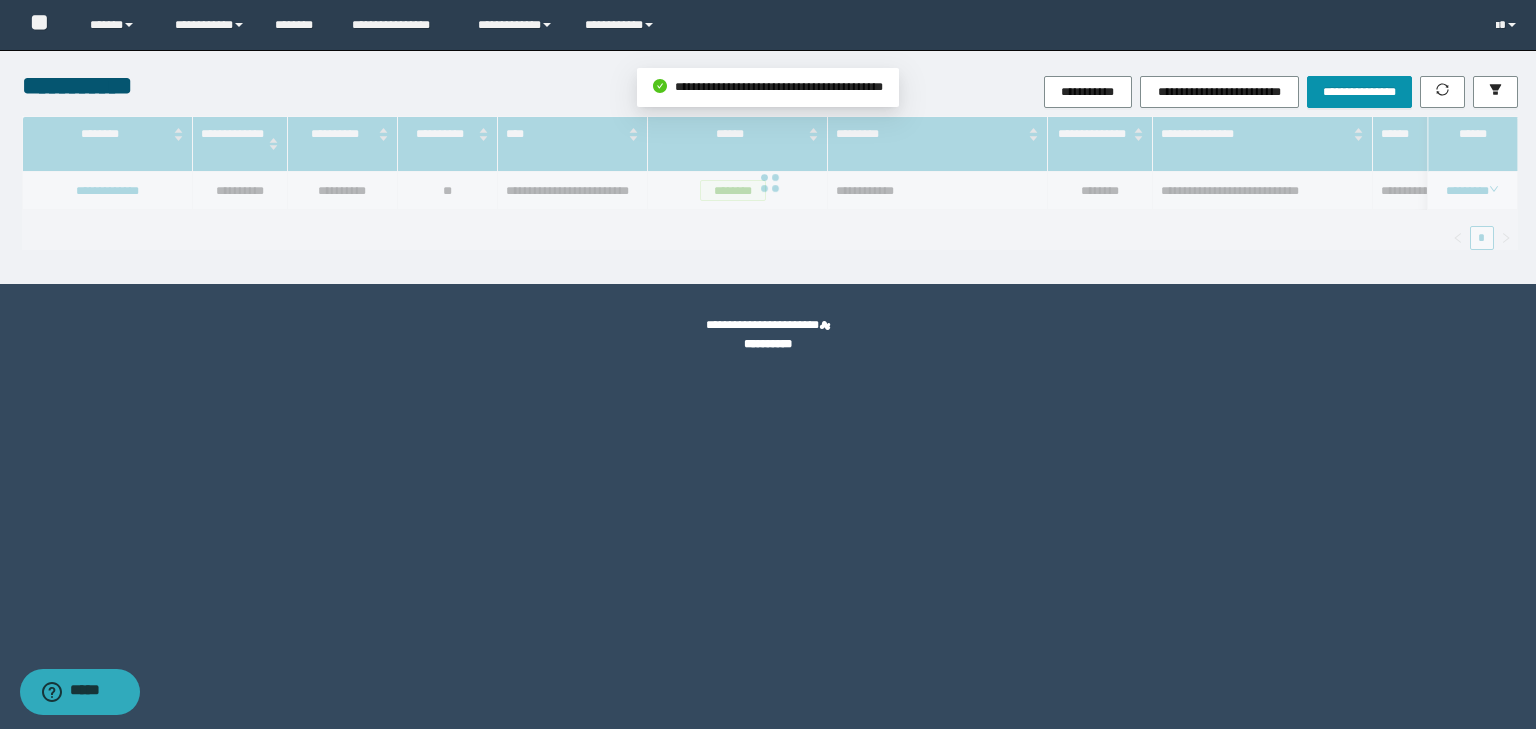 scroll, scrollTop: 39, scrollLeft: 0, axis: vertical 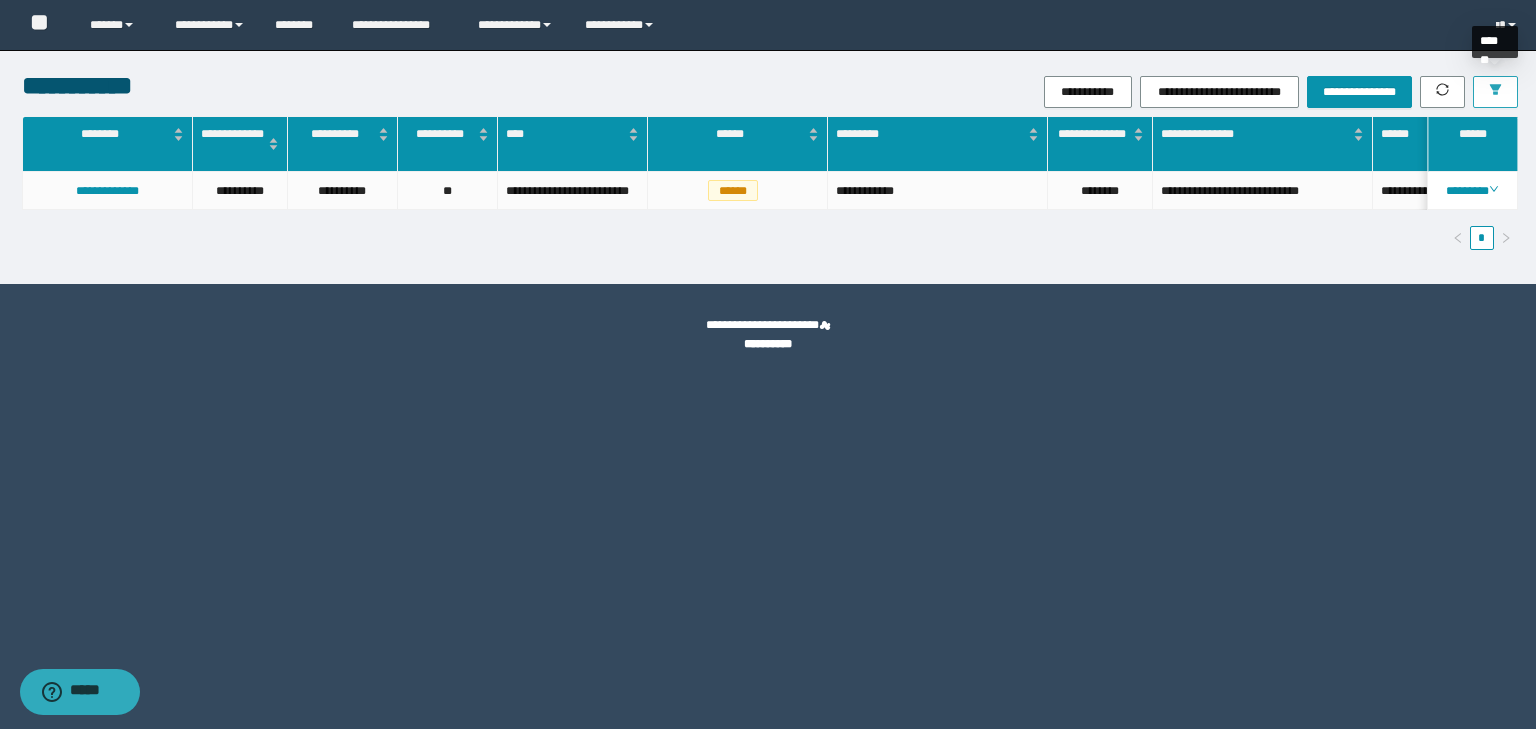 click at bounding box center (1495, 92) 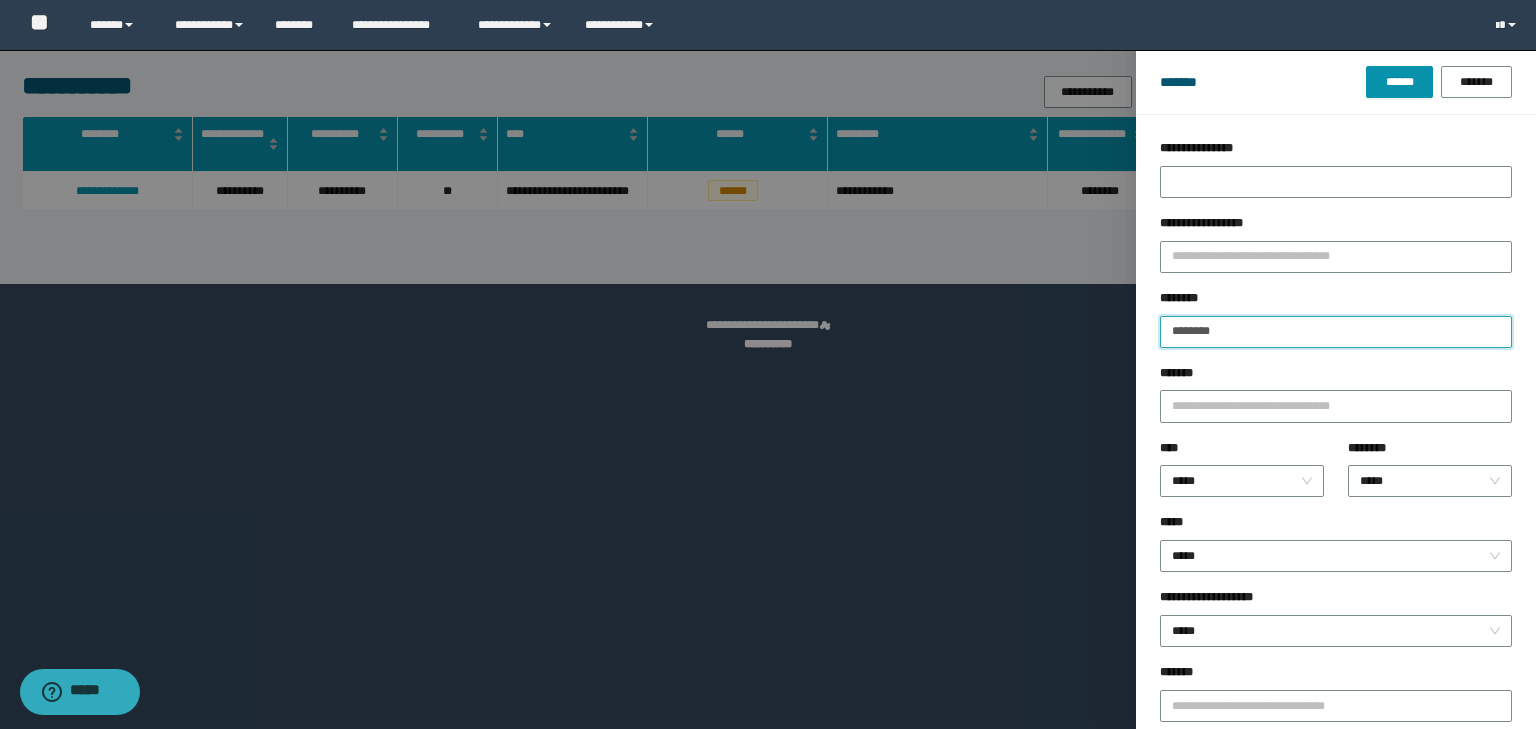 drag, startPoint x: 1238, startPoint y: 332, endPoint x: 1000, endPoint y: 334, distance: 238.0084 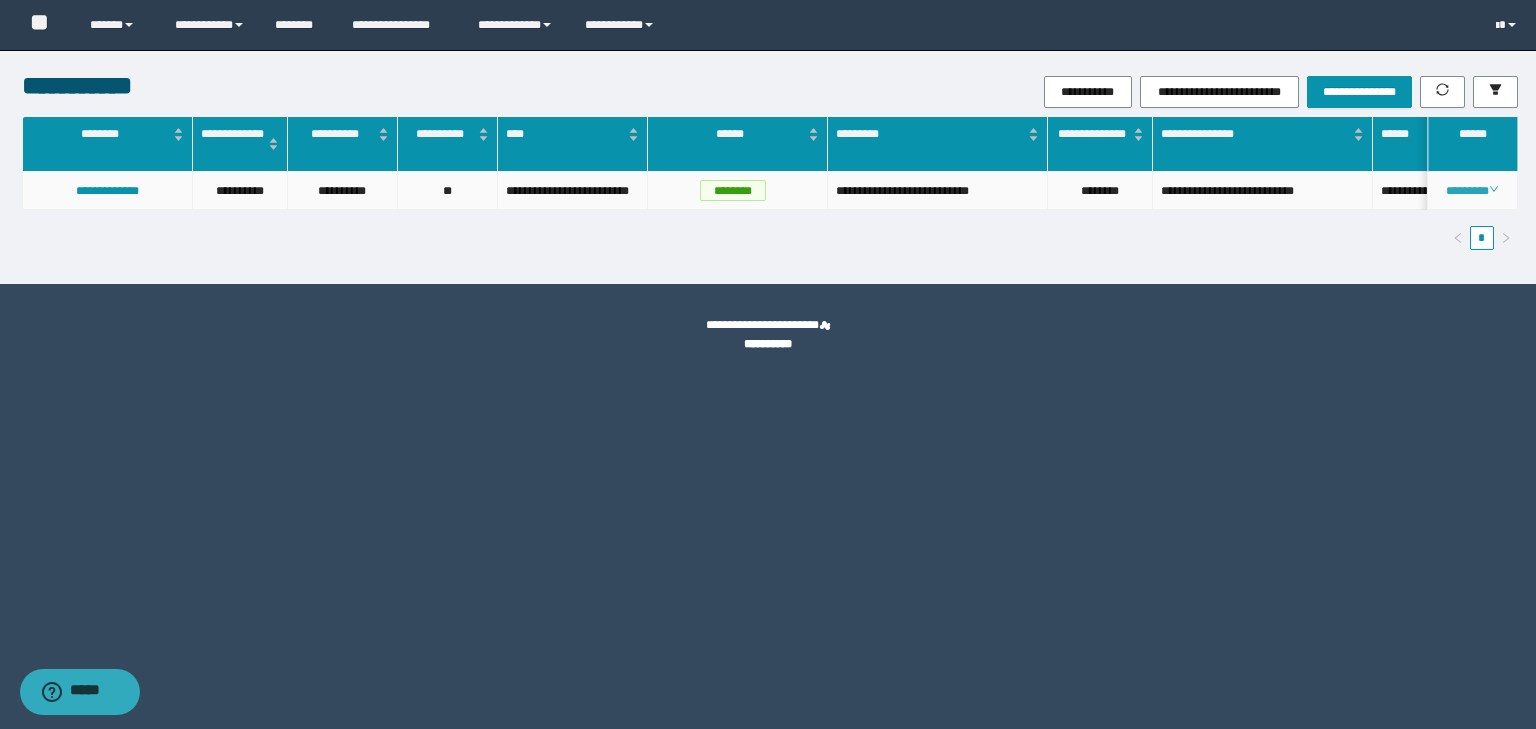 click on "********" at bounding box center (1472, 191) 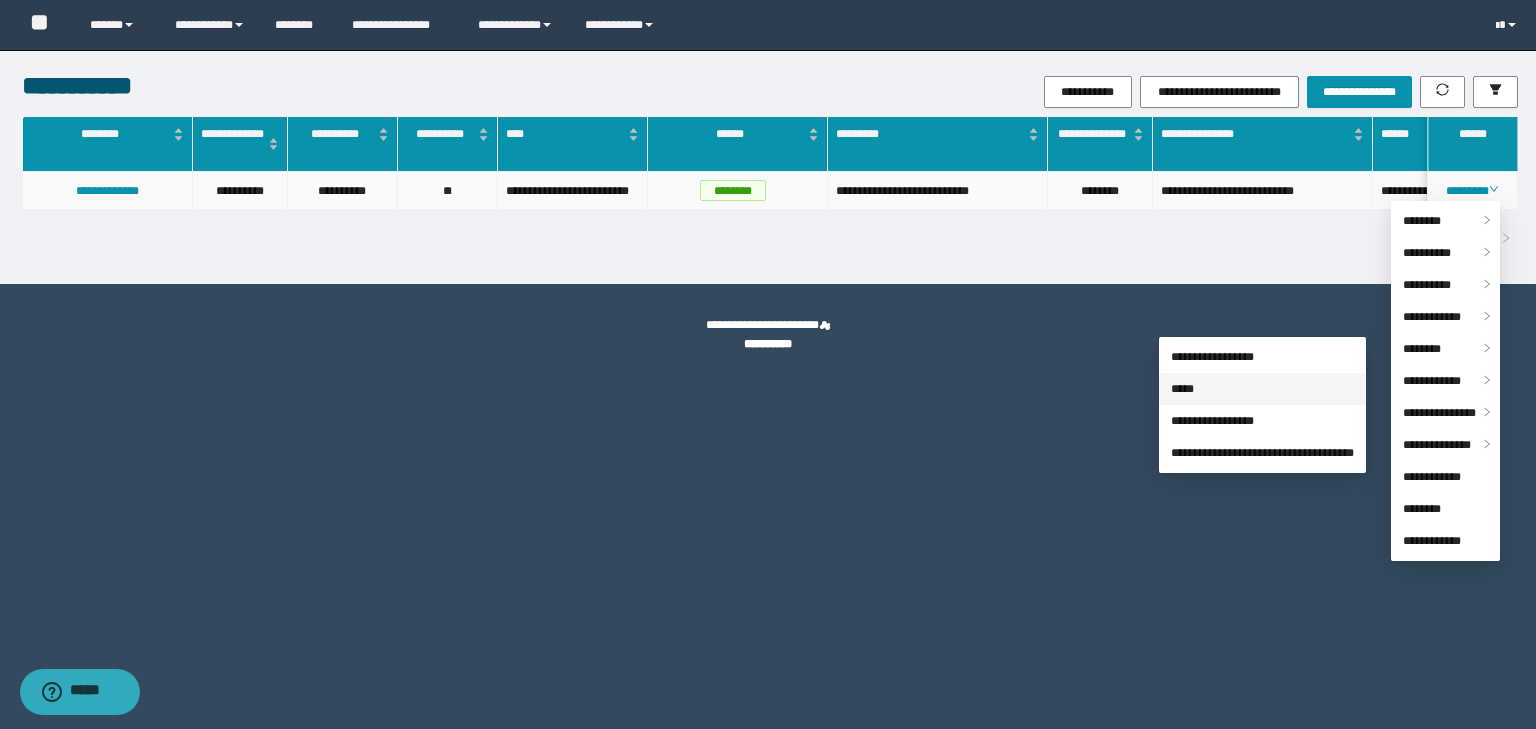 click on "*****" at bounding box center [1182, 389] 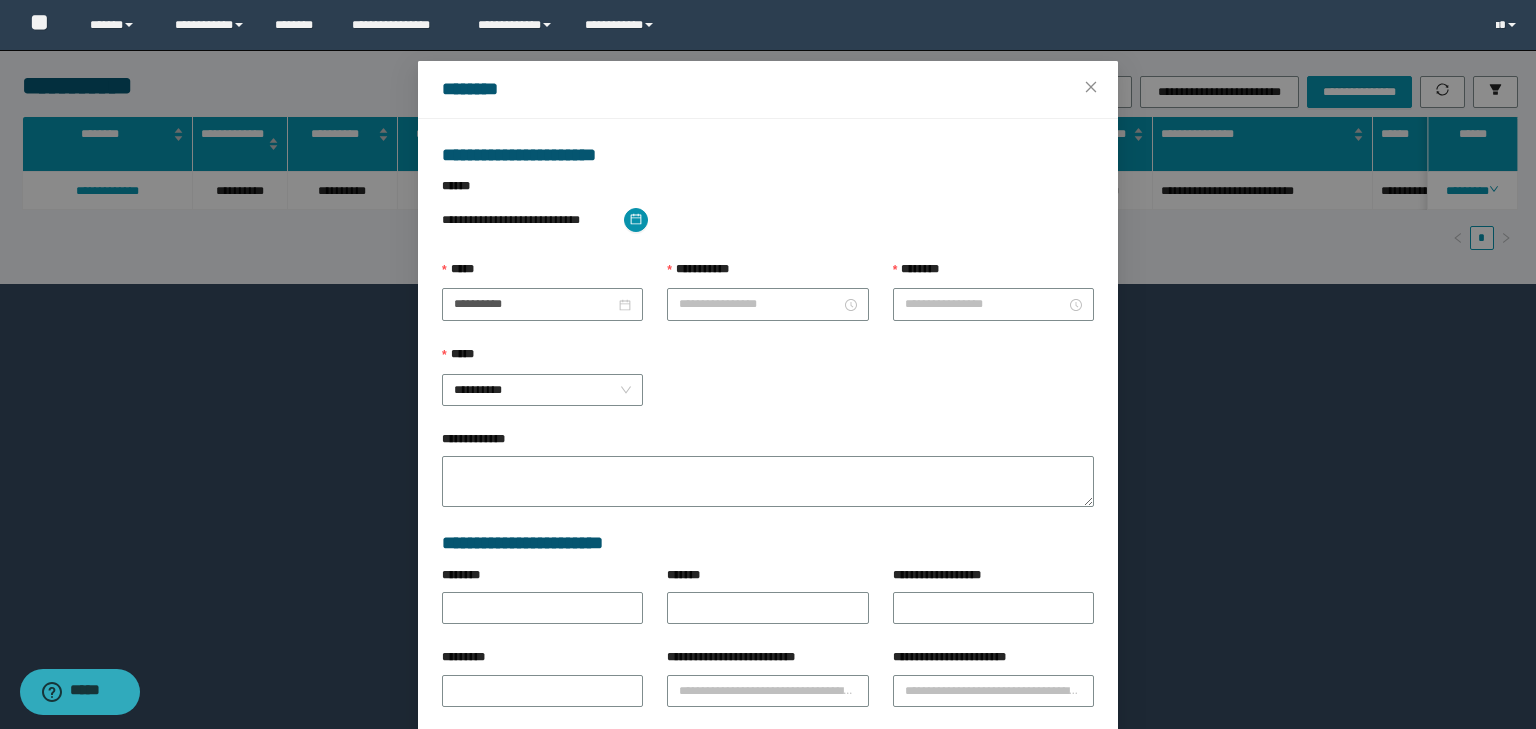 type on "**********" 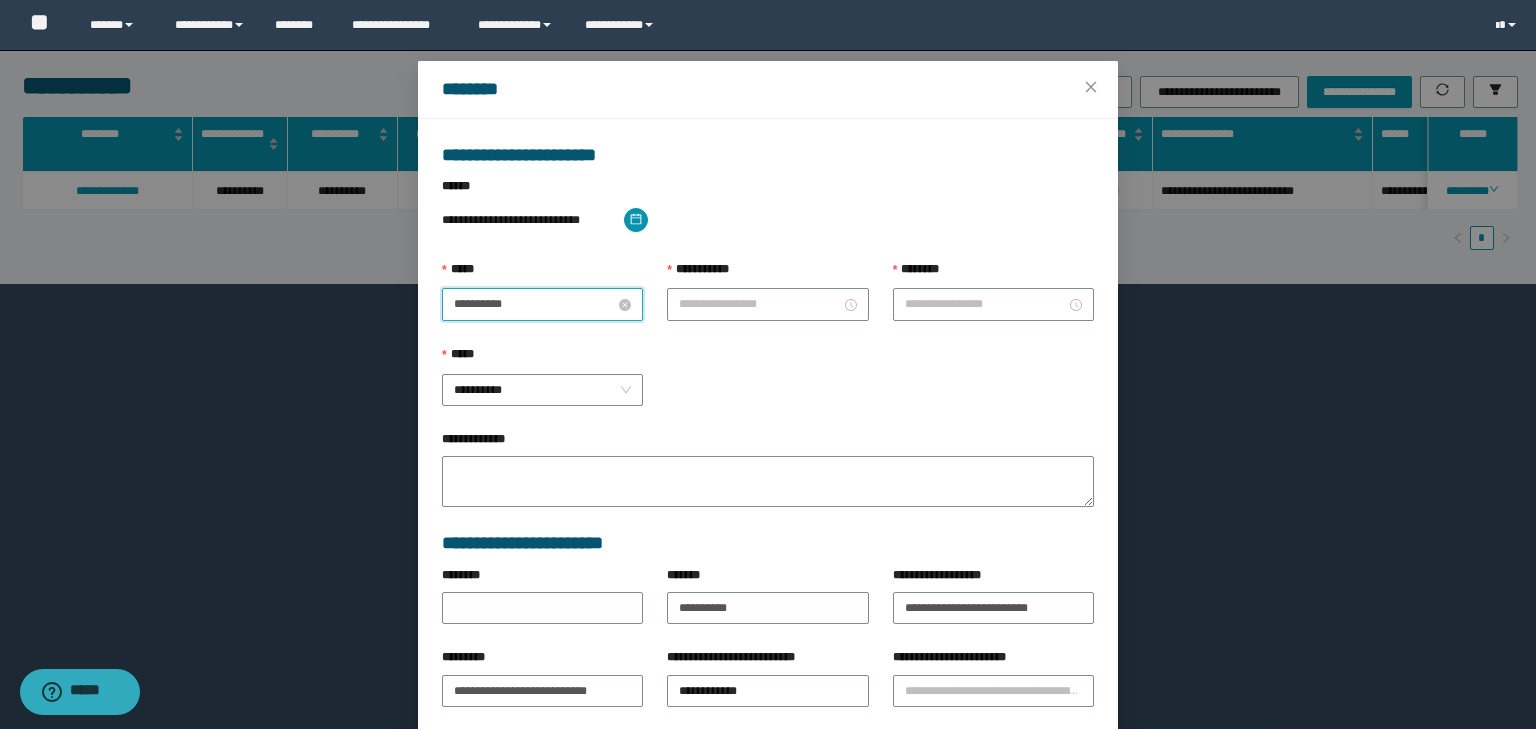 click on "**********" at bounding box center (534, 304) 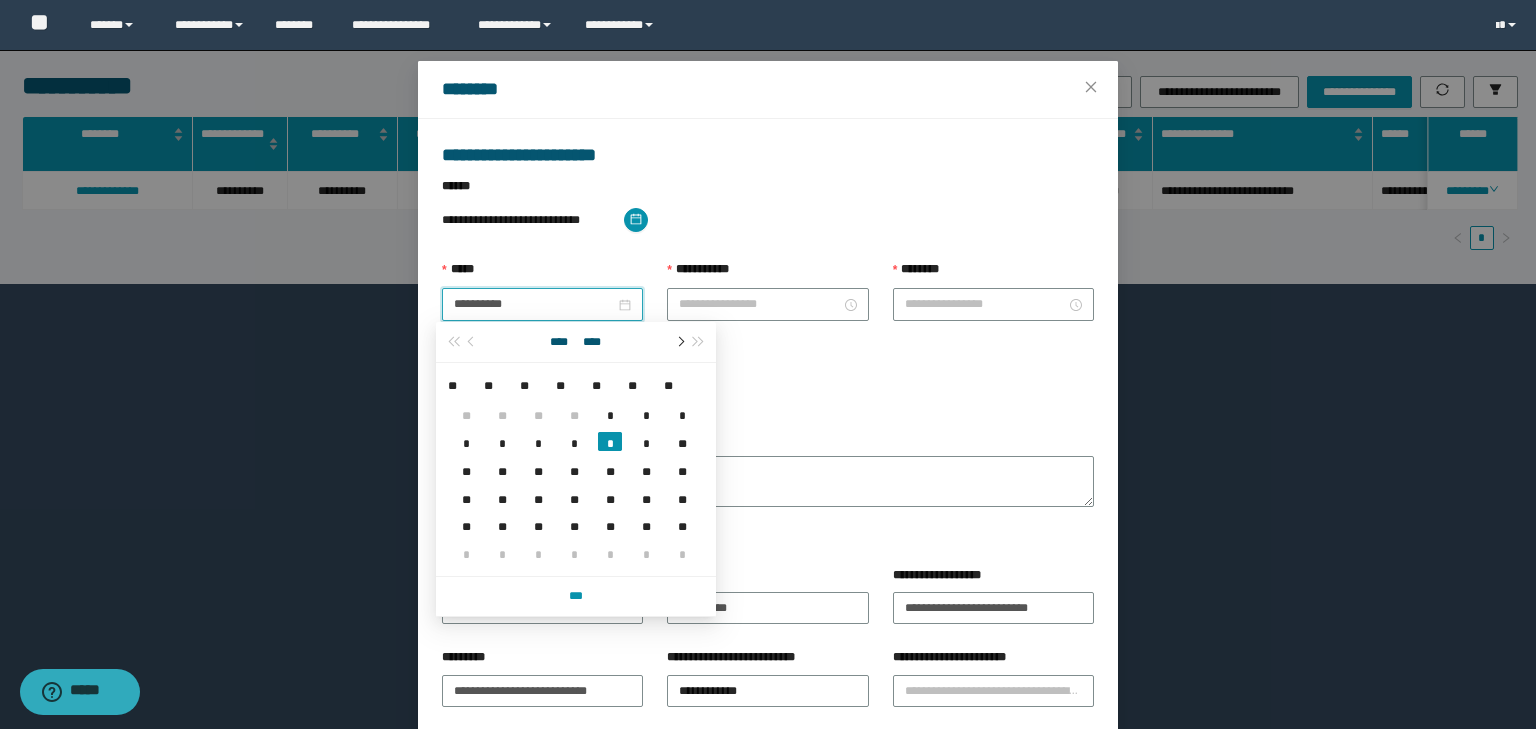 click at bounding box center [679, 342] 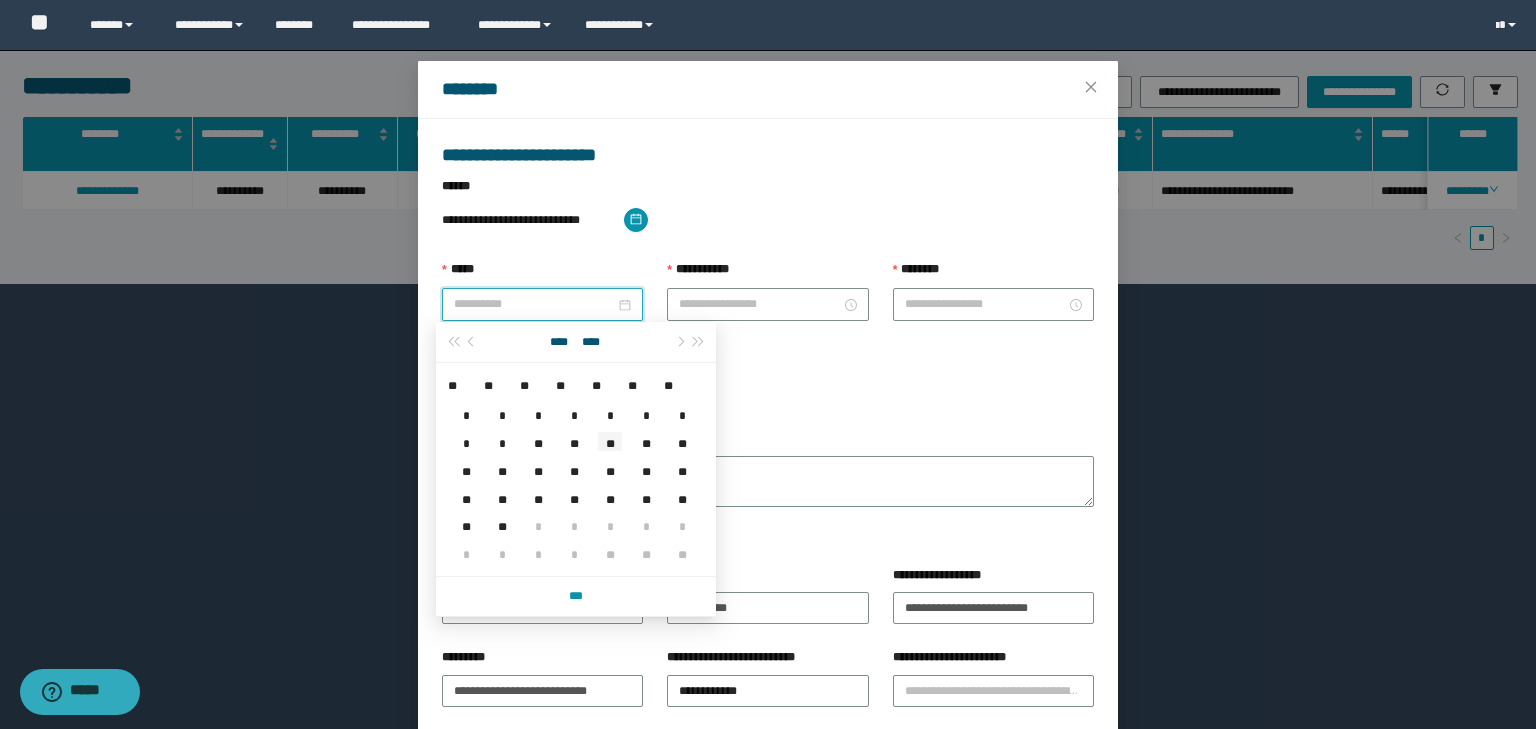 type on "**********" 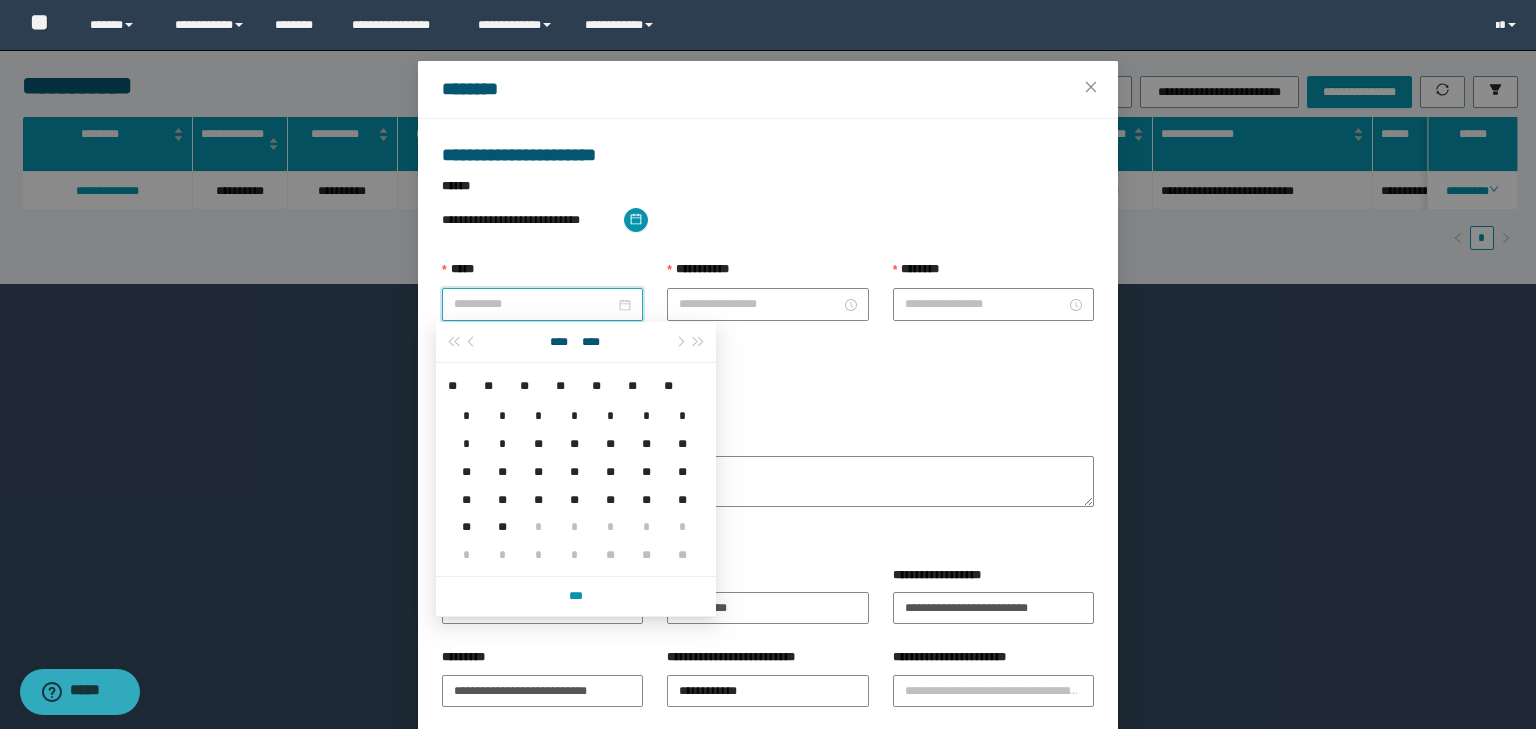 click on "**" at bounding box center [610, 441] 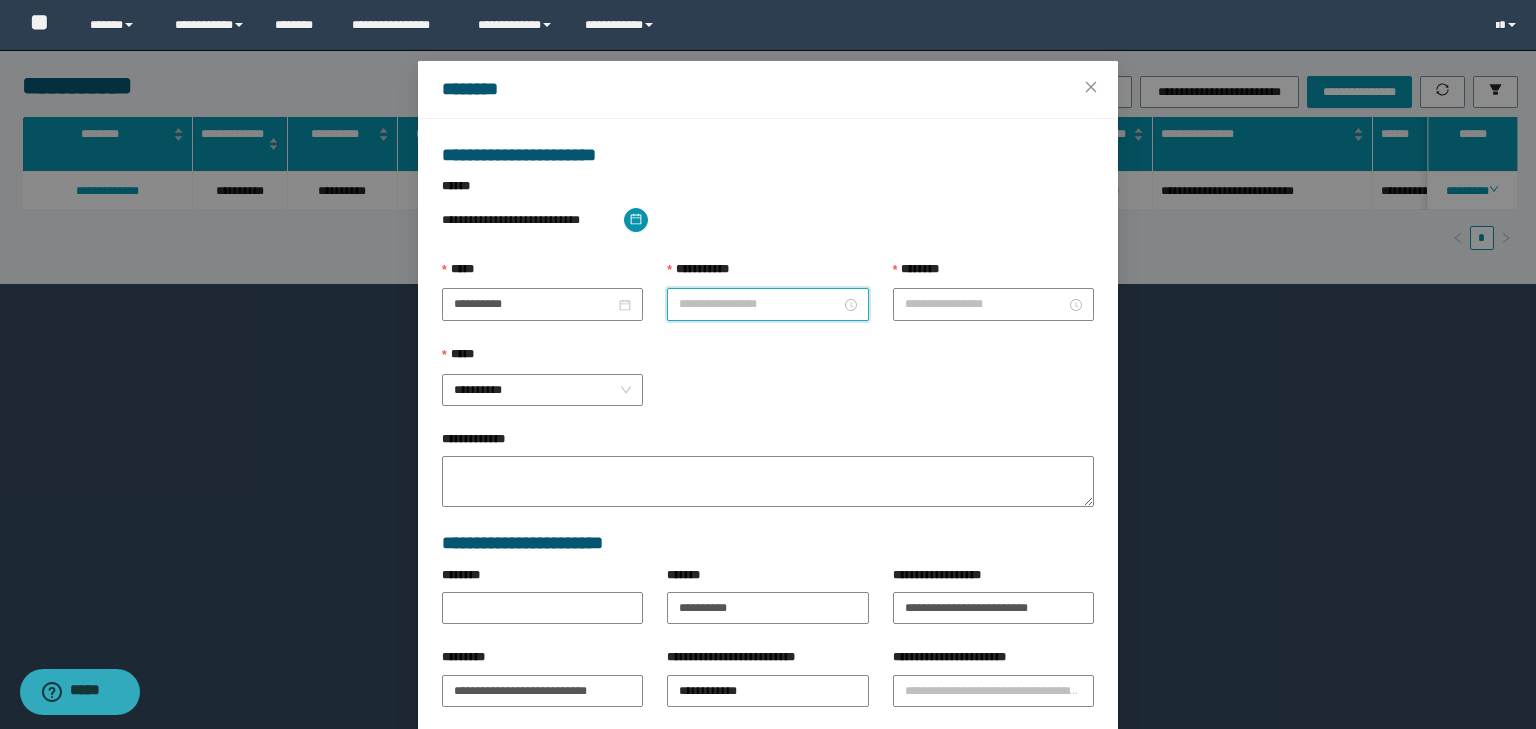 click on "**********" at bounding box center [759, 304] 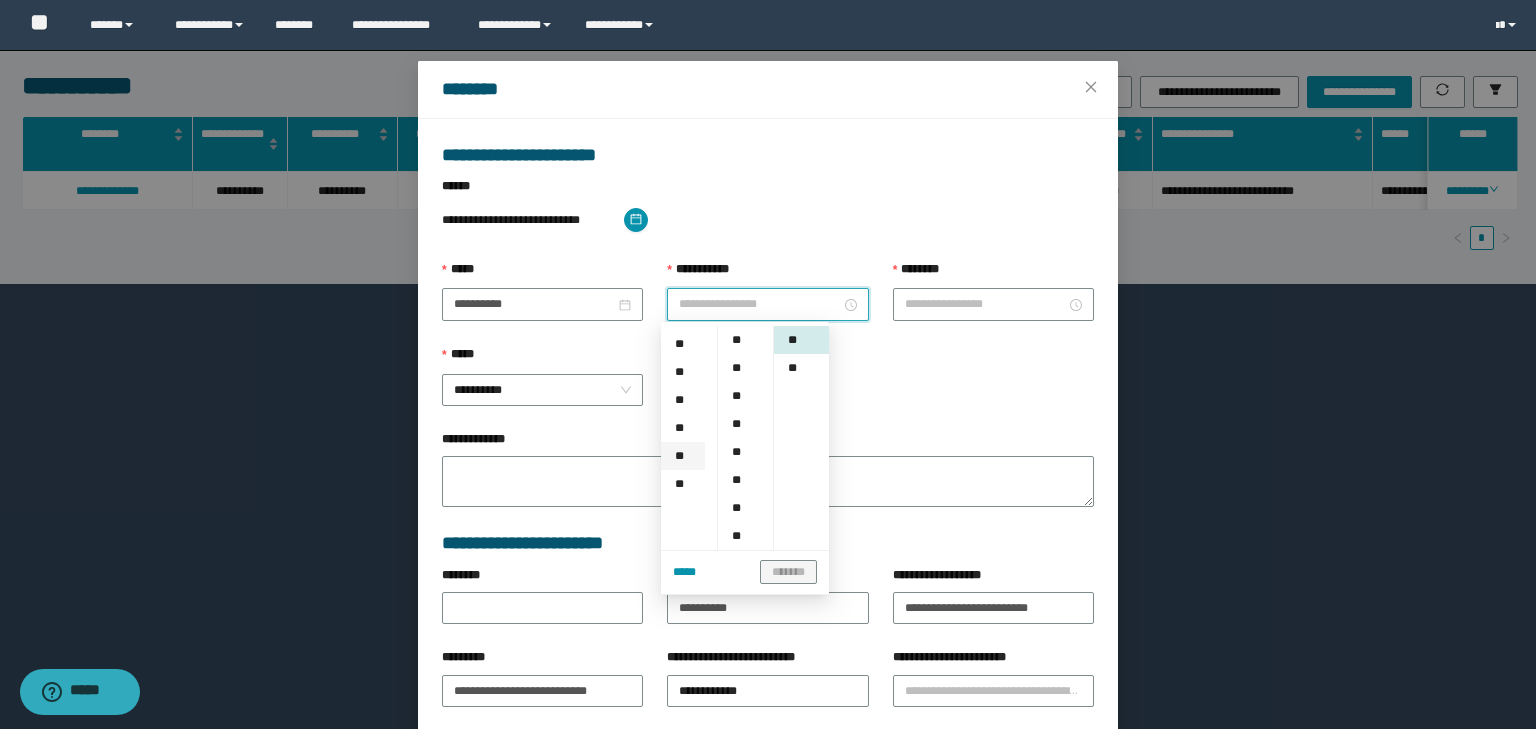 click on "**" at bounding box center [683, 456] 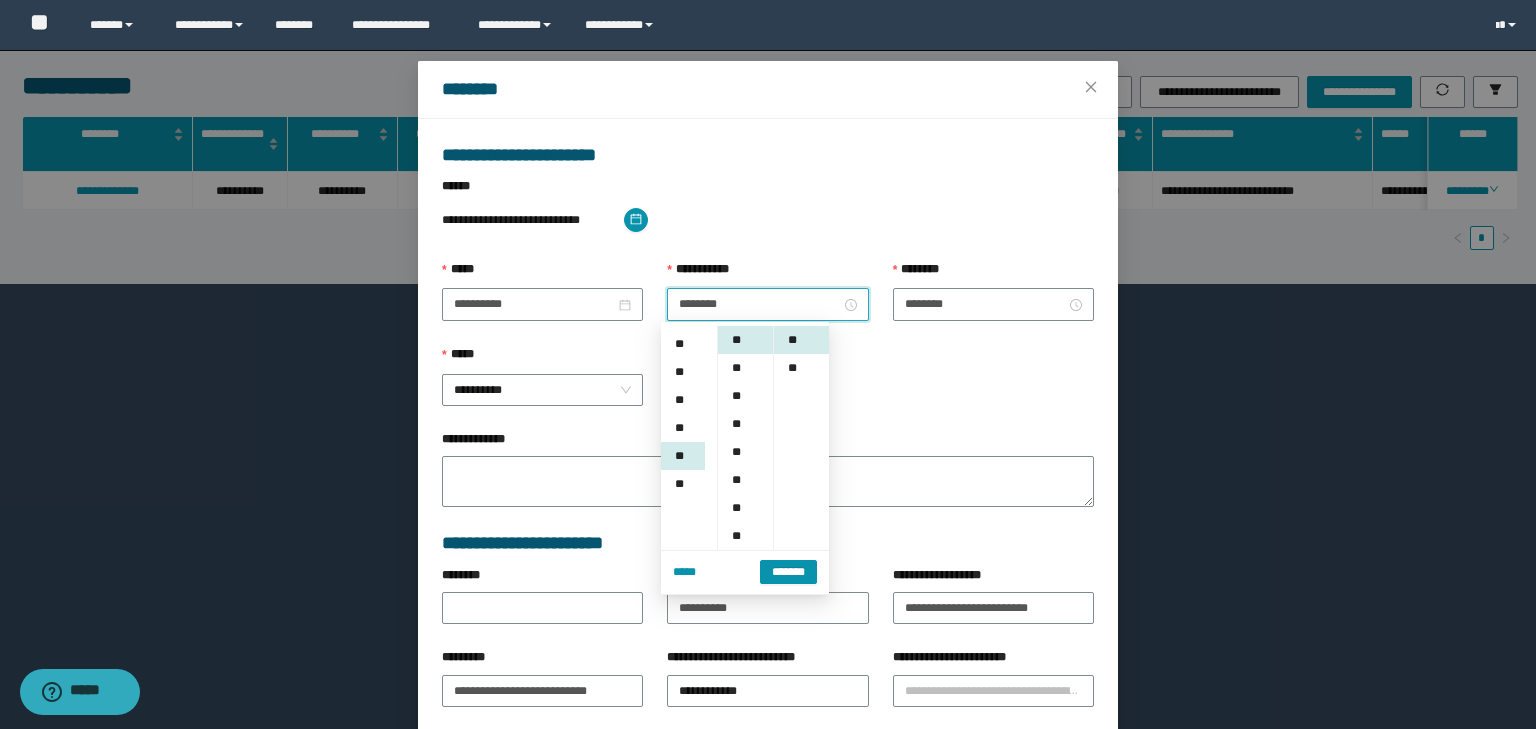 scroll, scrollTop: 280, scrollLeft: 0, axis: vertical 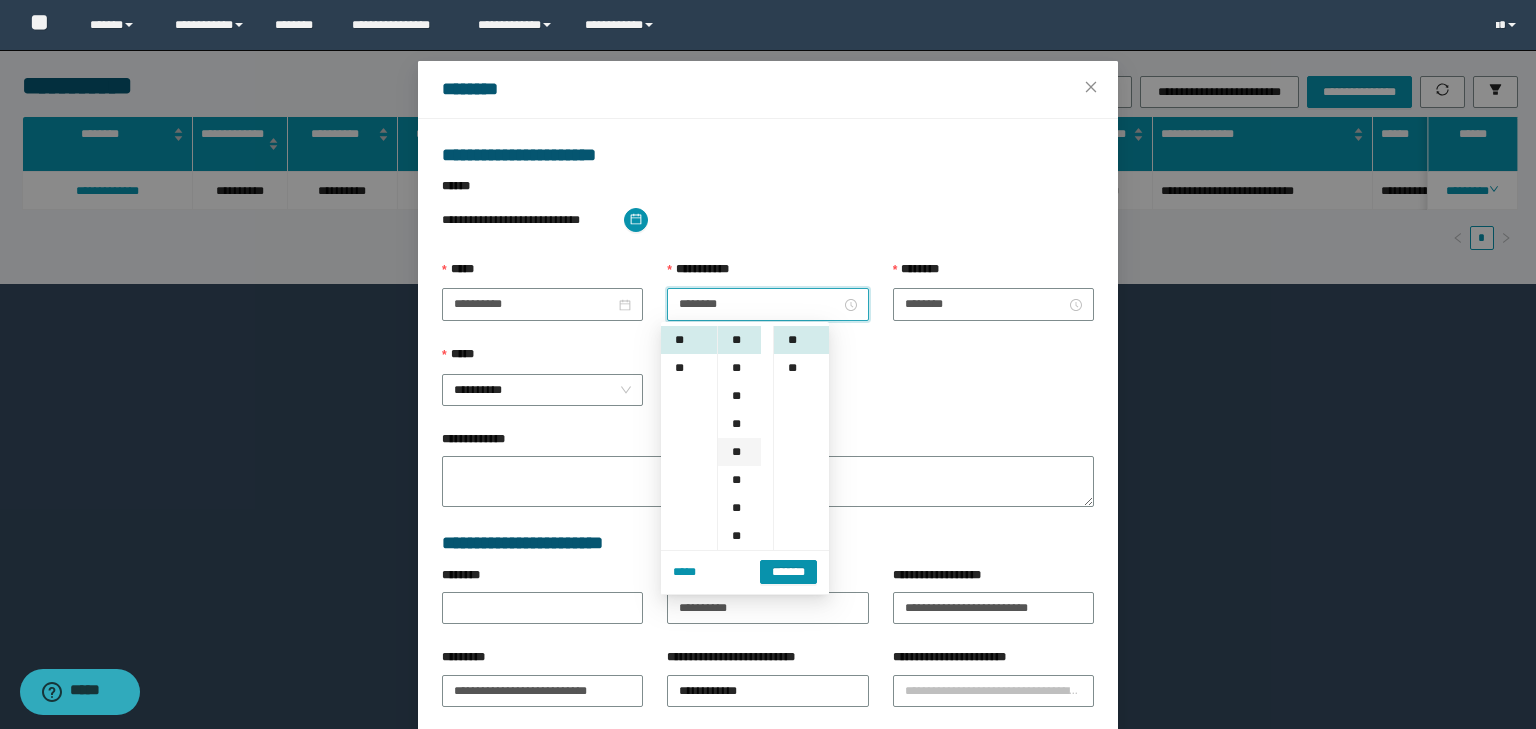 click on "**" at bounding box center (739, 452) 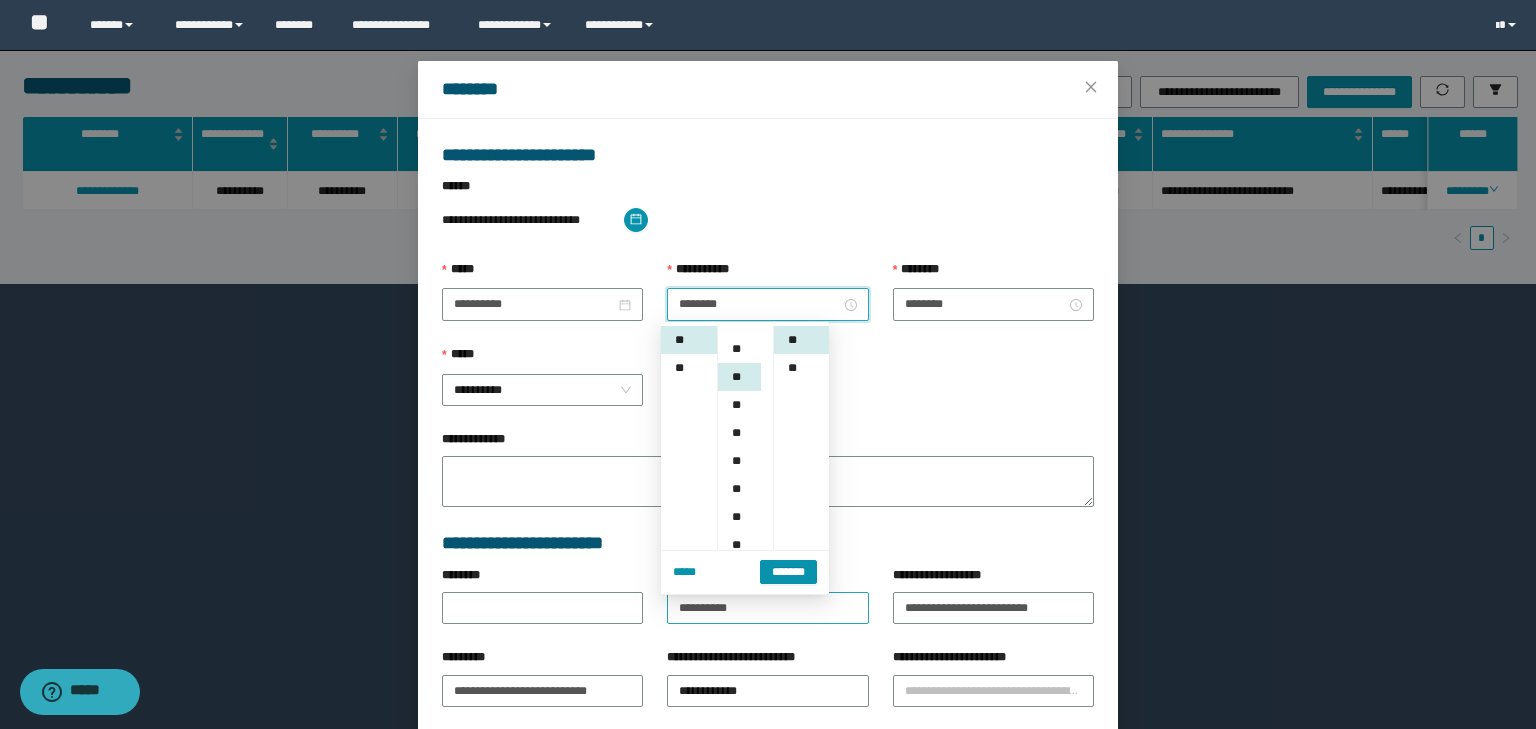 scroll, scrollTop: 112, scrollLeft: 0, axis: vertical 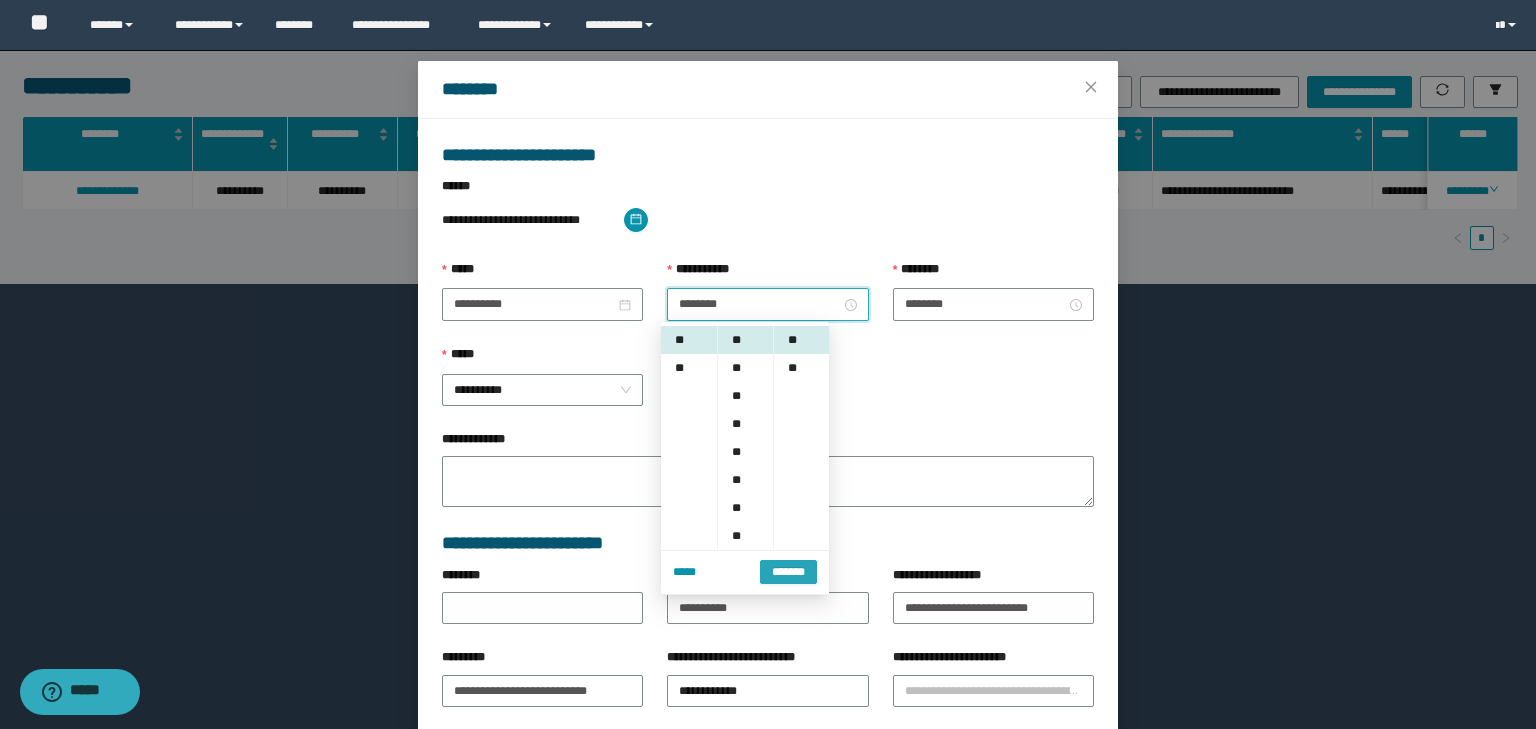 click on "*******" at bounding box center [788, 572] 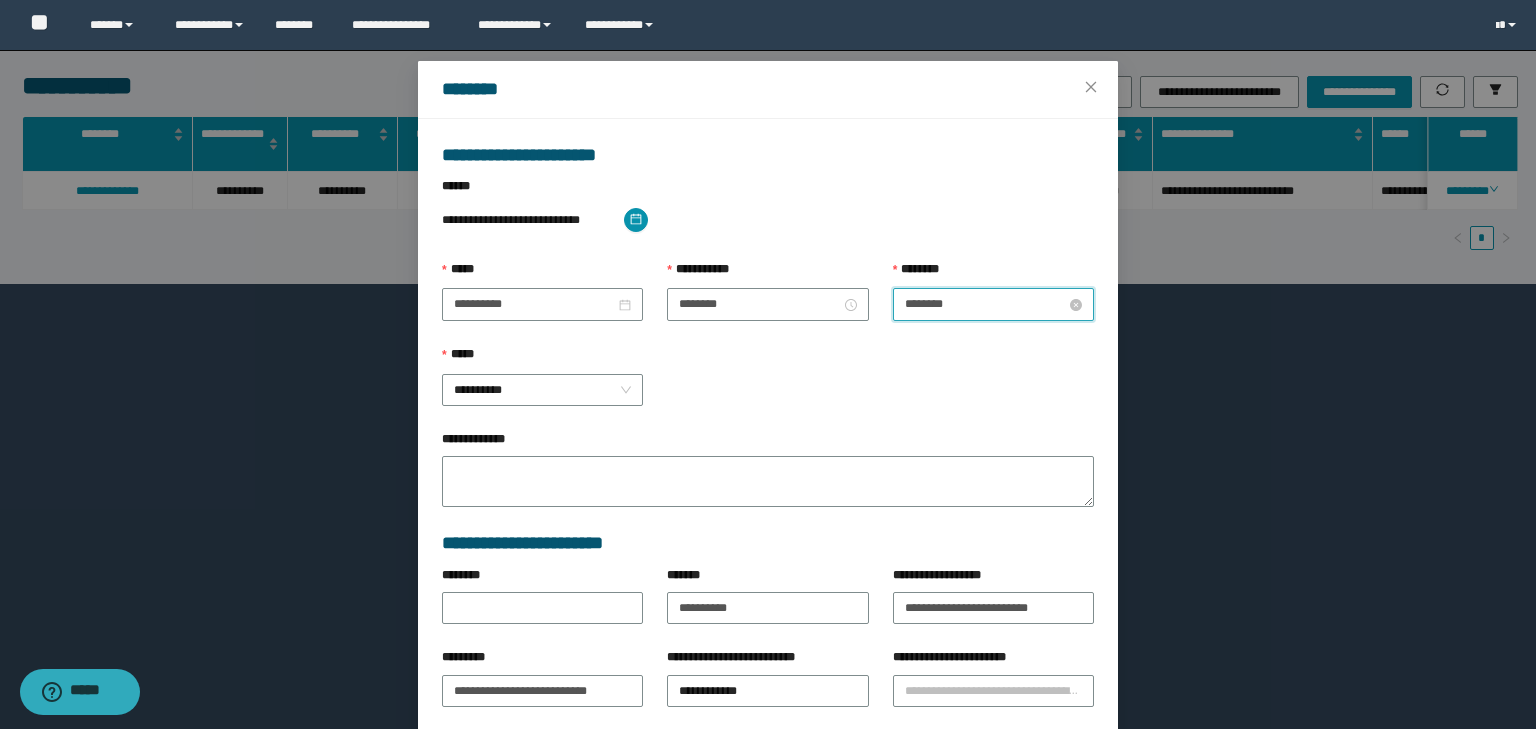 click on "********" at bounding box center [985, 304] 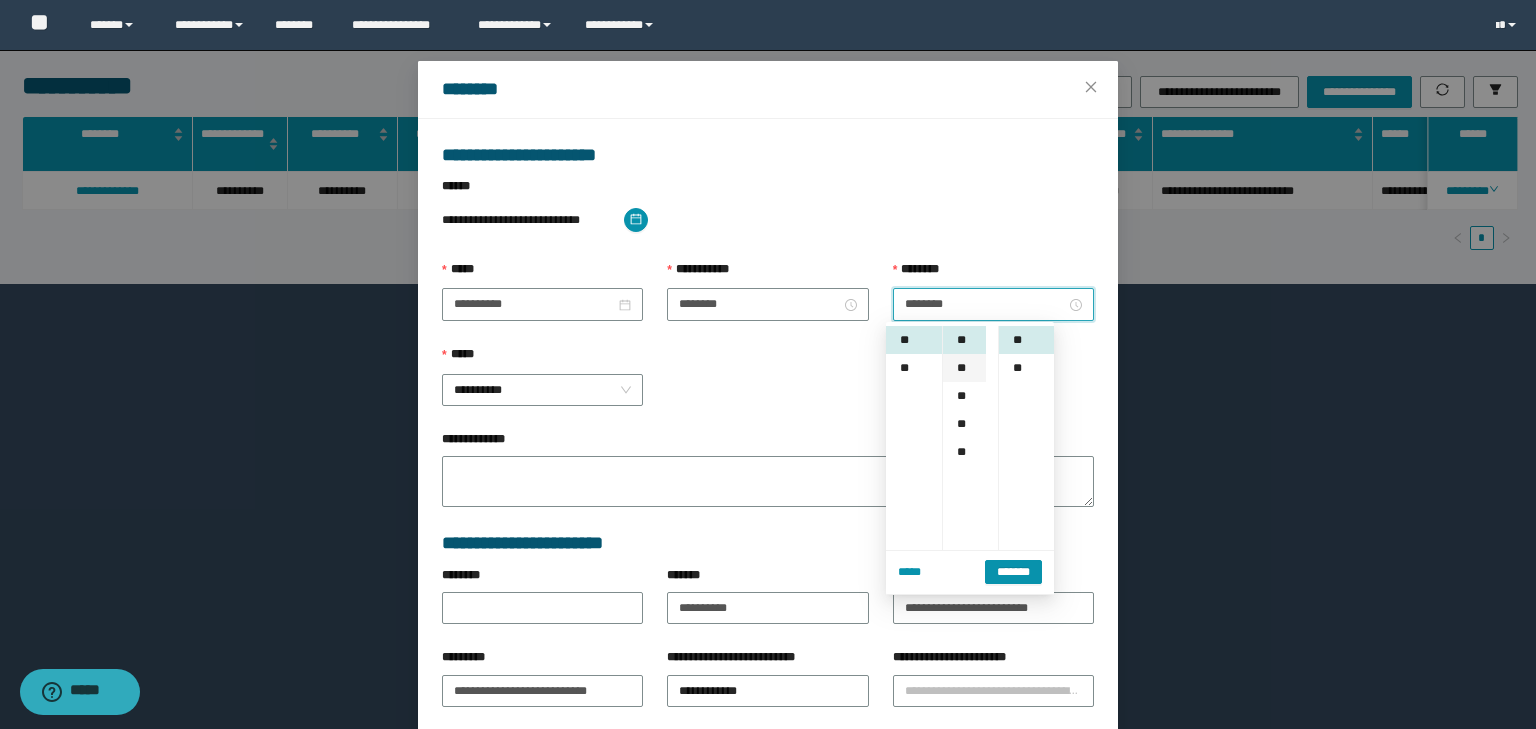 click on "**" at bounding box center (964, 368) 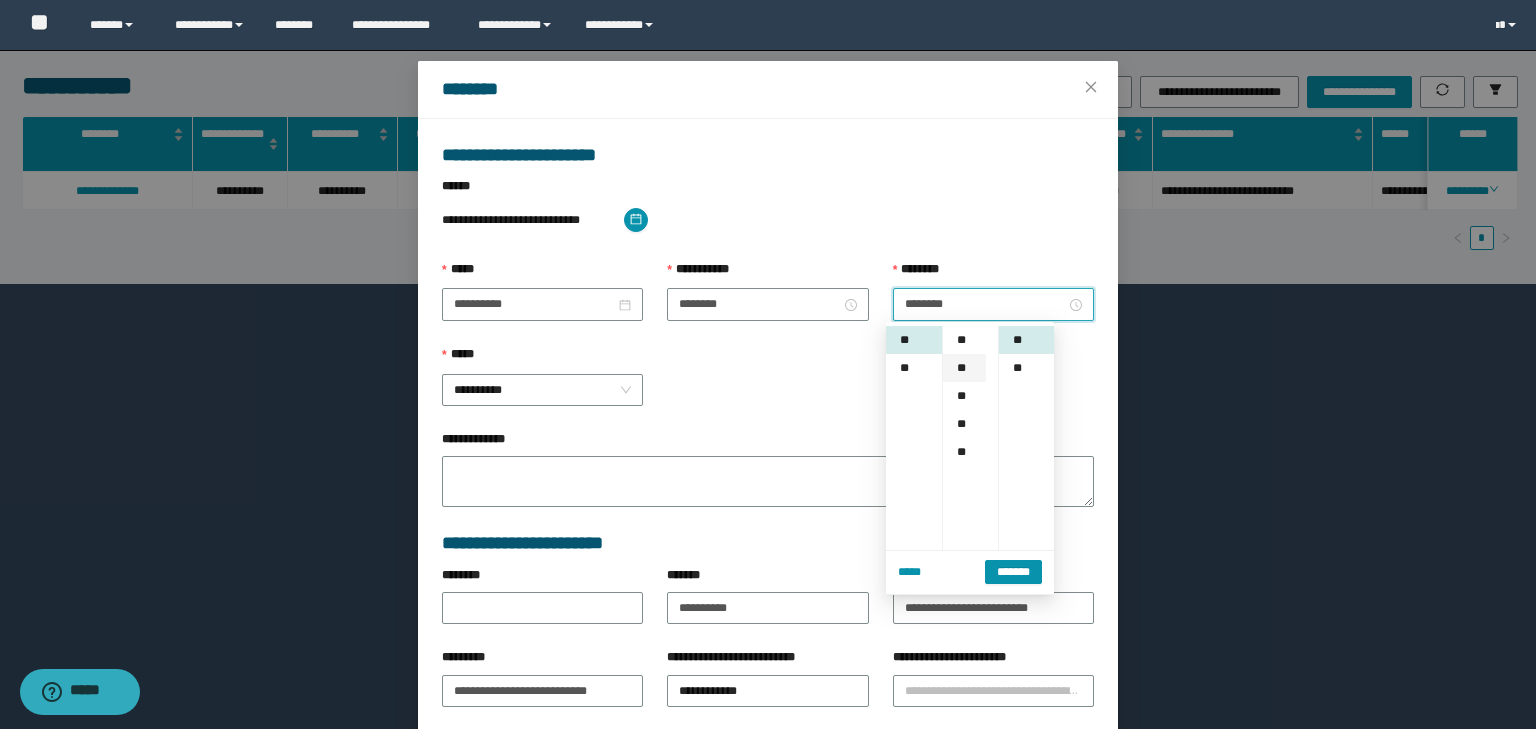 scroll, scrollTop: 224, scrollLeft: 0, axis: vertical 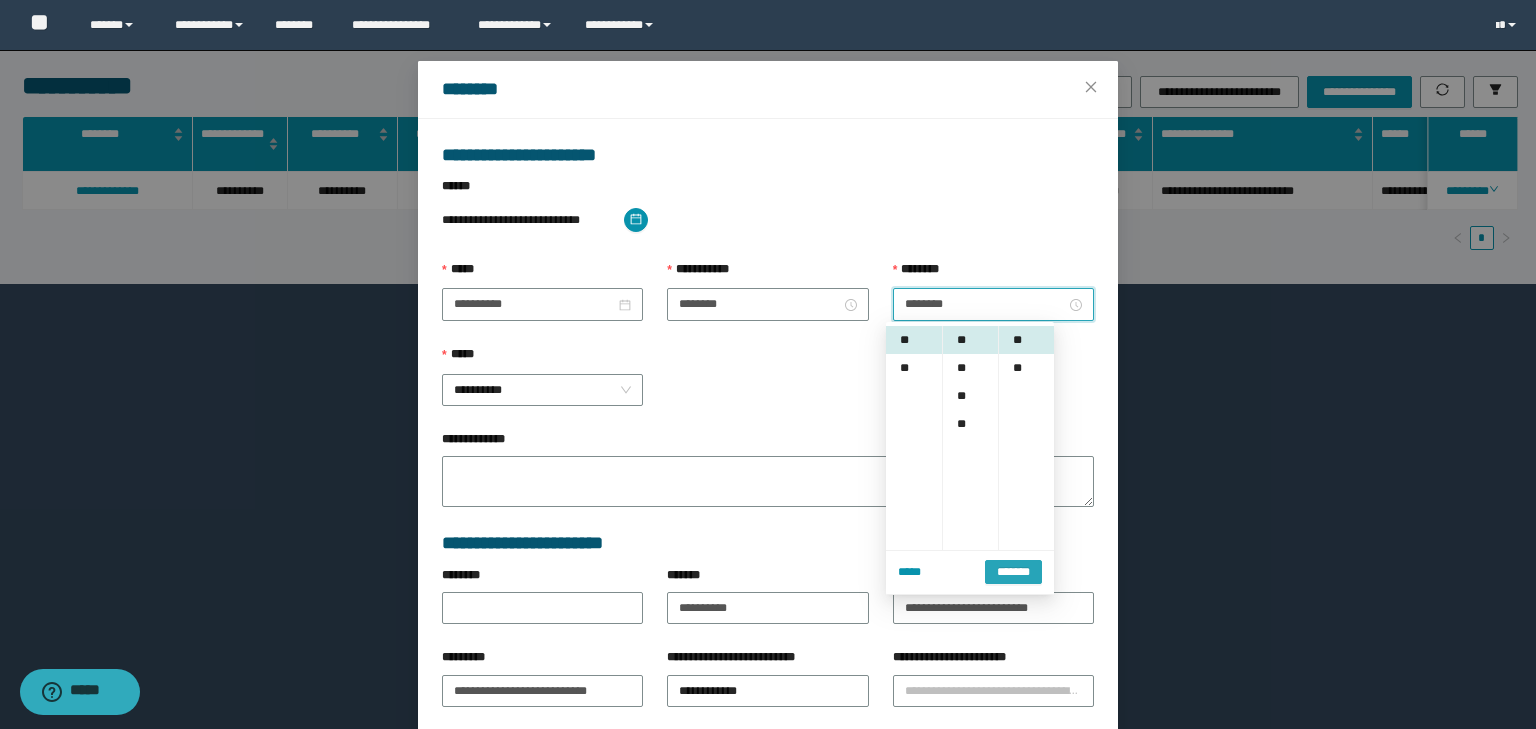 drag, startPoint x: 1012, startPoint y: 572, endPoint x: 1004, endPoint y: 564, distance: 11.313708 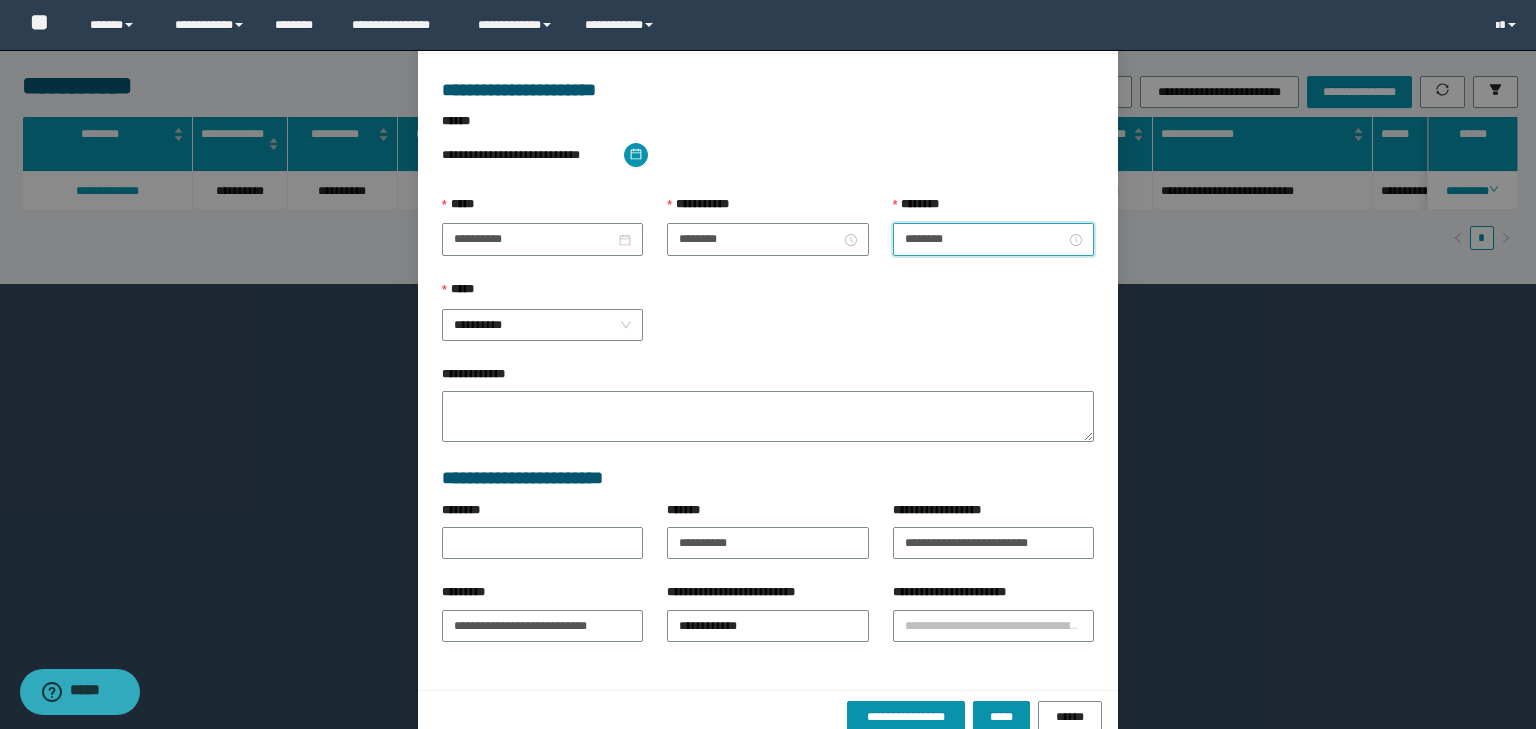 scroll, scrollTop: 139, scrollLeft: 0, axis: vertical 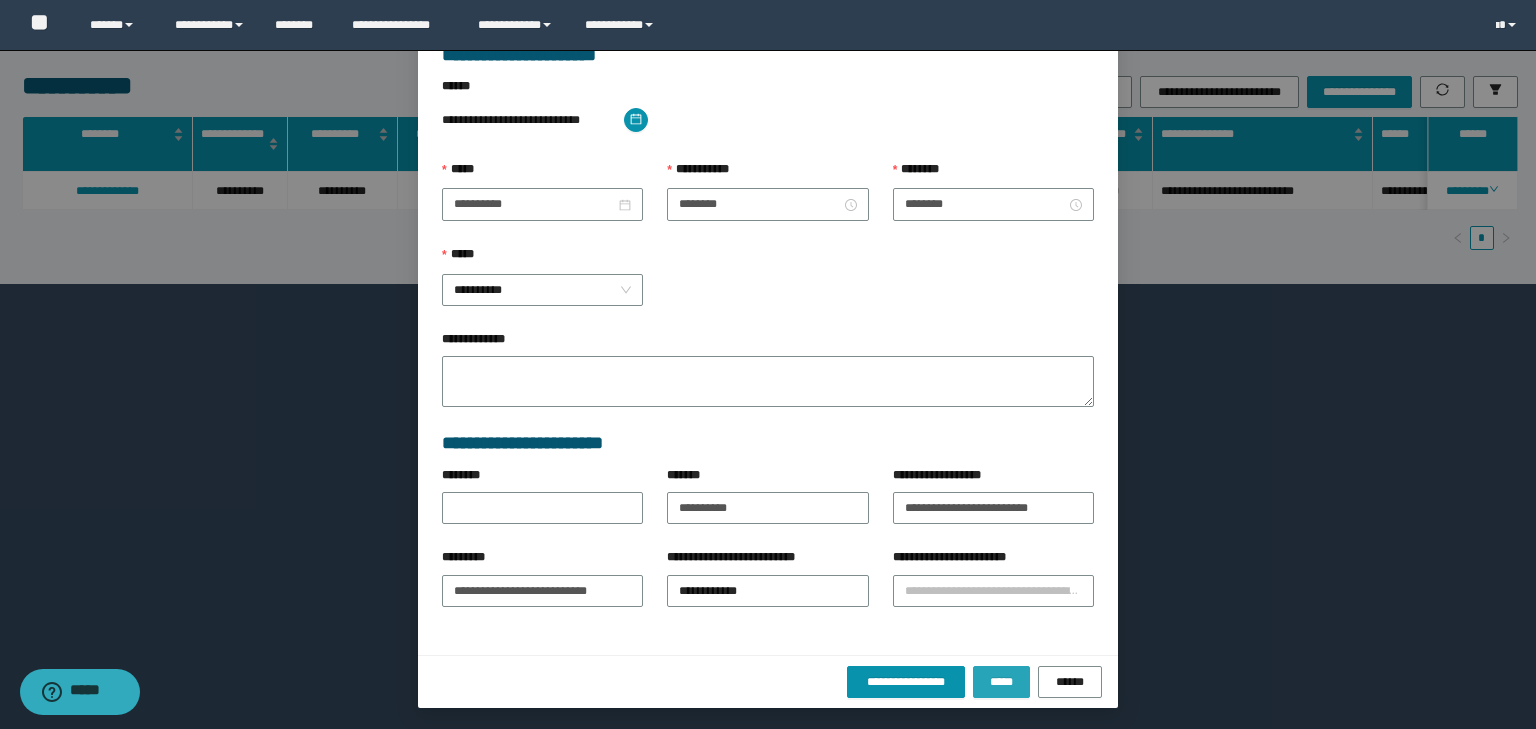 click on "*****" at bounding box center [1001, 682] 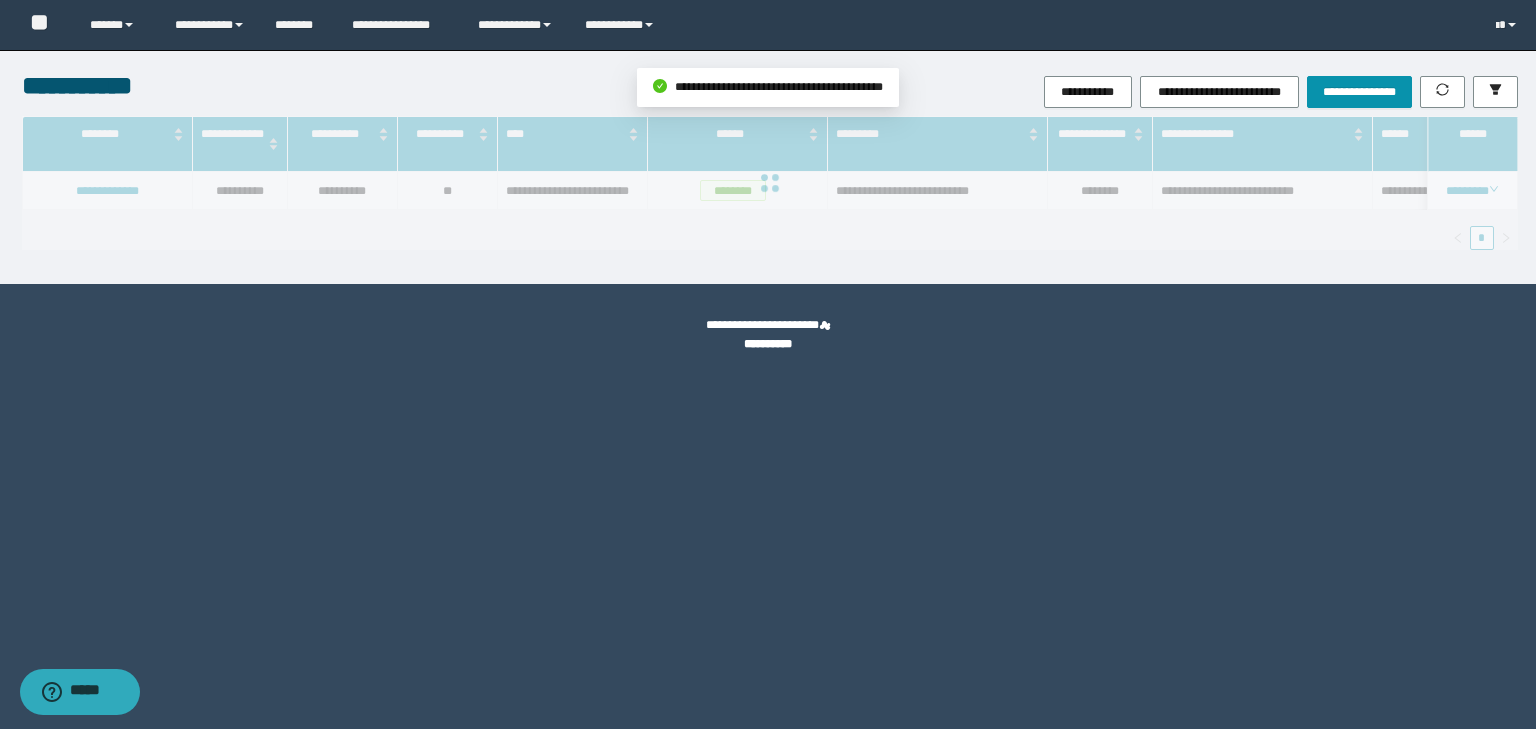 scroll, scrollTop: 39, scrollLeft: 0, axis: vertical 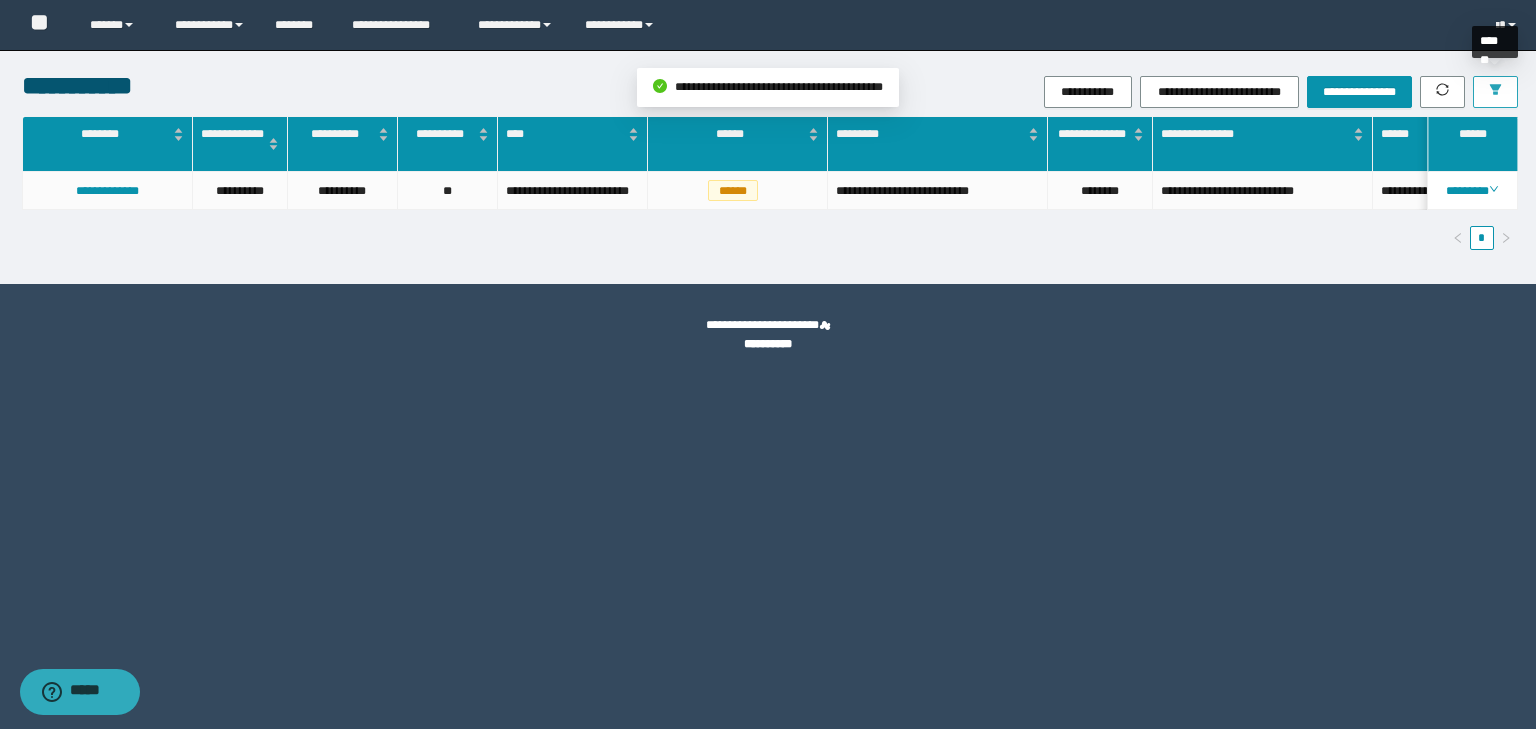click at bounding box center (1495, 92) 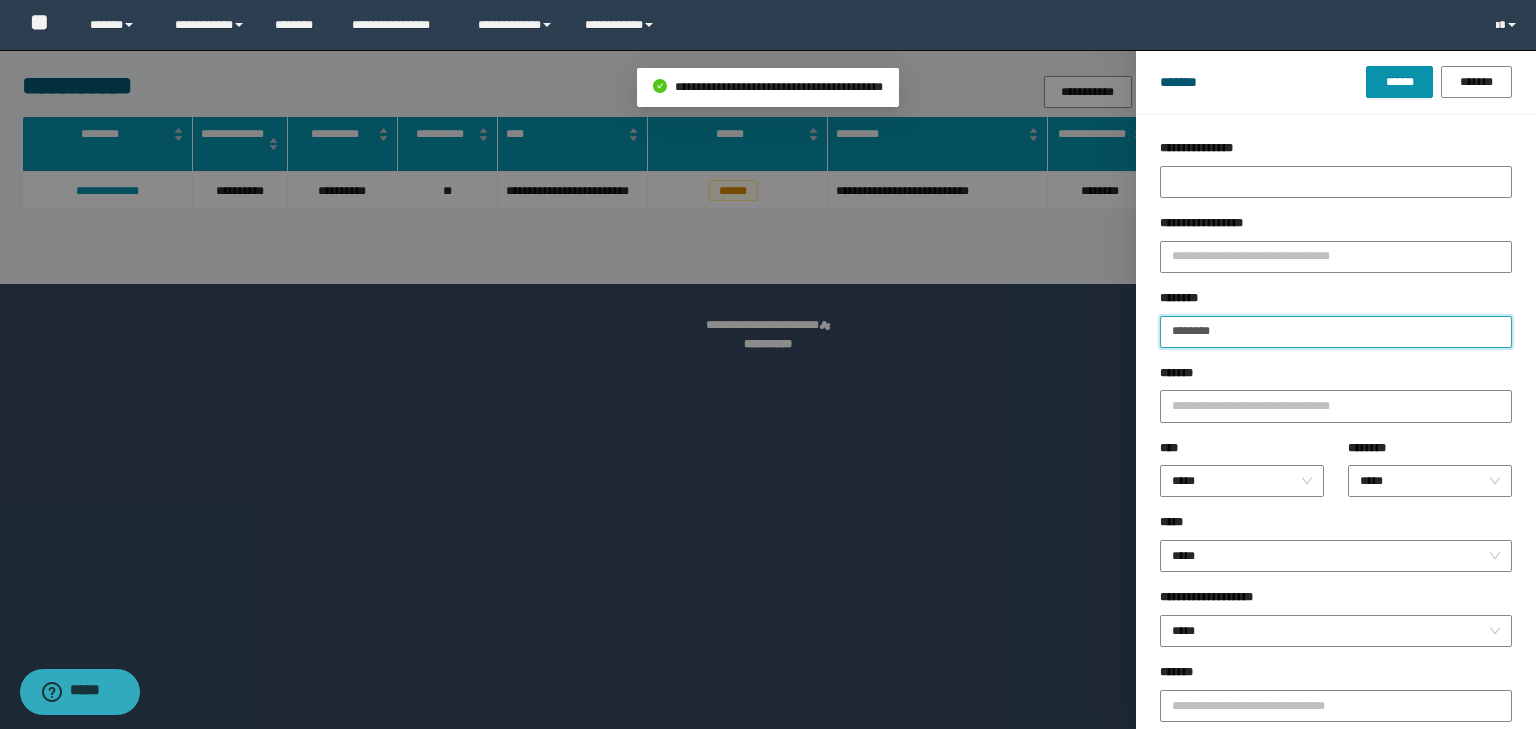 drag, startPoint x: 1258, startPoint y: 336, endPoint x: 1053, endPoint y: 344, distance: 205.15604 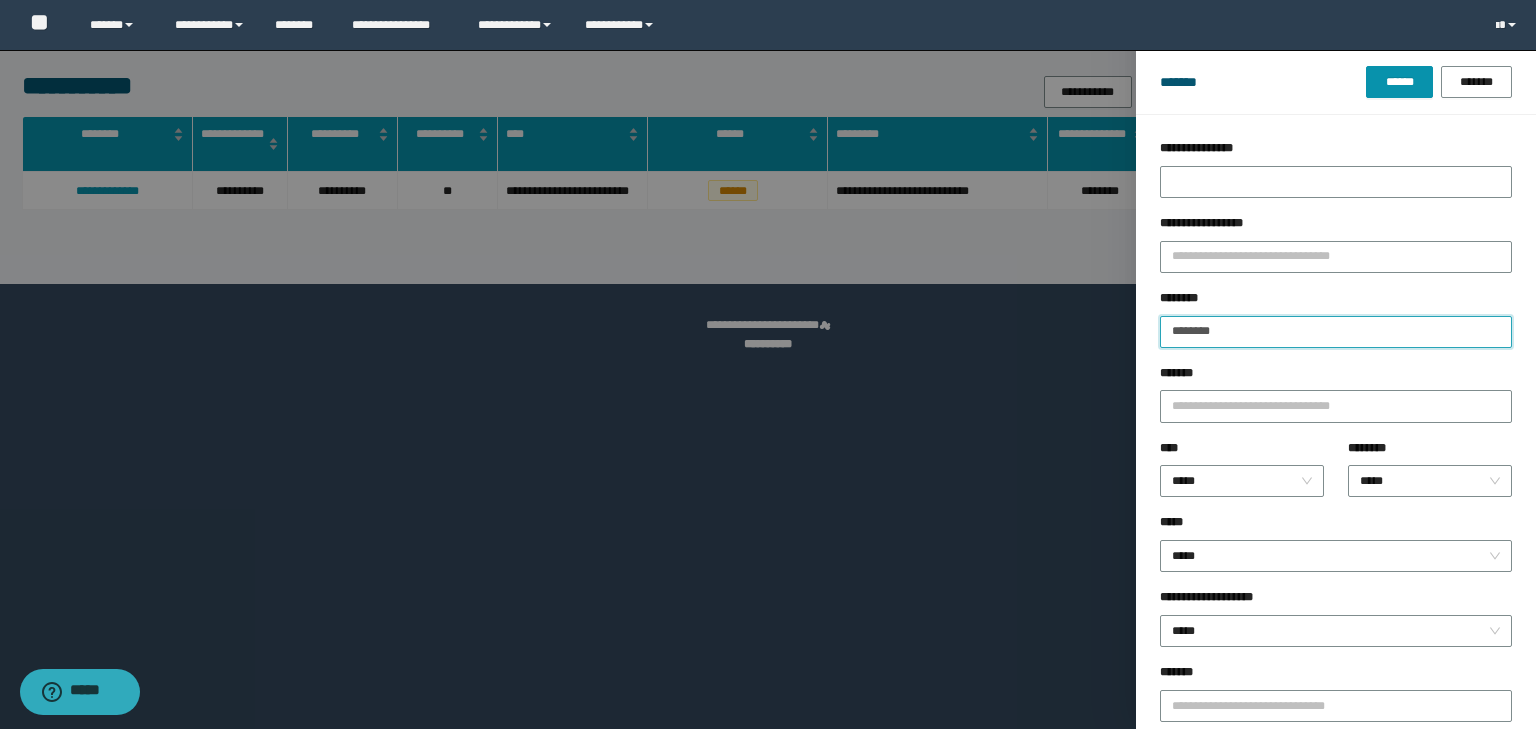 type on "********" 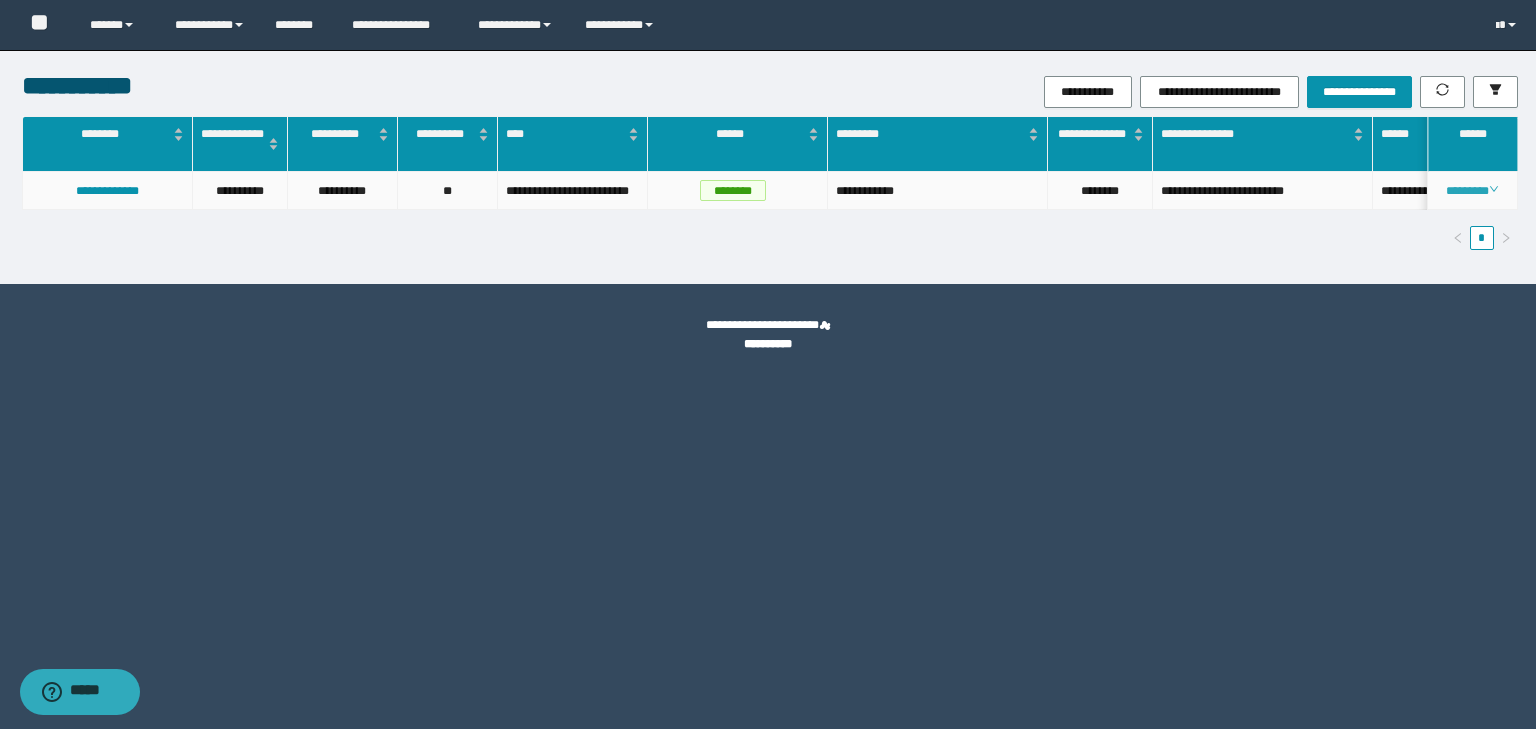 click on "********" at bounding box center [1472, 191] 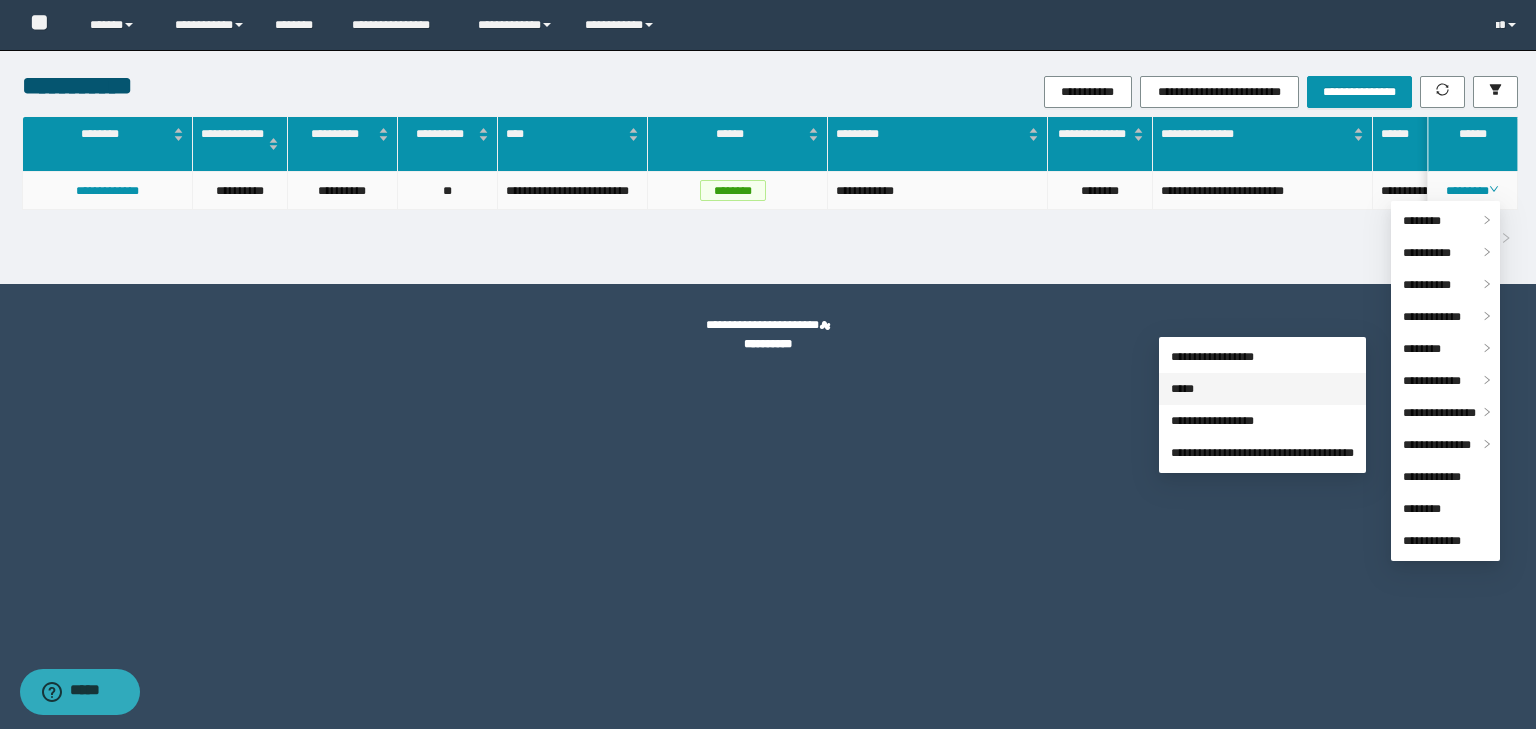 click on "*****" at bounding box center [1182, 389] 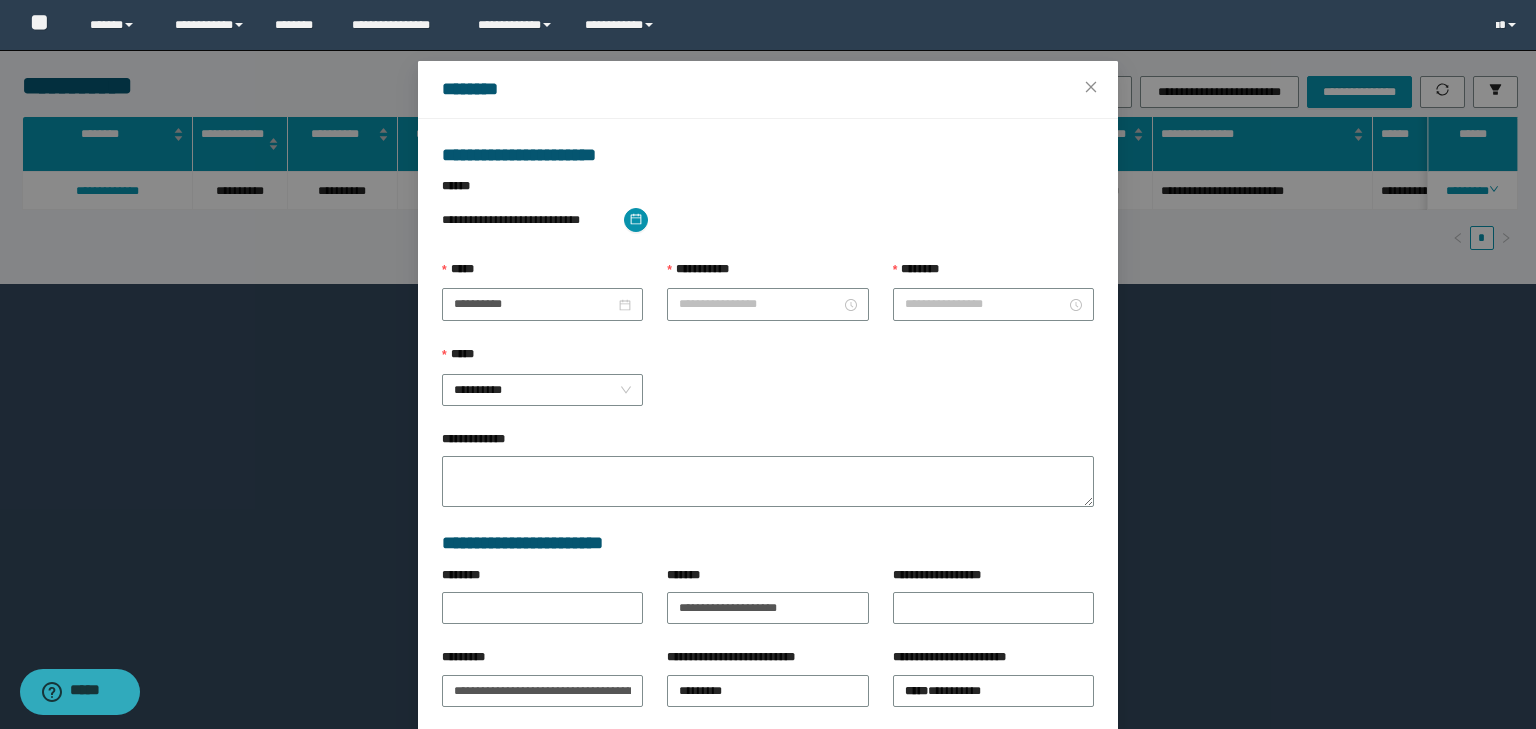drag, startPoint x: 577, startPoint y: 300, endPoint x: 577, endPoint y: 284, distance: 16 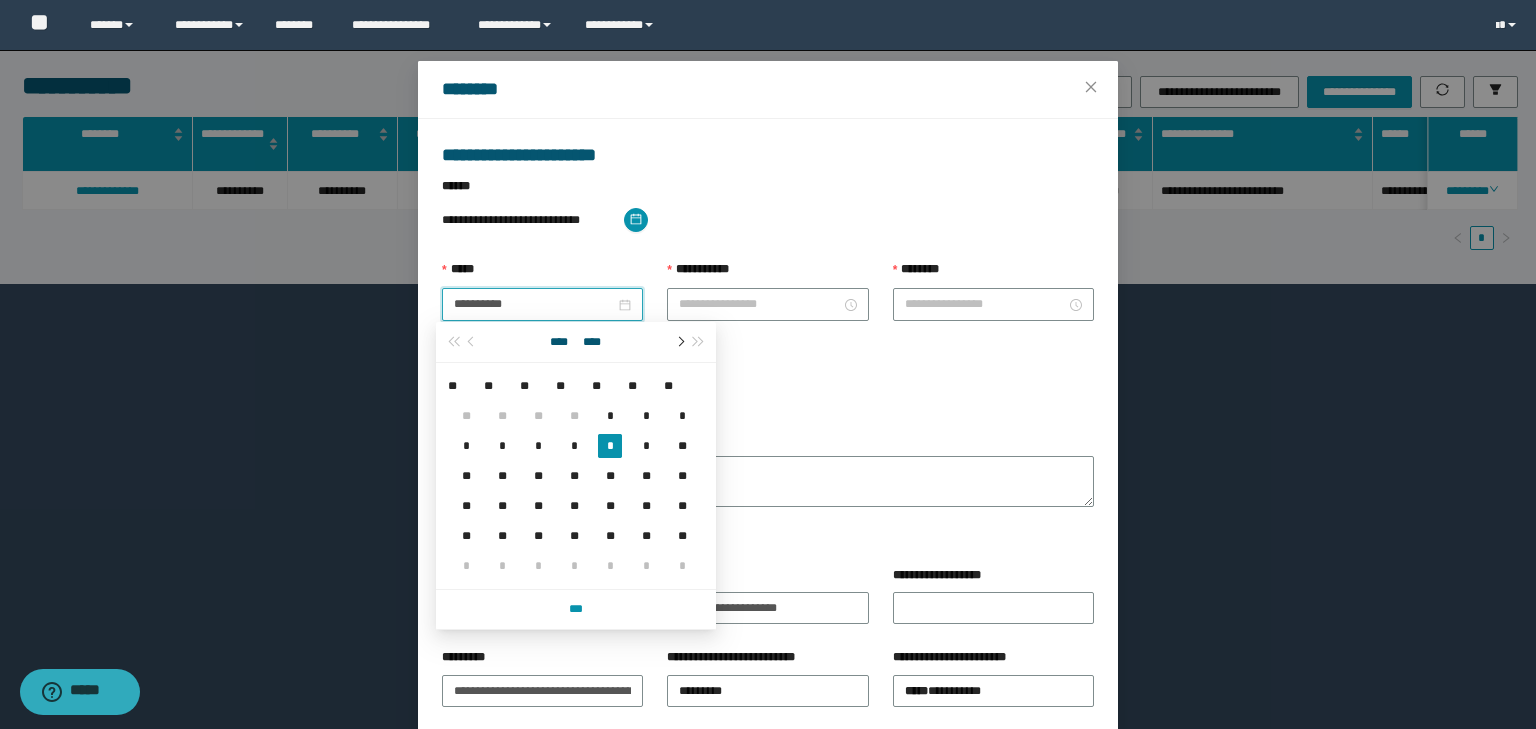 click on "**** ****" at bounding box center (576, 342) 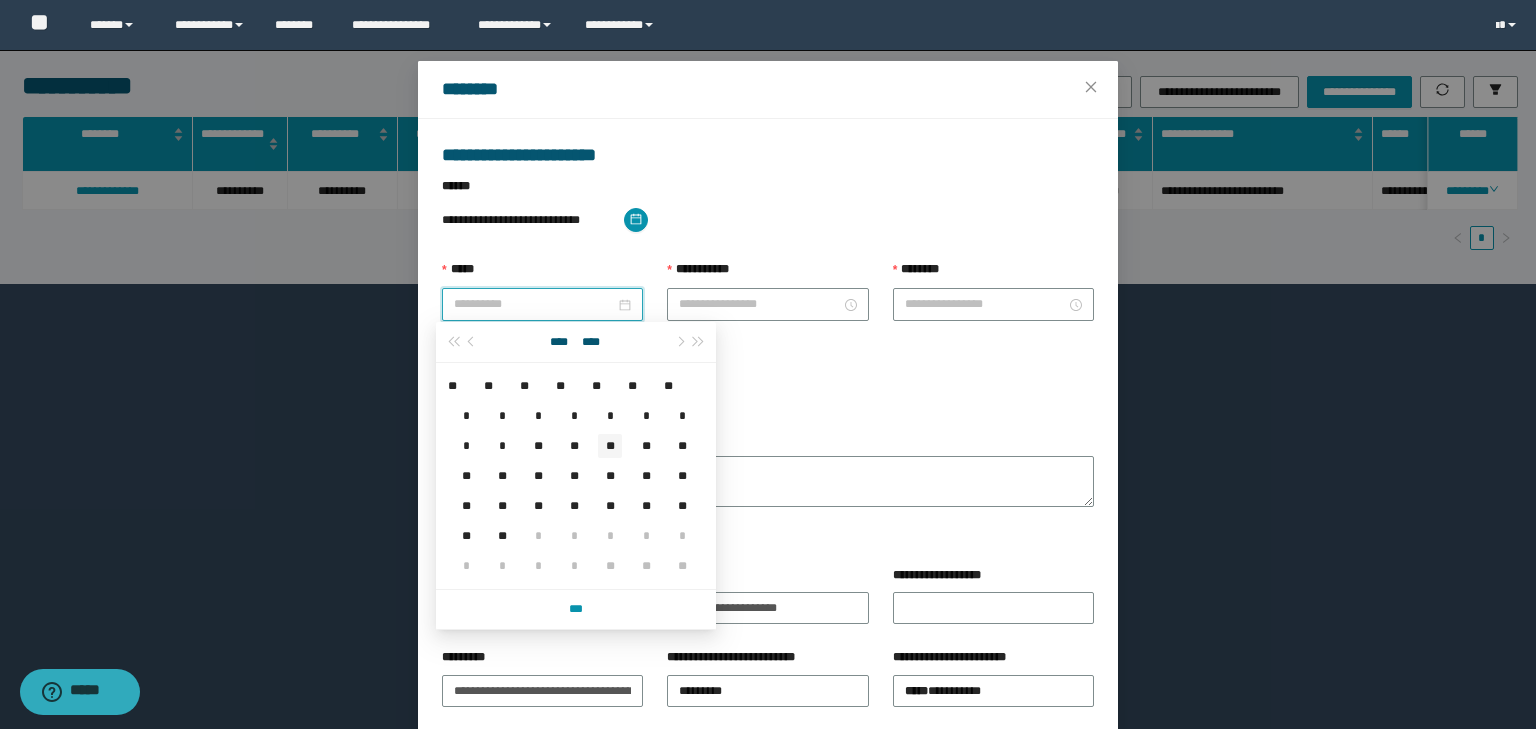 type on "**********" 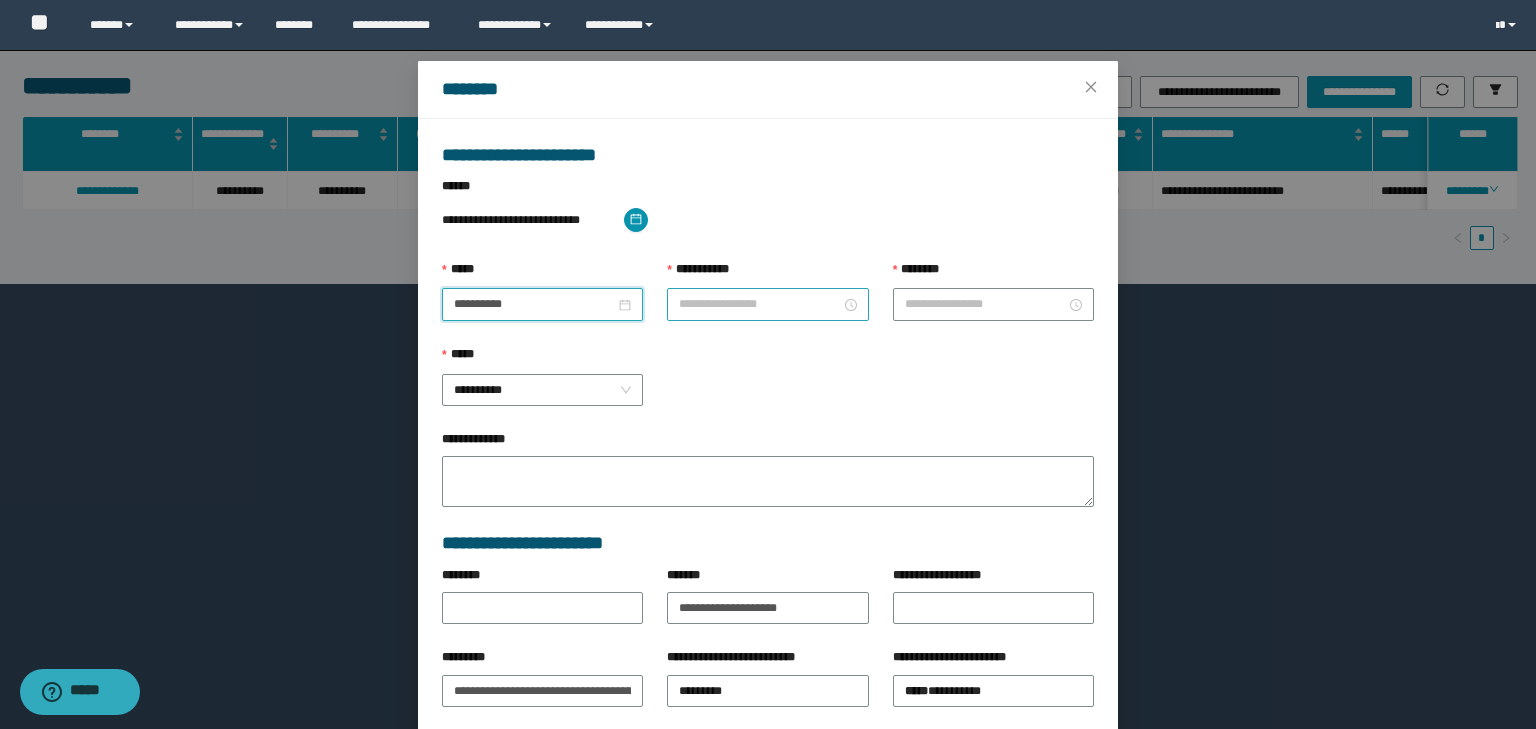 click on "**********" at bounding box center (759, 304) 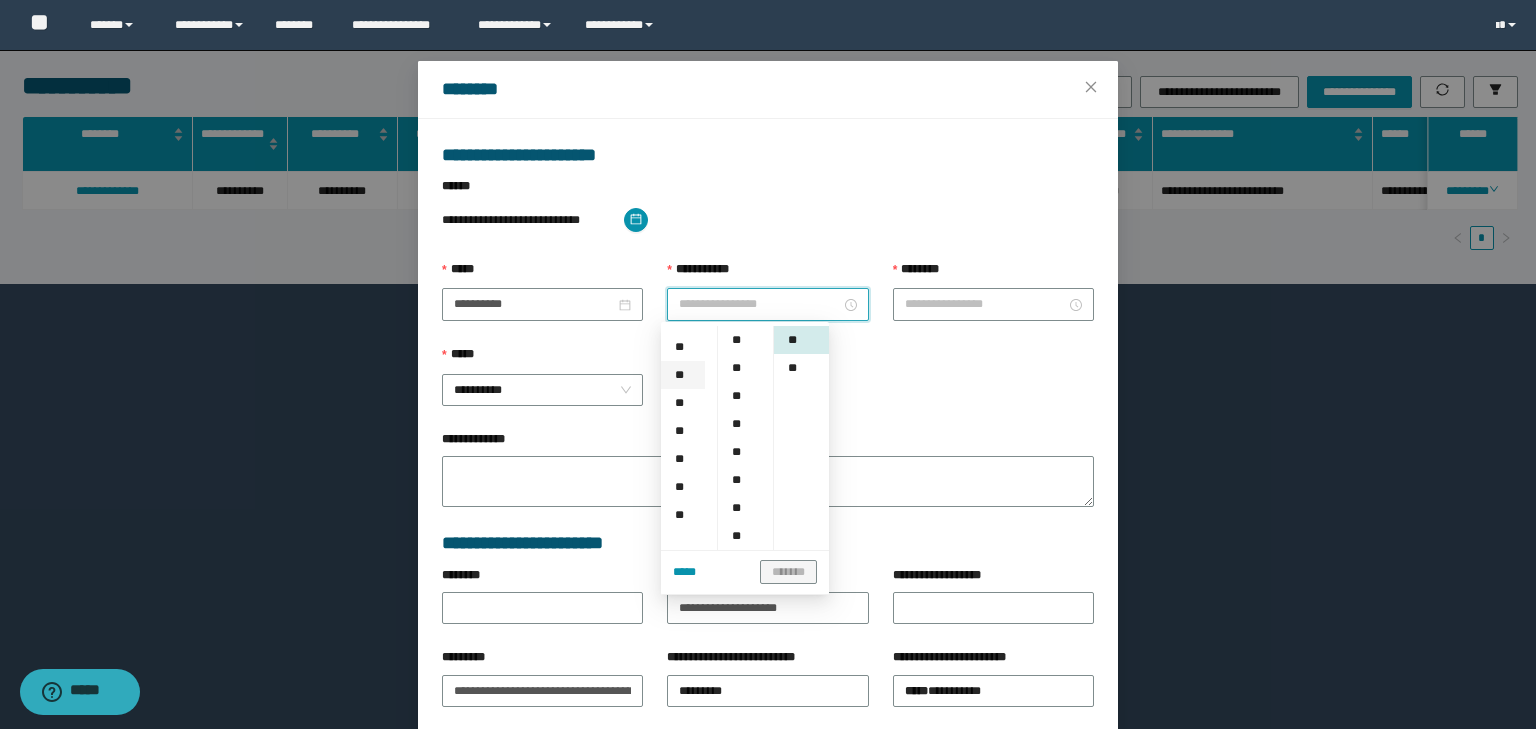 scroll, scrollTop: 266, scrollLeft: 0, axis: vertical 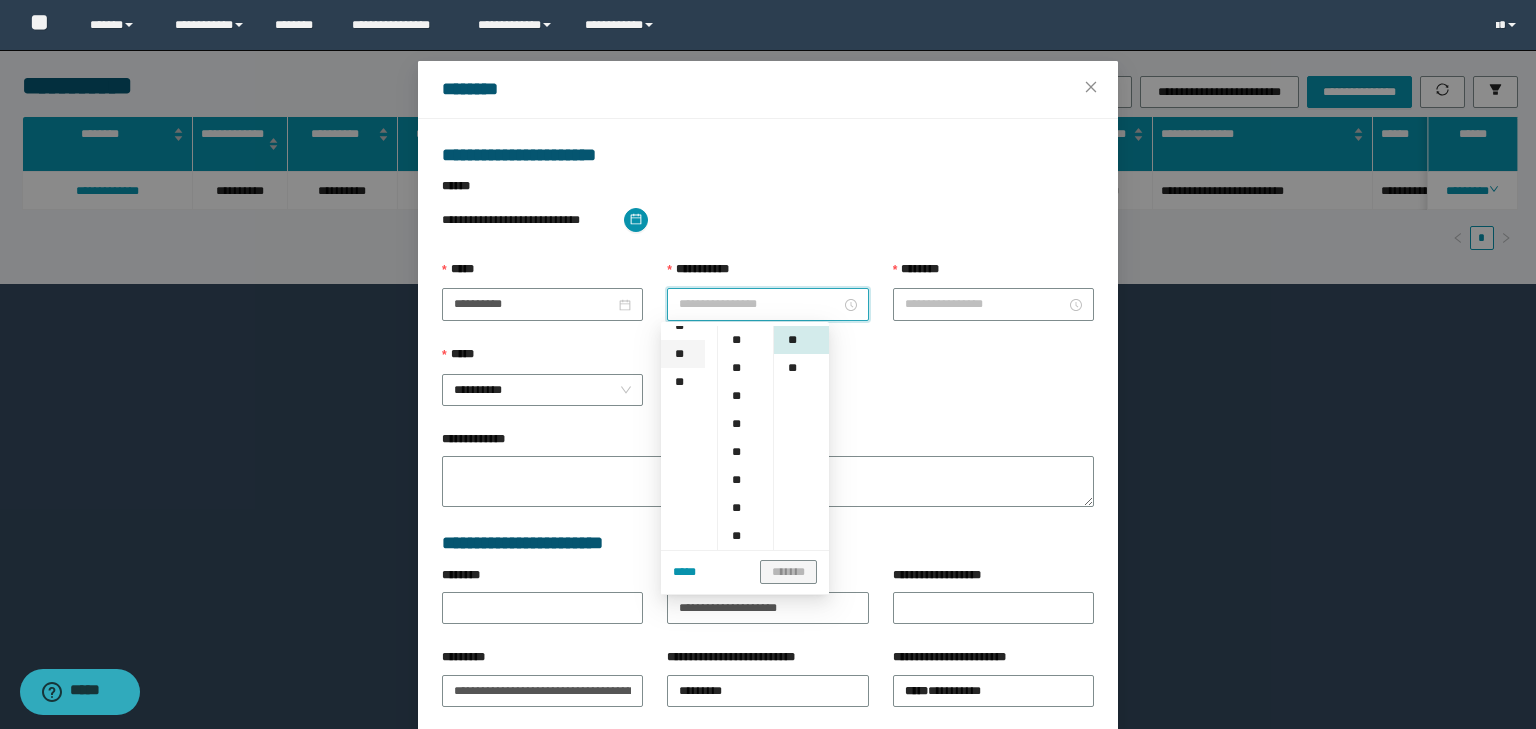 click on "**" at bounding box center (683, 354) 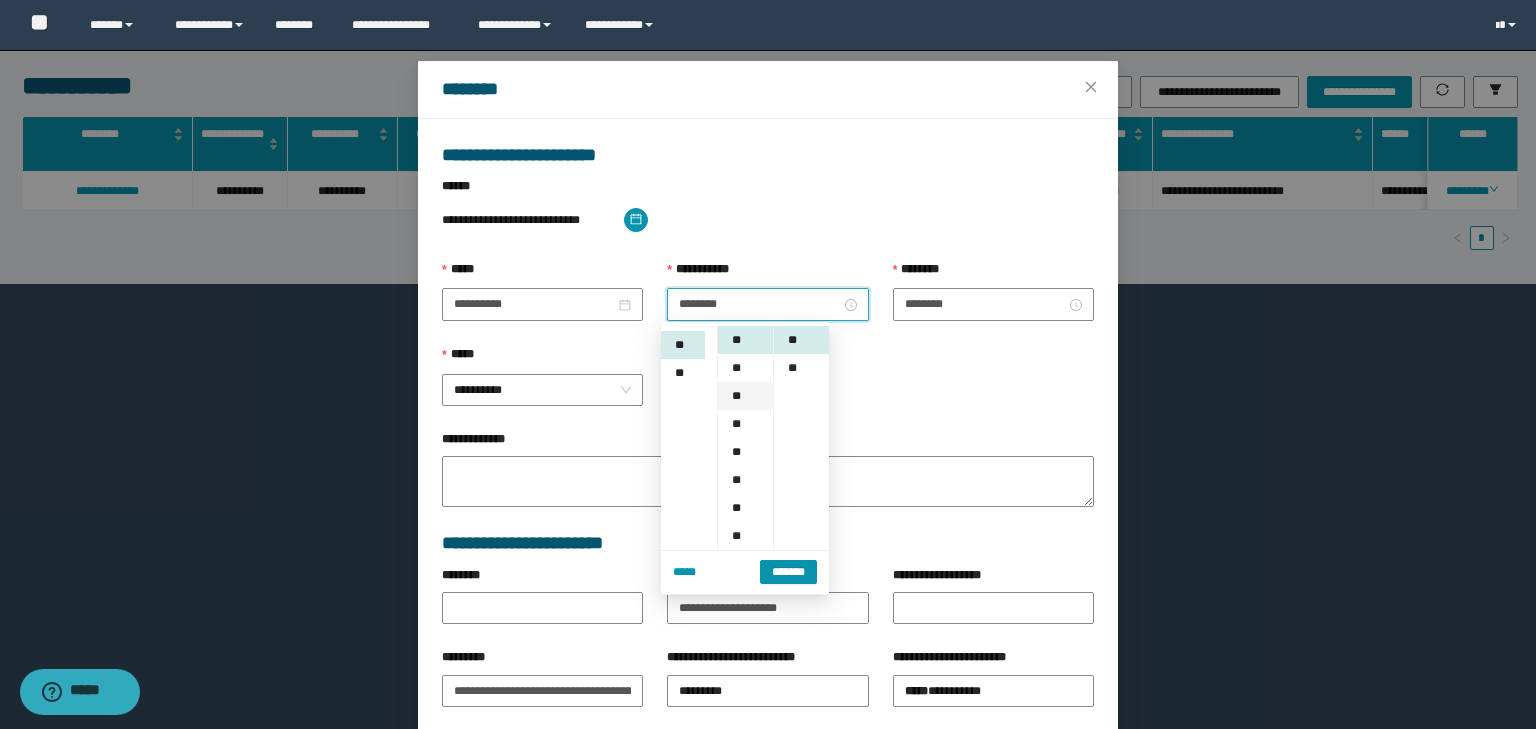 scroll, scrollTop: 280, scrollLeft: 0, axis: vertical 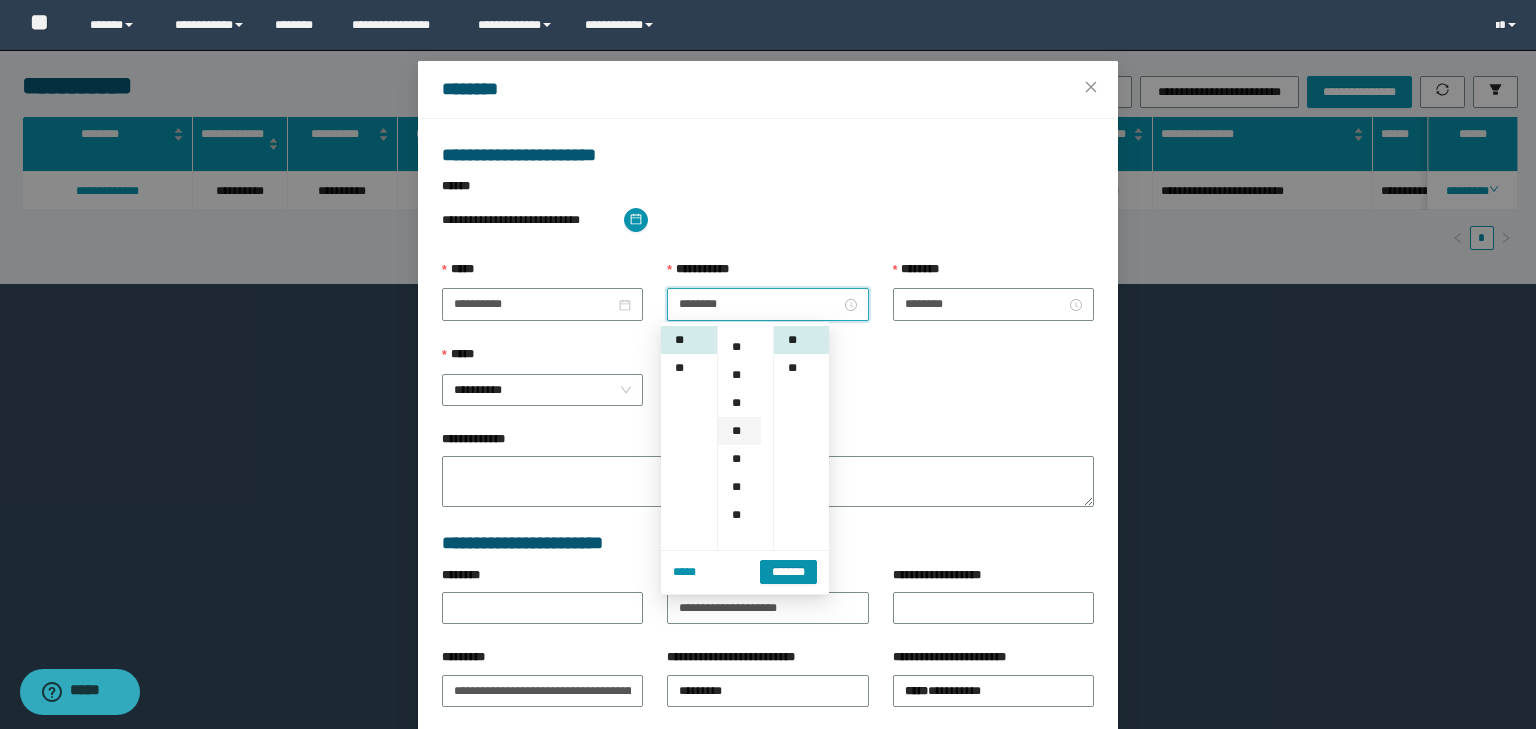 click on "**" at bounding box center [739, 431] 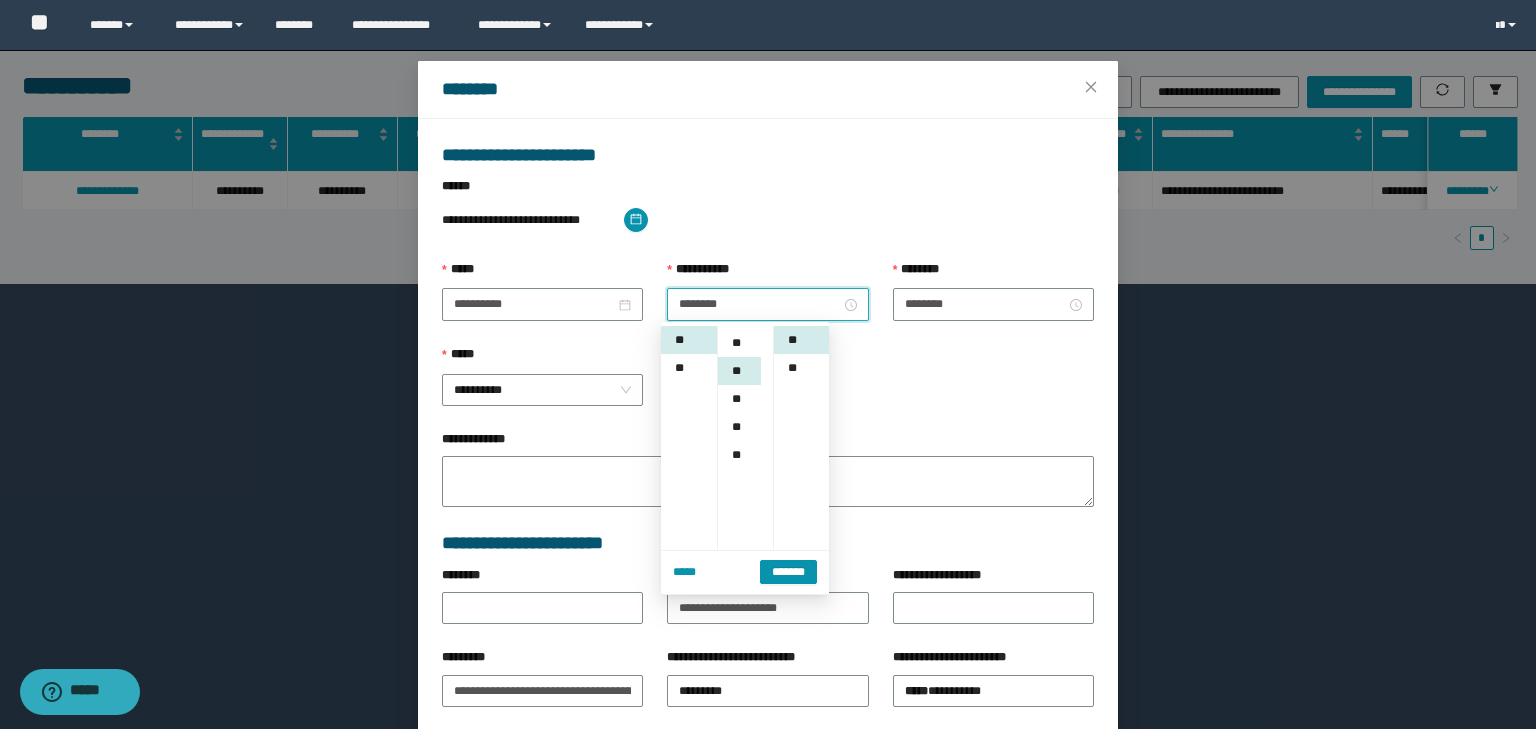 scroll, scrollTop: 224, scrollLeft: 0, axis: vertical 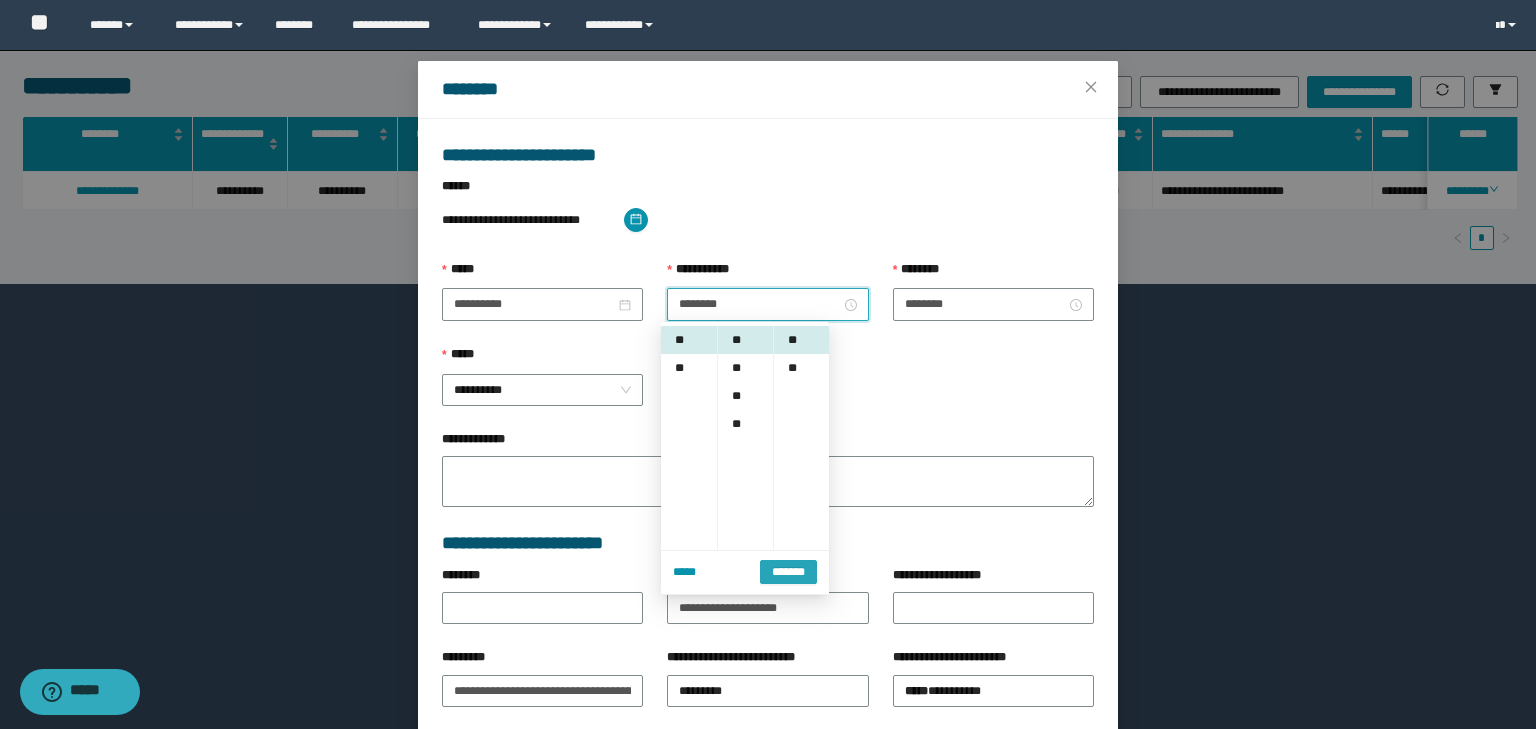 click on "*******" at bounding box center [788, 572] 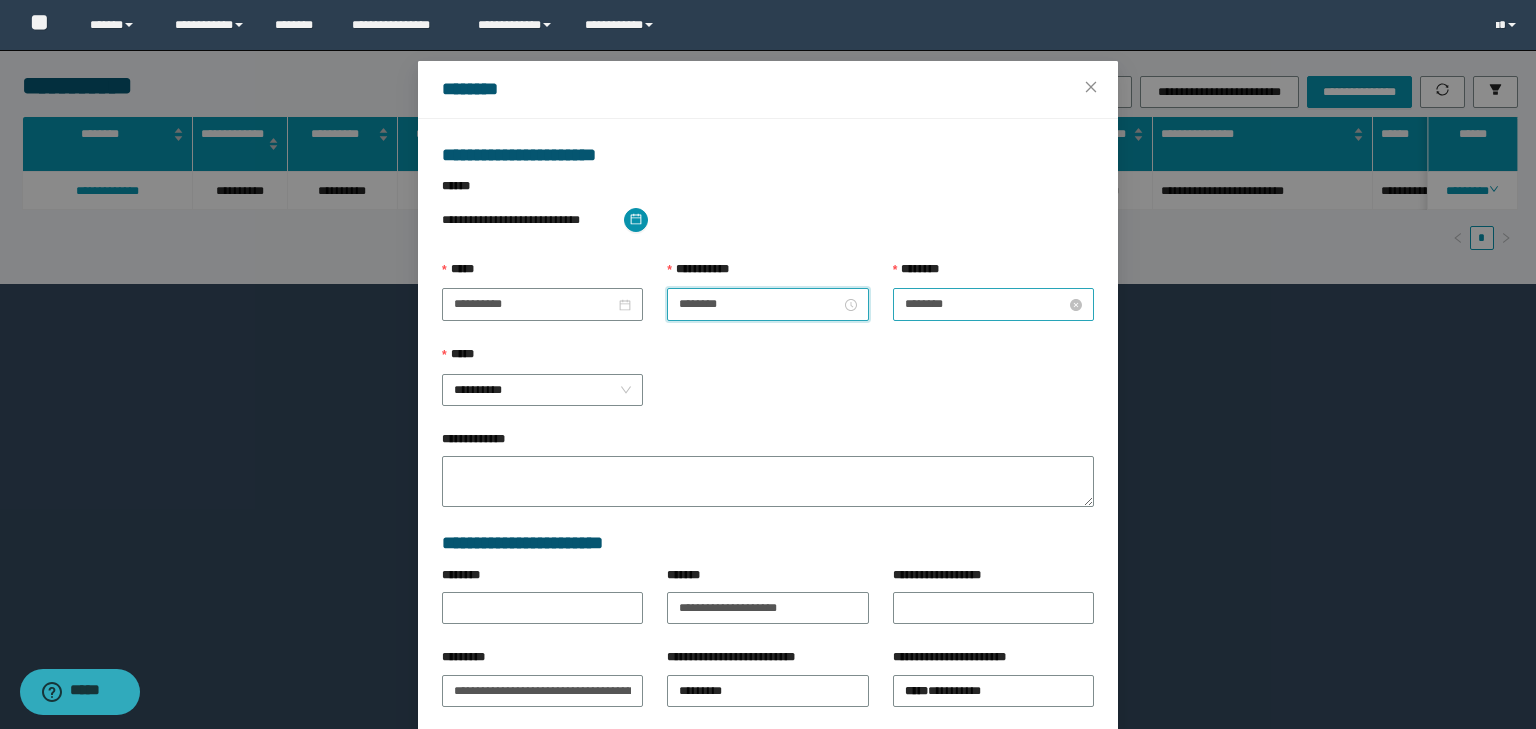 click on "********" at bounding box center (985, 304) 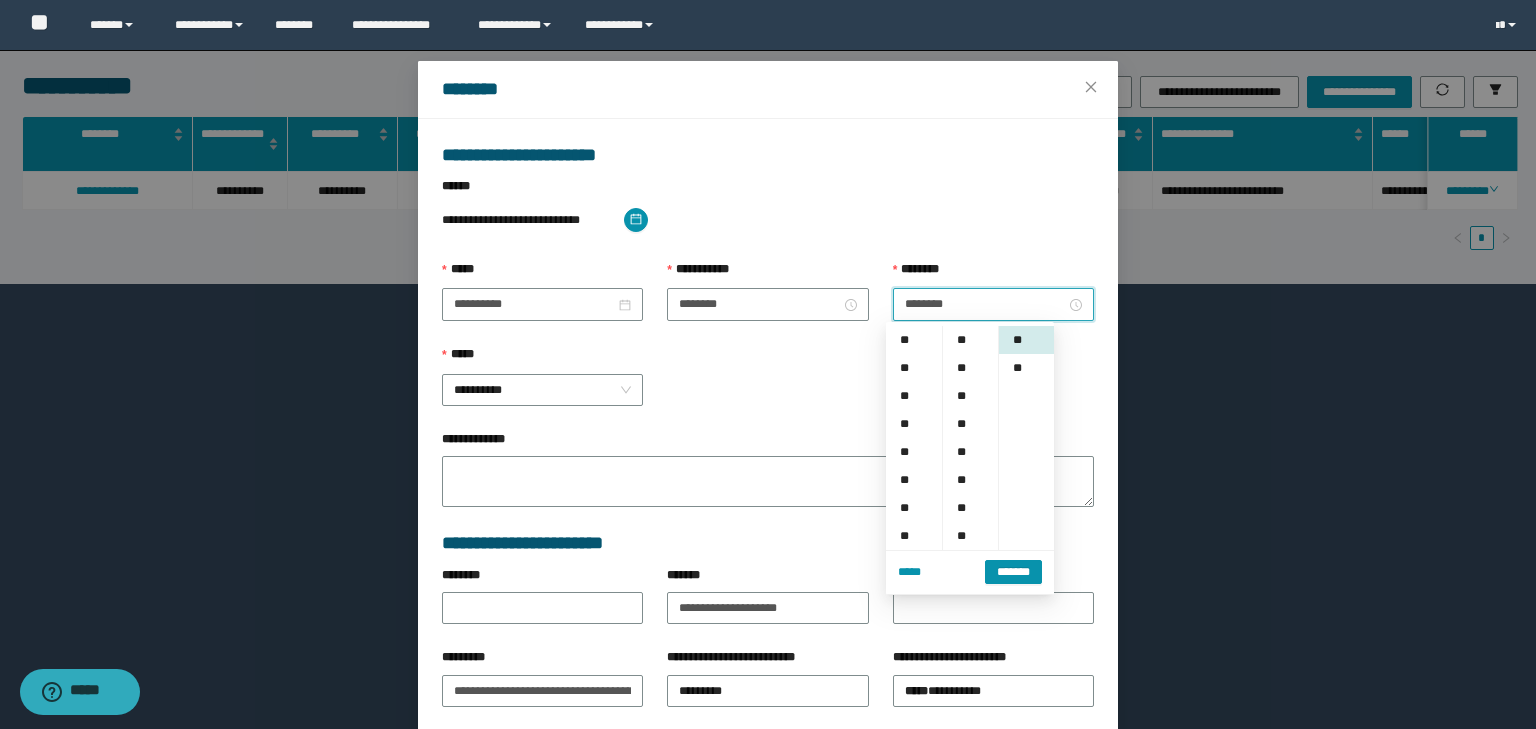 scroll, scrollTop: 280, scrollLeft: 0, axis: vertical 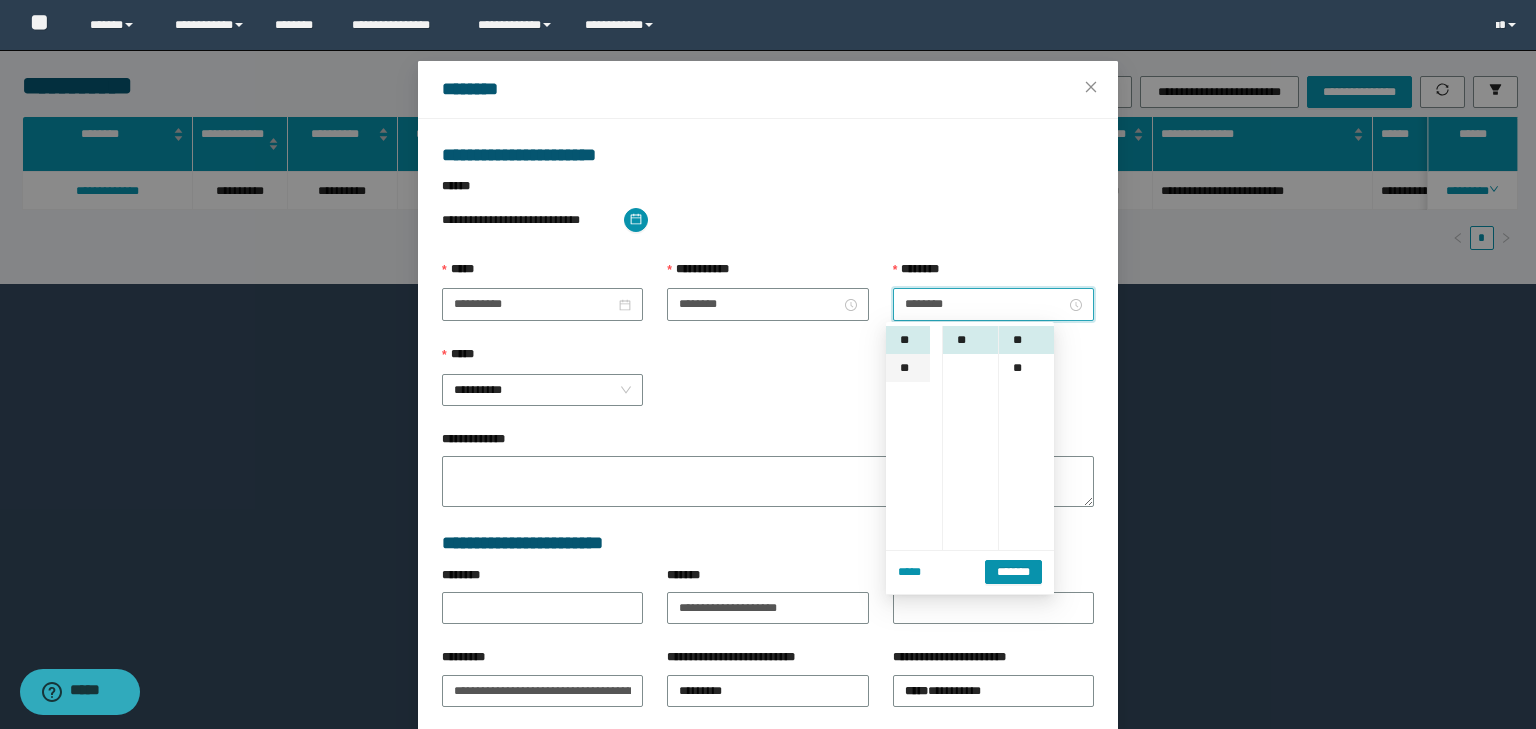 click on "**" at bounding box center (908, 368) 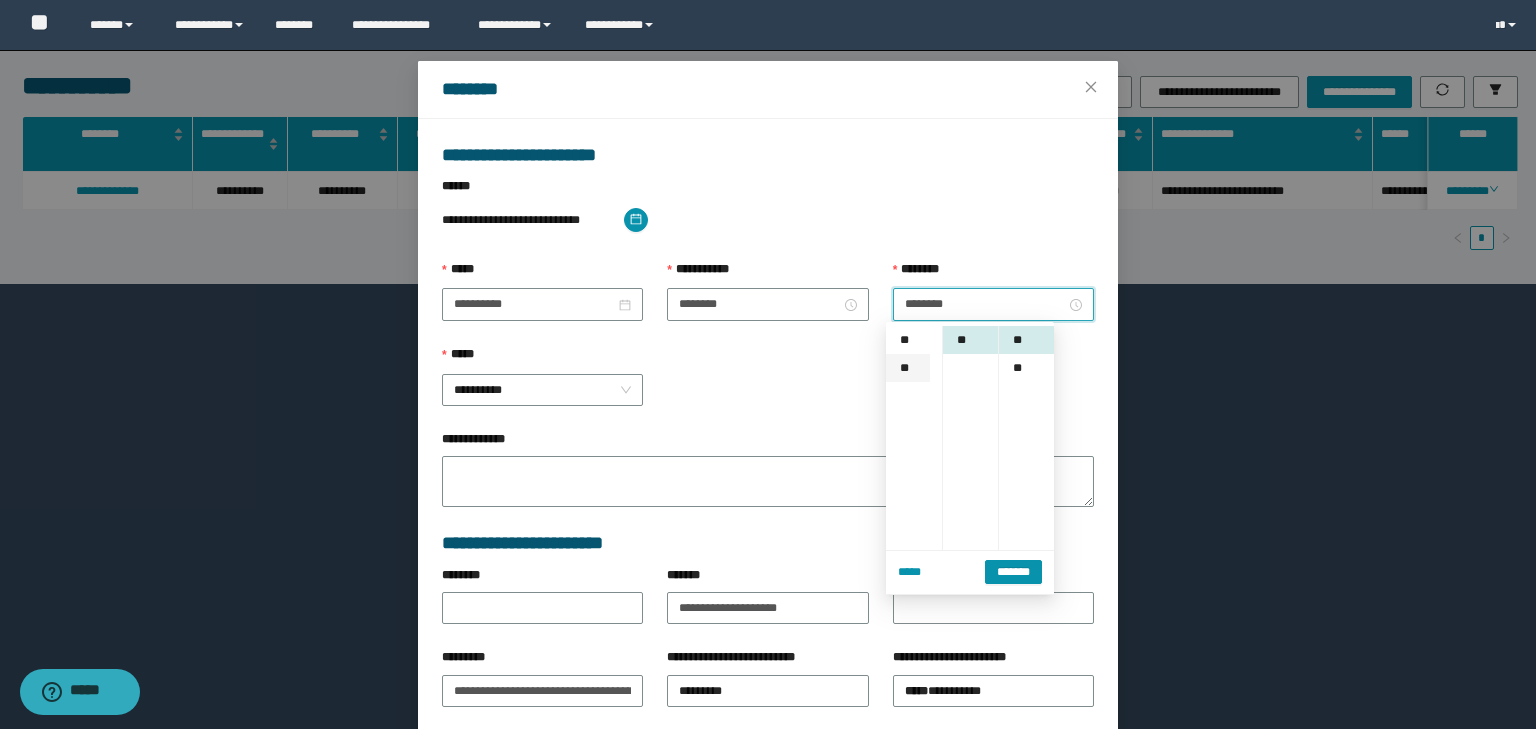 scroll, scrollTop: 308, scrollLeft: 0, axis: vertical 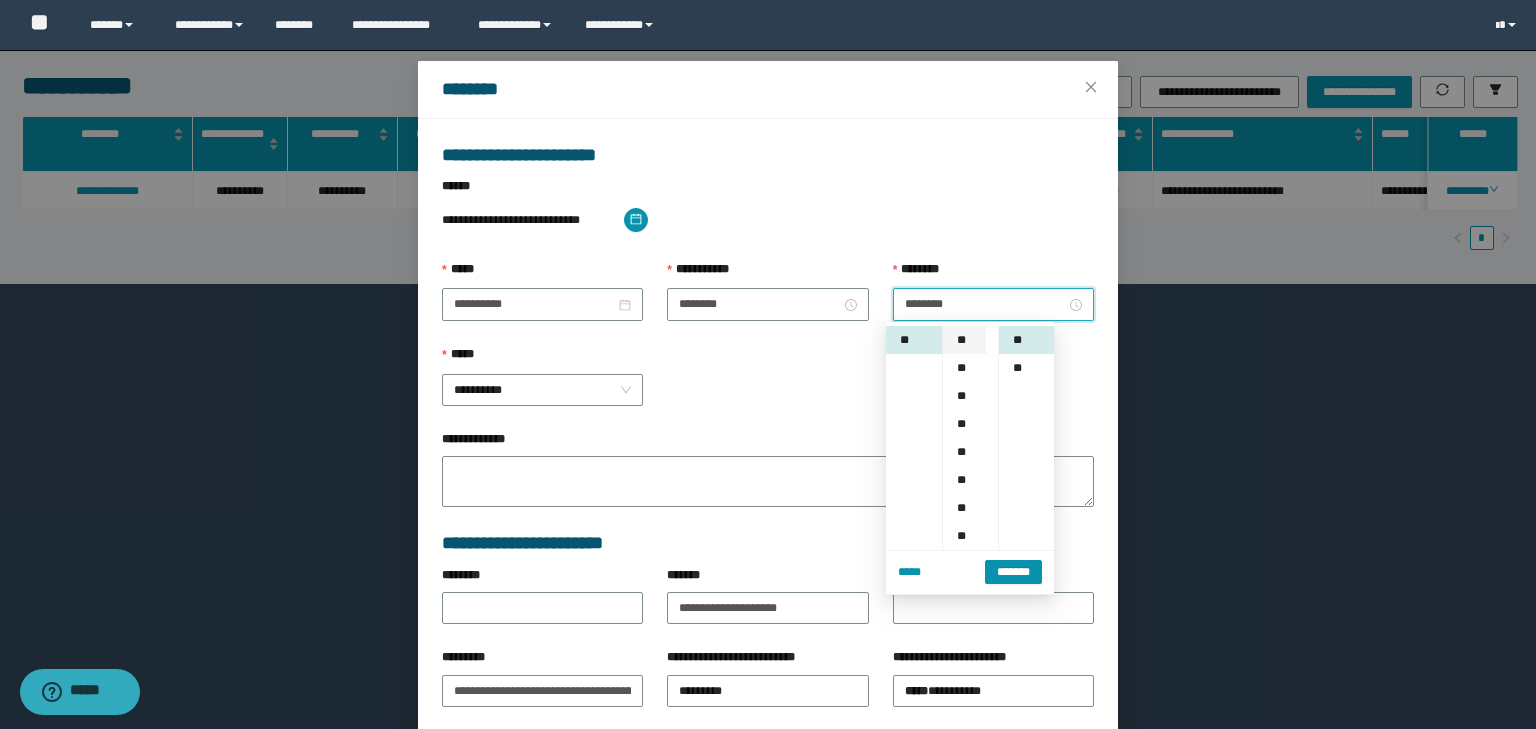 click on "**" at bounding box center (964, 340) 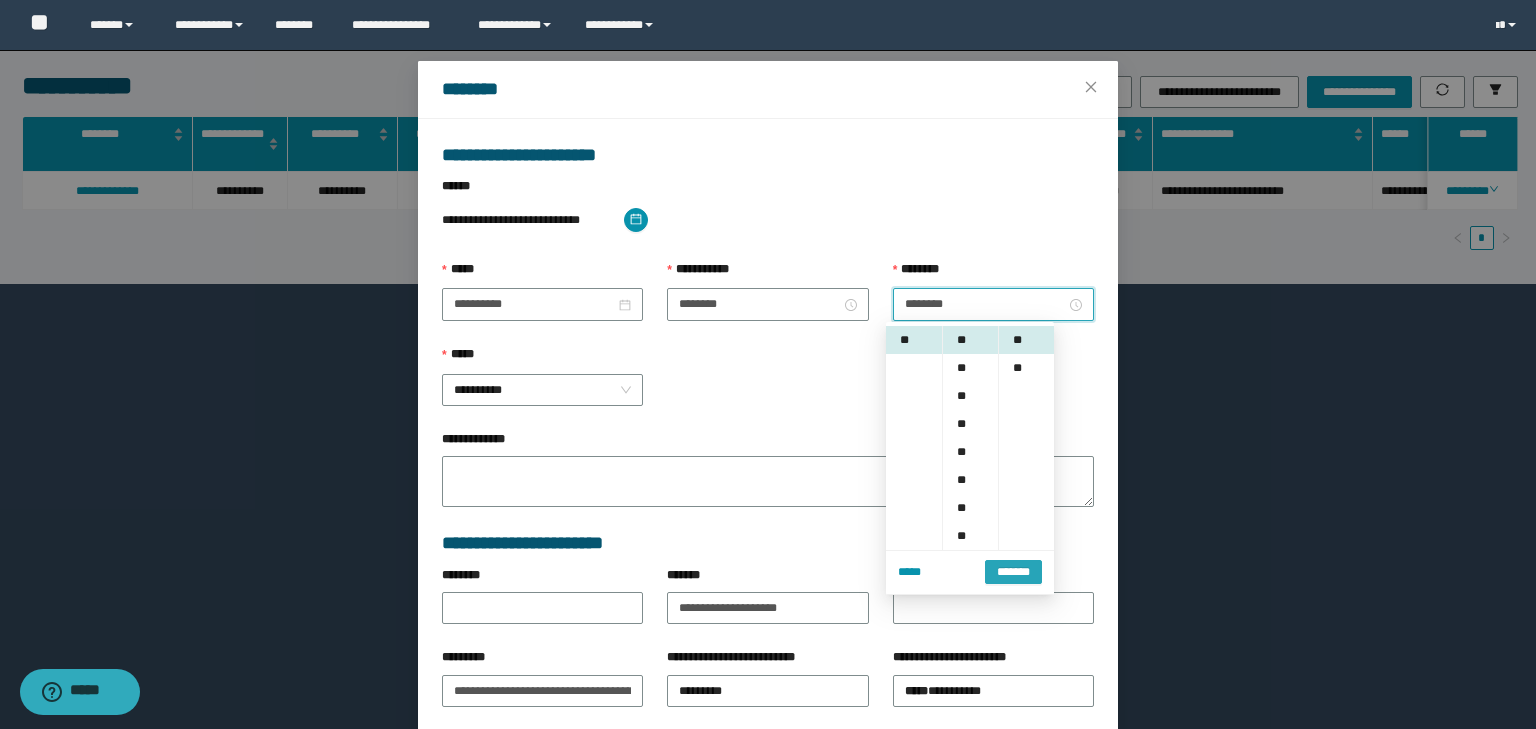 click on "*******" at bounding box center (1013, 572) 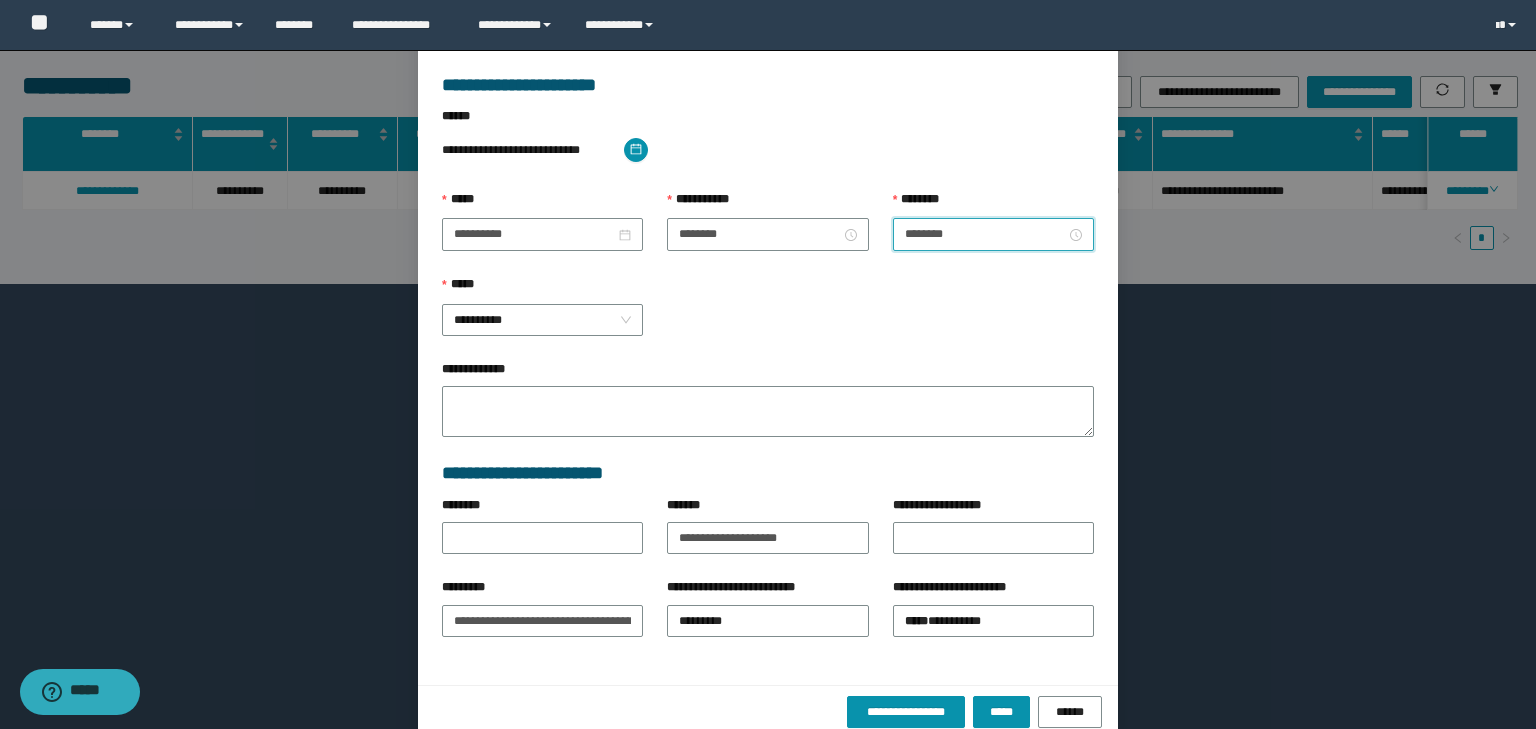 scroll, scrollTop: 139, scrollLeft: 0, axis: vertical 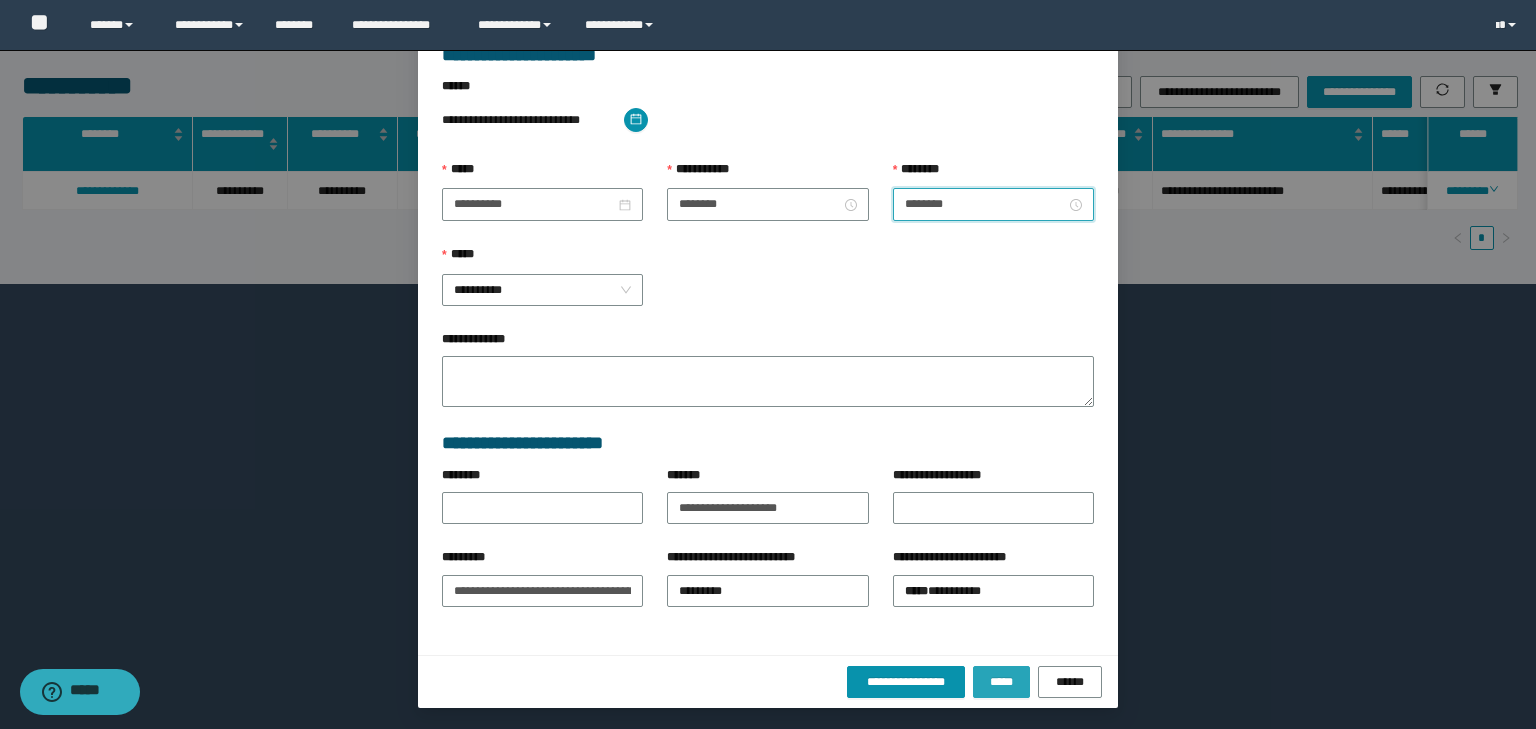 click on "*****" at bounding box center [1001, 682] 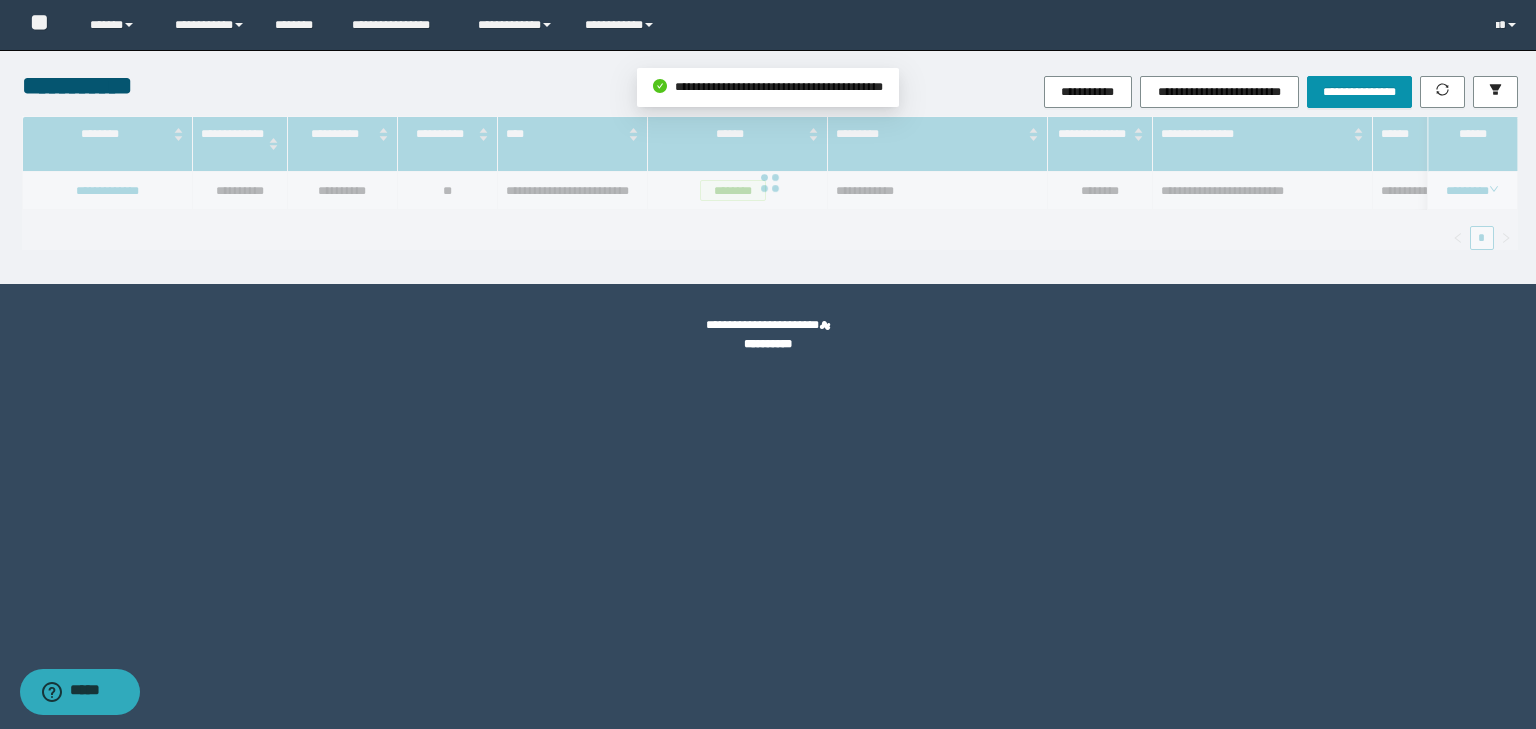 scroll, scrollTop: 39, scrollLeft: 0, axis: vertical 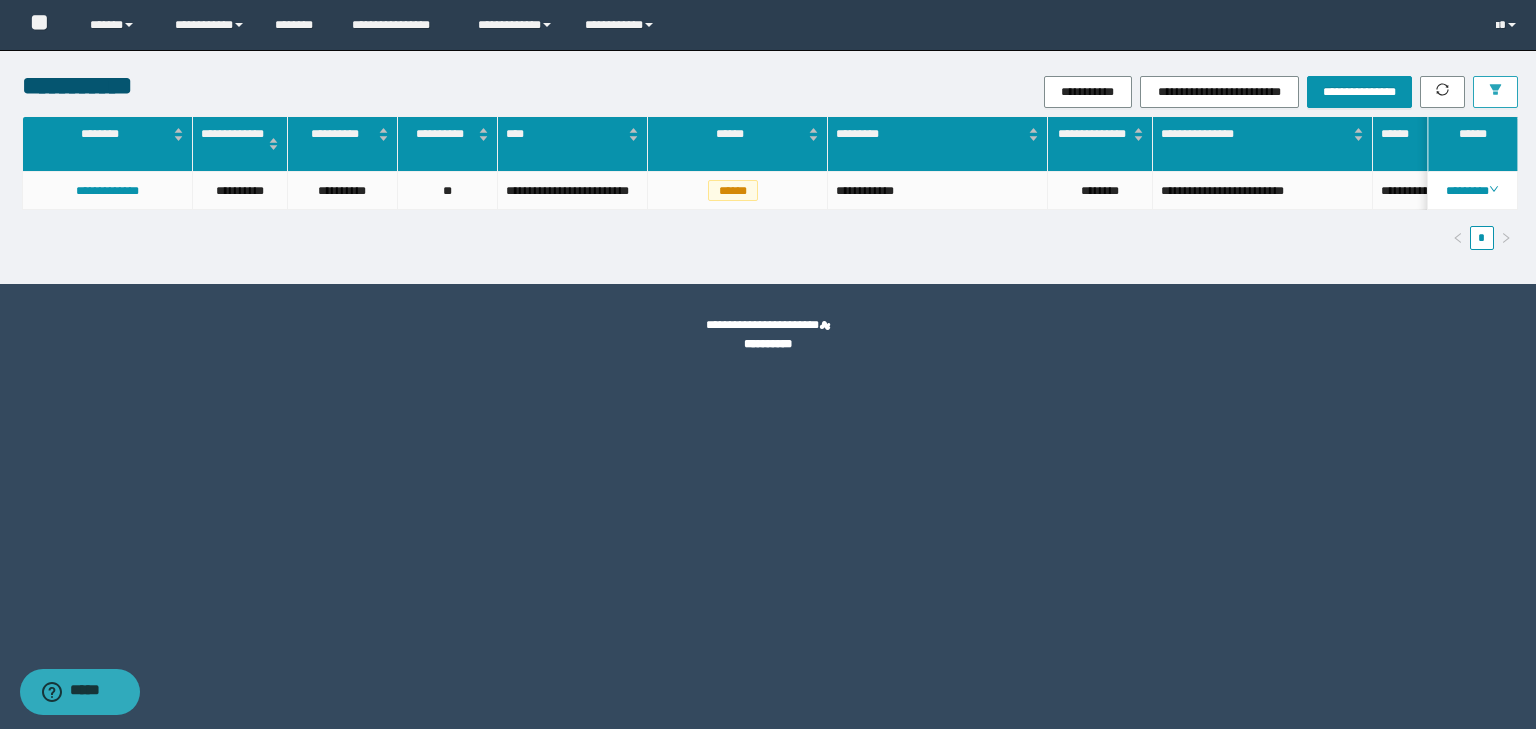 click at bounding box center [1495, 92] 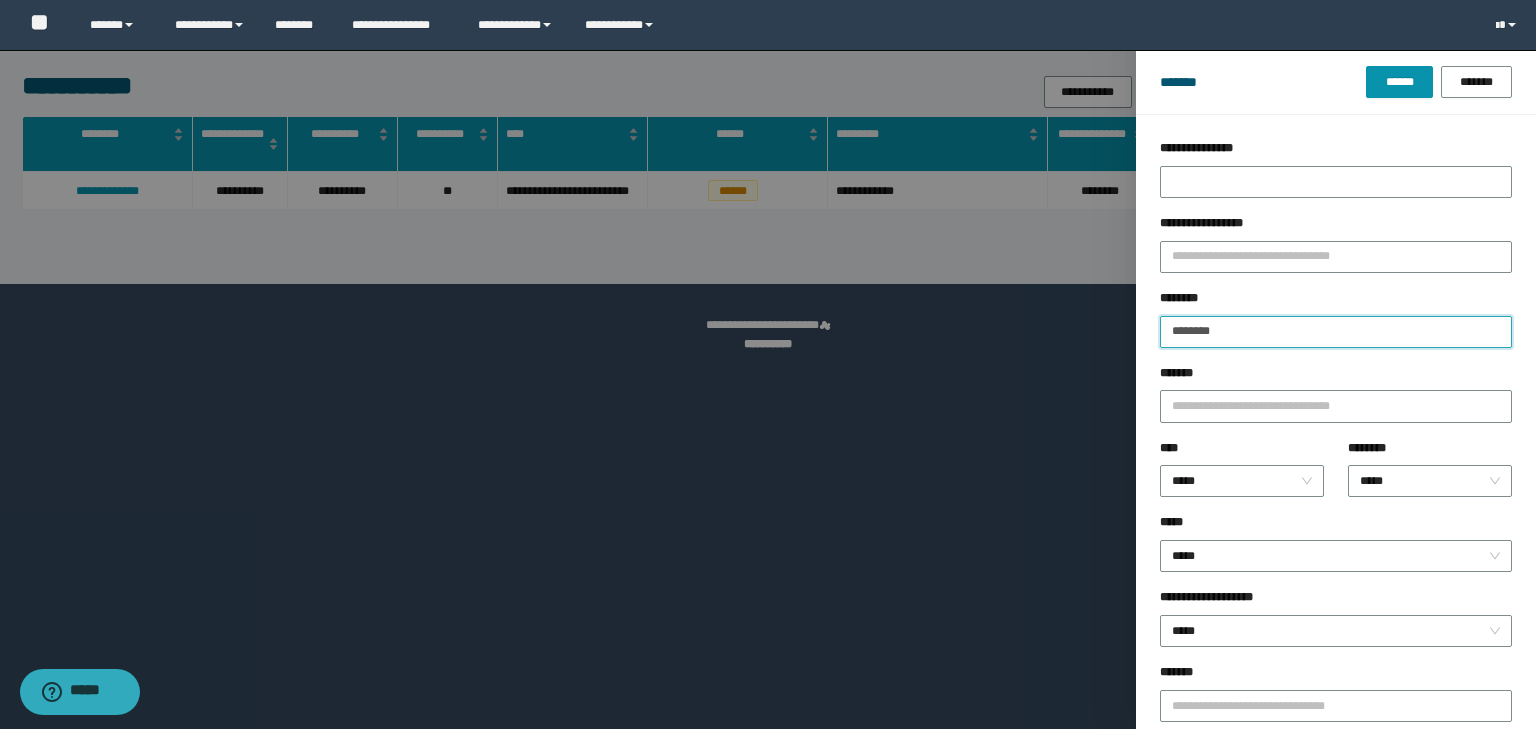 drag, startPoint x: 1257, startPoint y: 330, endPoint x: 1144, endPoint y: 339, distance: 113.35784 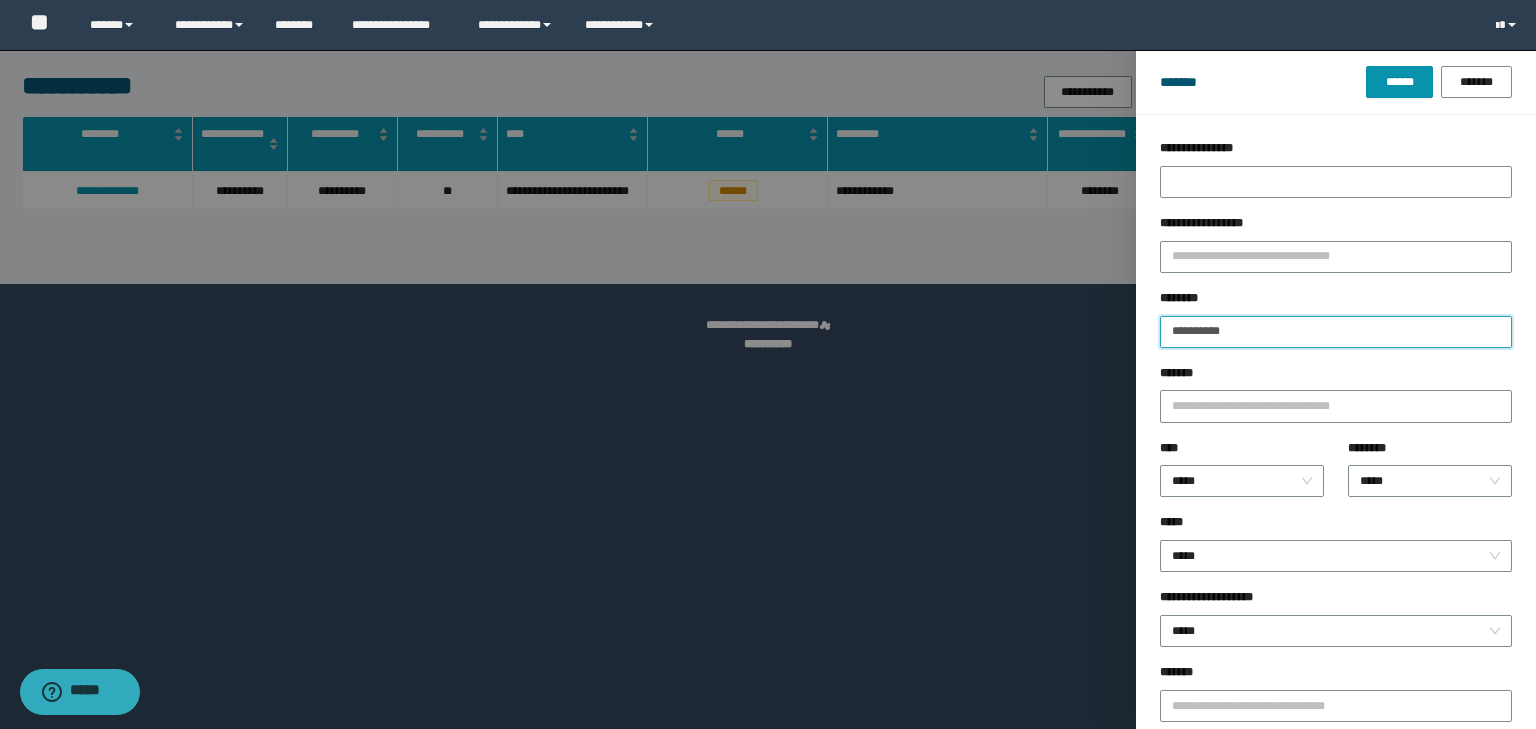 type on "**********" 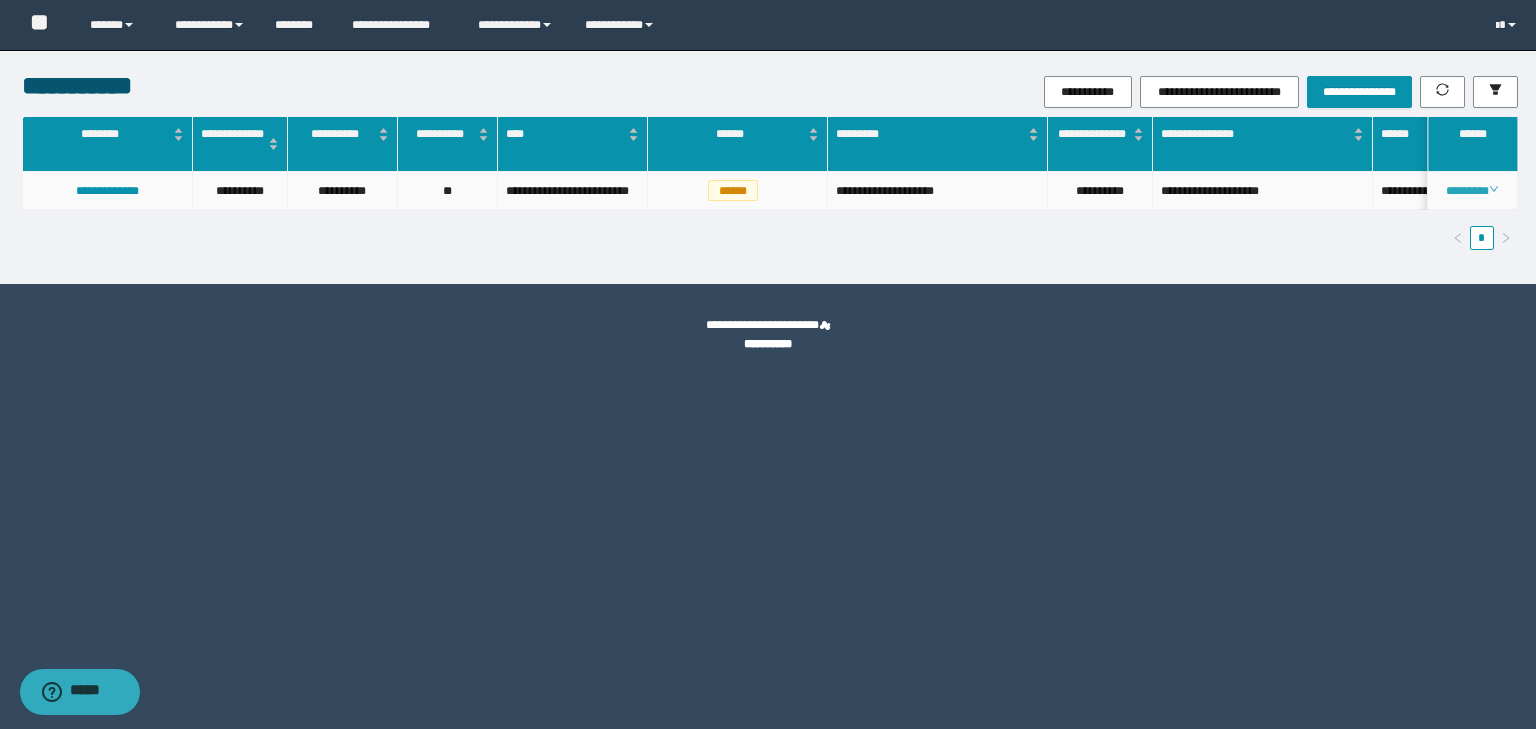 click on "********" at bounding box center (1472, 191) 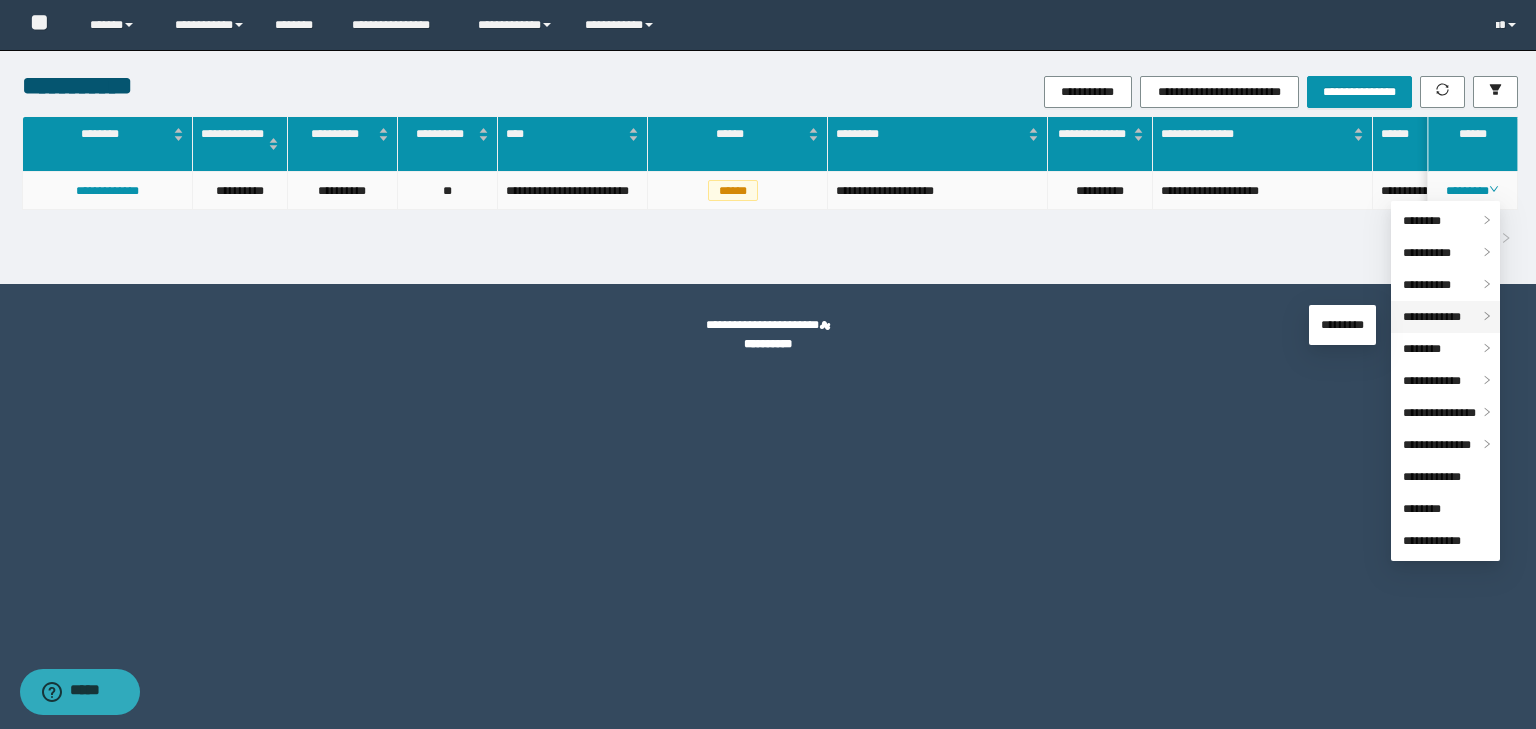 click on "**********" at bounding box center (1445, 317) 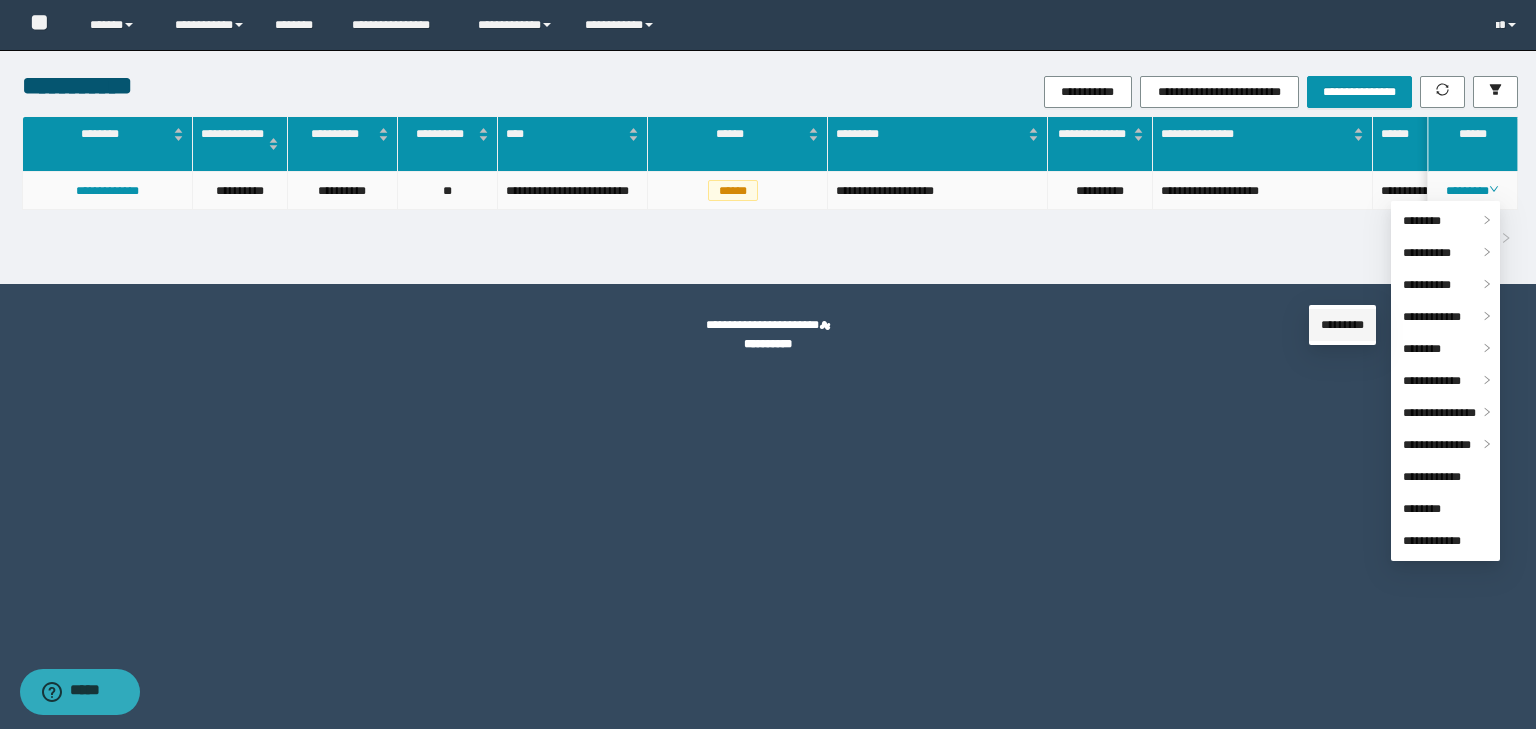 click on "*********" at bounding box center [1342, 325] 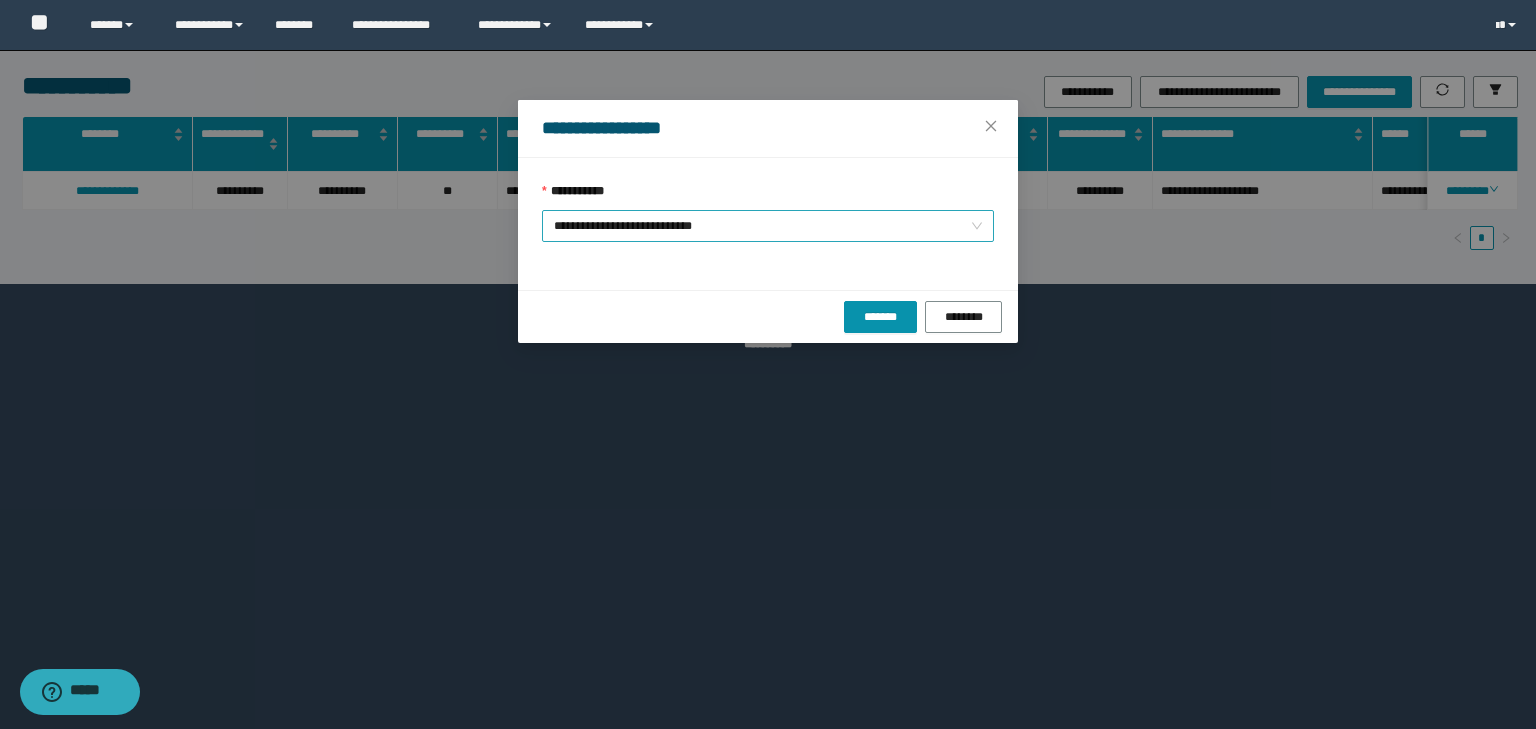 click on "**********" at bounding box center (768, 226) 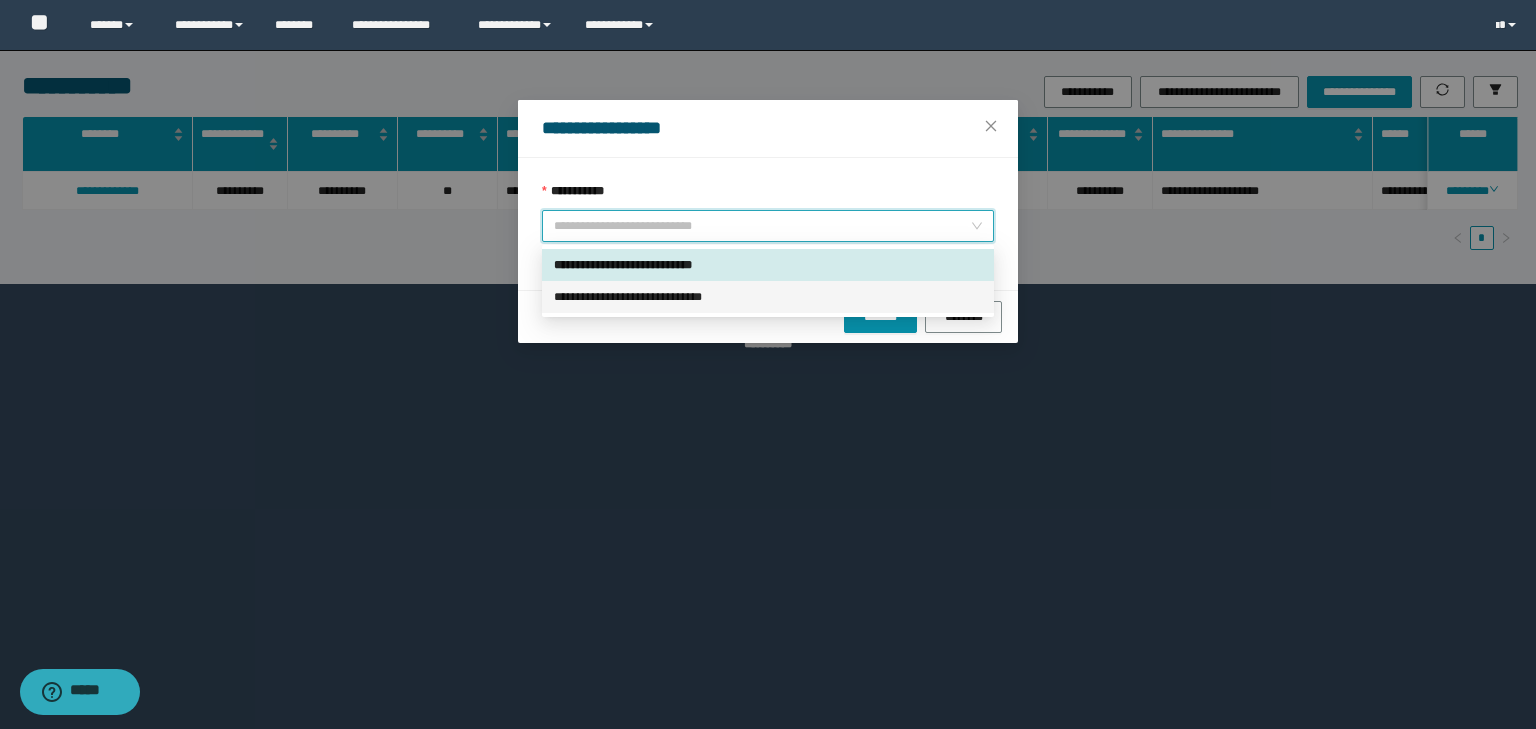 click on "**********" at bounding box center [768, 297] 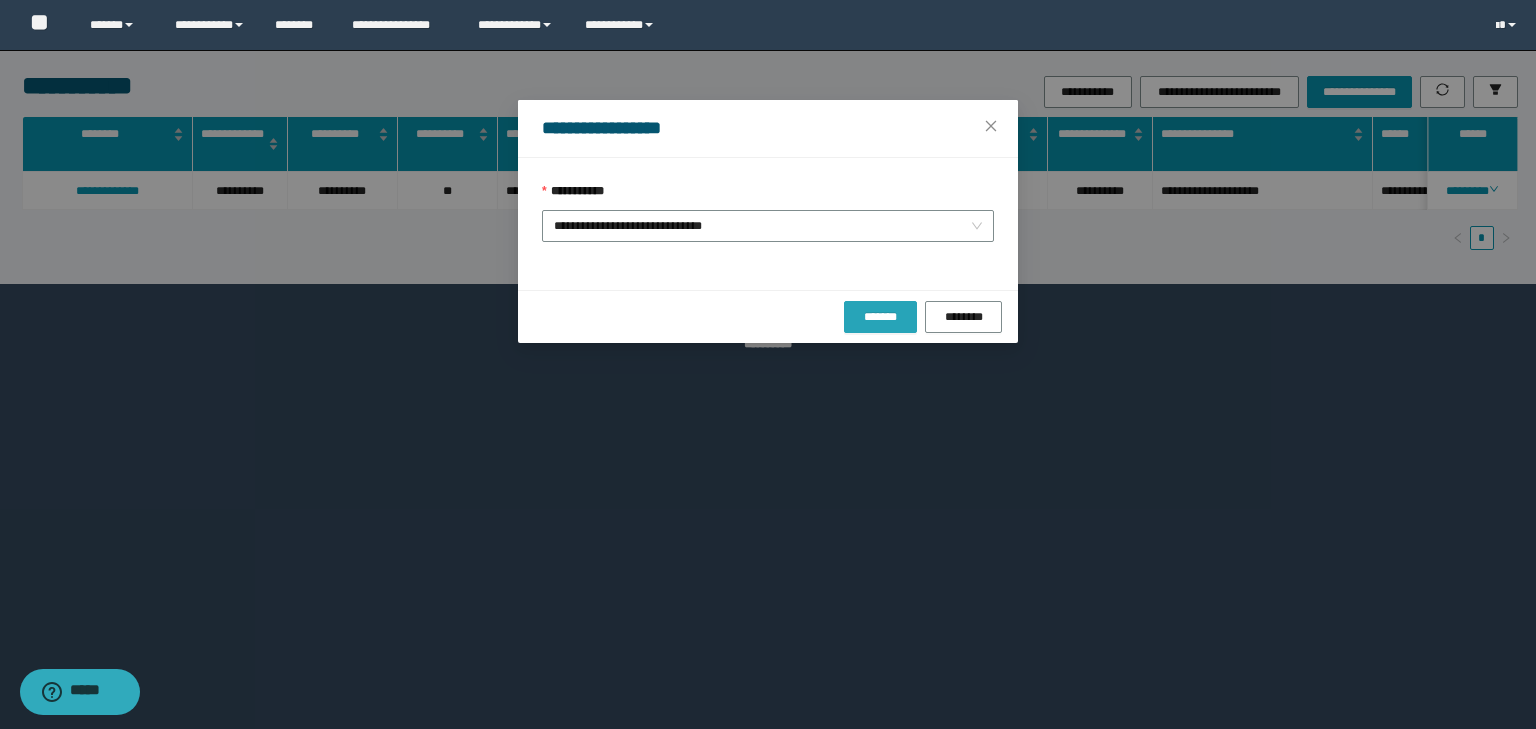 drag, startPoint x: 871, startPoint y: 322, endPoint x: 860, endPoint y: 318, distance: 11.7046995 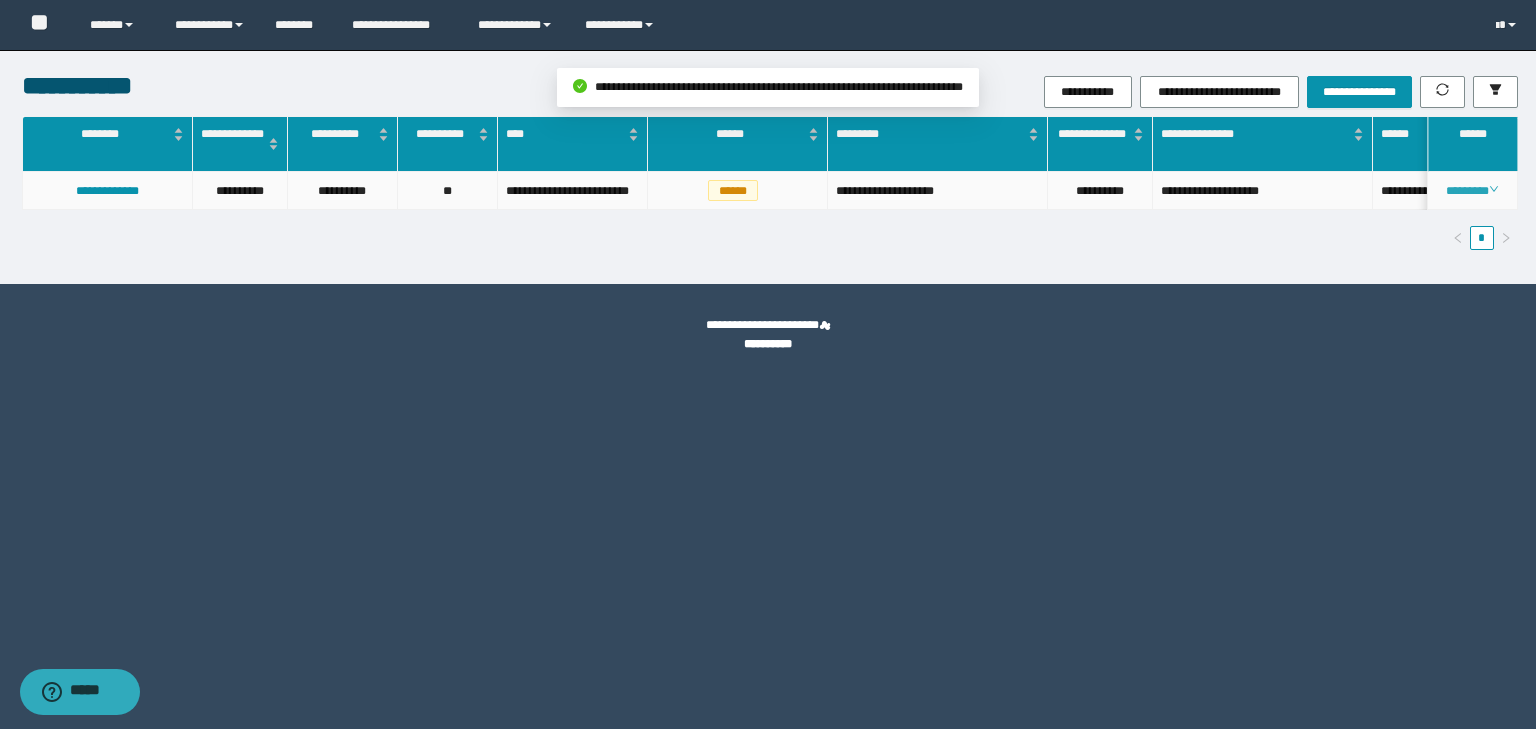 click on "********" at bounding box center [1472, 191] 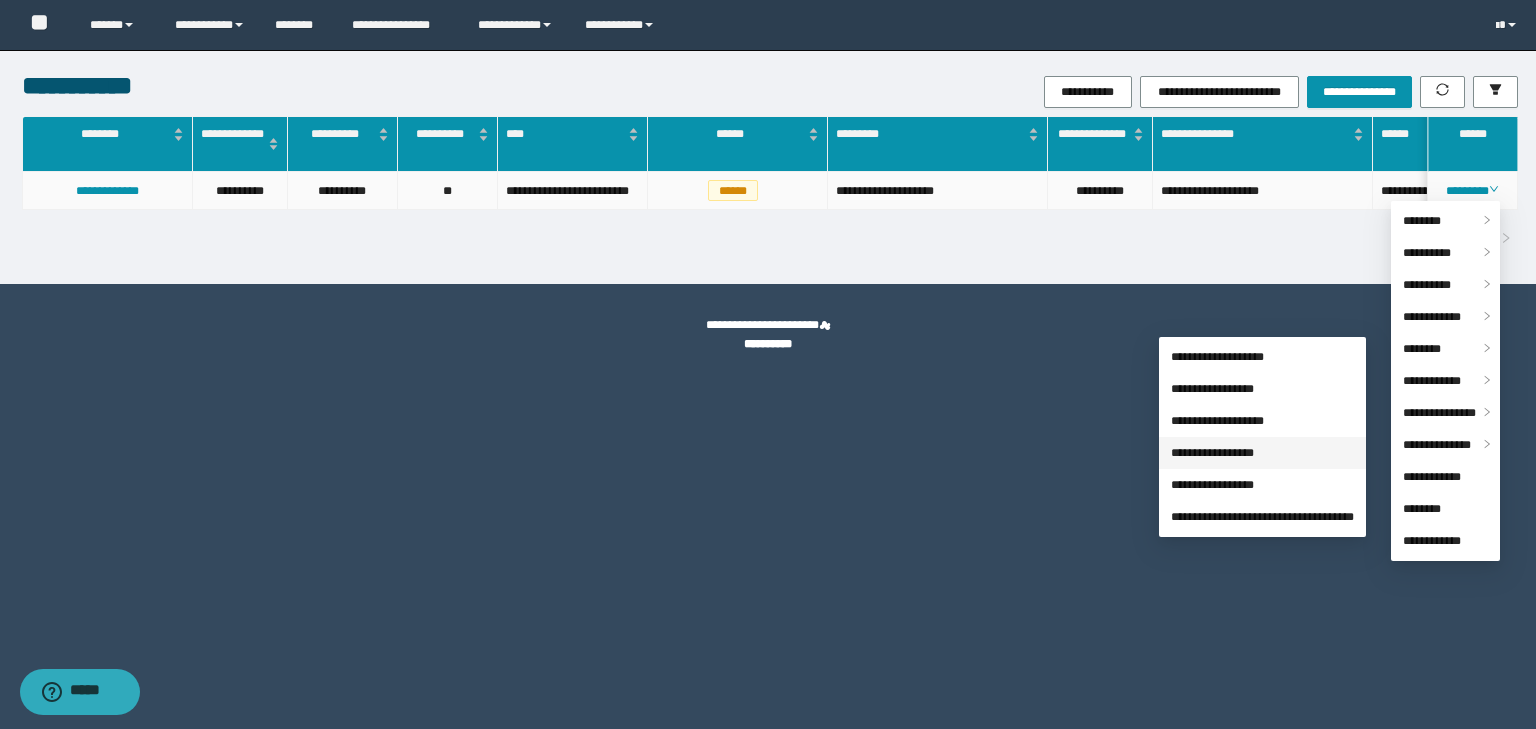 click on "**********" at bounding box center (1212, 453) 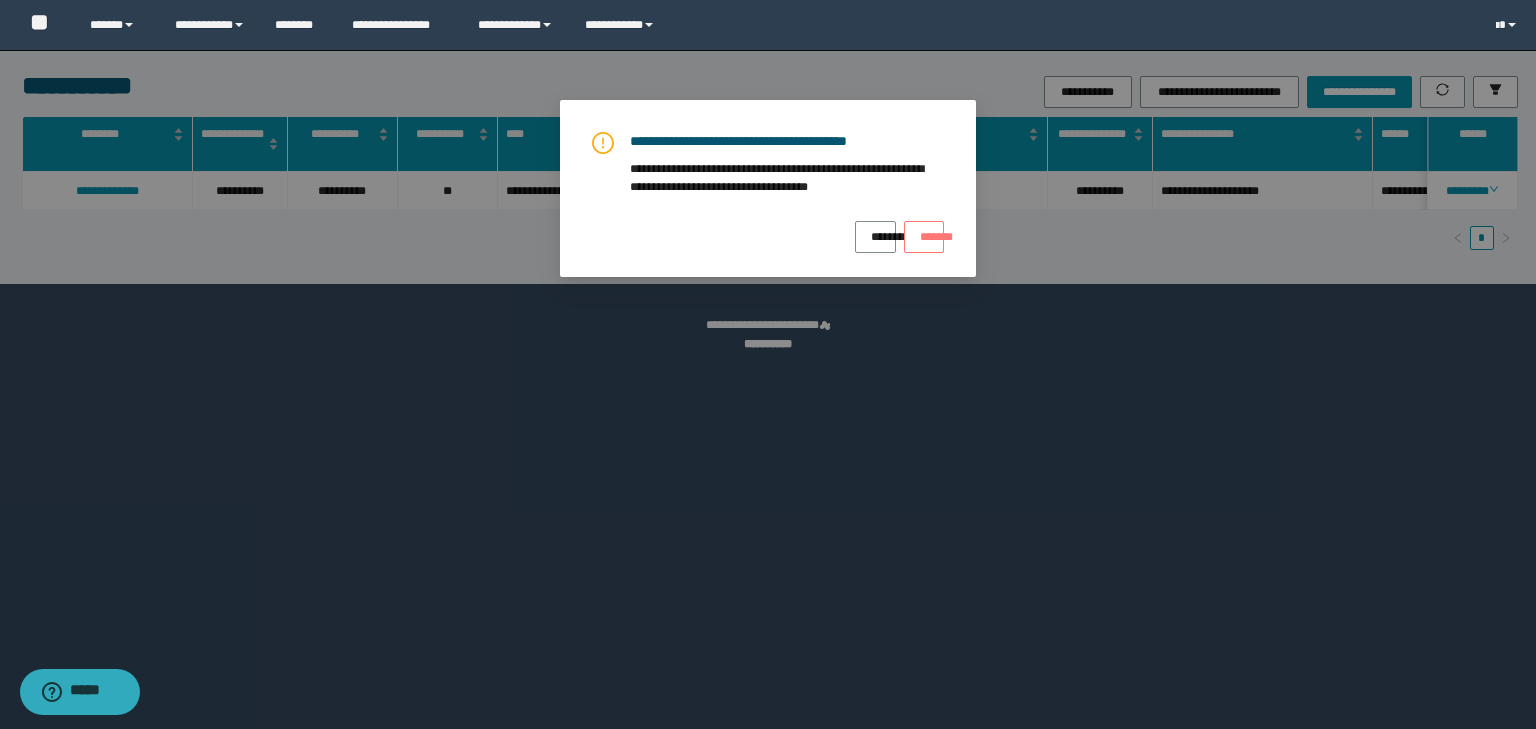 click on "*******" at bounding box center [924, 230] 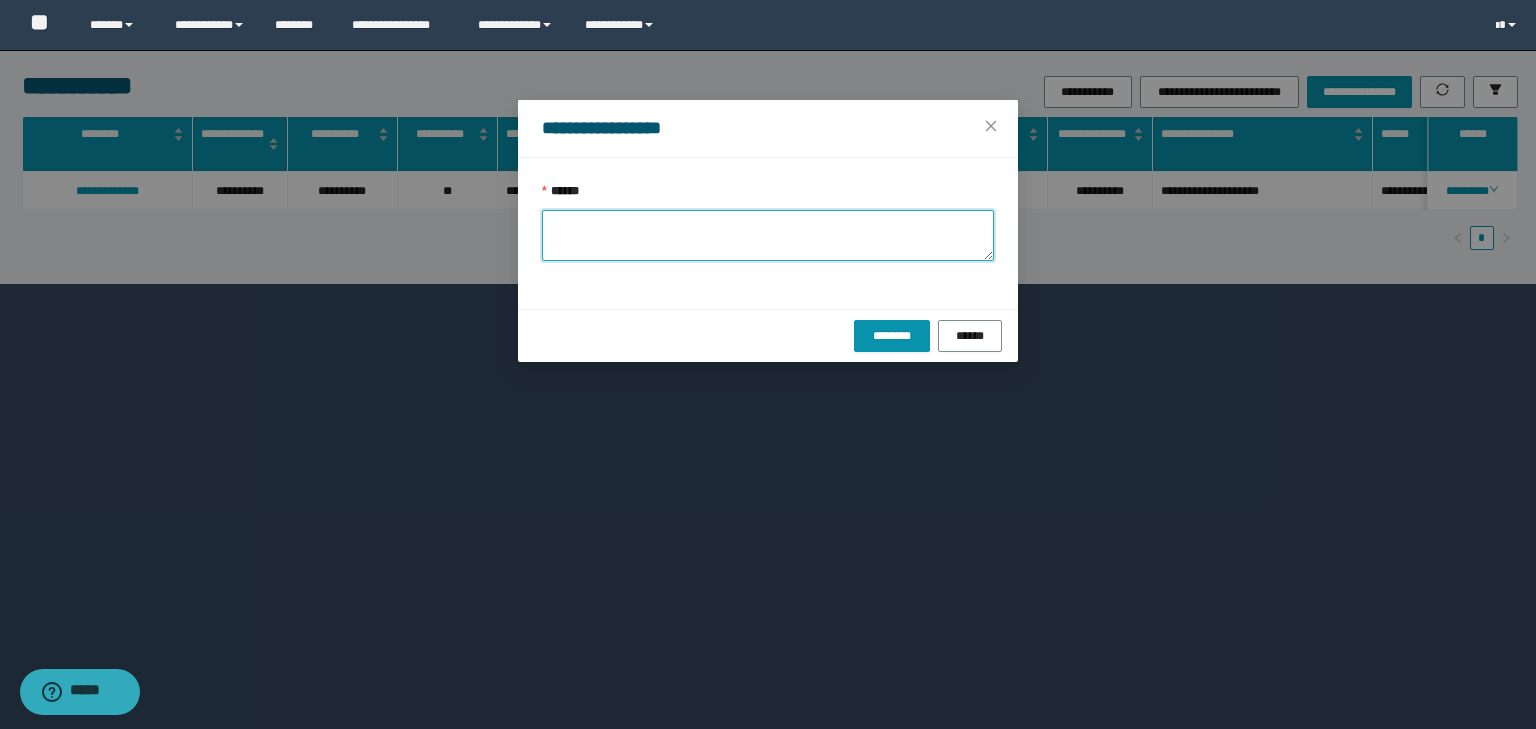 click on "******" at bounding box center [768, 235] 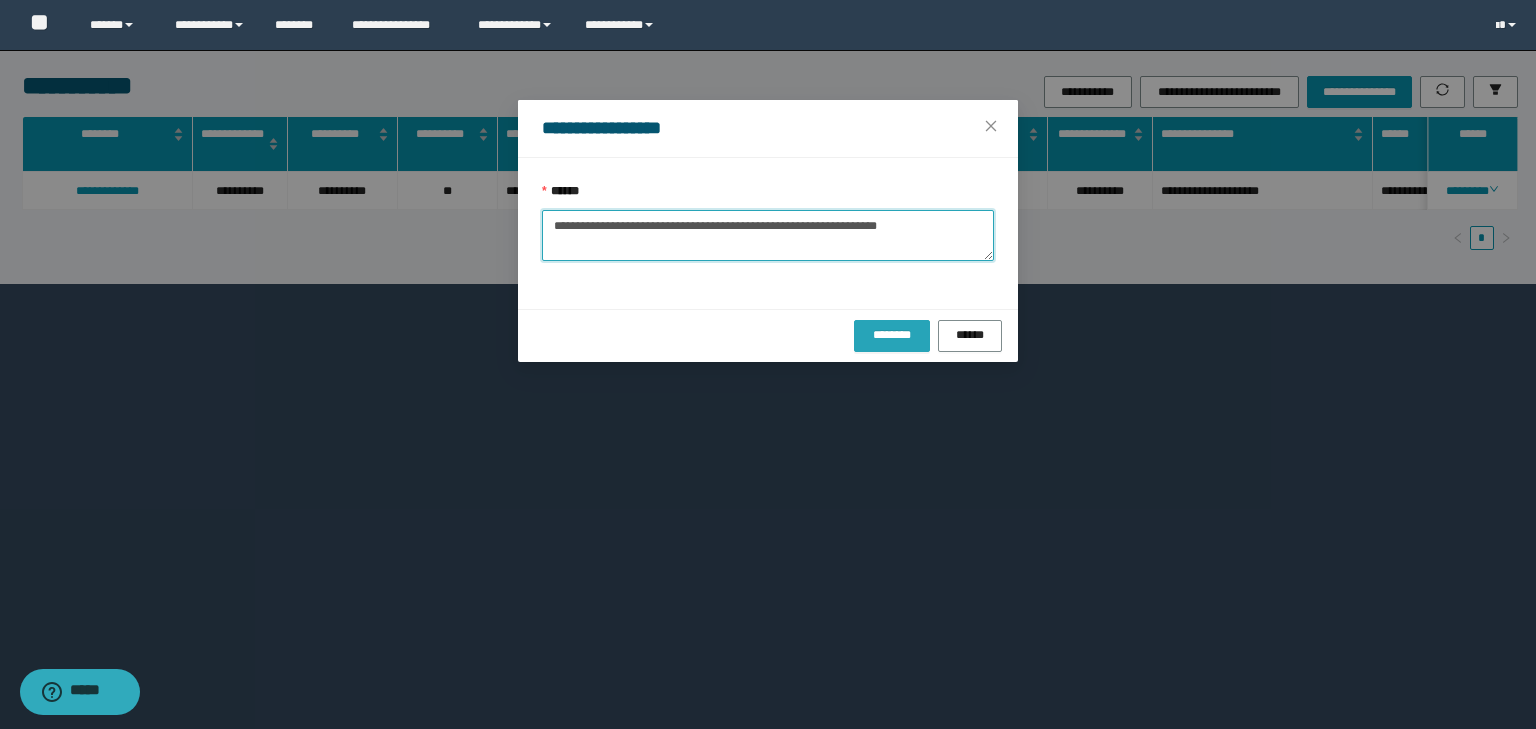 type on "**********" 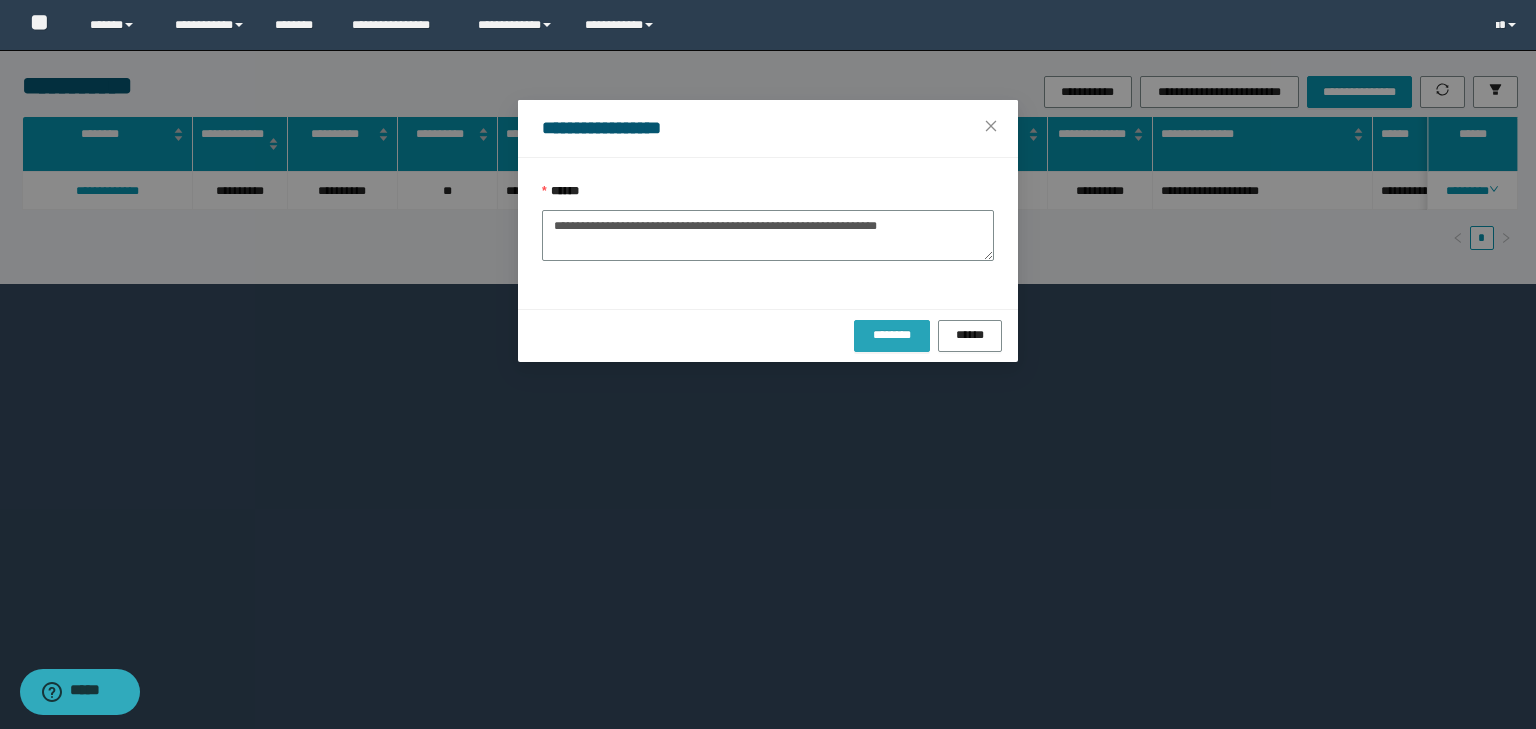 click on "********" at bounding box center [892, 335] 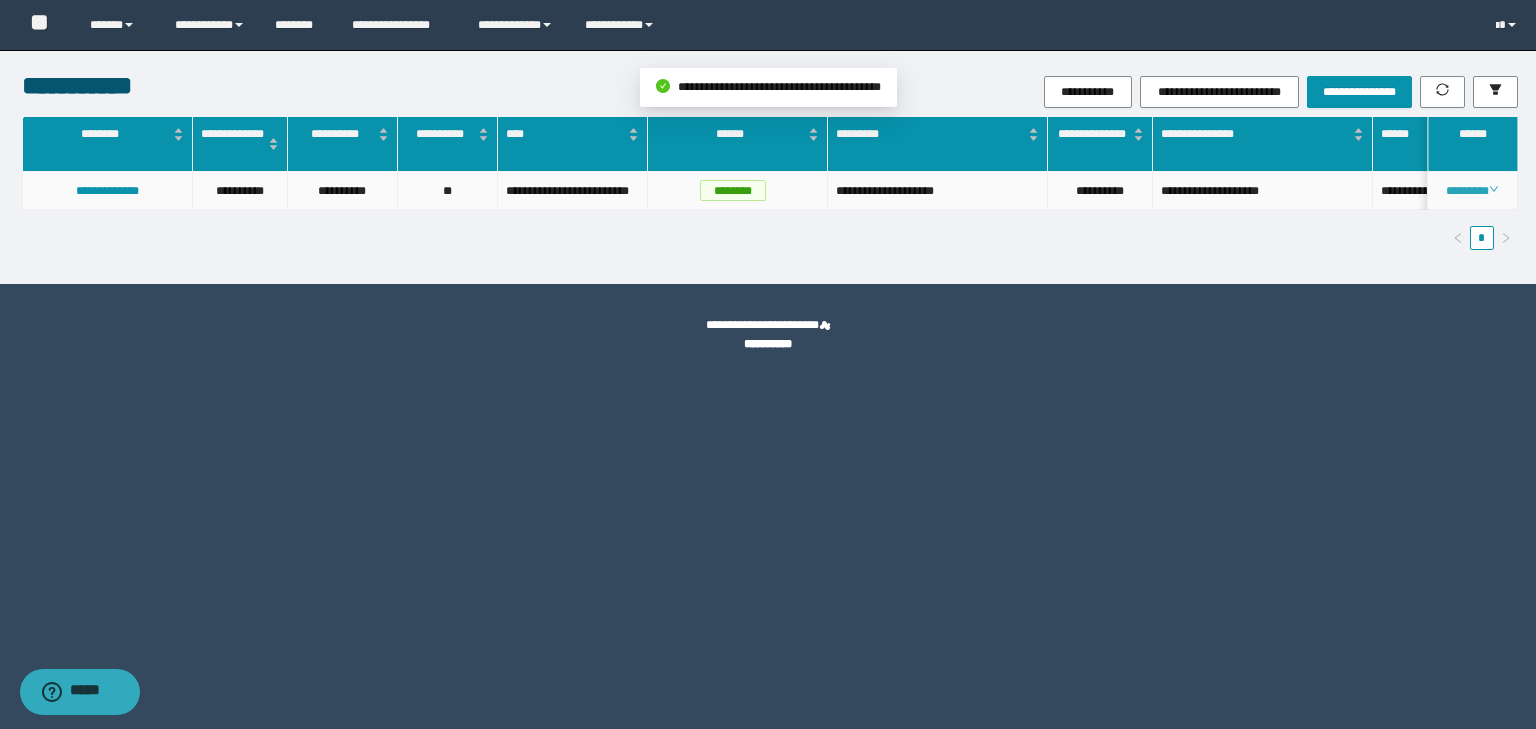 click on "********" at bounding box center [1472, 191] 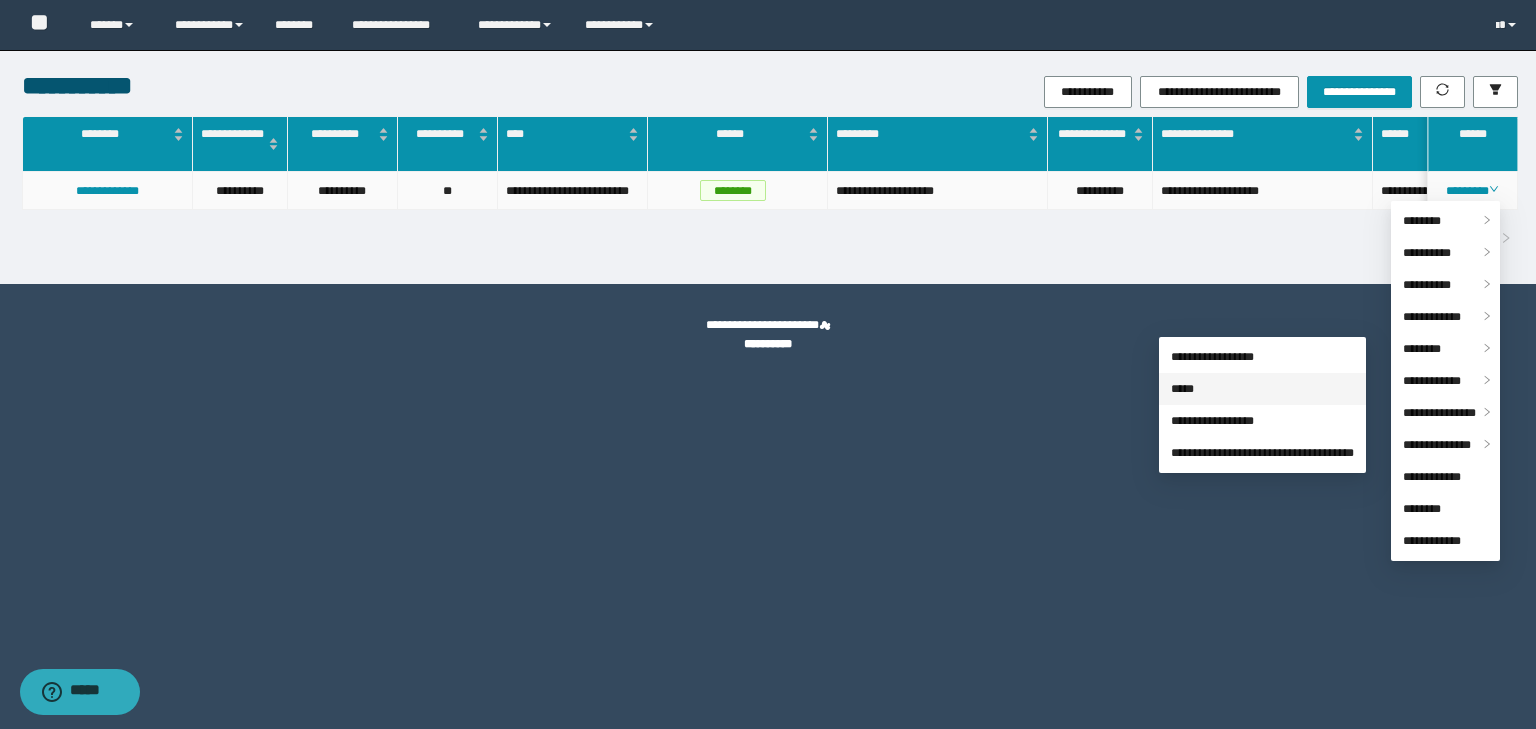 click on "*****" at bounding box center [1182, 389] 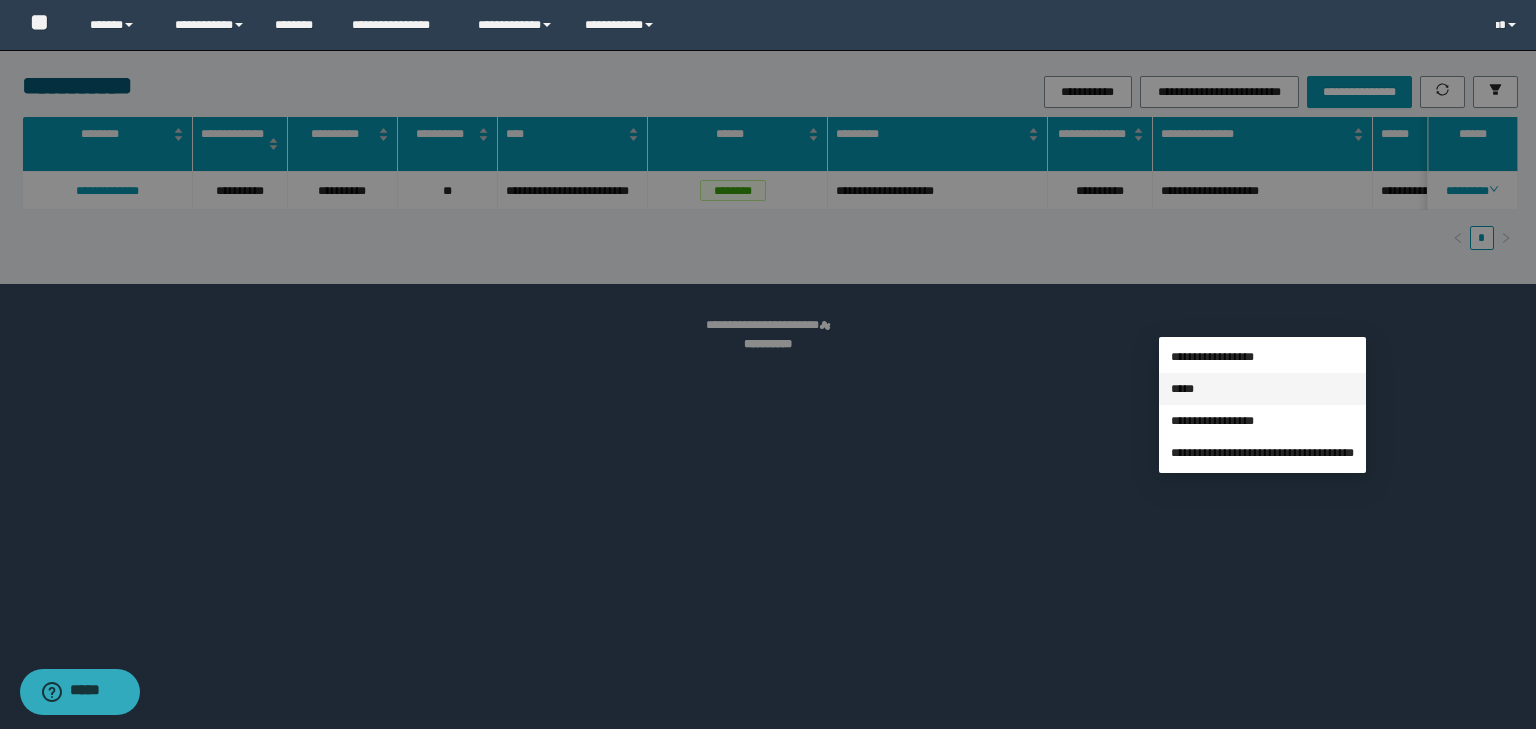 type on "**********" 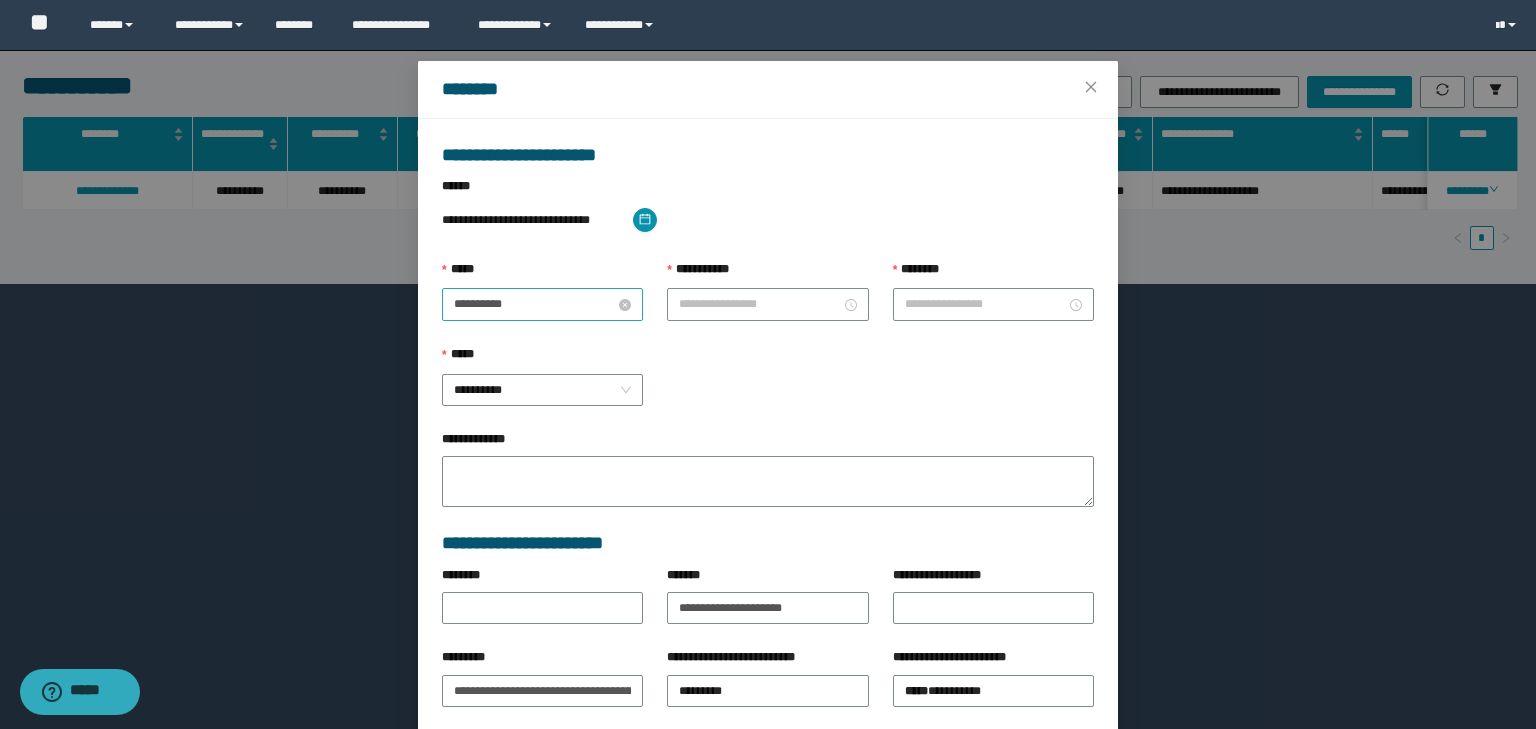 click on "**********" at bounding box center [534, 304] 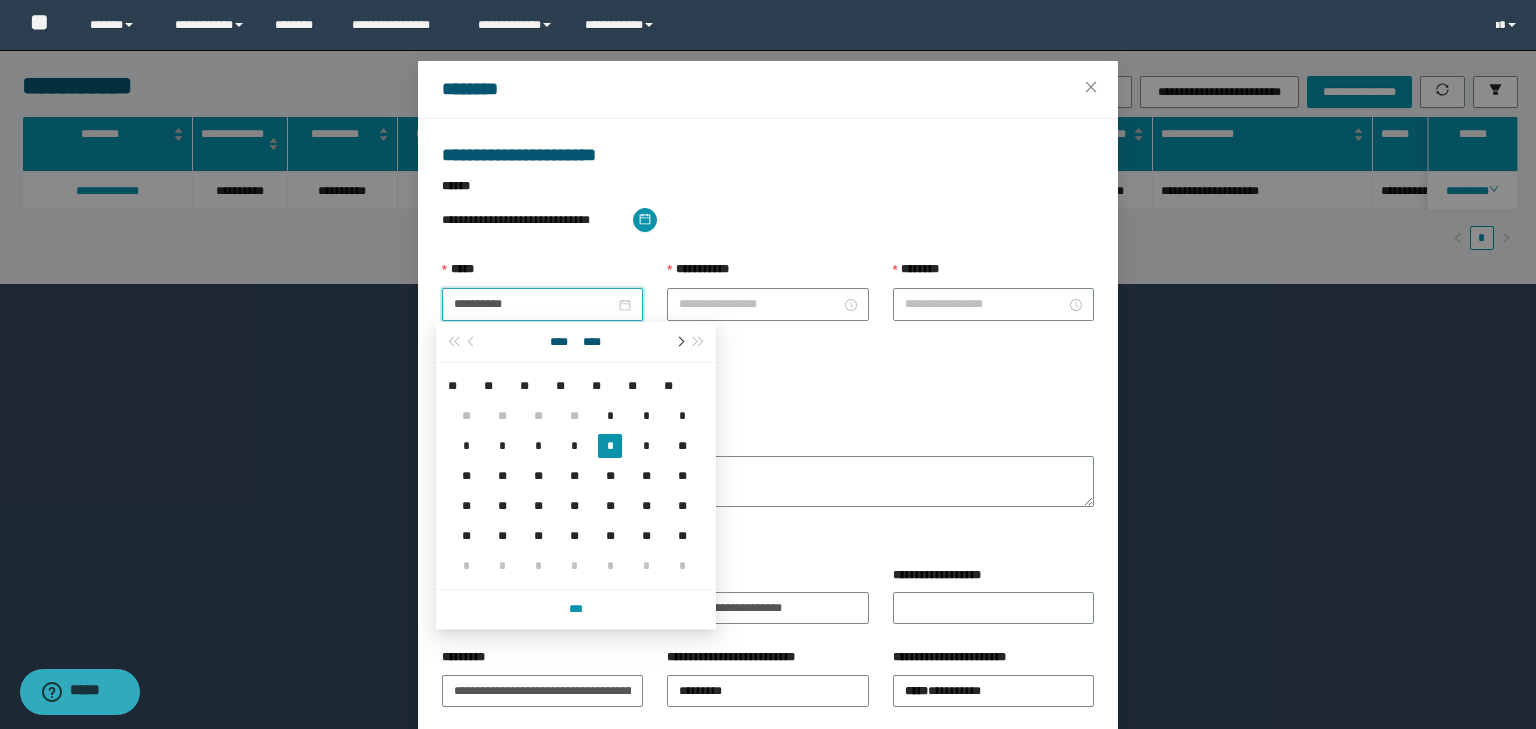 click at bounding box center [679, 342] 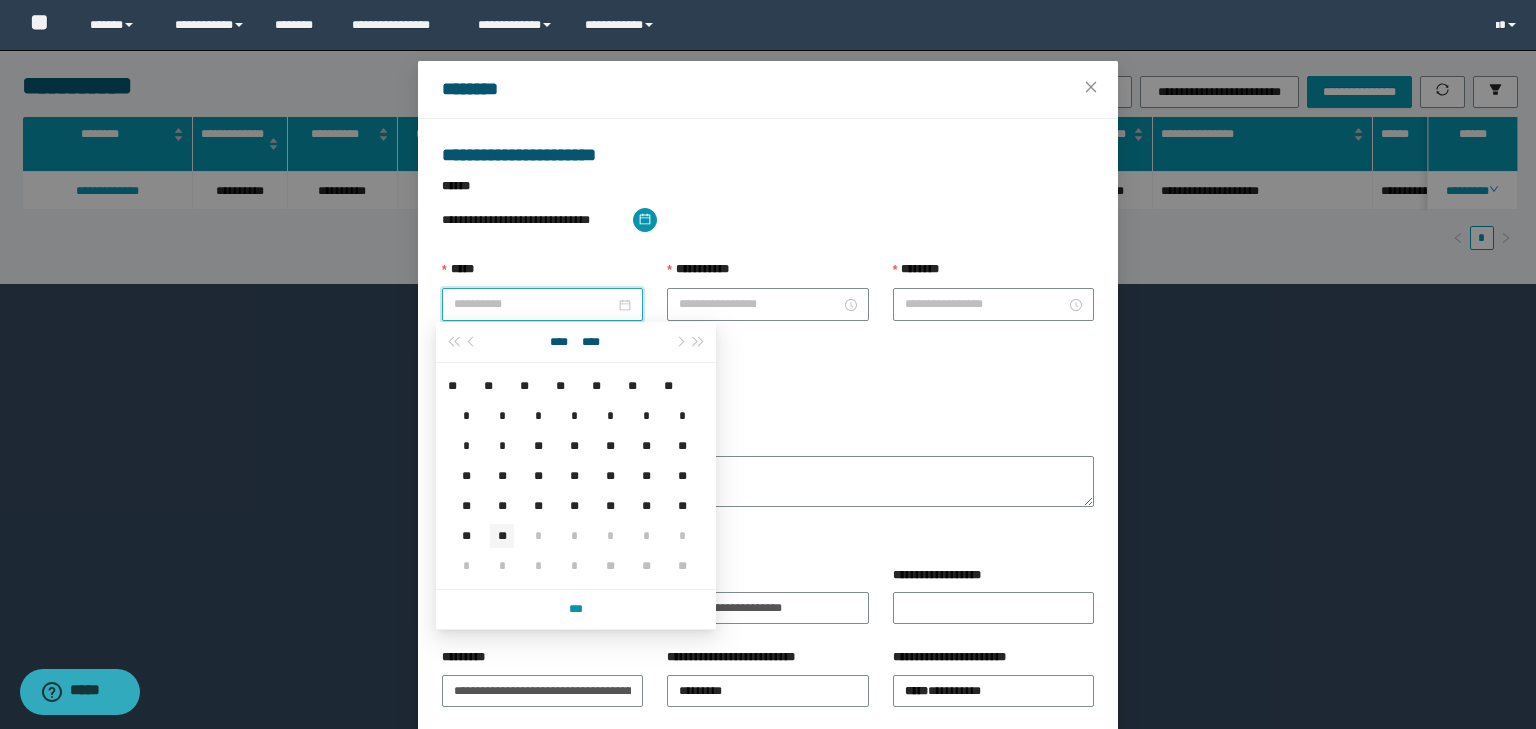 type on "**********" 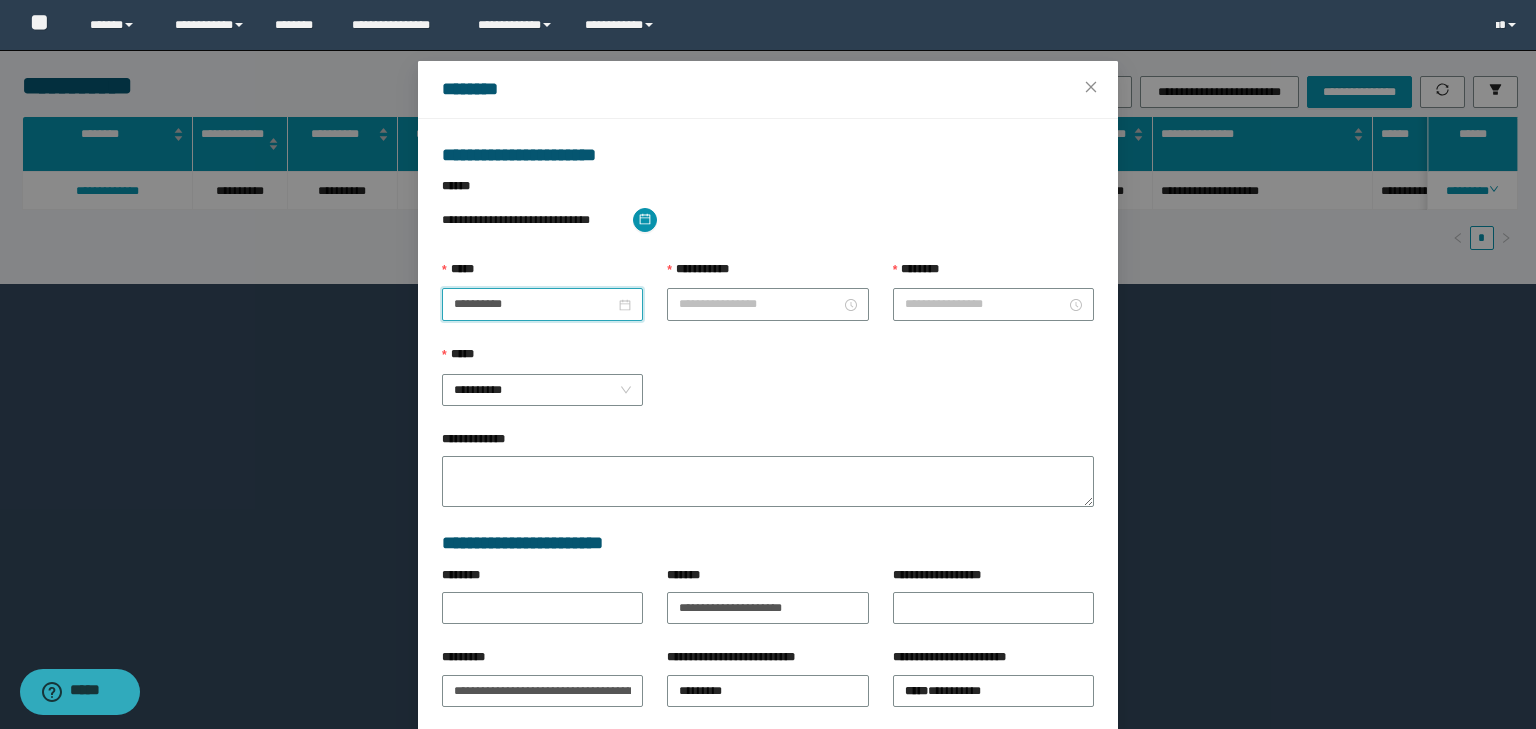 click on "**********" at bounding box center [767, 274] 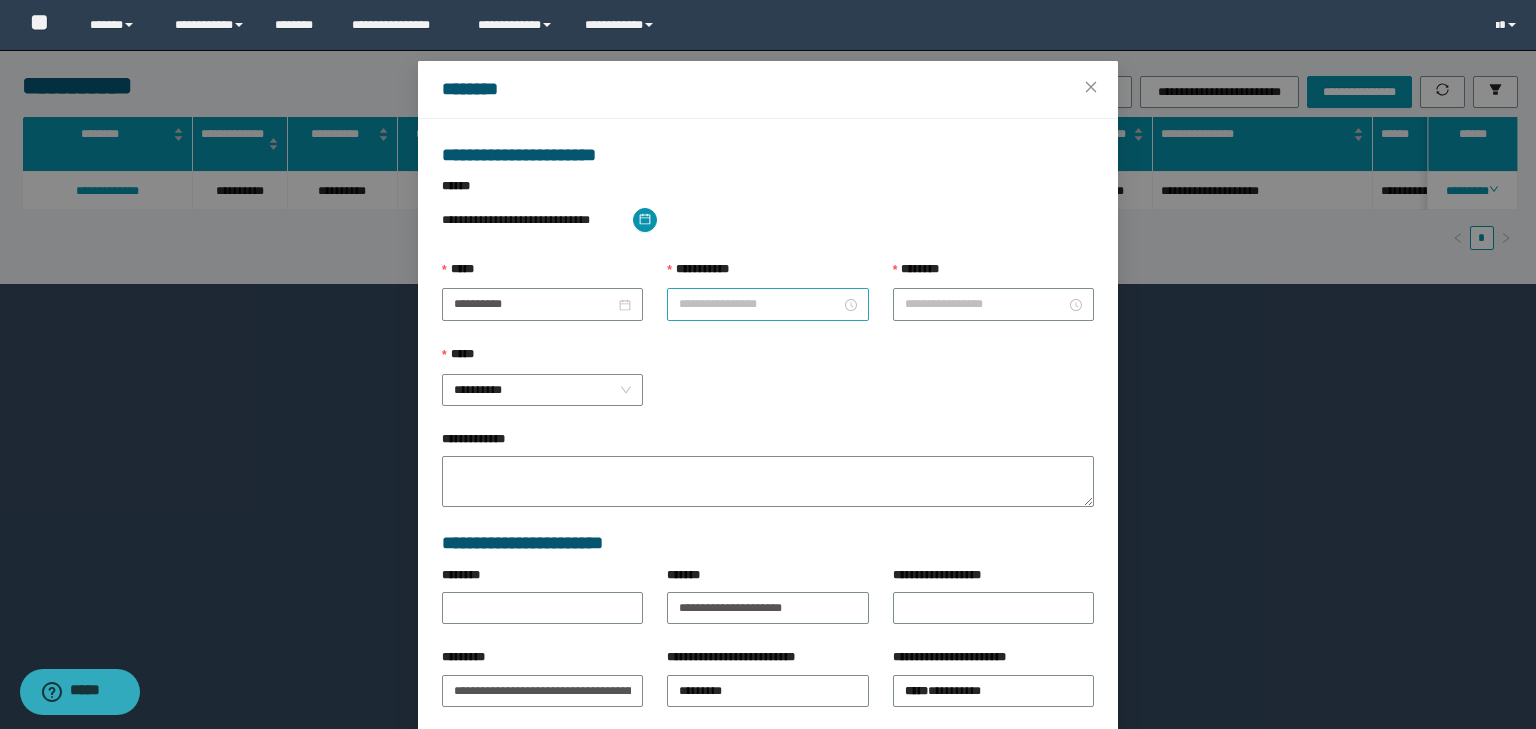 click on "**********" at bounding box center (759, 304) 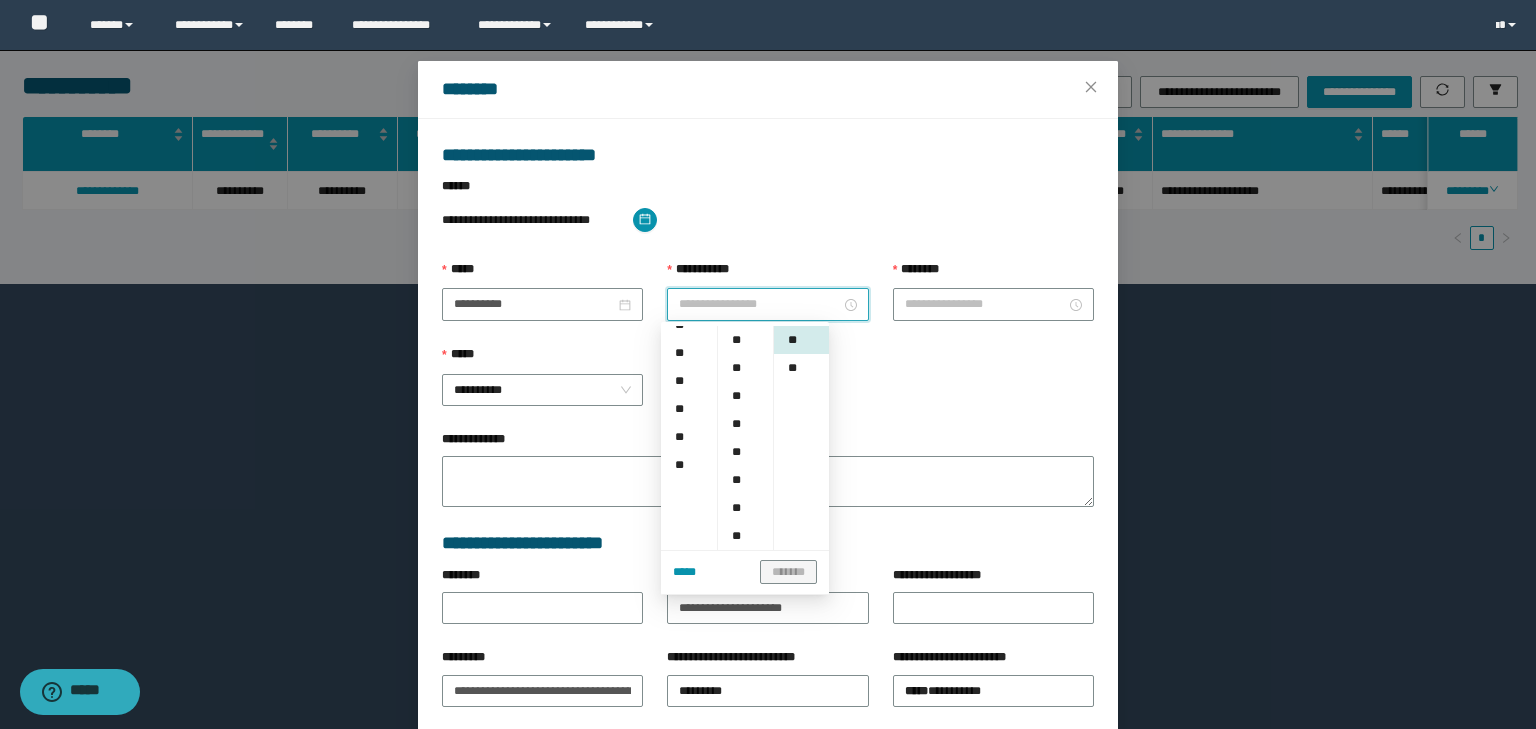 drag, startPoint x: 674, startPoint y: 471, endPoint x: 686, endPoint y: 464, distance: 13.892444 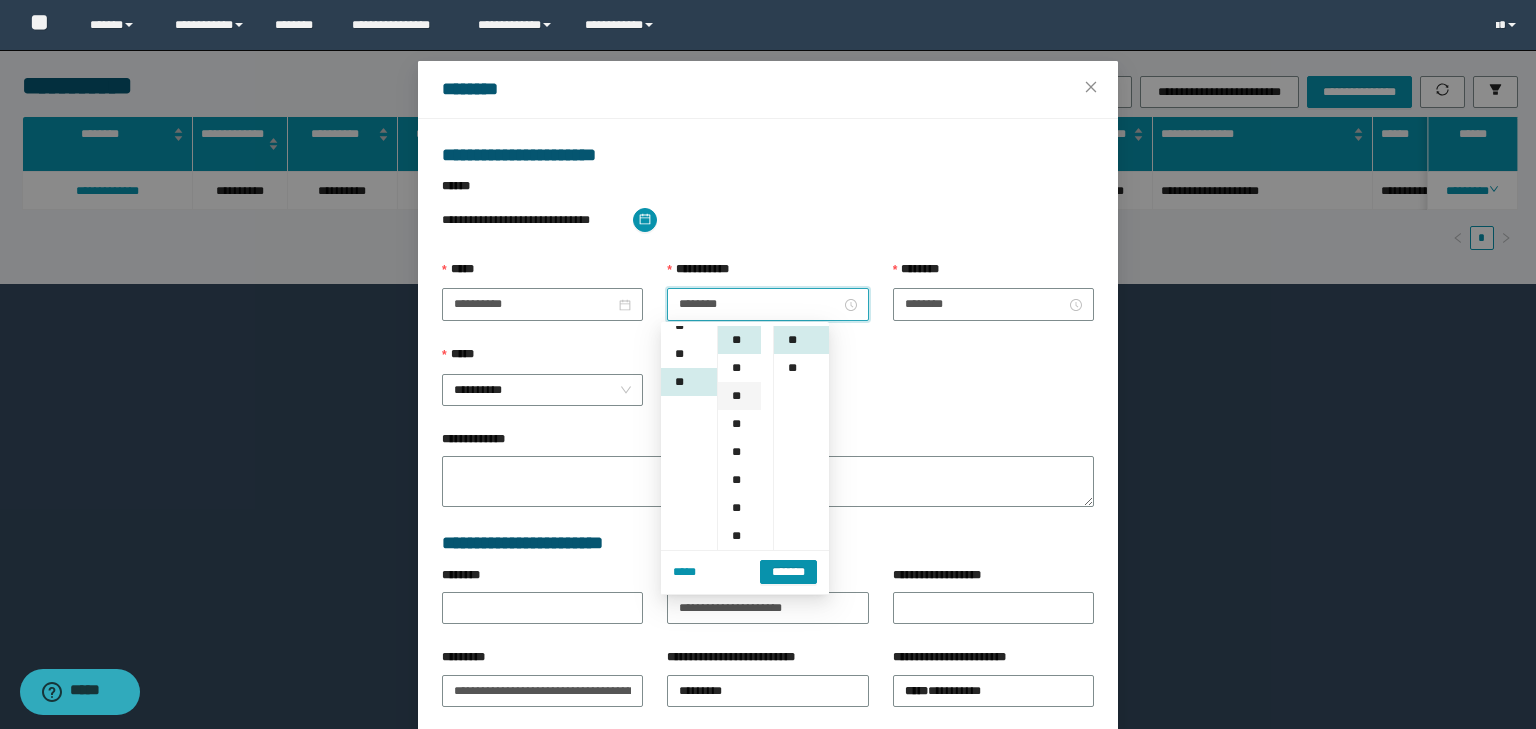 scroll, scrollTop: 308, scrollLeft: 0, axis: vertical 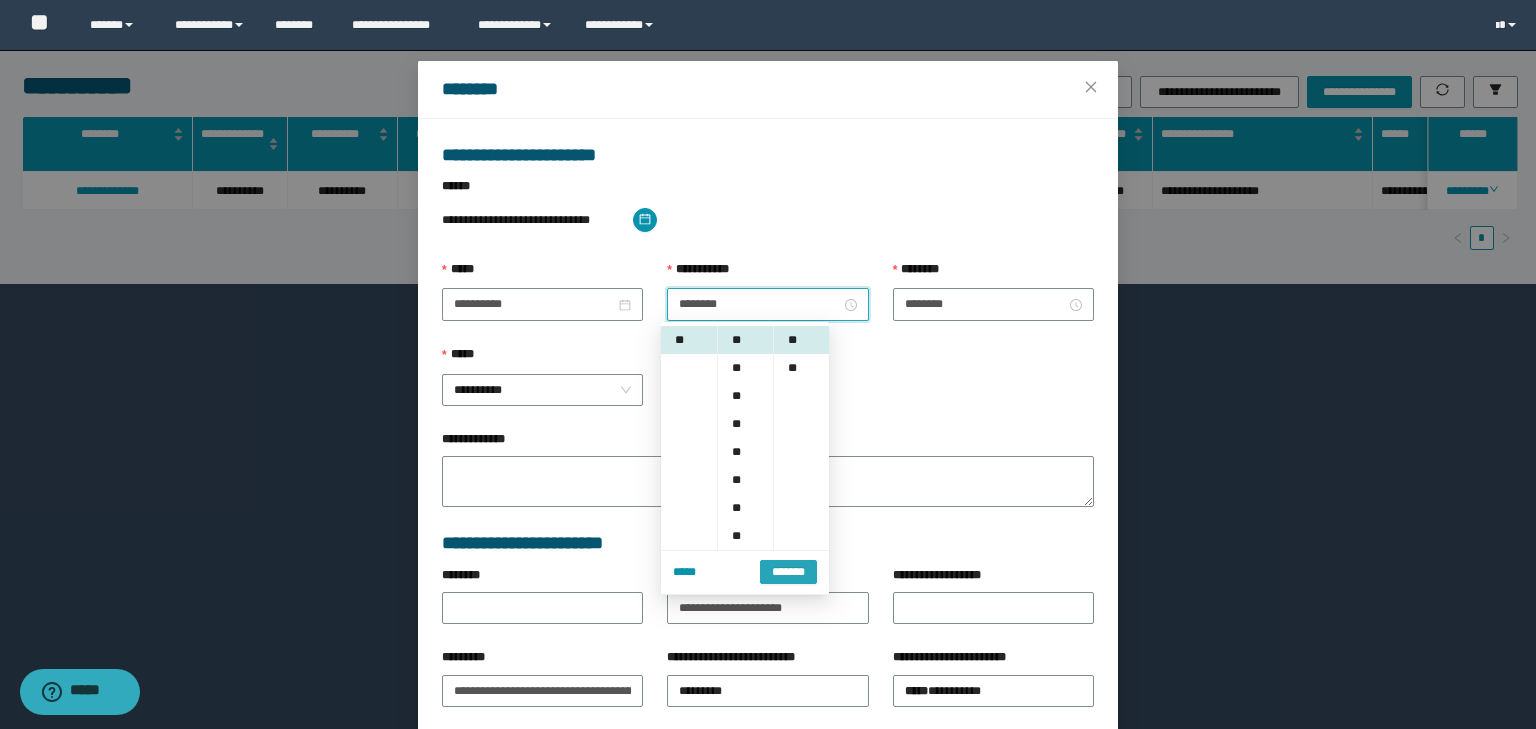 click on "*******" at bounding box center [788, 572] 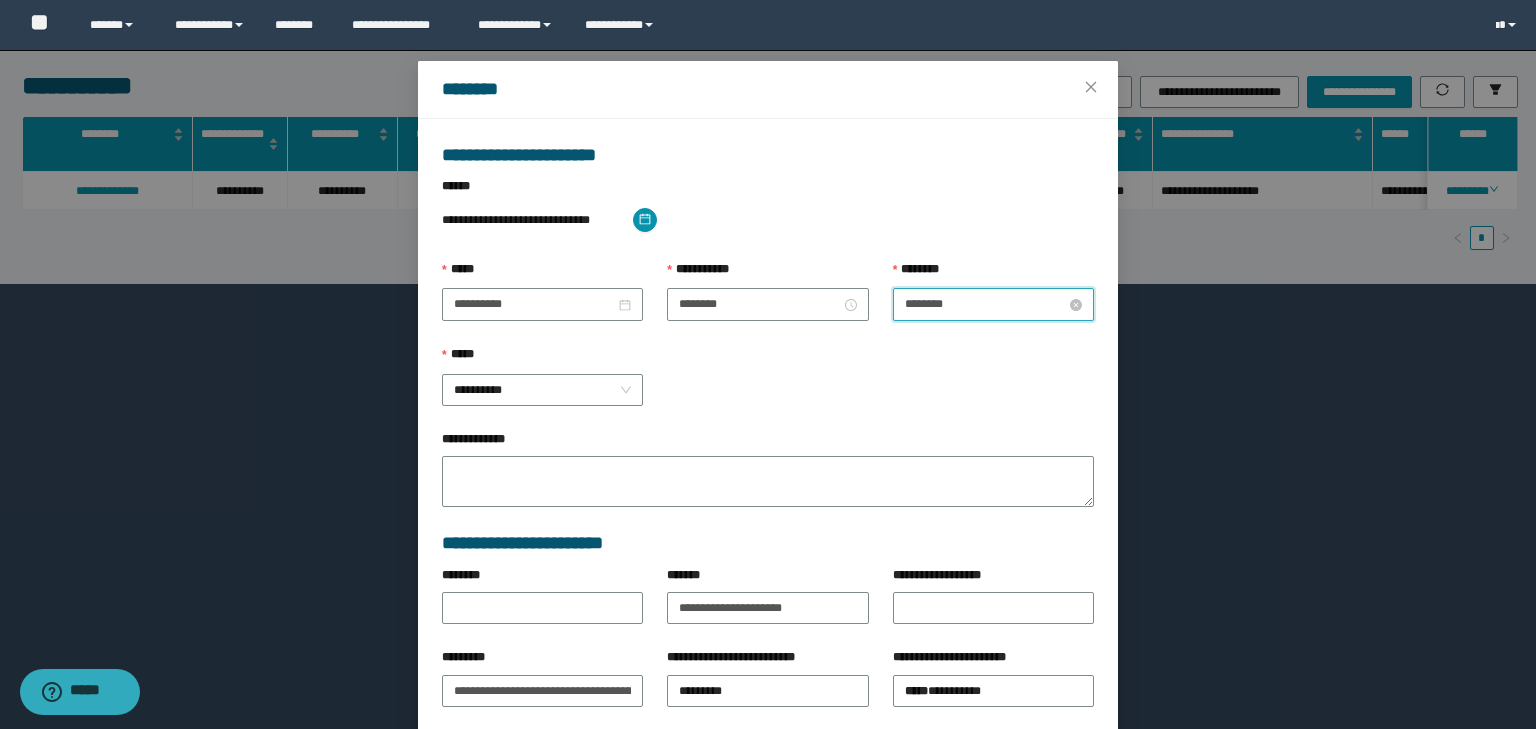 click on "********" at bounding box center [985, 304] 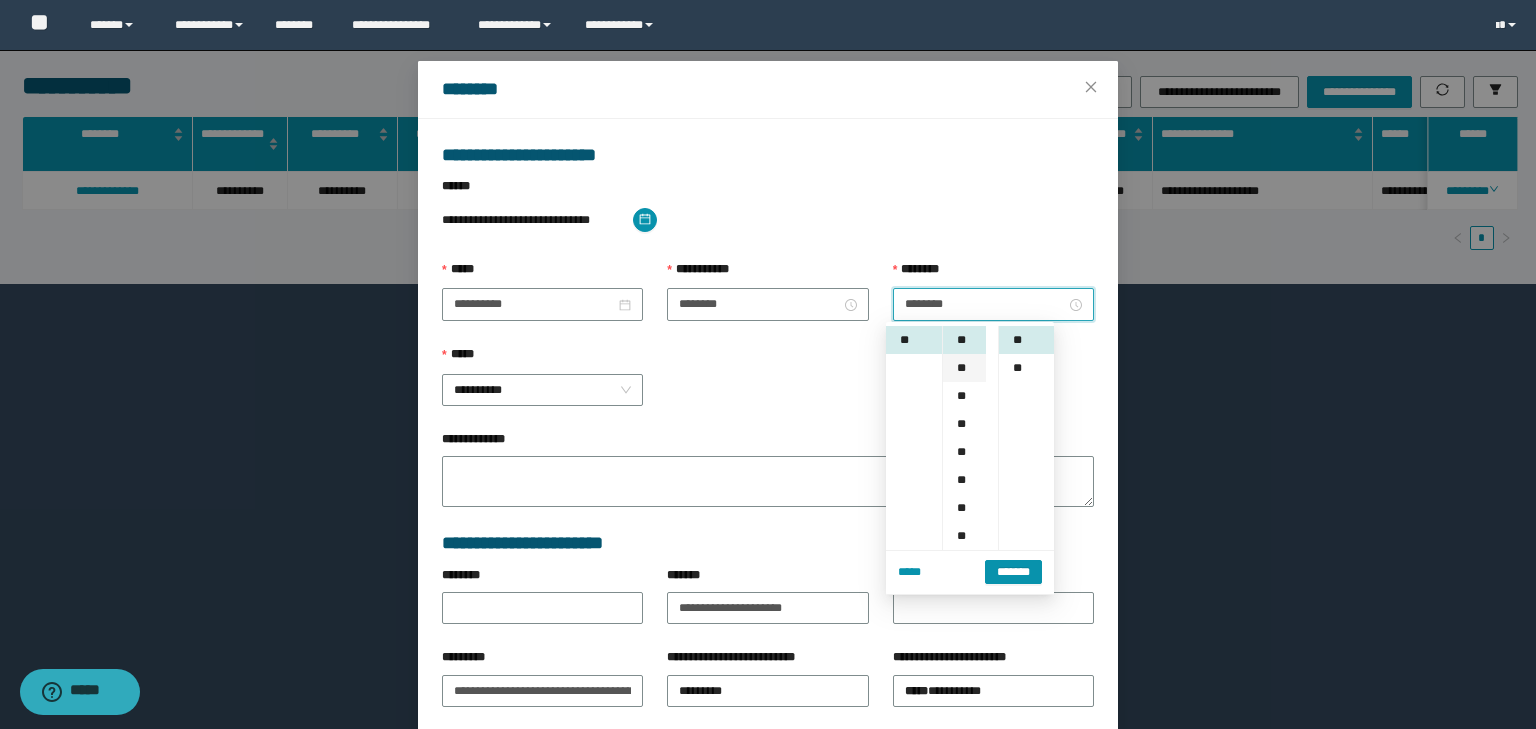 click on "**" at bounding box center (964, 368) 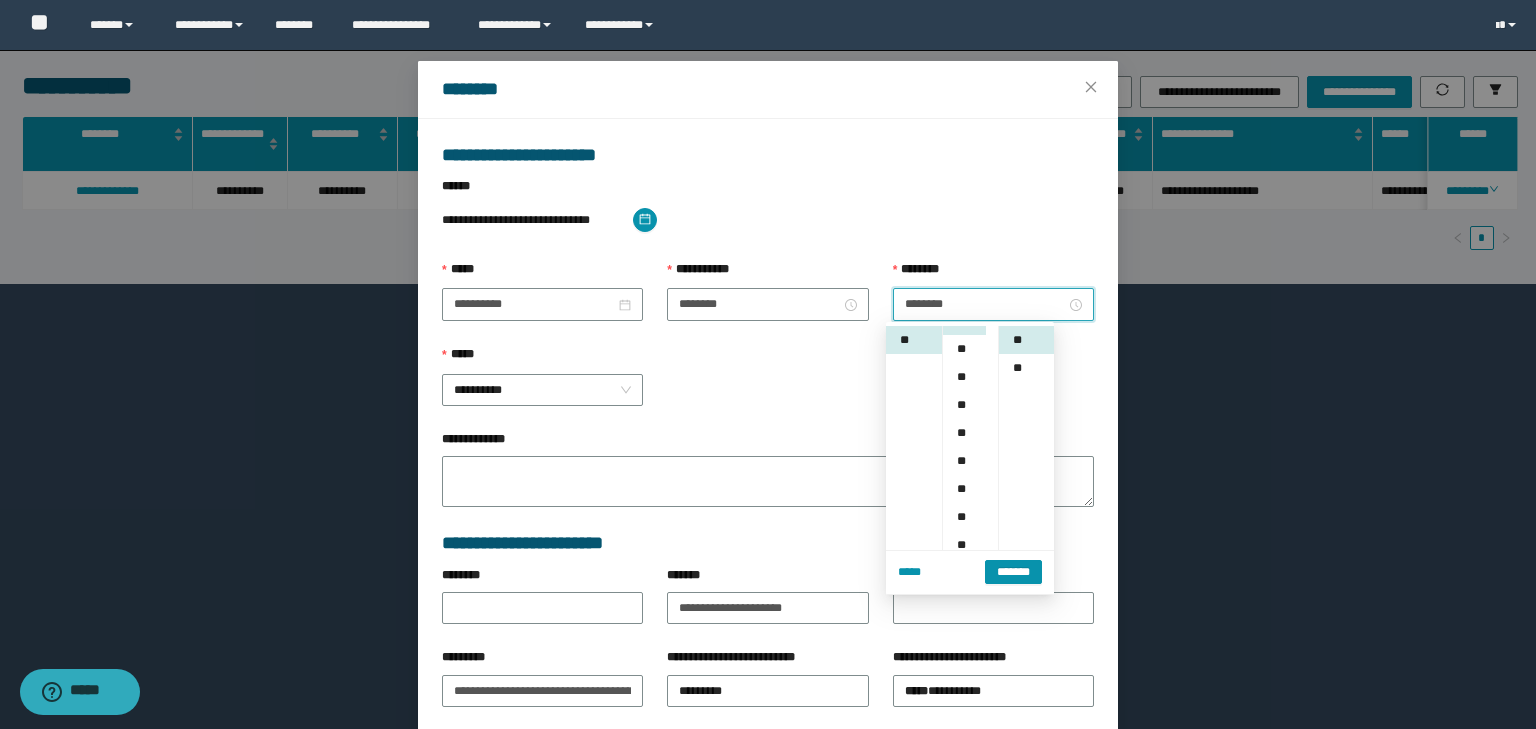 scroll, scrollTop: 112, scrollLeft: 0, axis: vertical 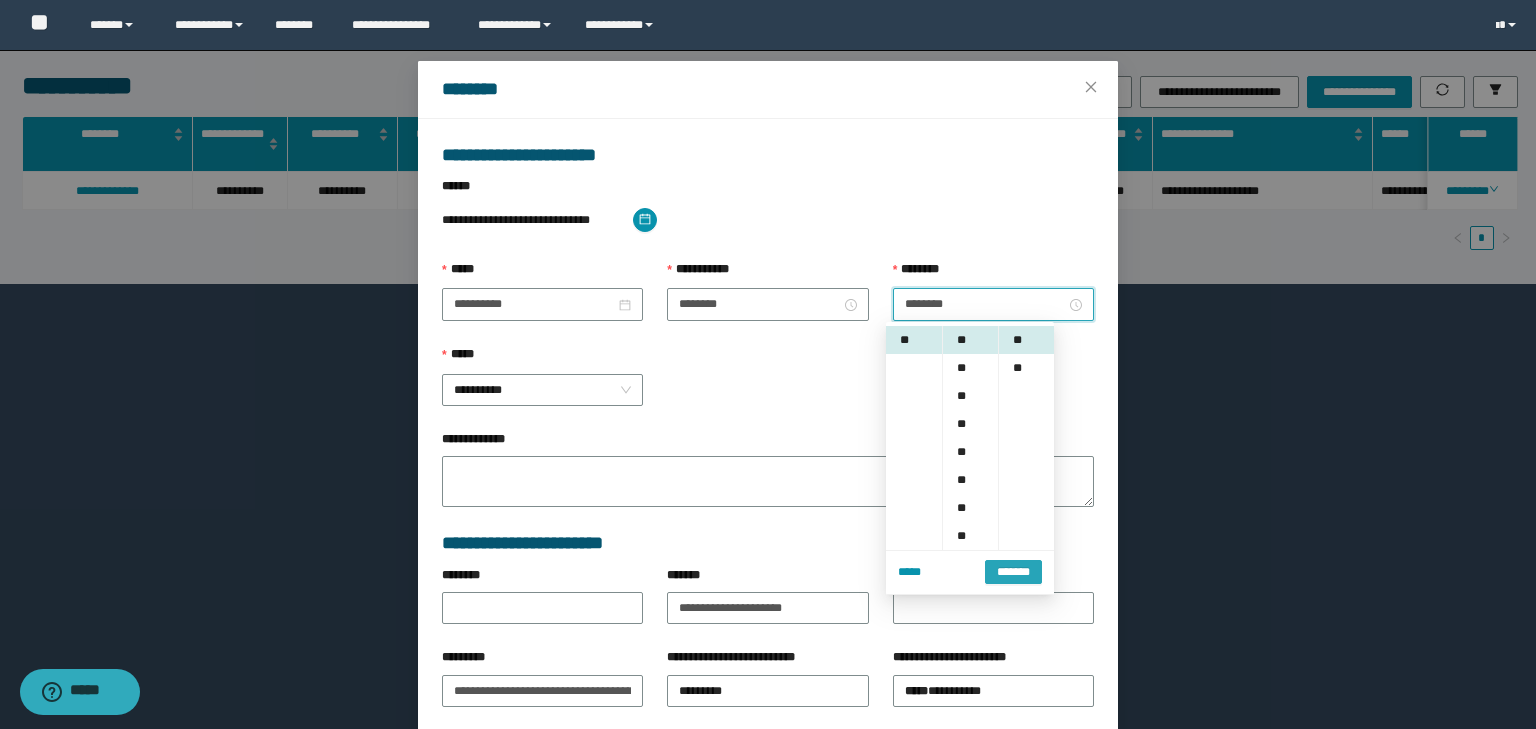 click on "*******" at bounding box center (1013, 570) 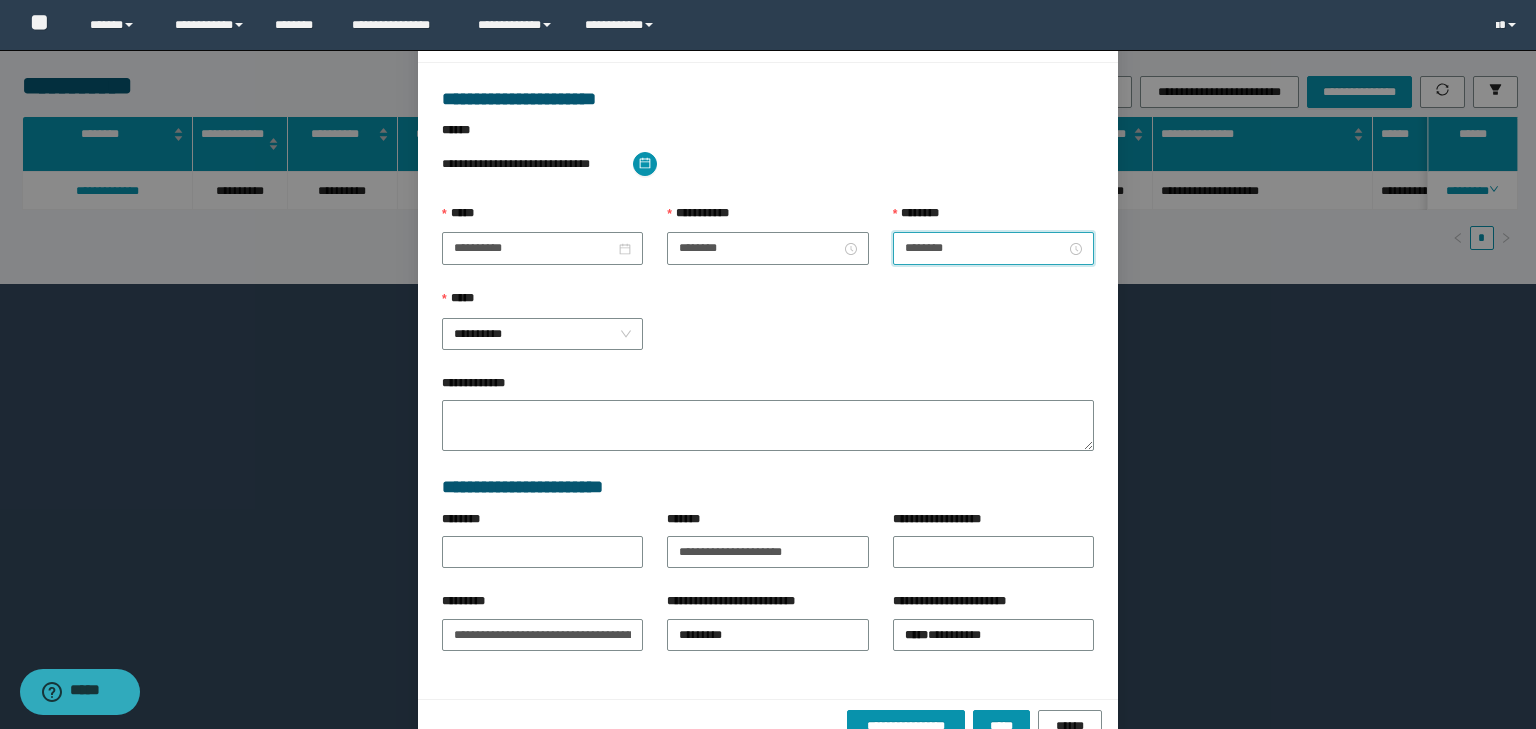 scroll, scrollTop: 139, scrollLeft: 0, axis: vertical 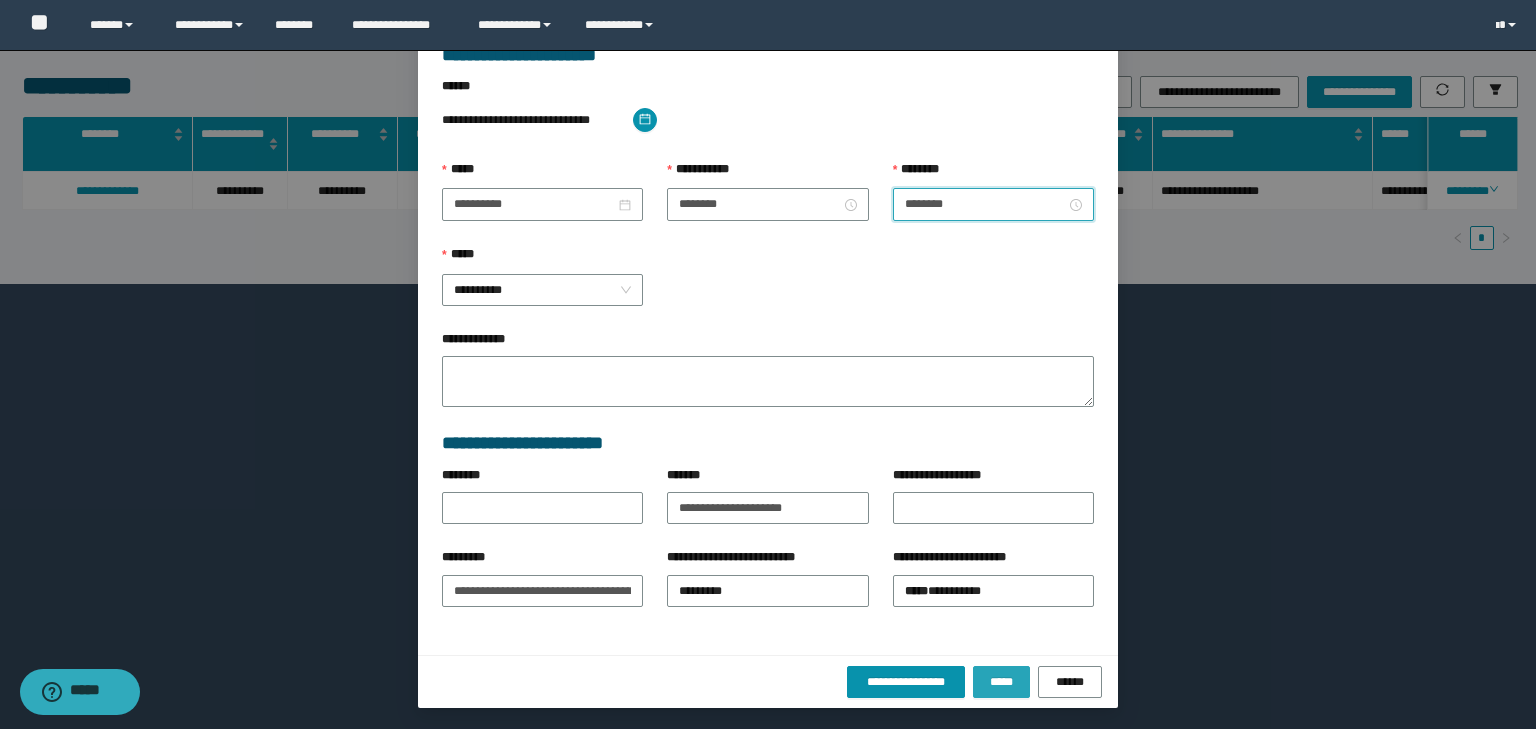 click on "*****" at bounding box center [1001, 682] 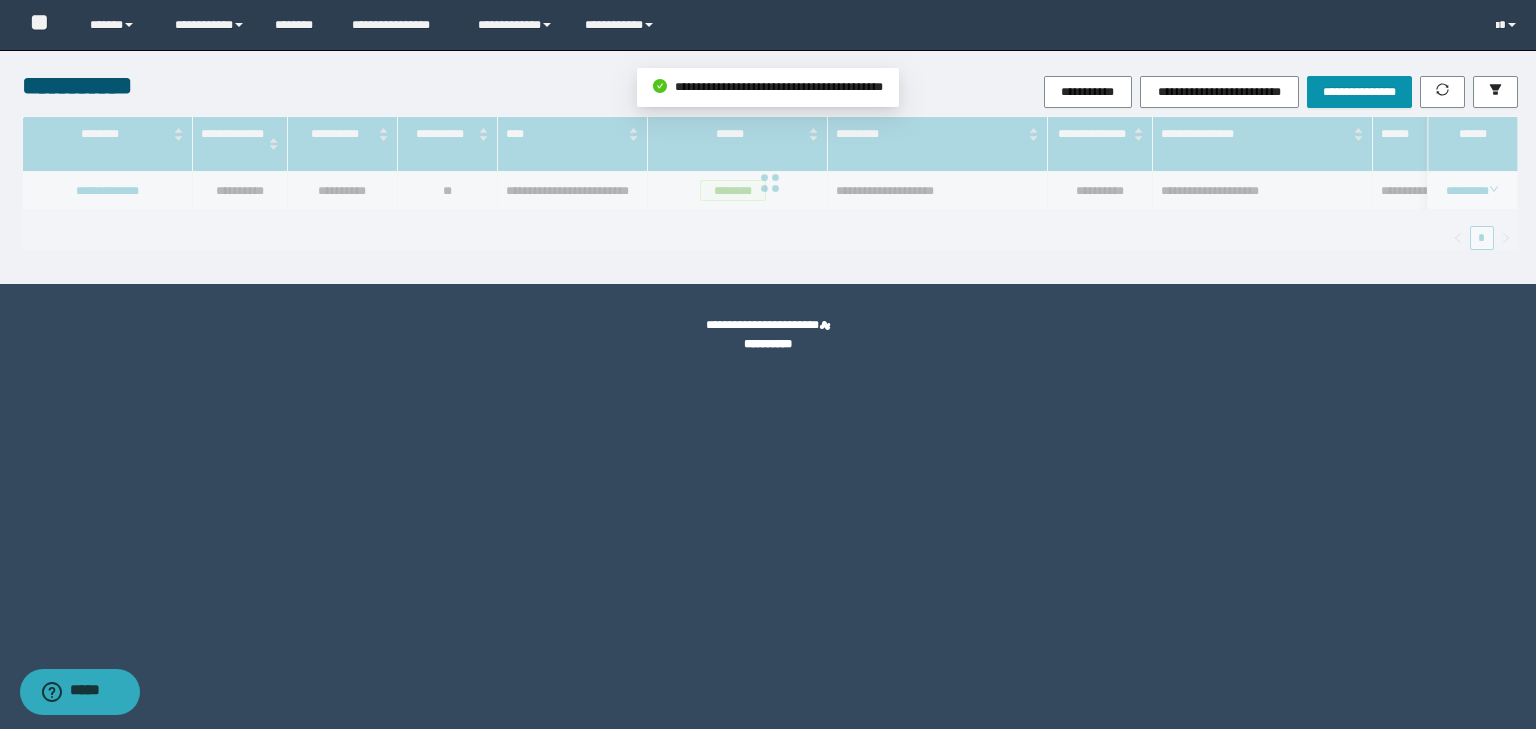 scroll, scrollTop: 39, scrollLeft: 0, axis: vertical 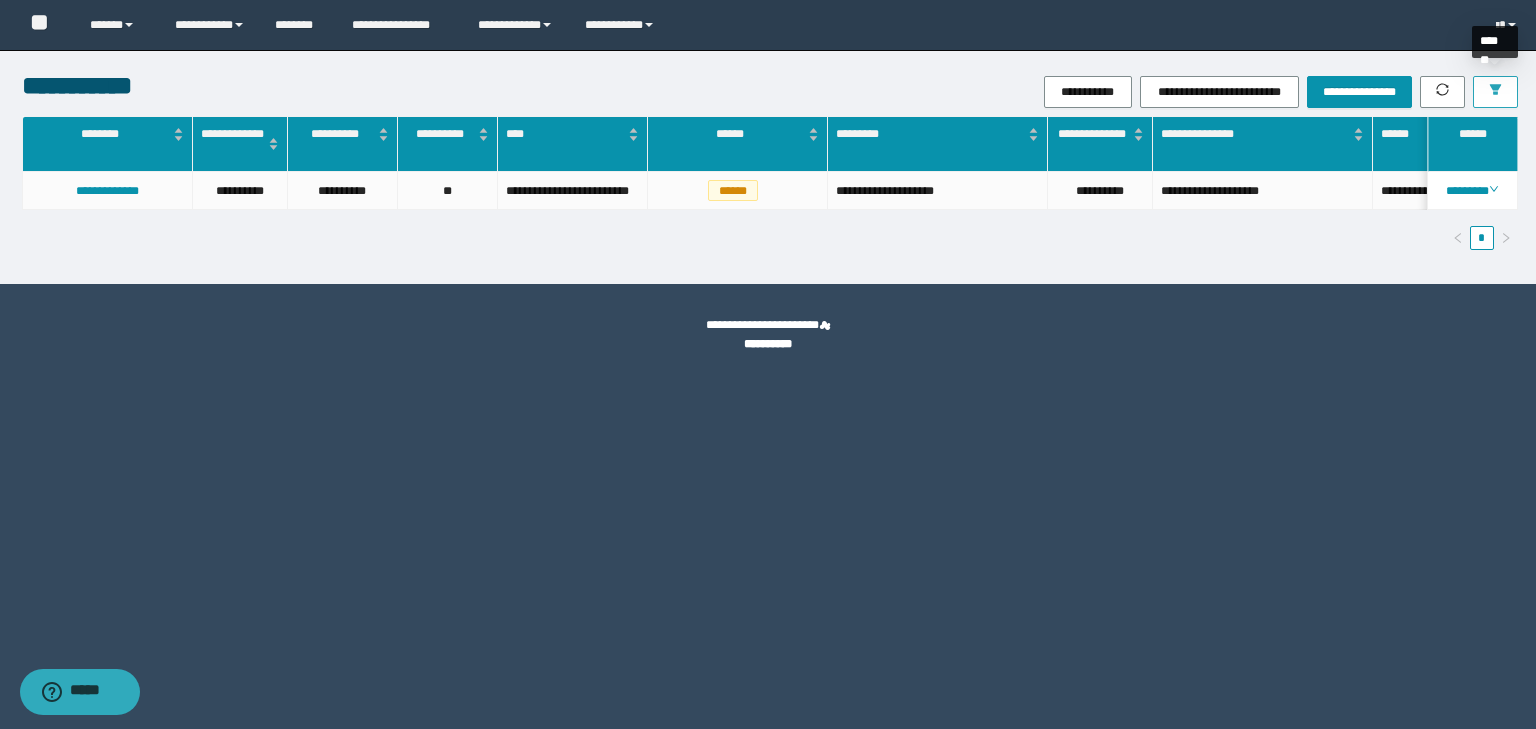 click 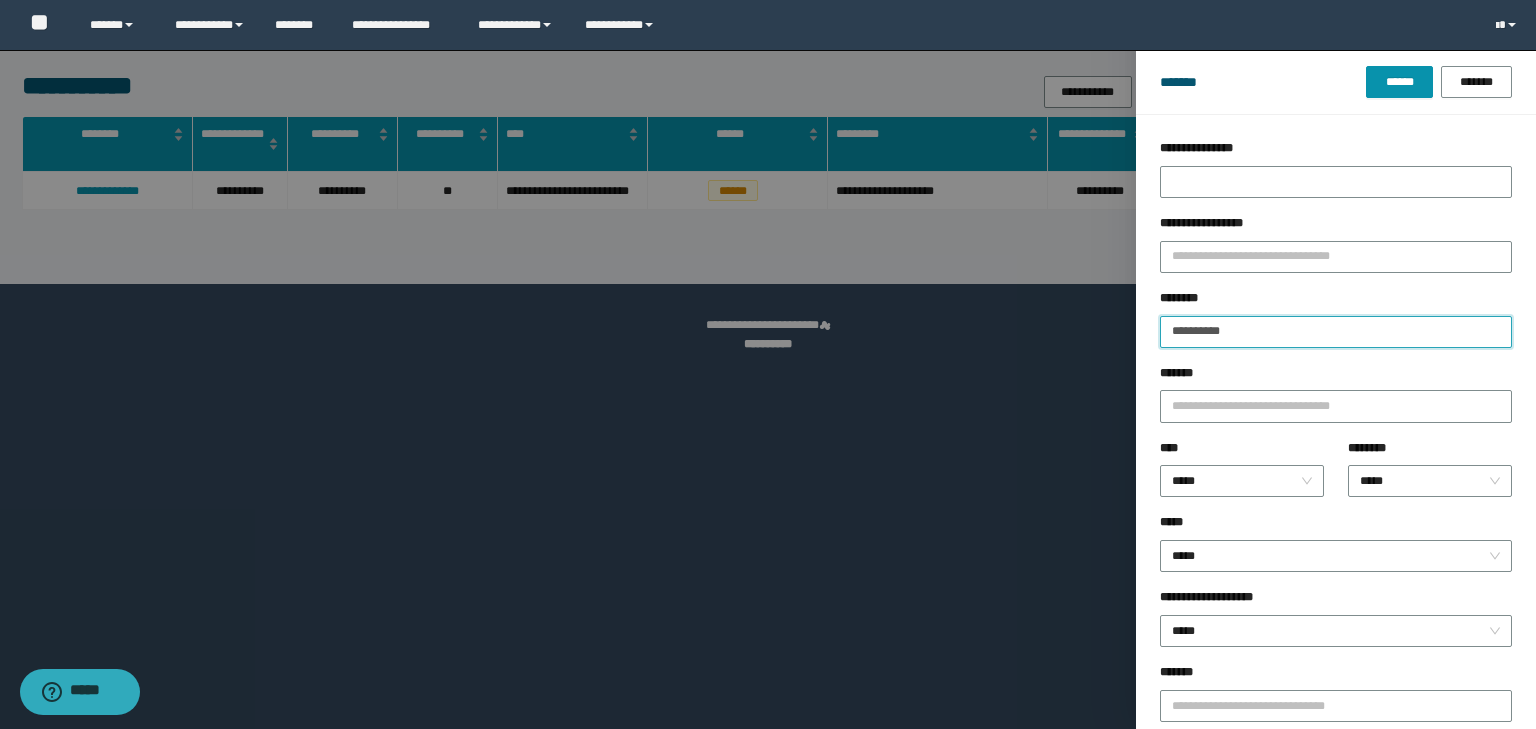 drag, startPoint x: 1276, startPoint y: 332, endPoint x: 1130, endPoint y: 334, distance: 146.0137 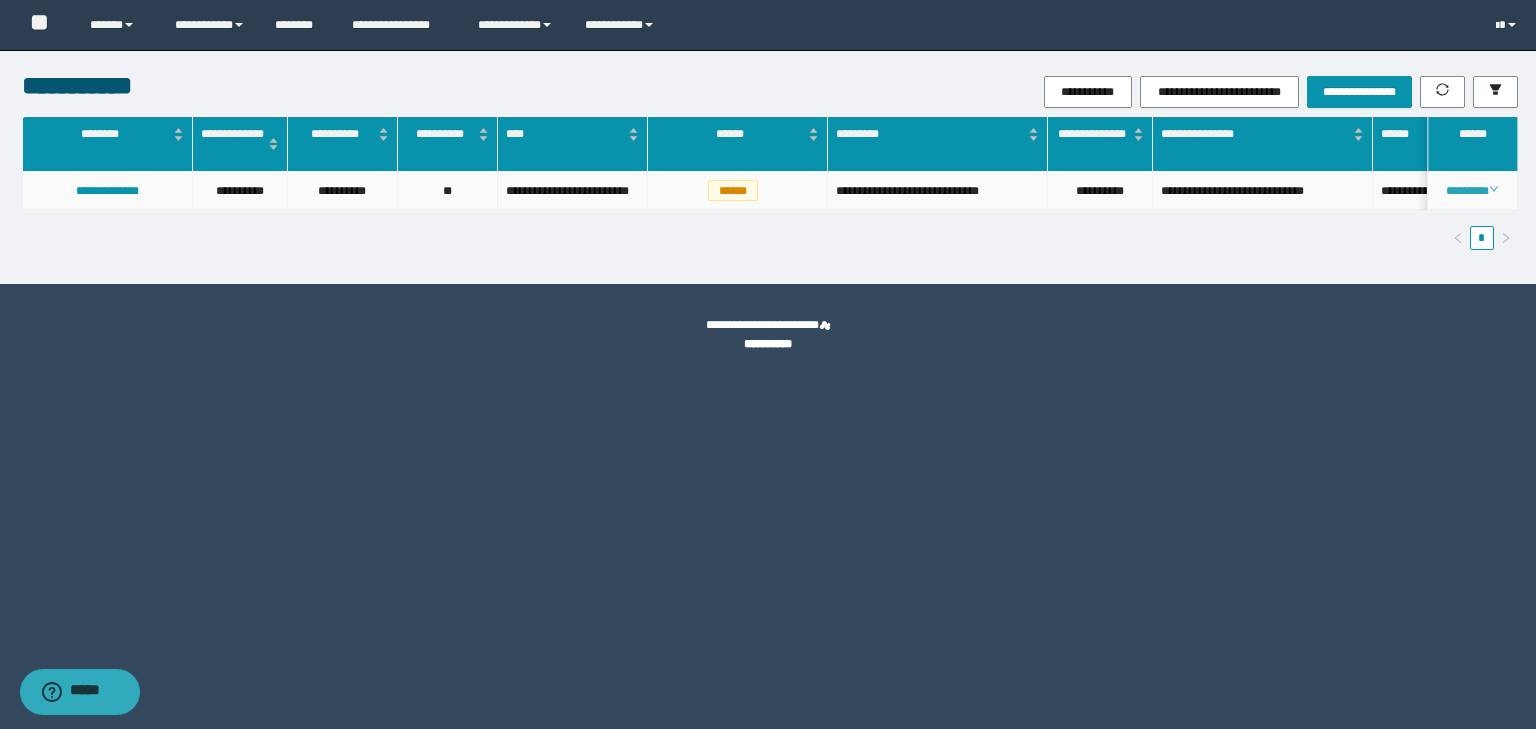 click on "********" at bounding box center (1472, 191) 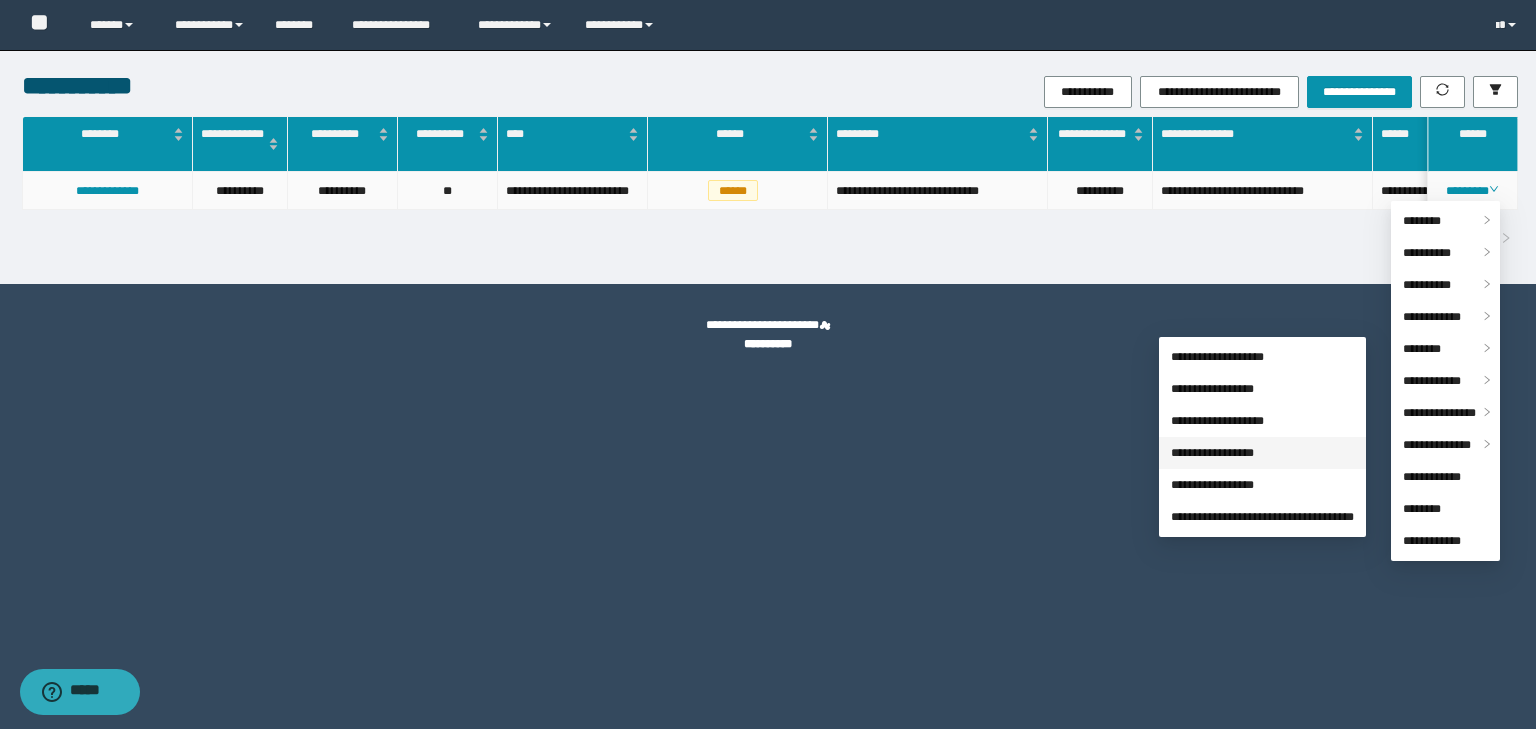 click on "**********" at bounding box center [1212, 453] 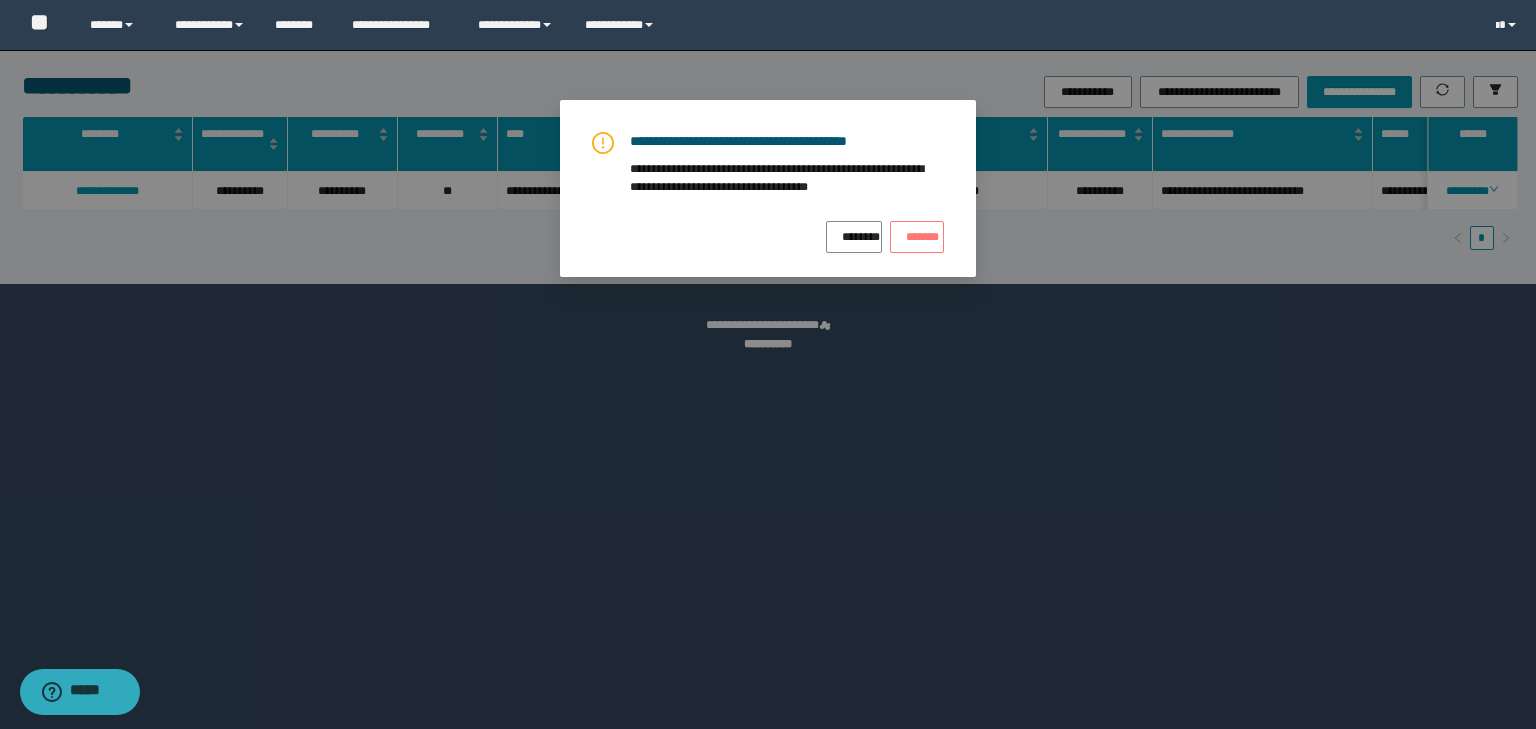 click on "*******" at bounding box center [917, 237] 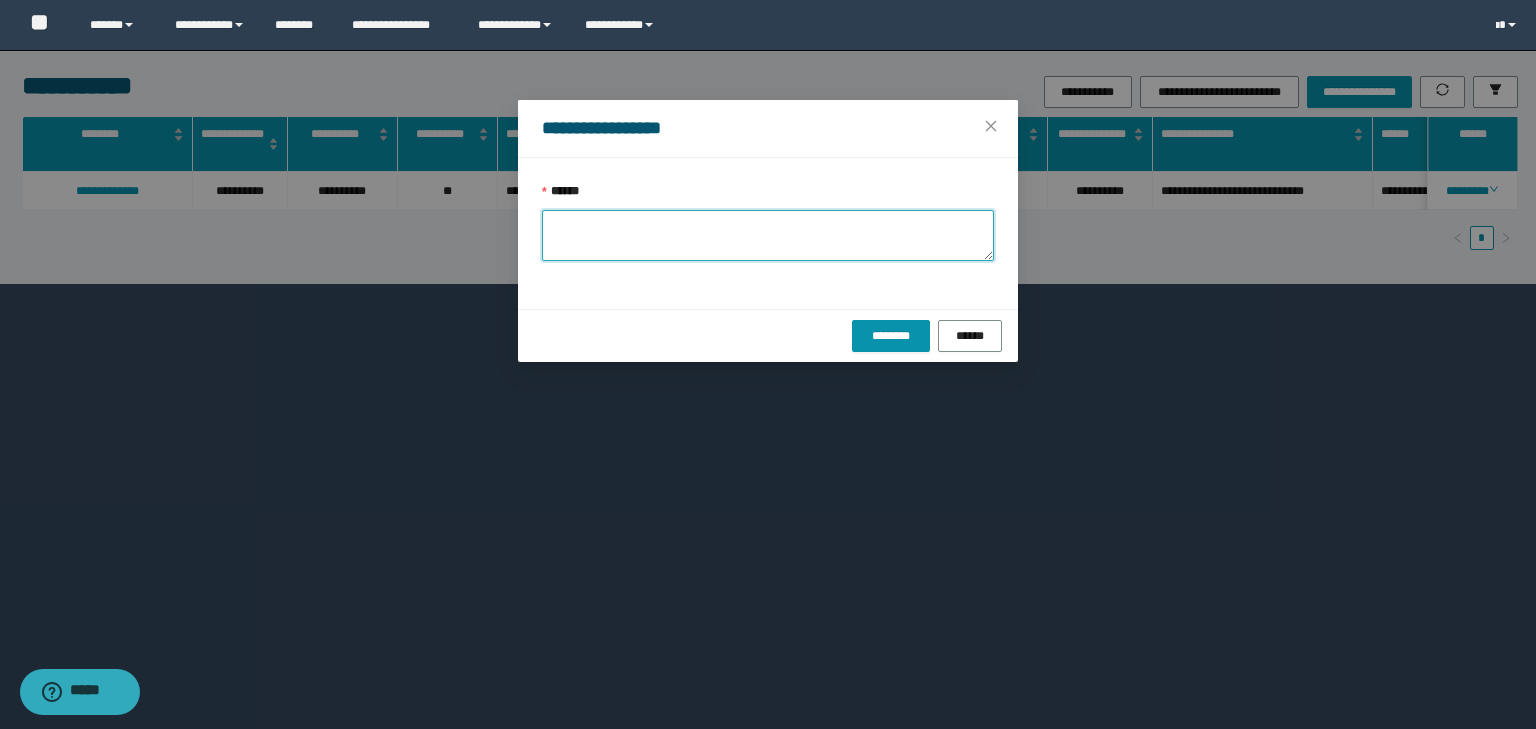 click on "******" at bounding box center [768, 235] 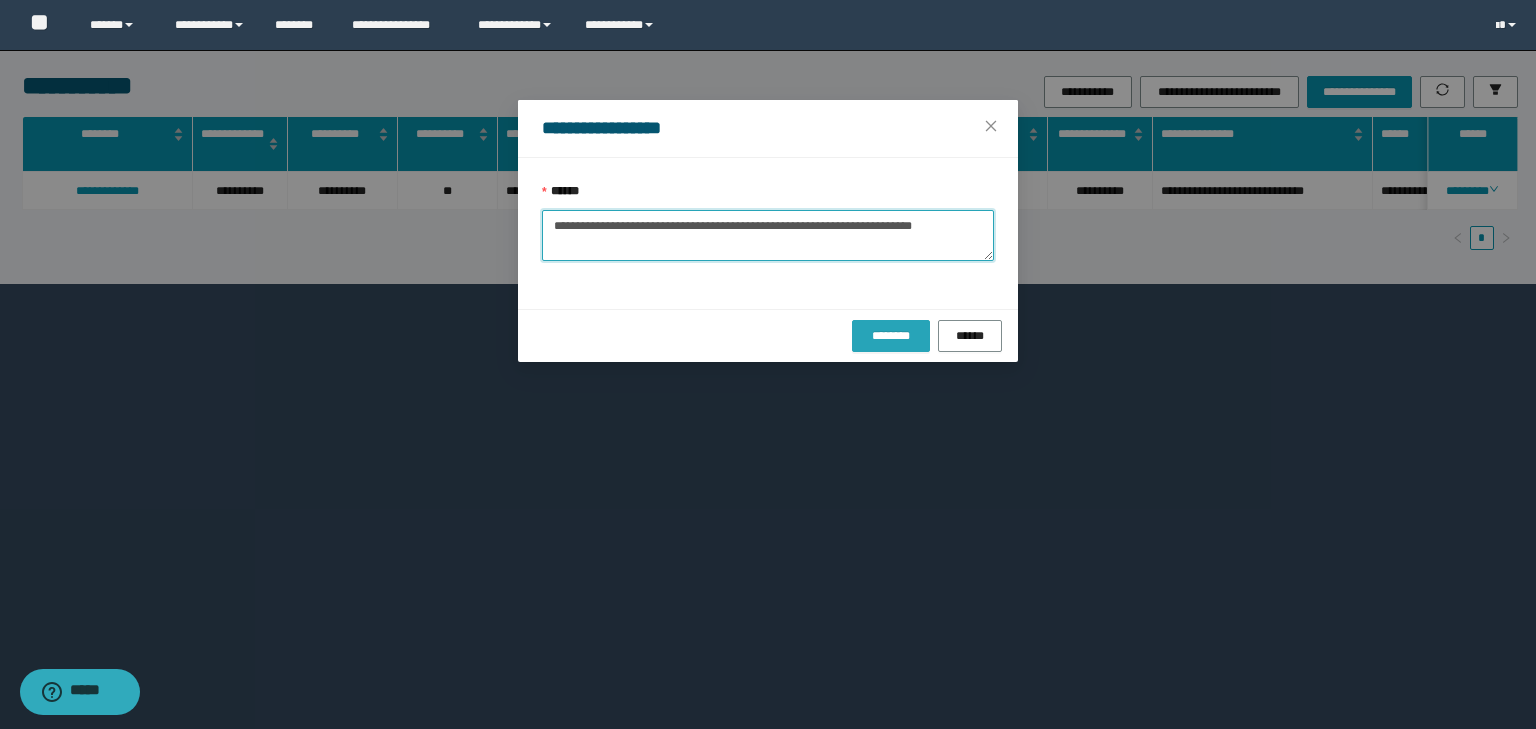 type on "**********" 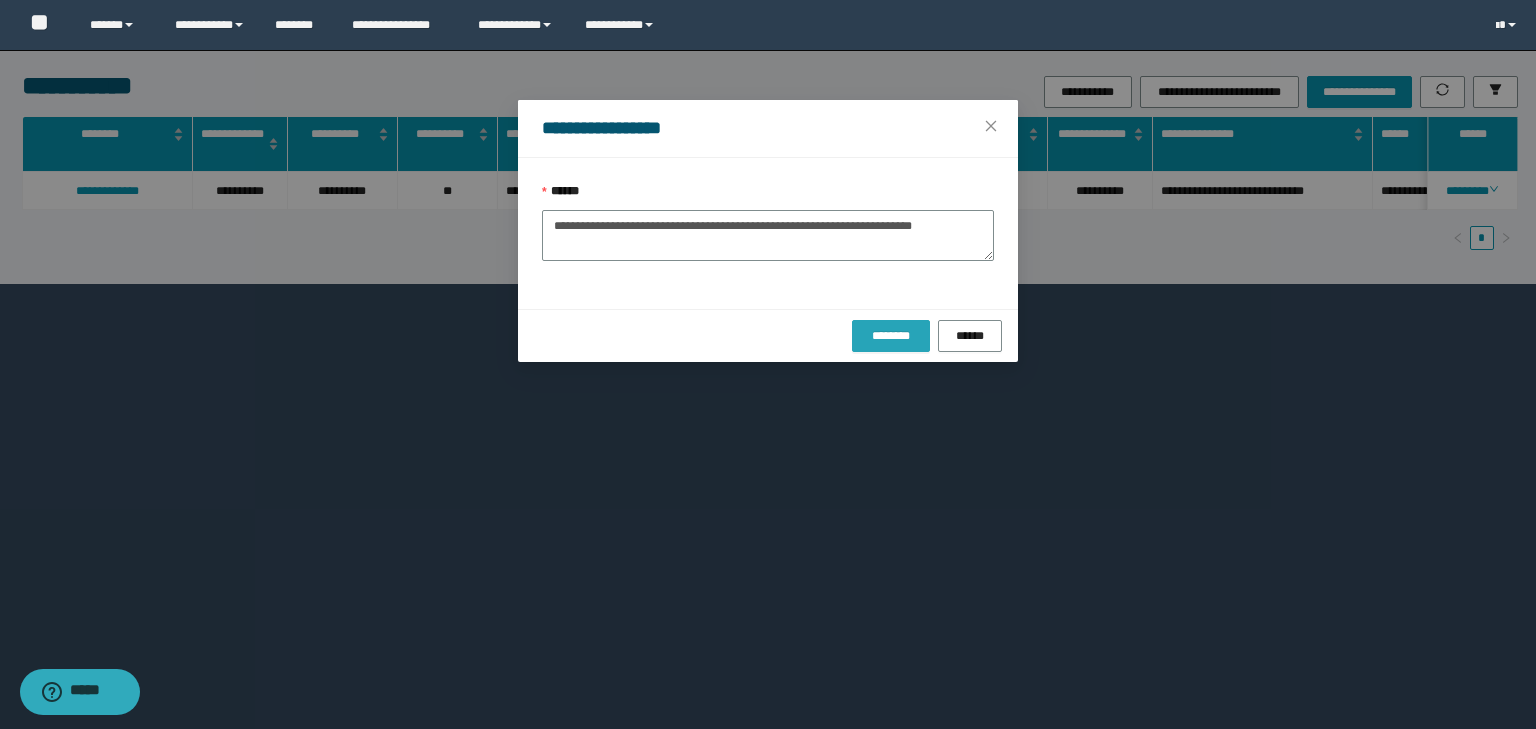 click on "********" at bounding box center [890, 336] 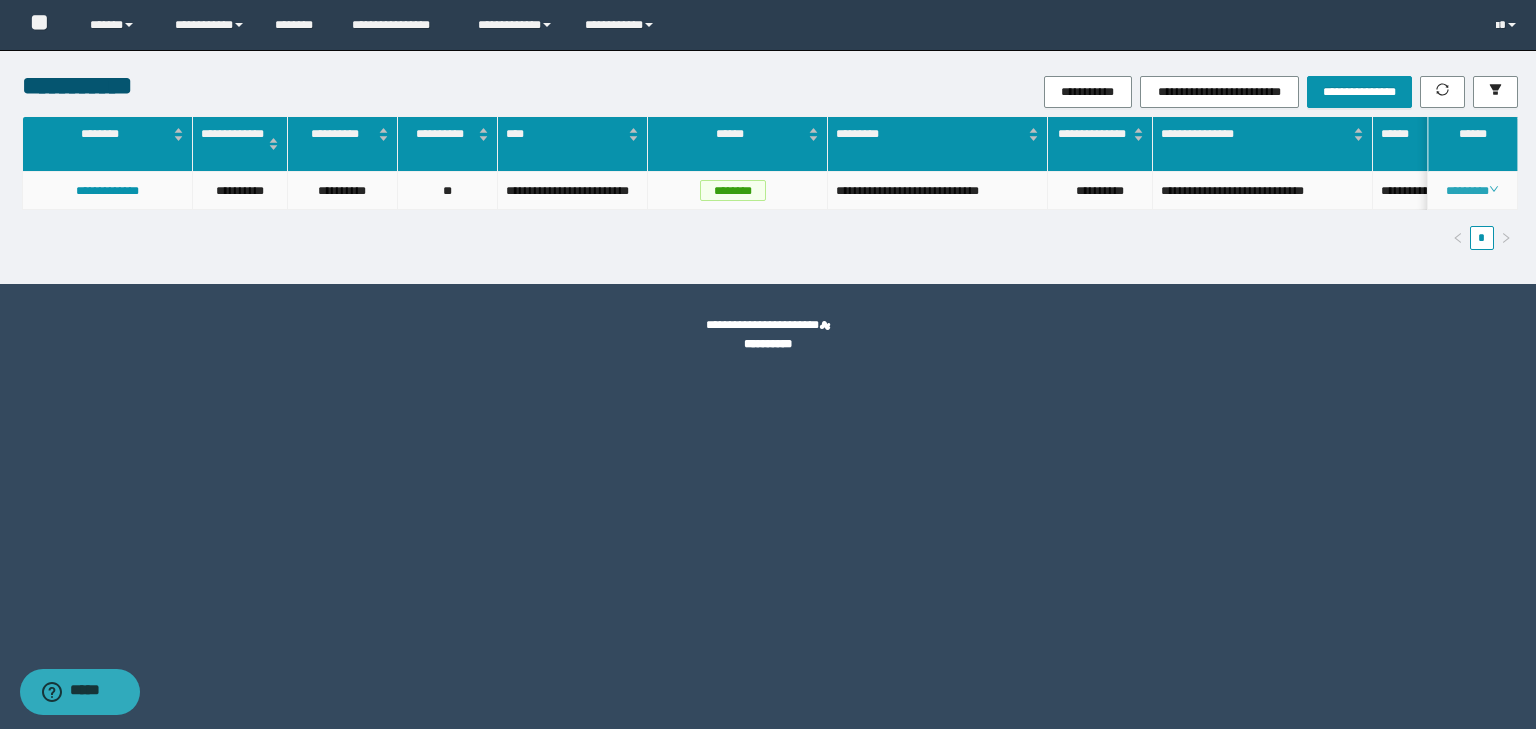 click on "********" at bounding box center (1472, 191) 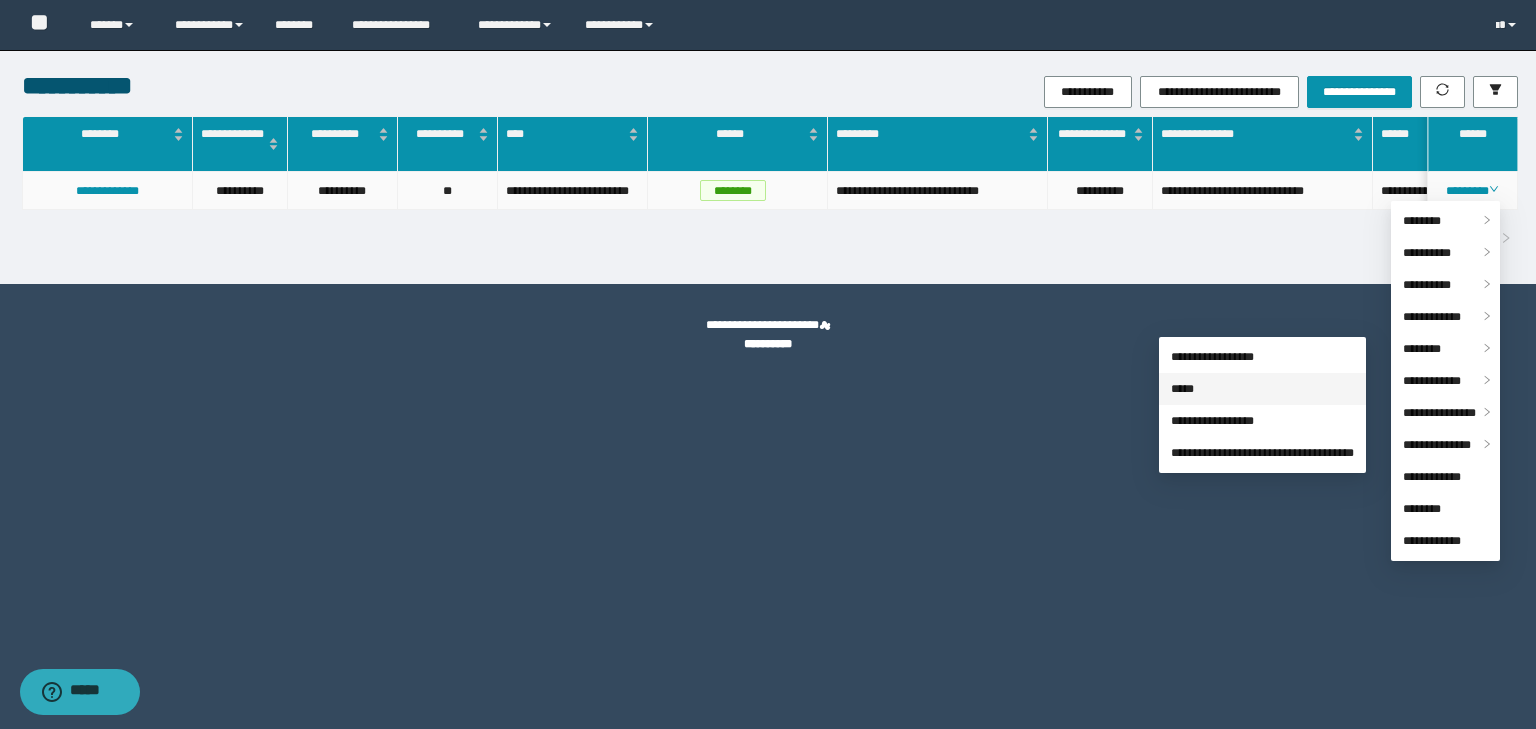 click on "*****" at bounding box center (1182, 389) 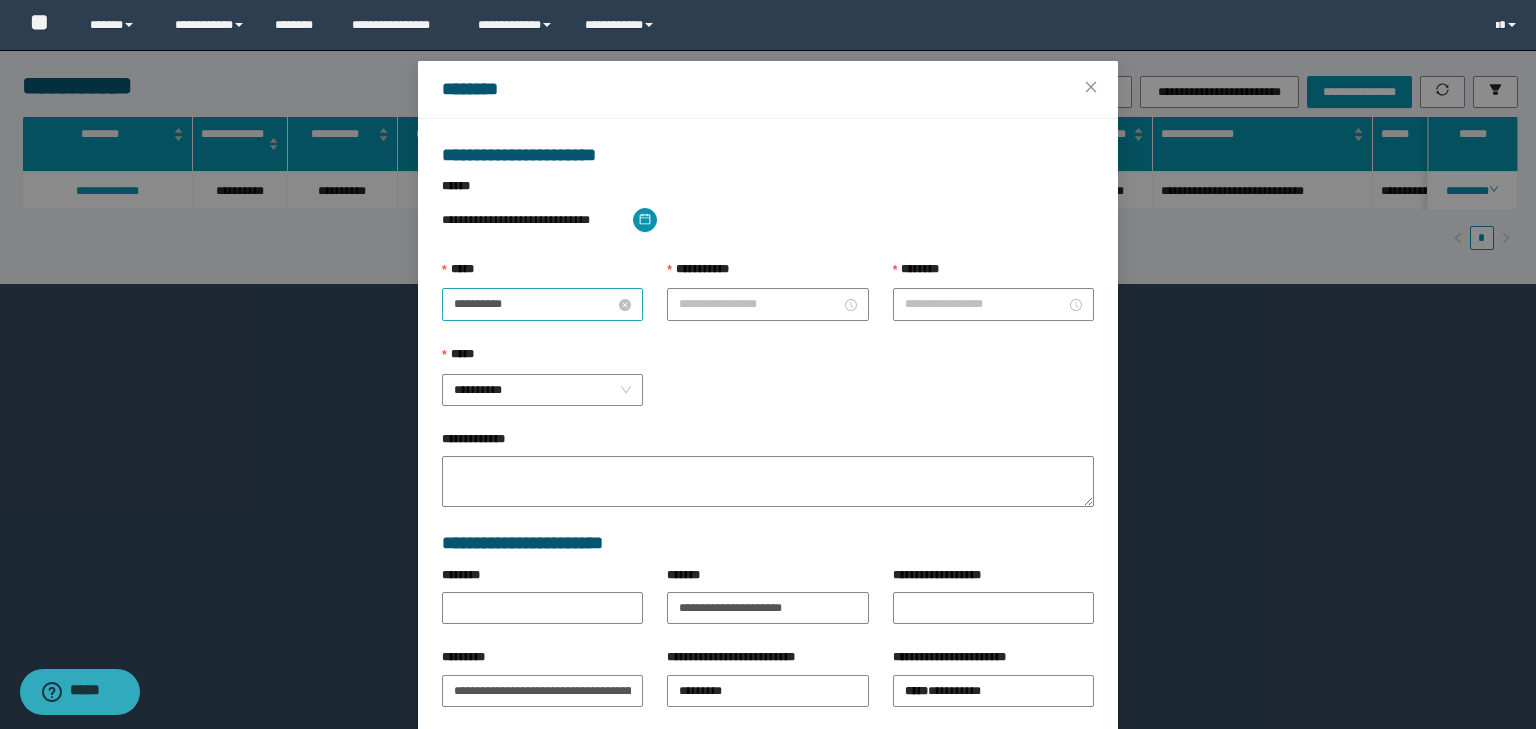 click on "**********" at bounding box center [534, 304] 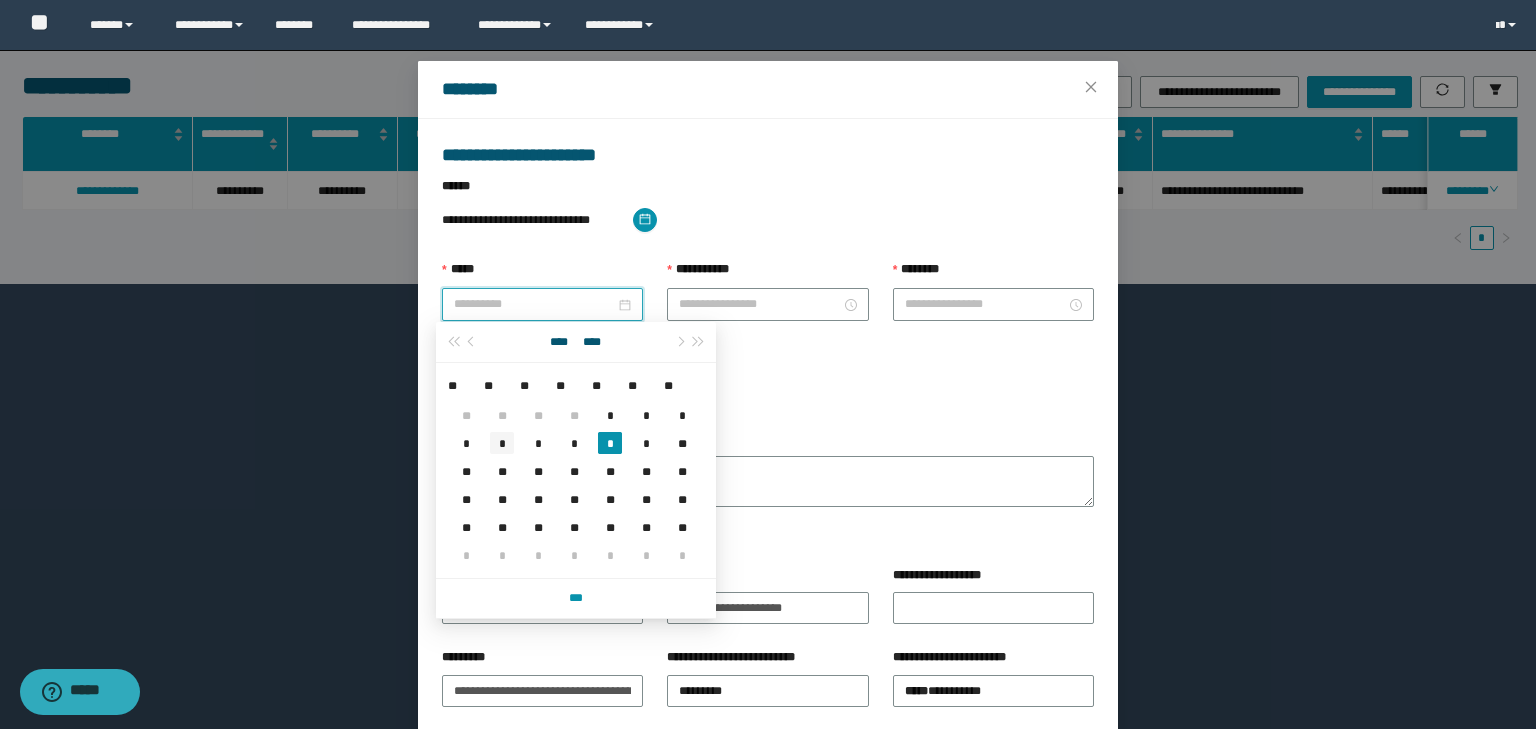 type on "**********" 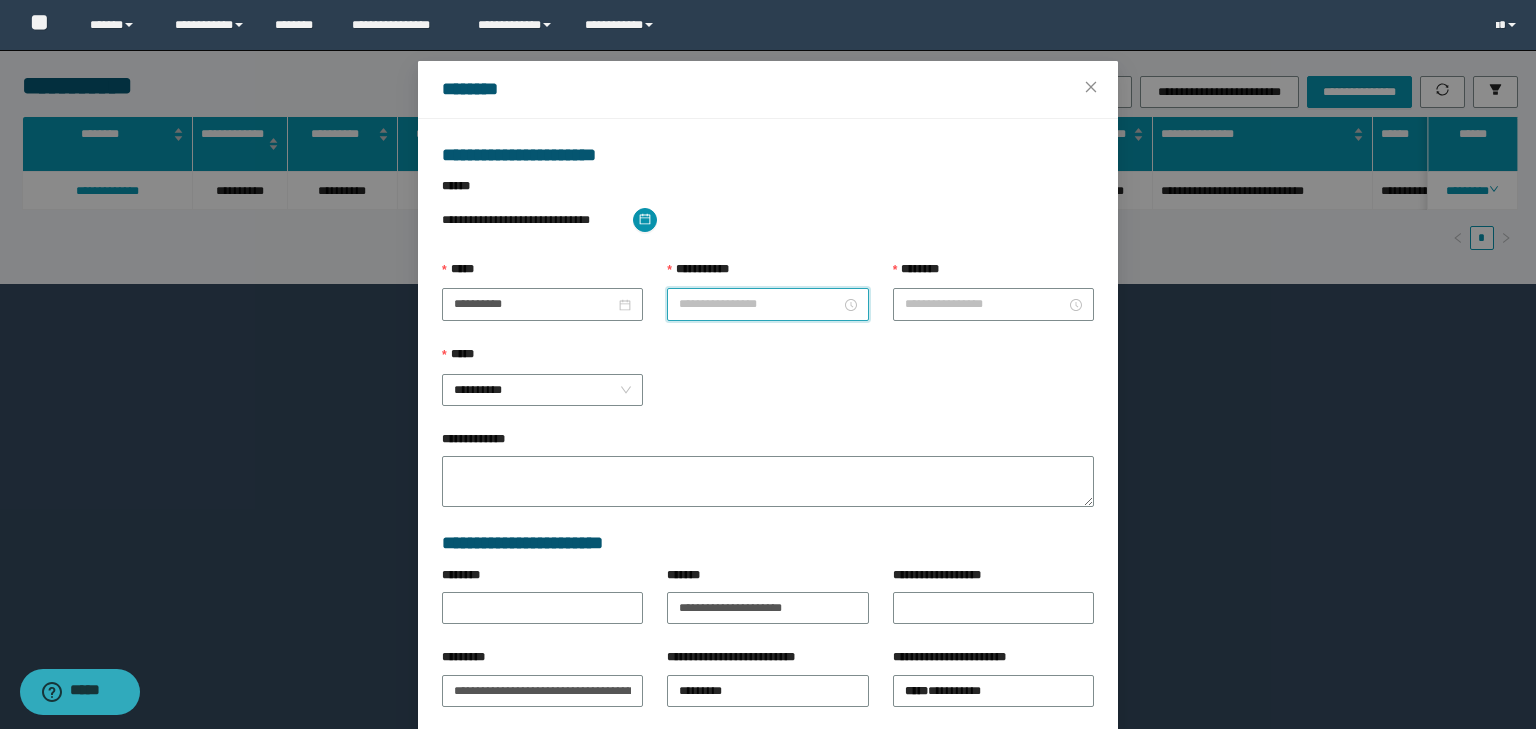 click on "**********" at bounding box center [759, 304] 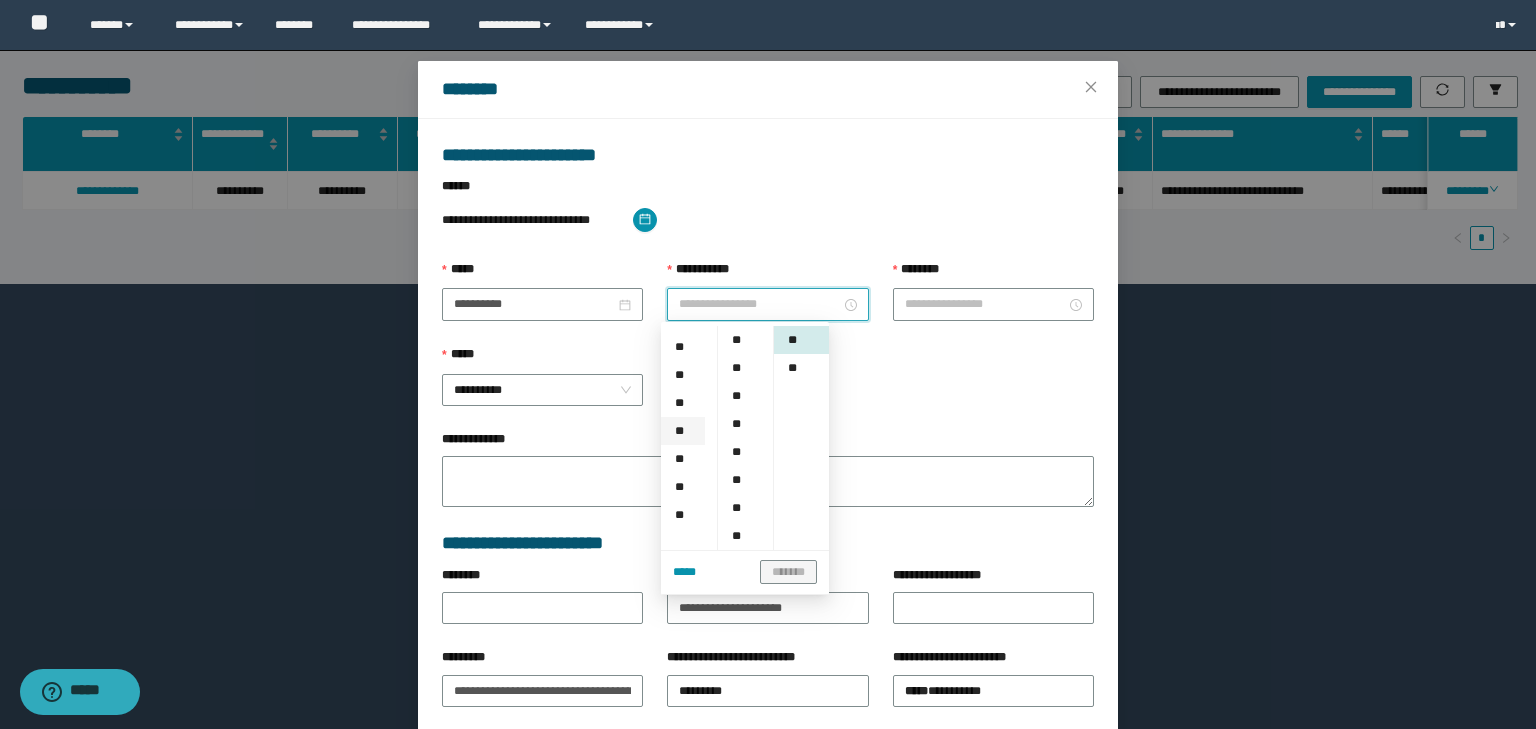 click on "**" at bounding box center [683, 431] 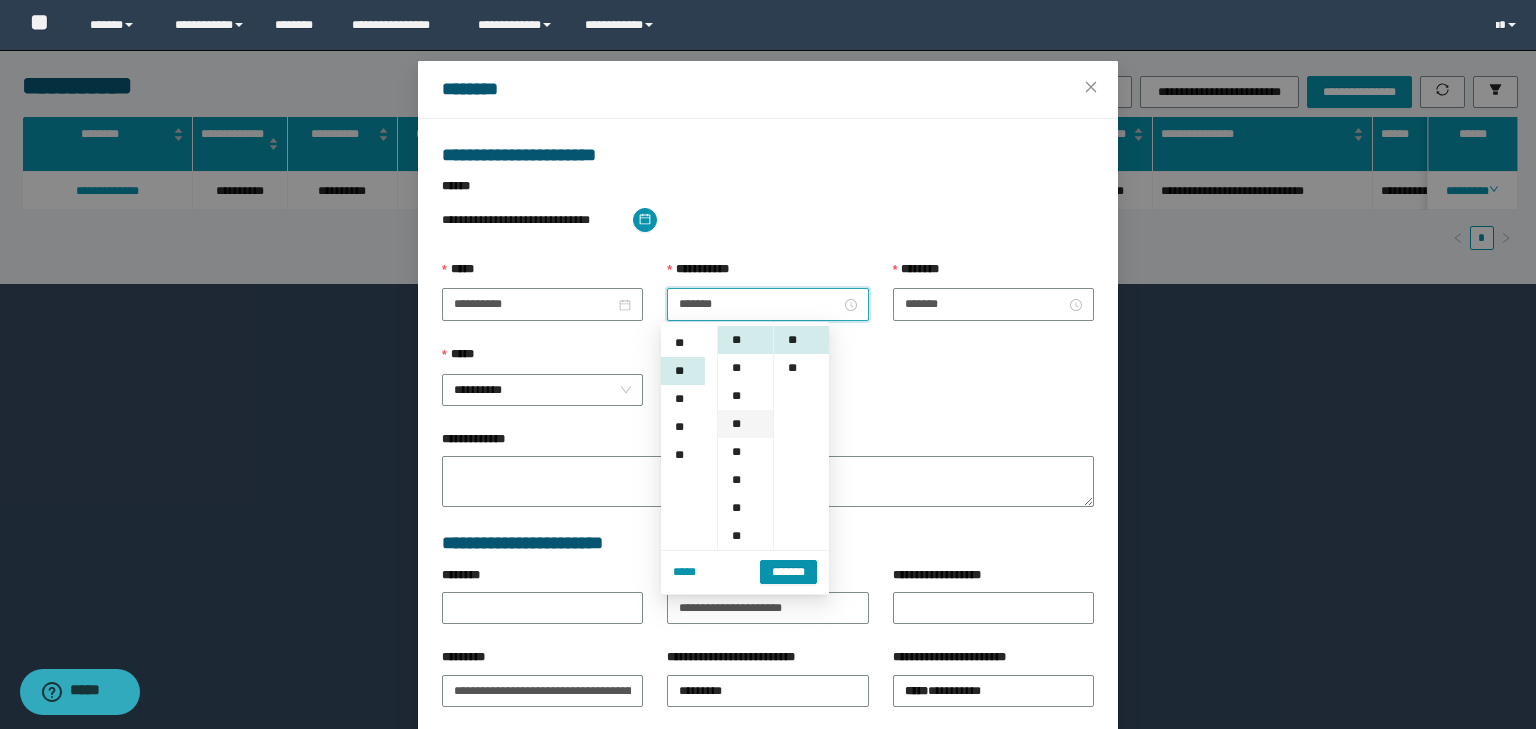 scroll, scrollTop: 224, scrollLeft: 0, axis: vertical 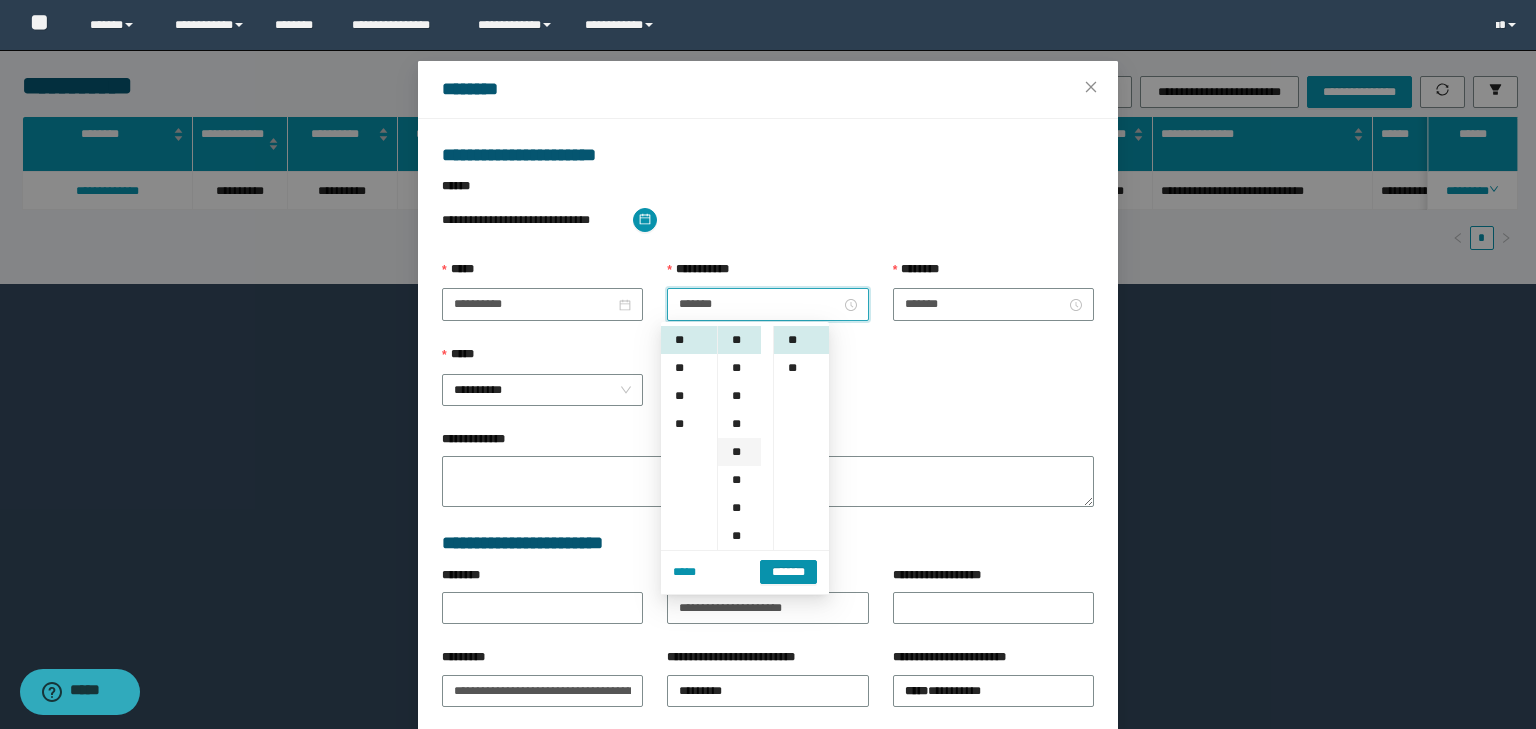 click on "**" at bounding box center (739, 452) 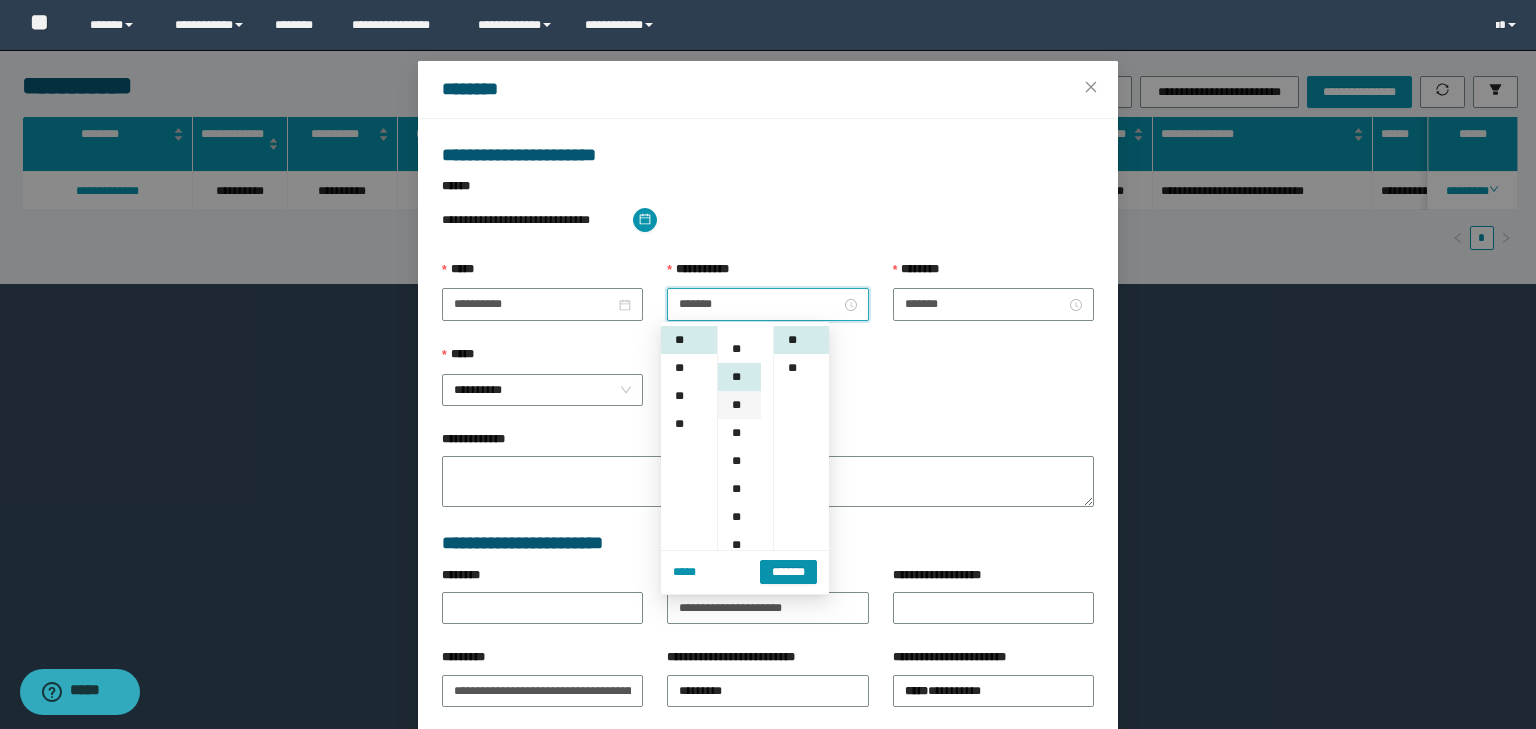 scroll, scrollTop: 112, scrollLeft: 0, axis: vertical 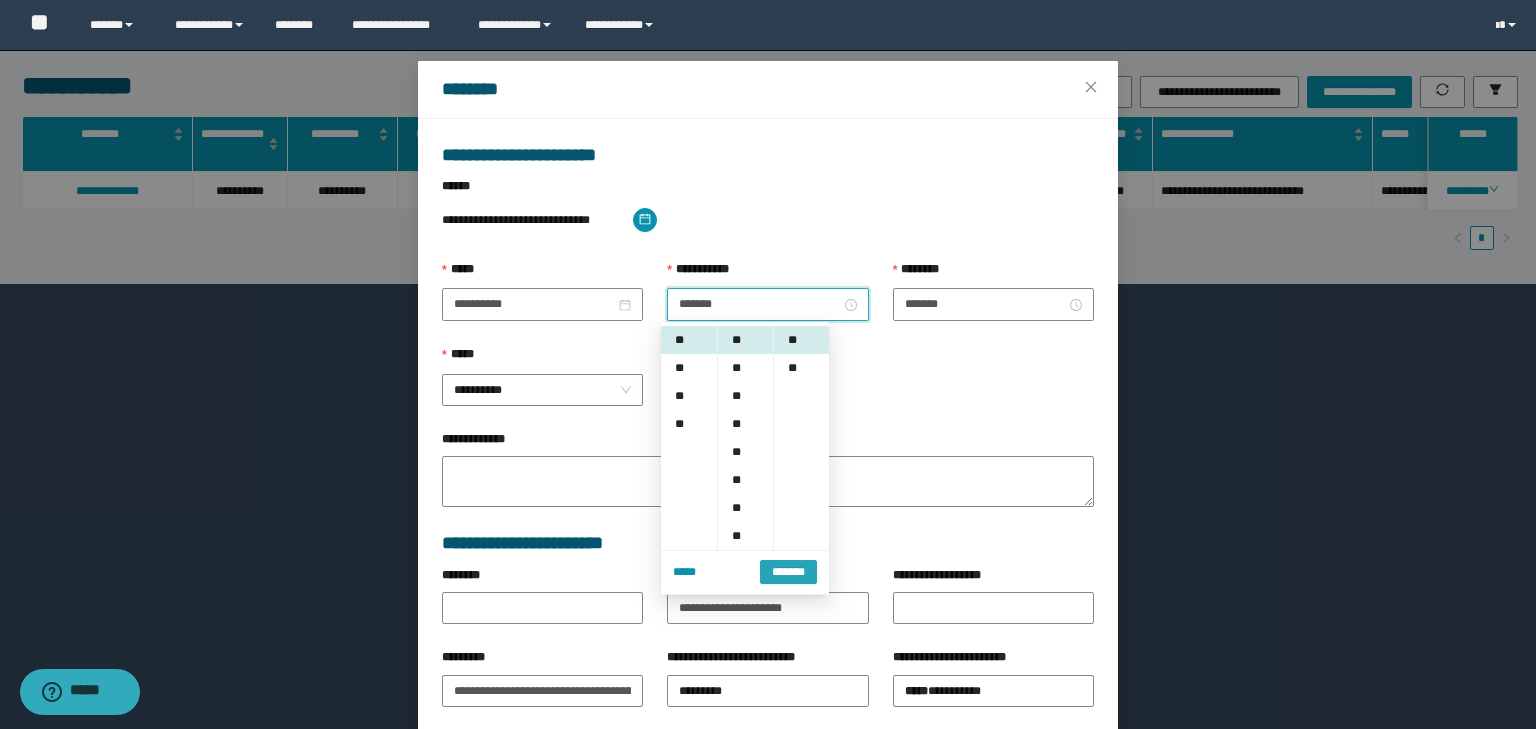 click on "*******" at bounding box center (788, 571) 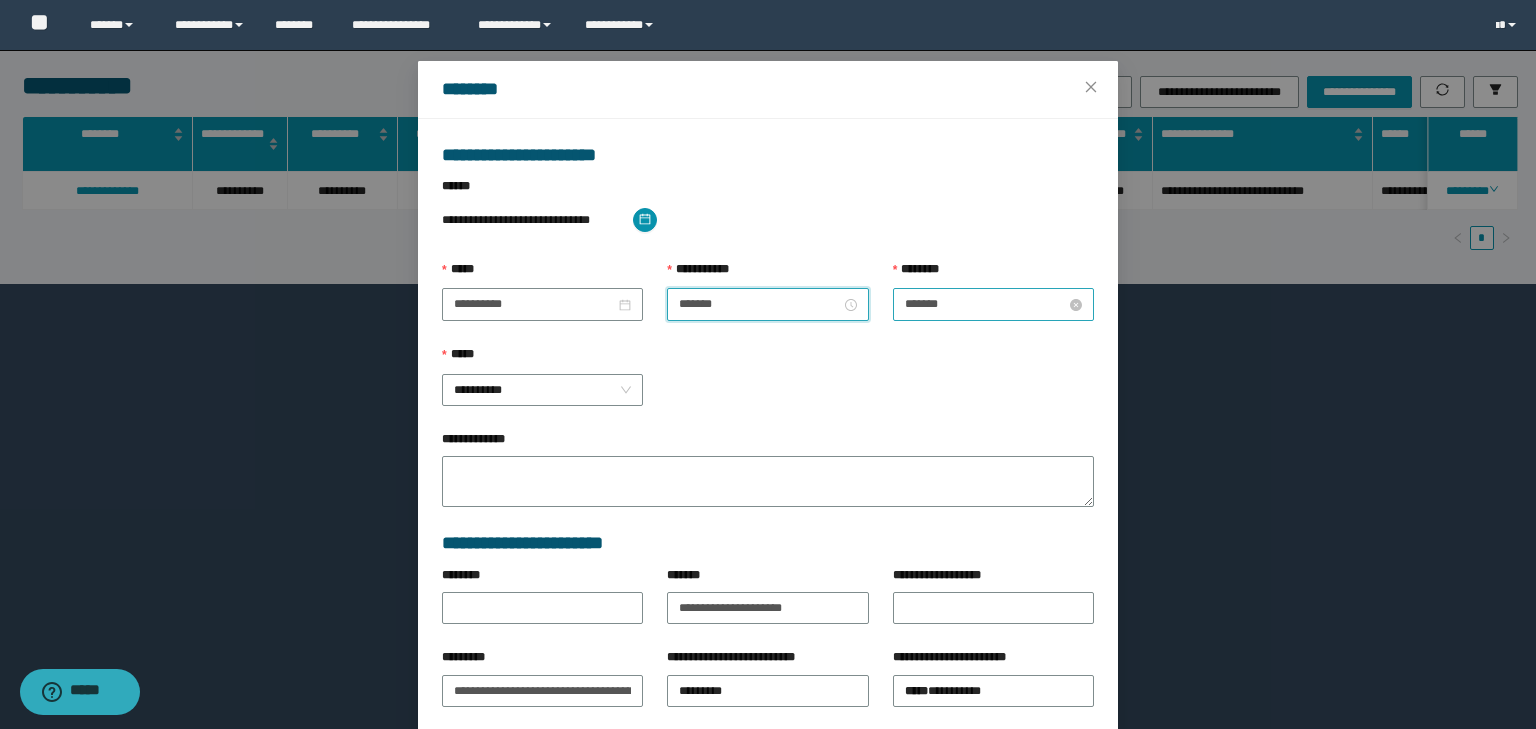 click on "*******" at bounding box center [985, 304] 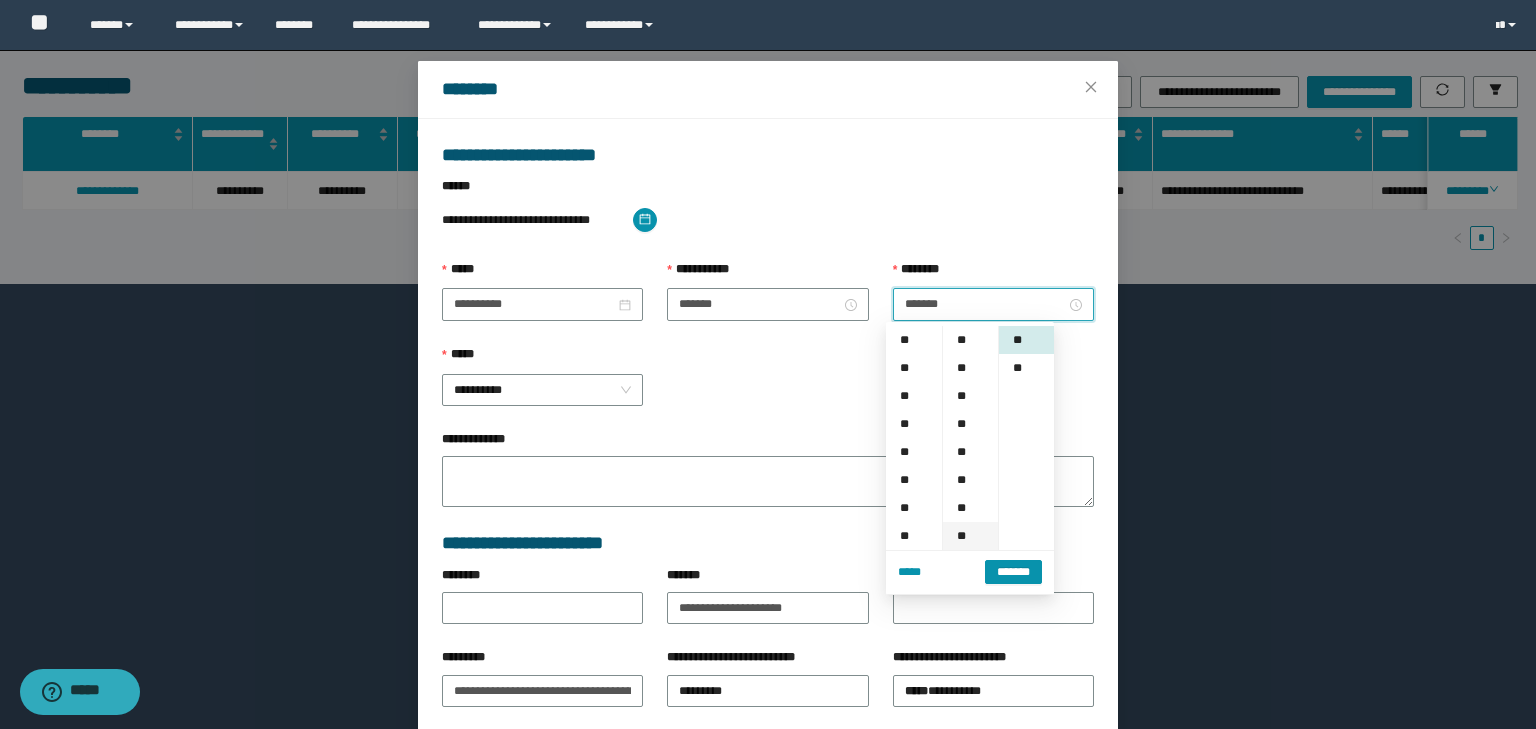 scroll, scrollTop: 224, scrollLeft: 0, axis: vertical 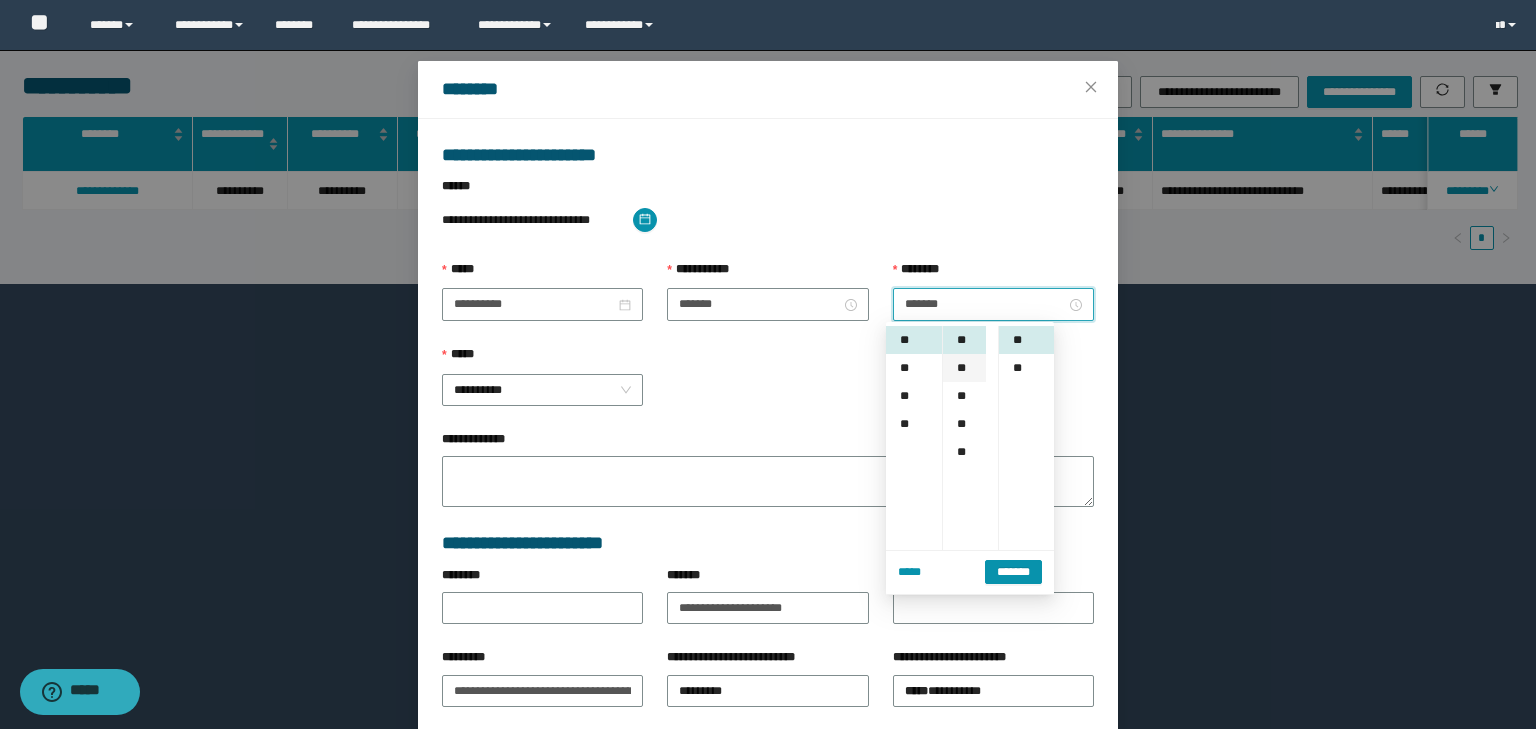 click on "**" at bounding box center (964, 368) 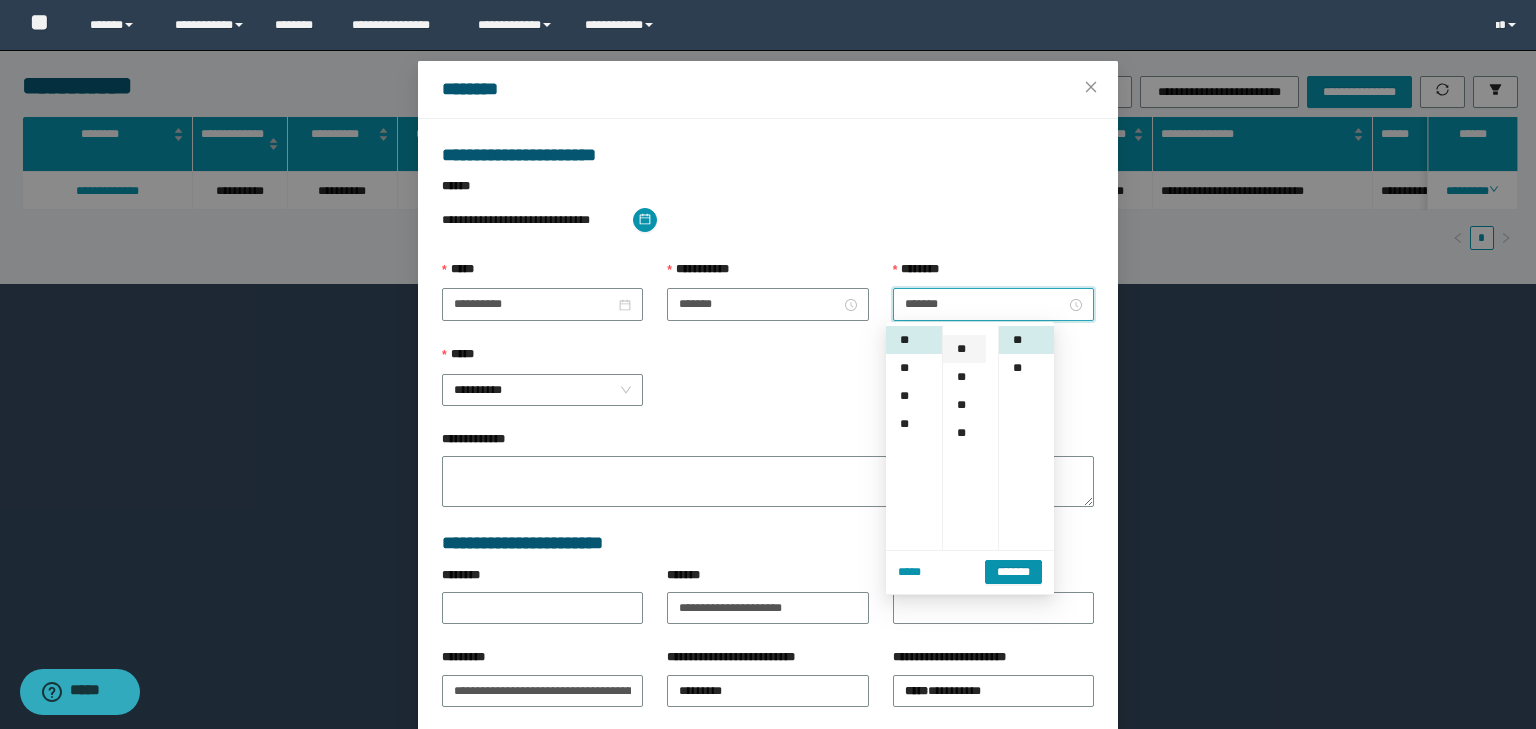 scroll, scrollTop: 224, scrollLeft: 0, axis: vertical 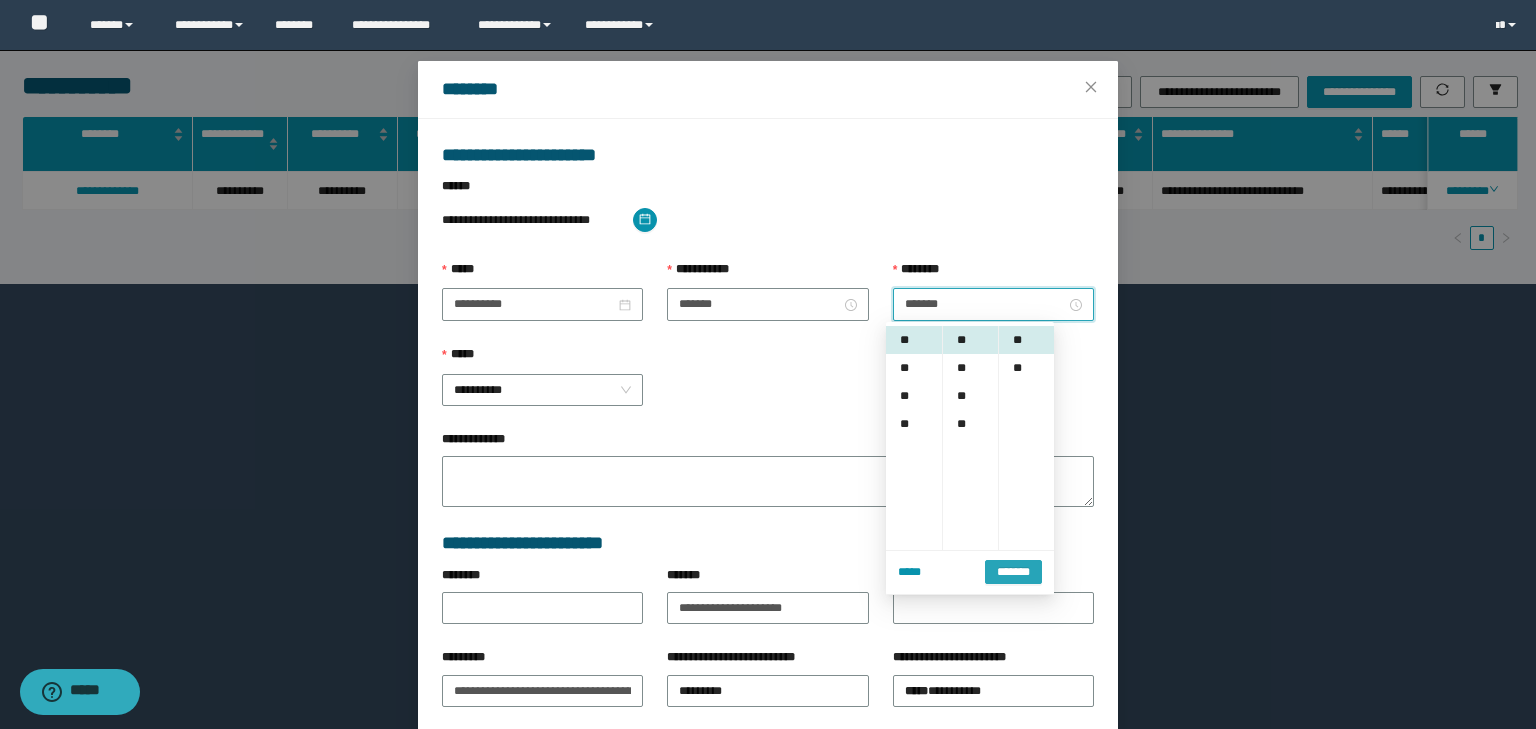 click on "*******" at bounding box center [1013, 572] 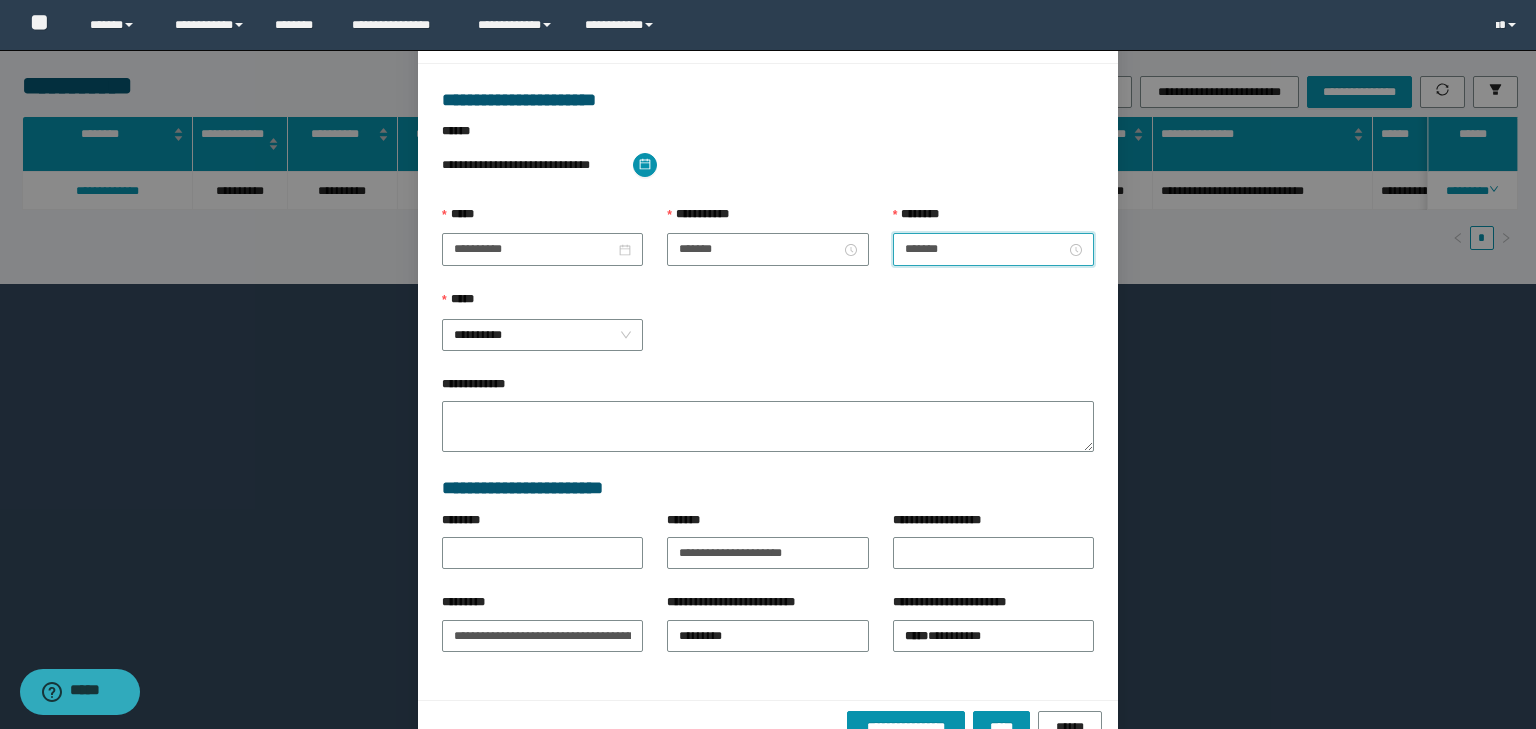 scroll, scrollTop: 139, scrollLeft: 0, axis: vertical 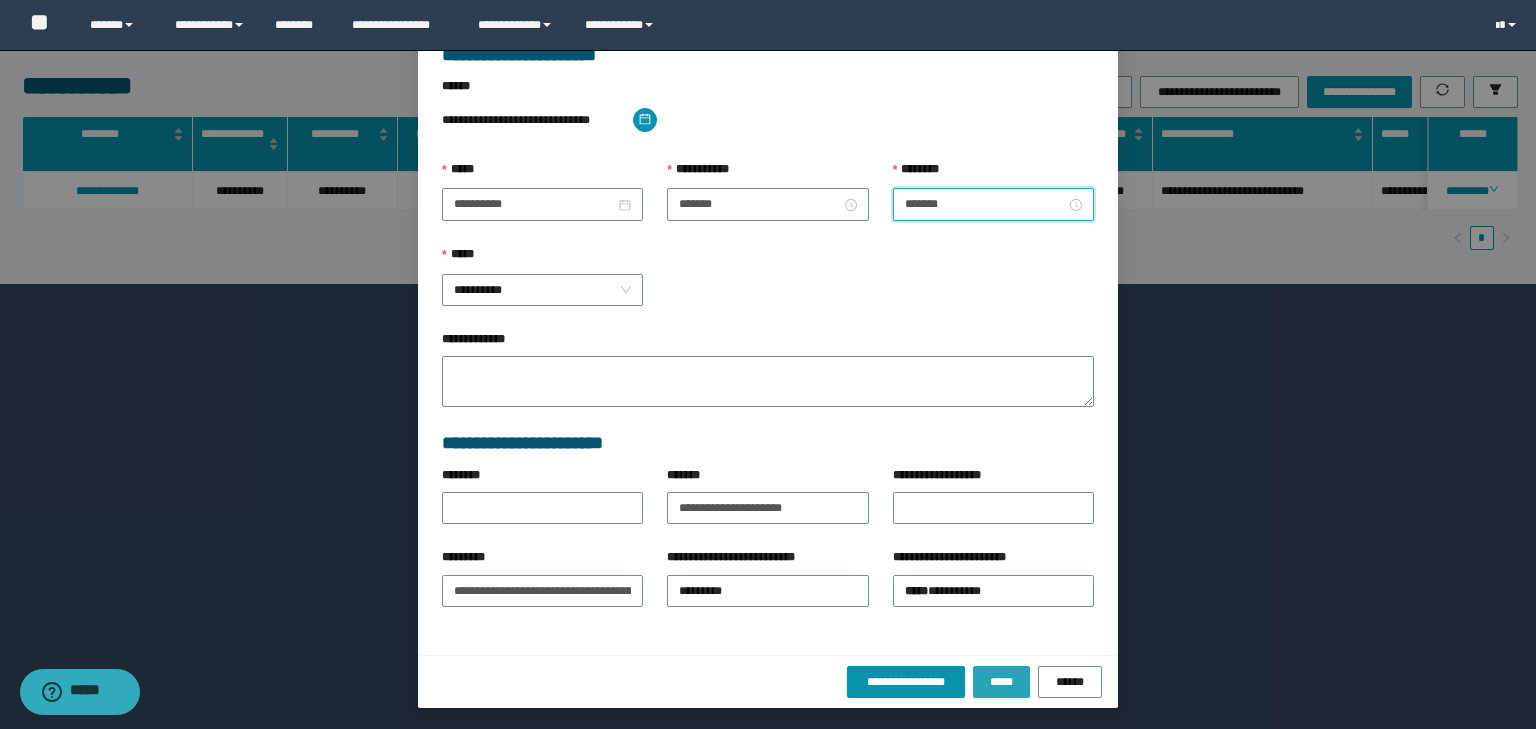 click on "*****" at bounding box center [1001, 682] 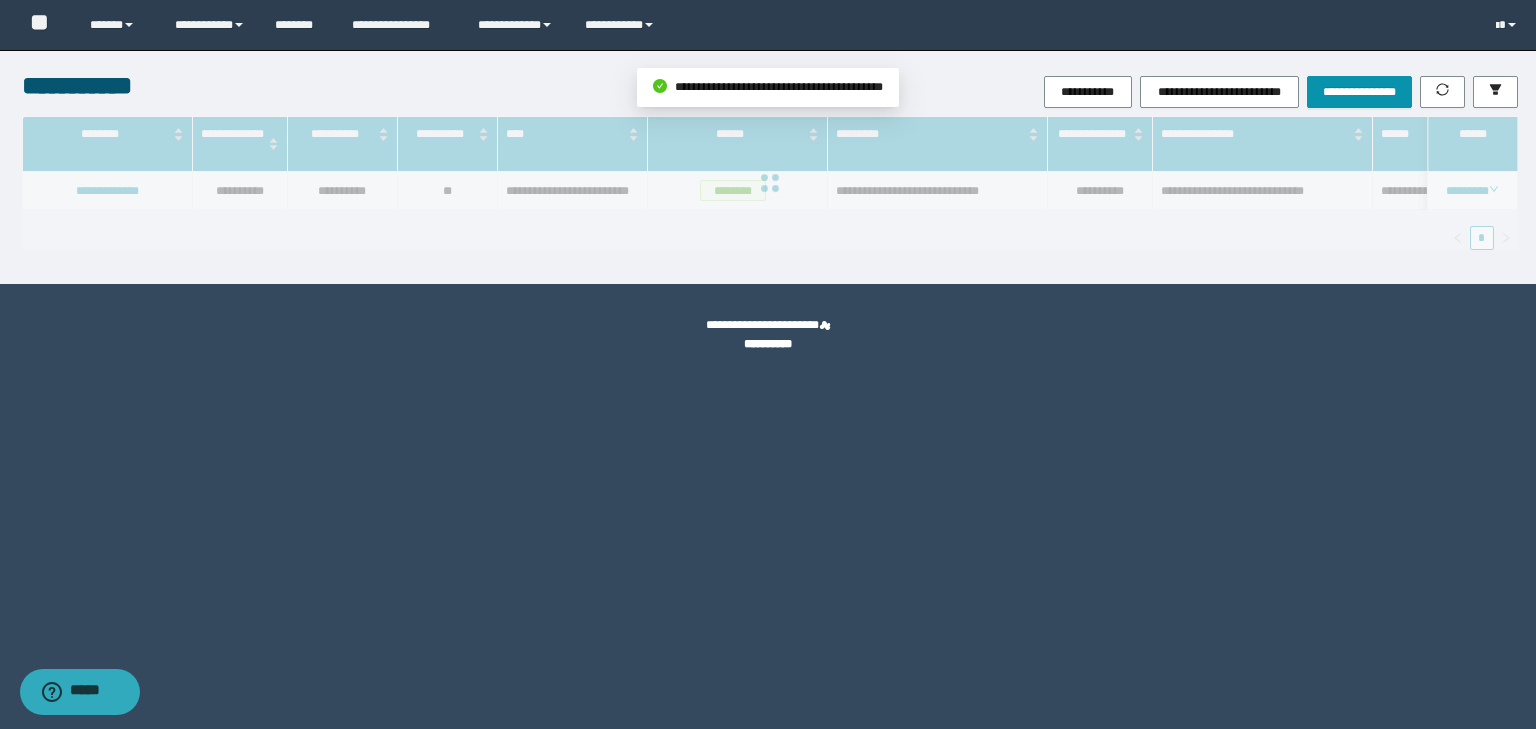 scroll, scrollTop: 39, scrollLeft: 0, axis: vertical 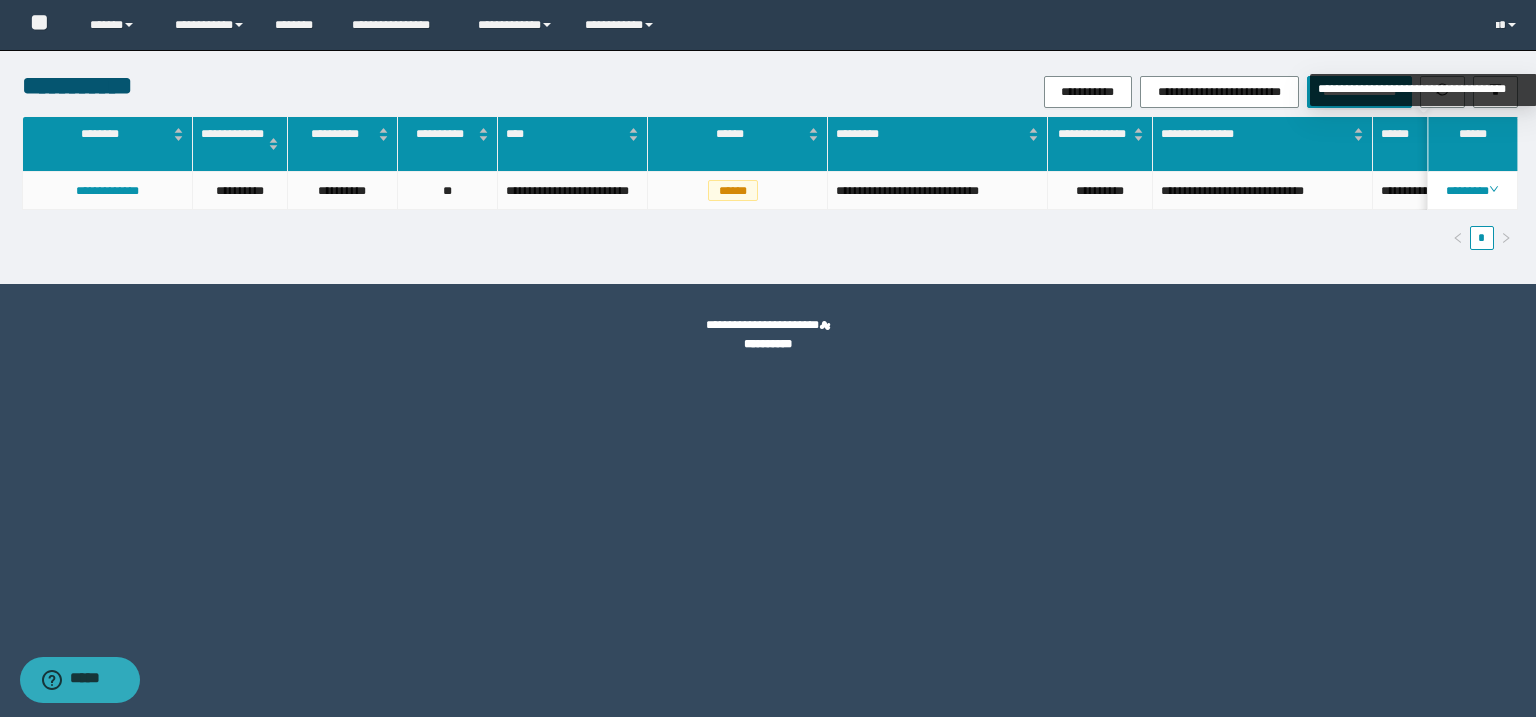 click on "**********" at bounding box center (1423, 90) 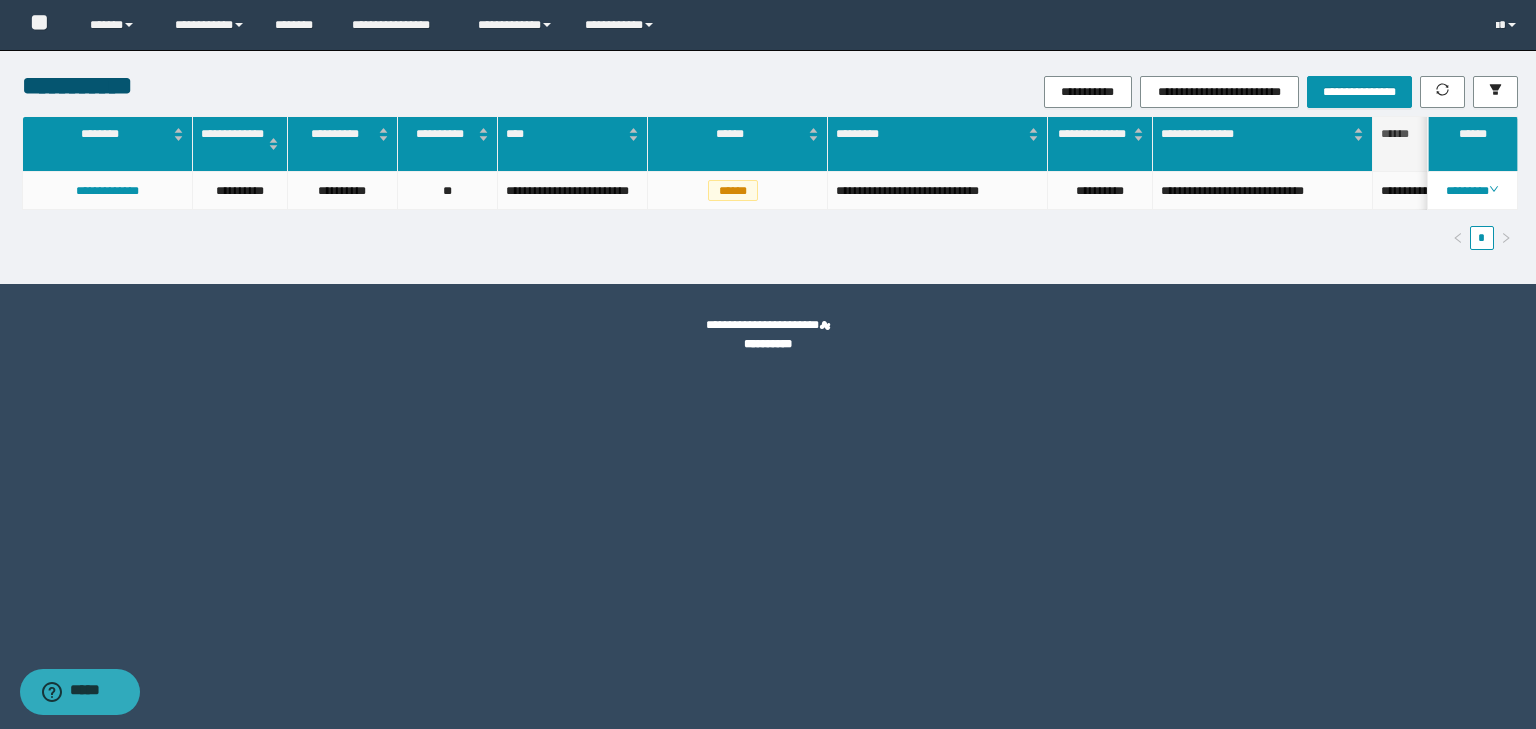 click on "*" at bounding box center (770, 238) 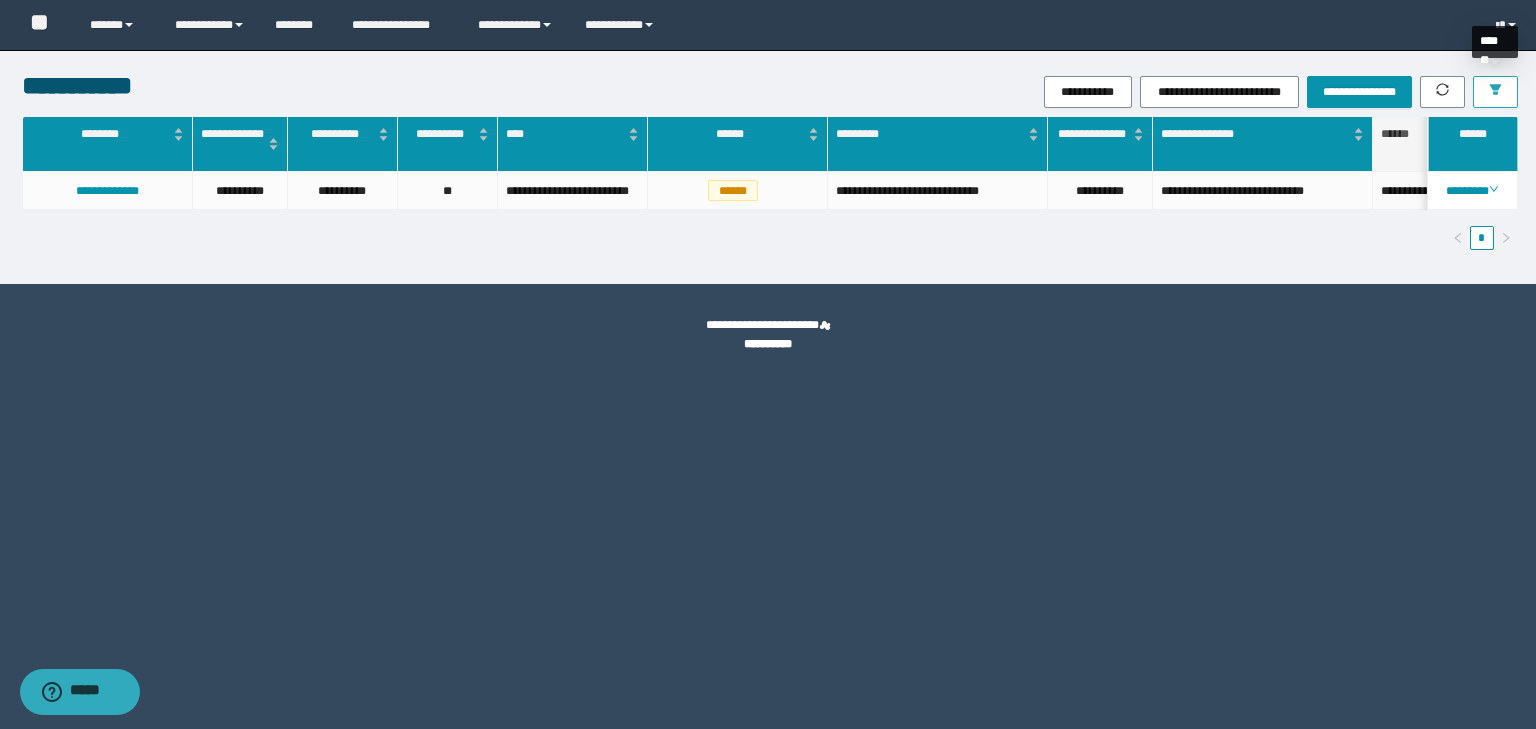 click 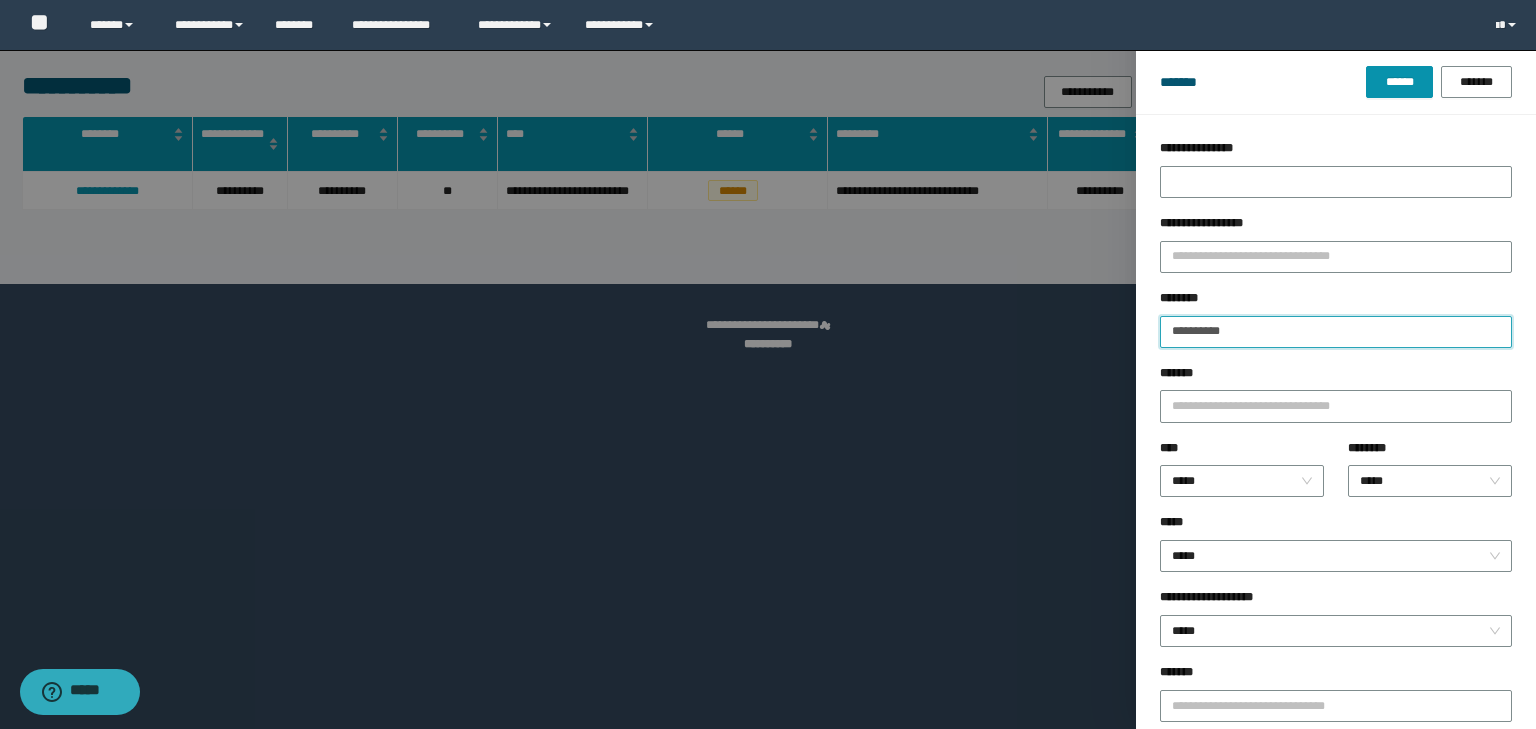 drag, startPoint x: 1274, startPoint y: 324, endPoint x: 1132, endPoint y: 345, distance: 143.54442 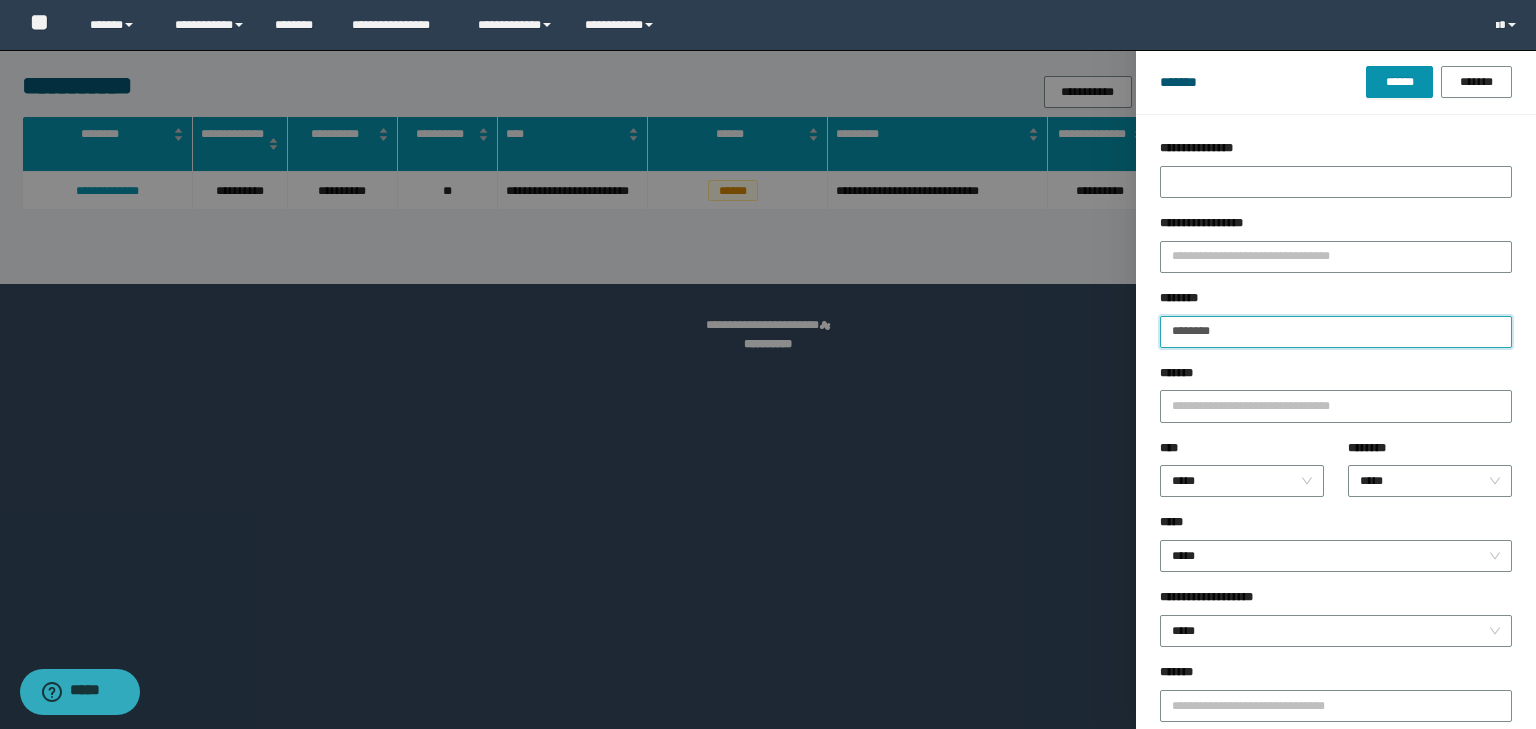 type on "********" 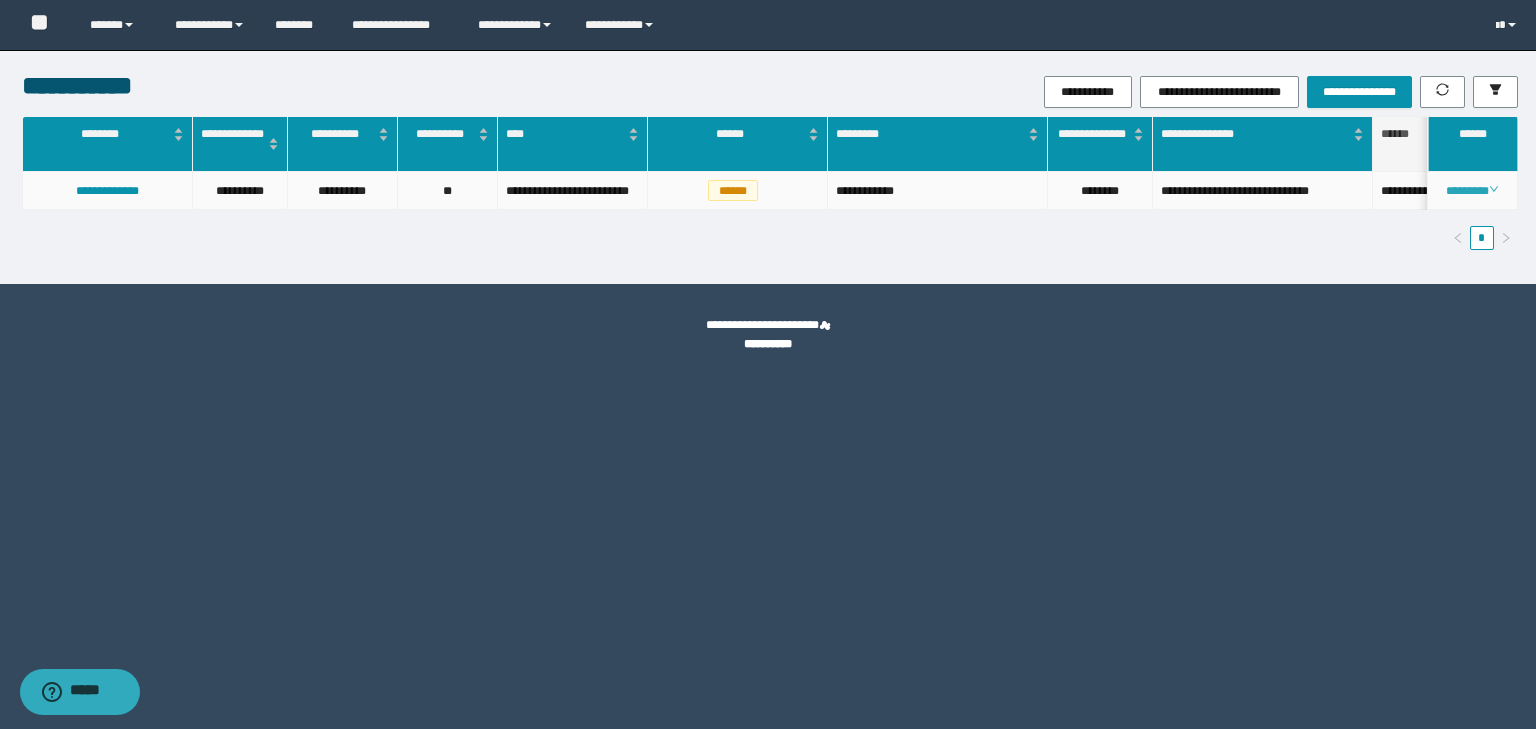 click on "********" at bounding box center [1472, 191] 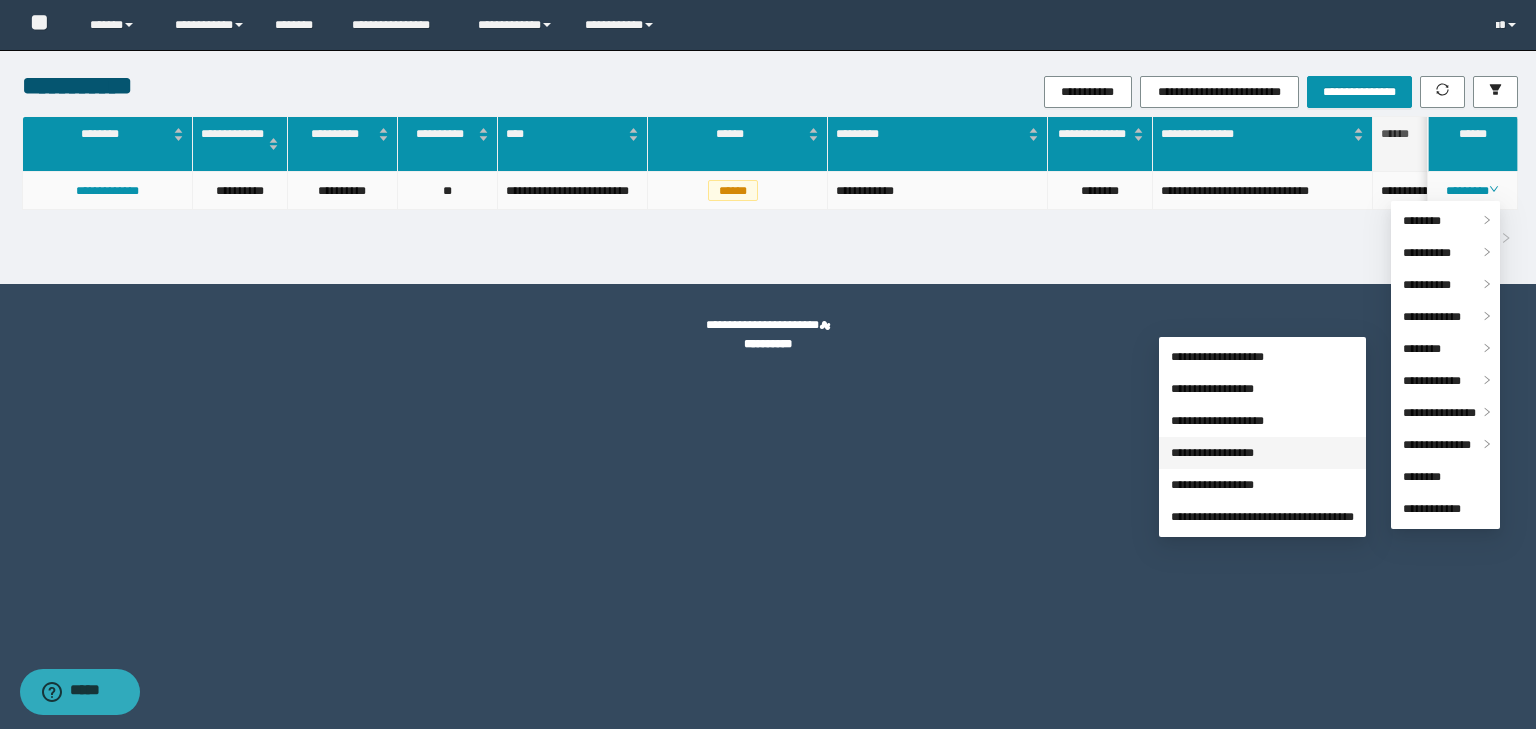 click on "**********" at bounding box center (1212, 453) 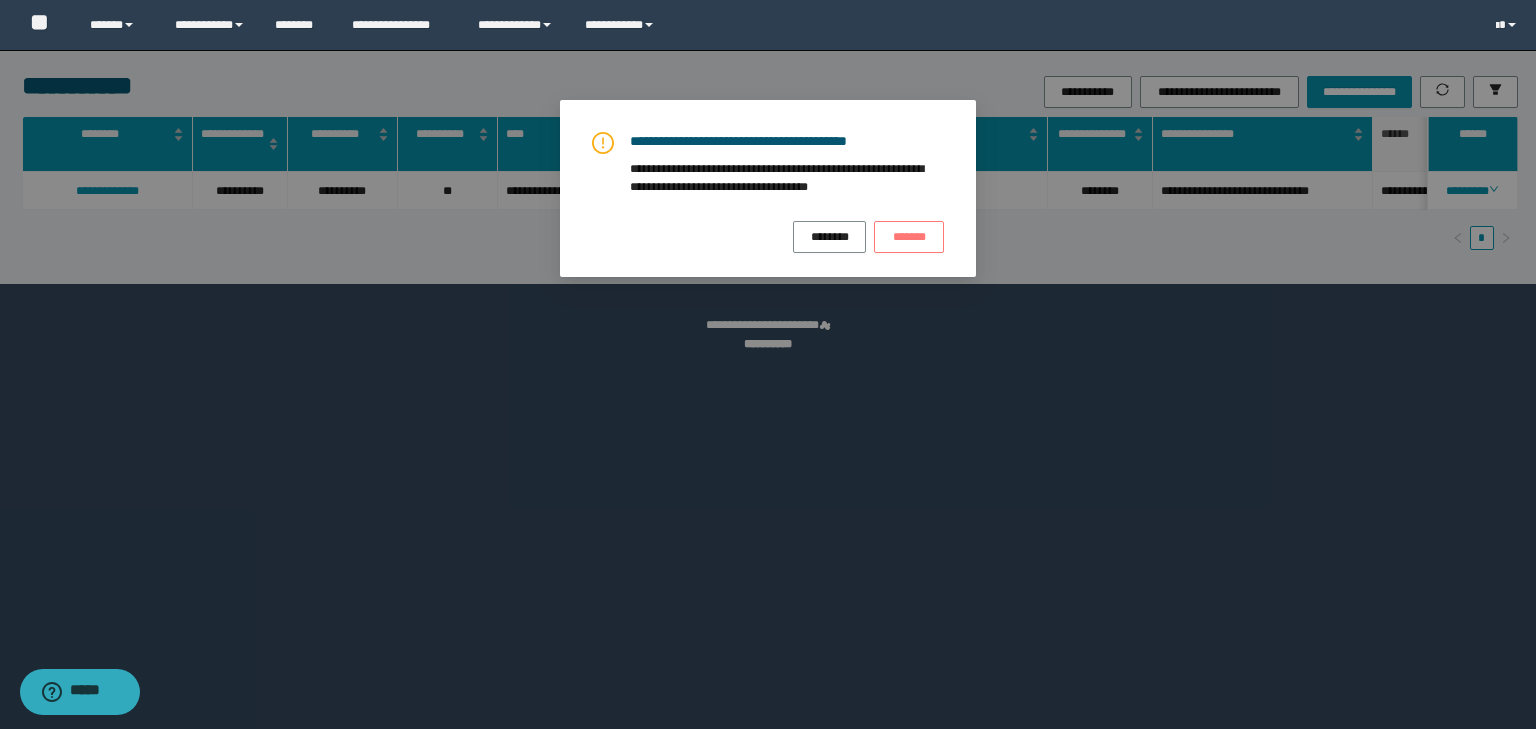 click on "*******" at bounding box center (909, 236) 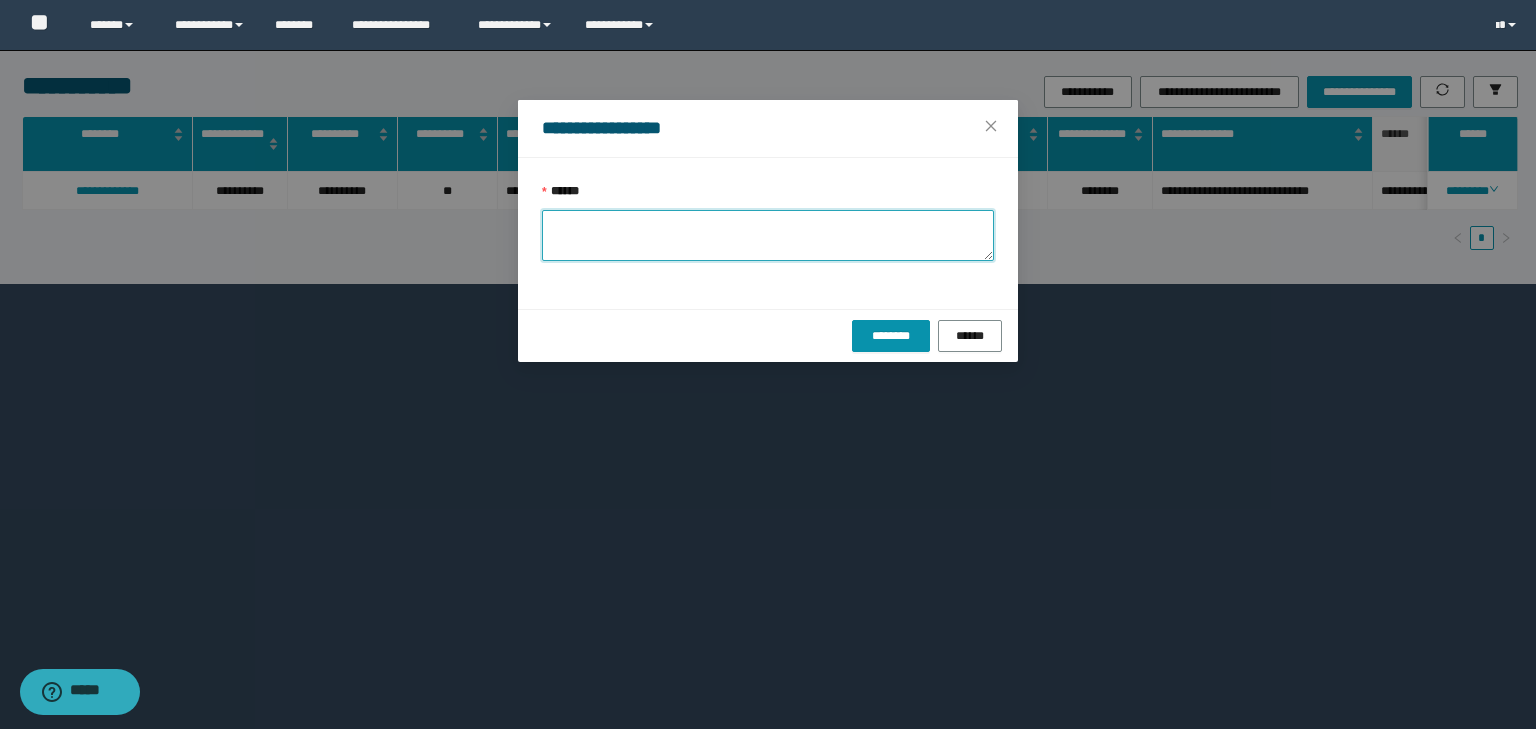 click on "******" at bounding box center [768, 235] 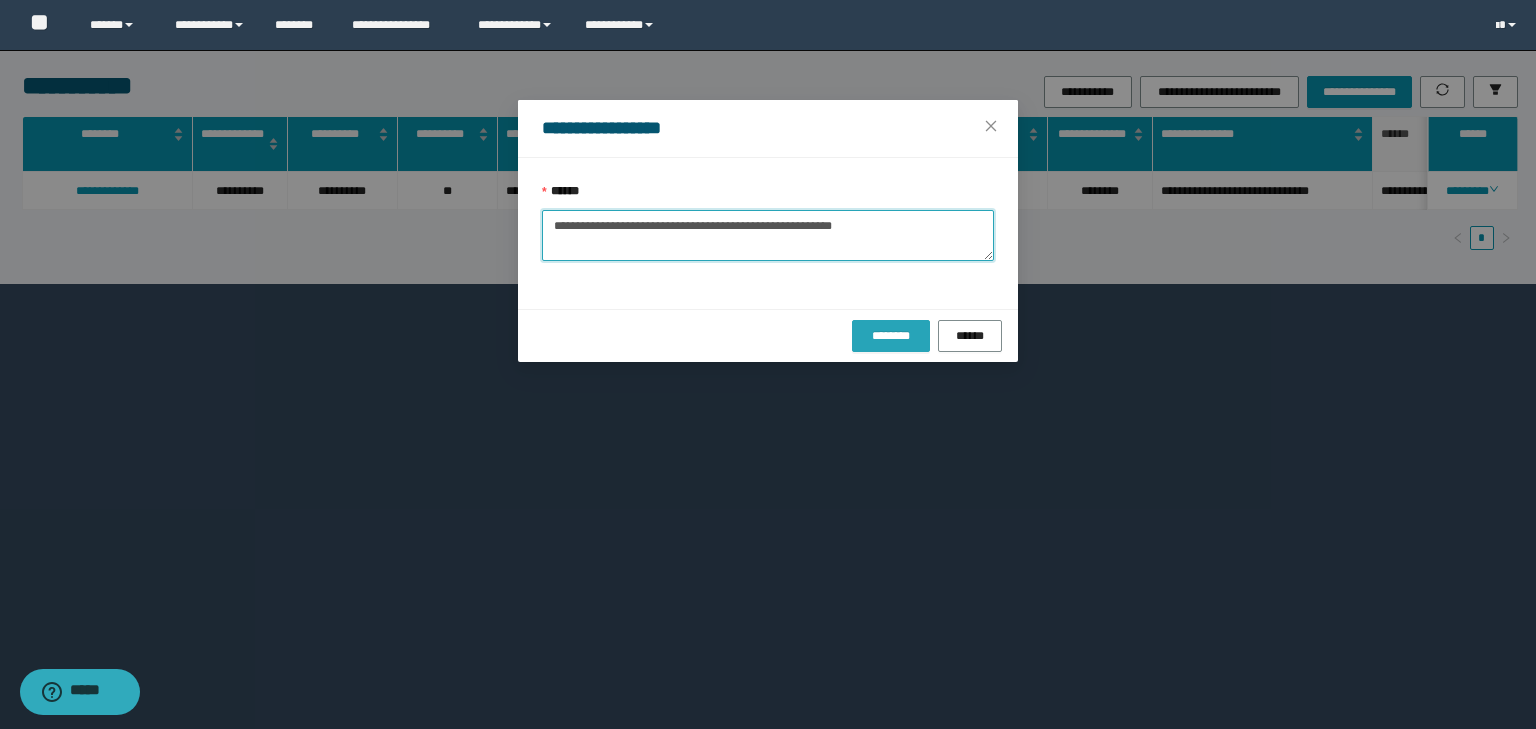 type on "**********" 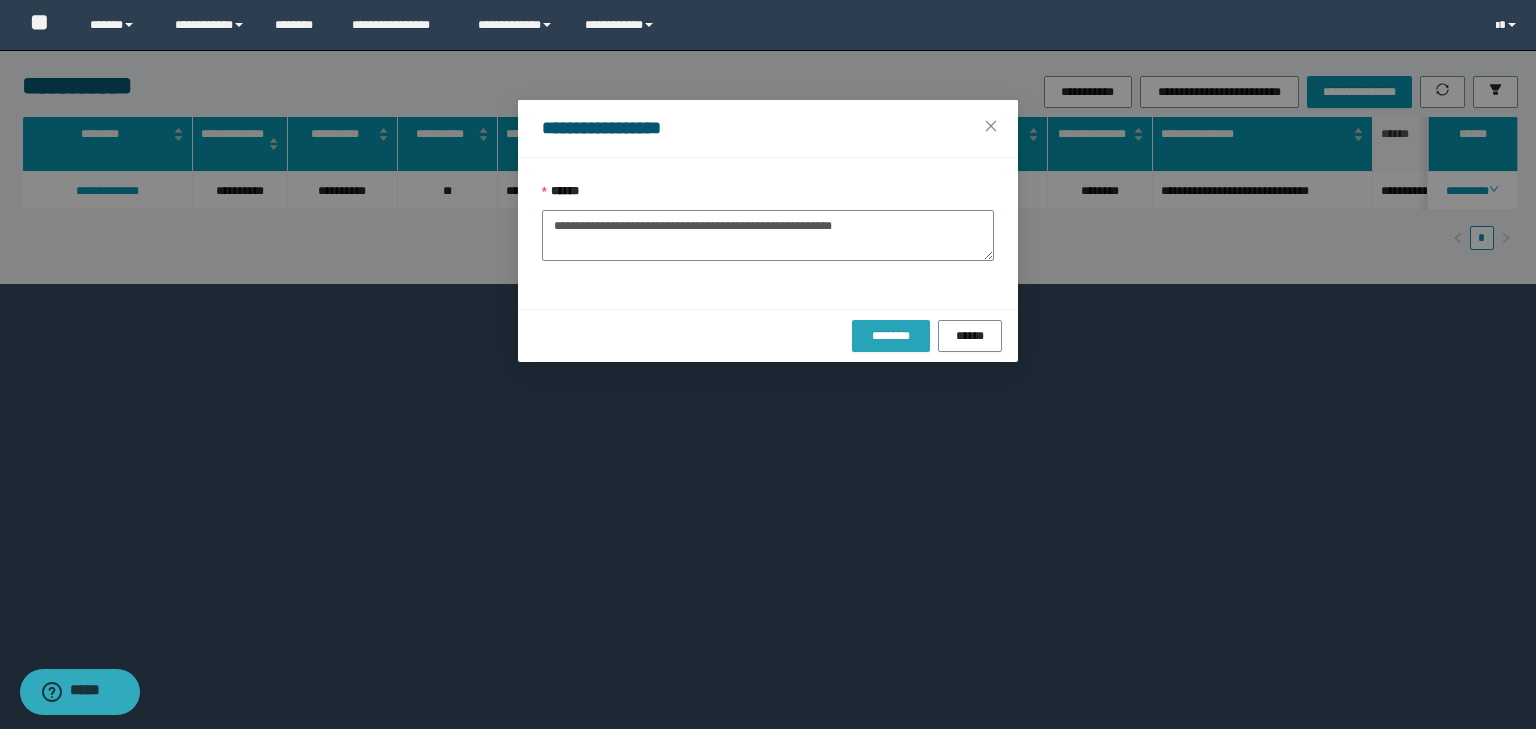 click on "********" at bounding box center (890, 336) 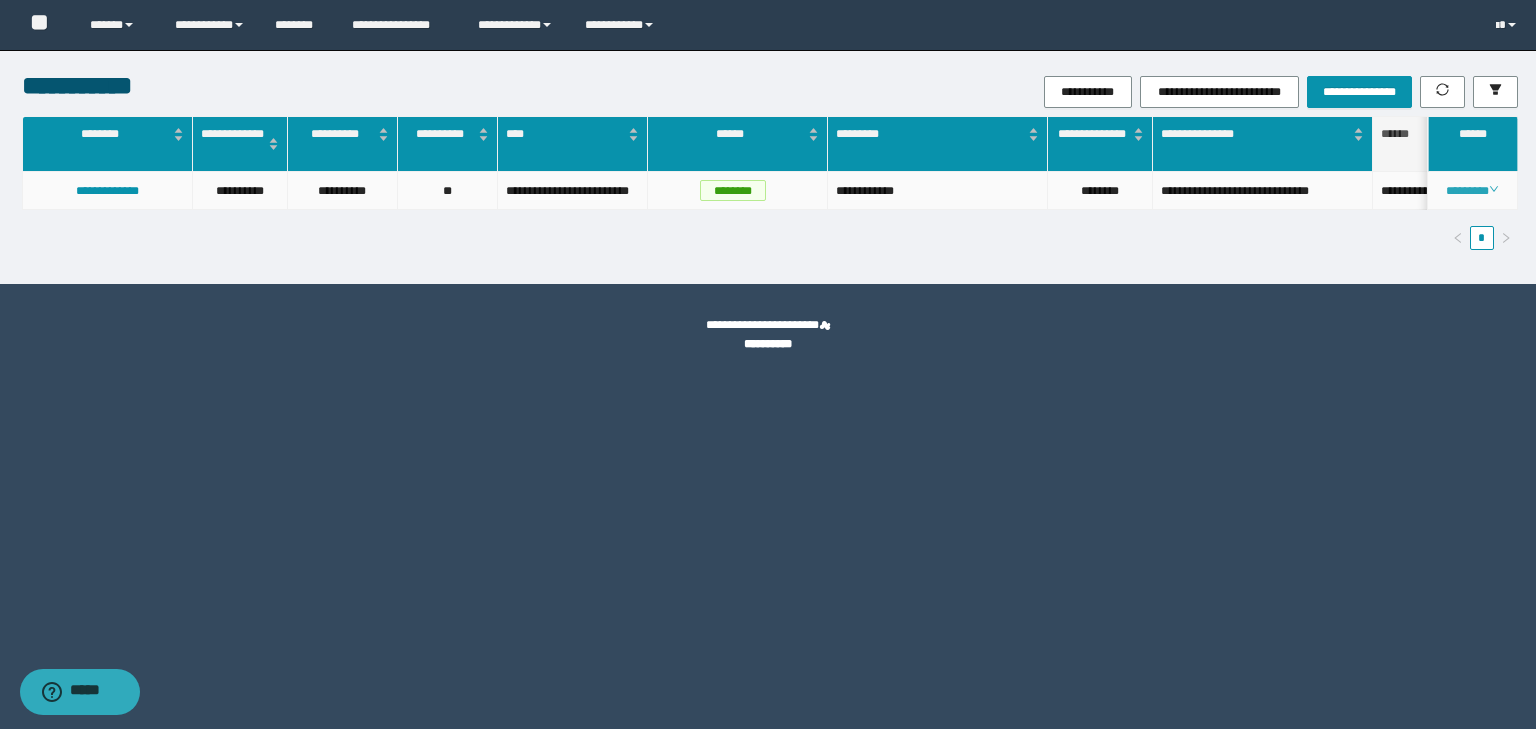 click on "********" at bounding box center (1472, 191) 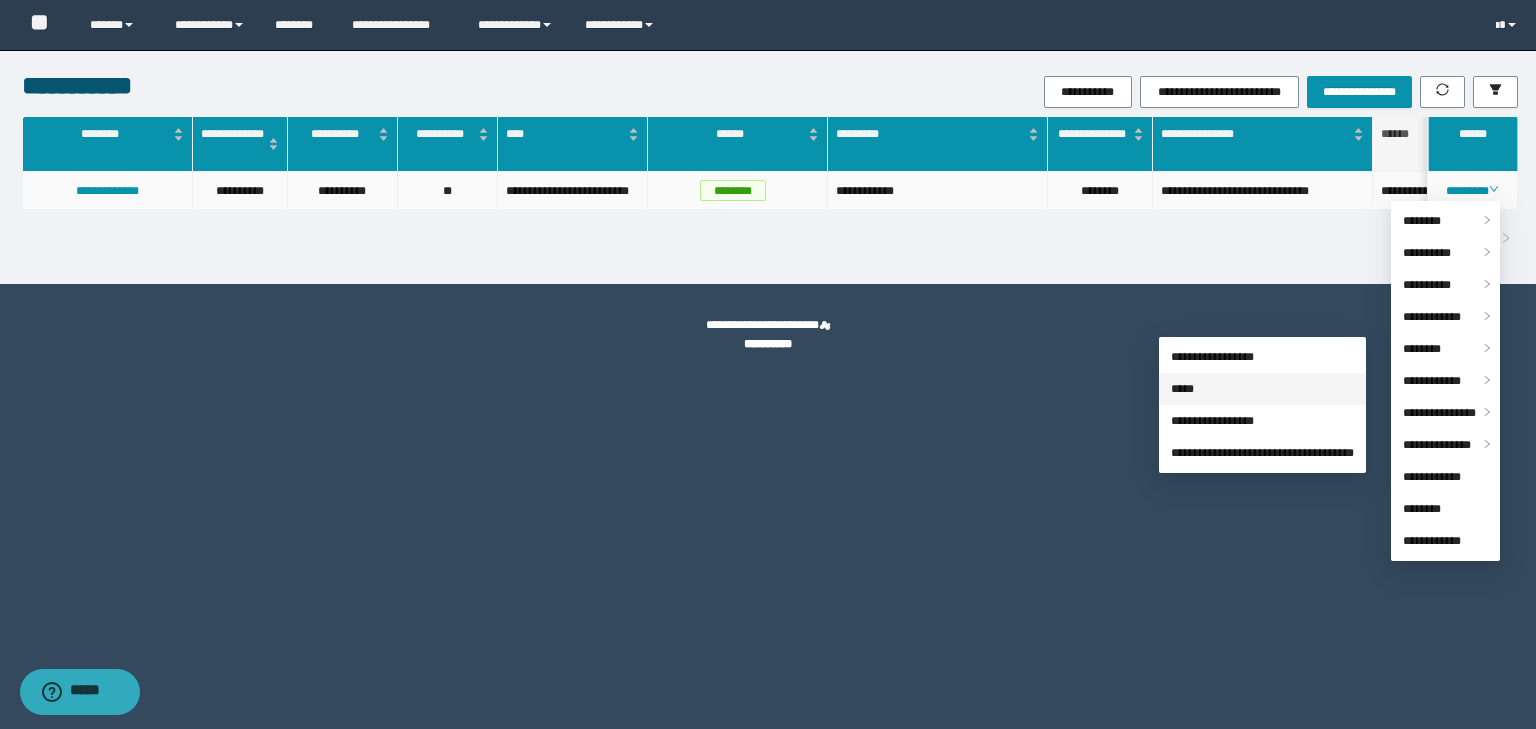 click on "*****" at bounding box center [1182, 389] 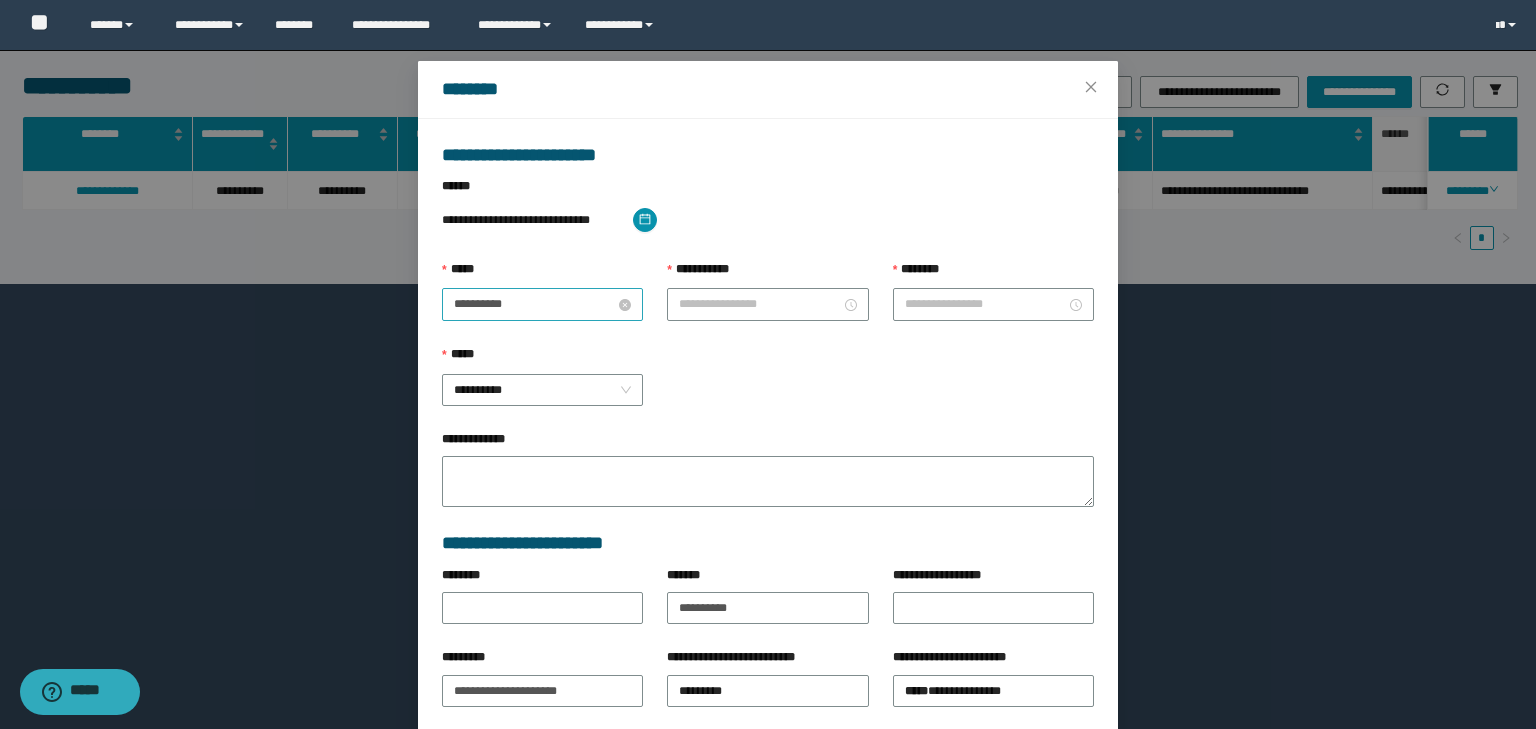click on "**********" at bounding box center [534, 304] 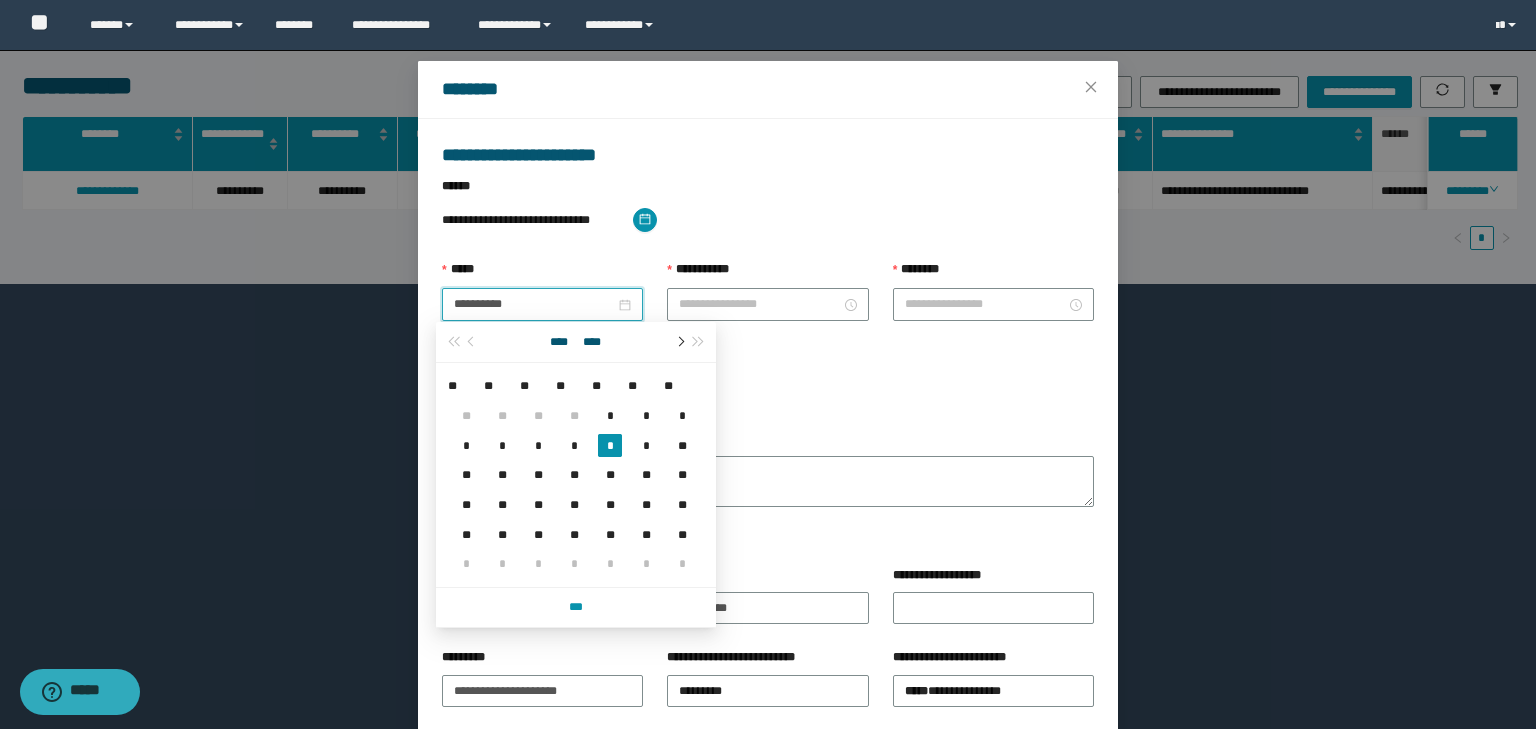 click at bounding box center [679, 342] 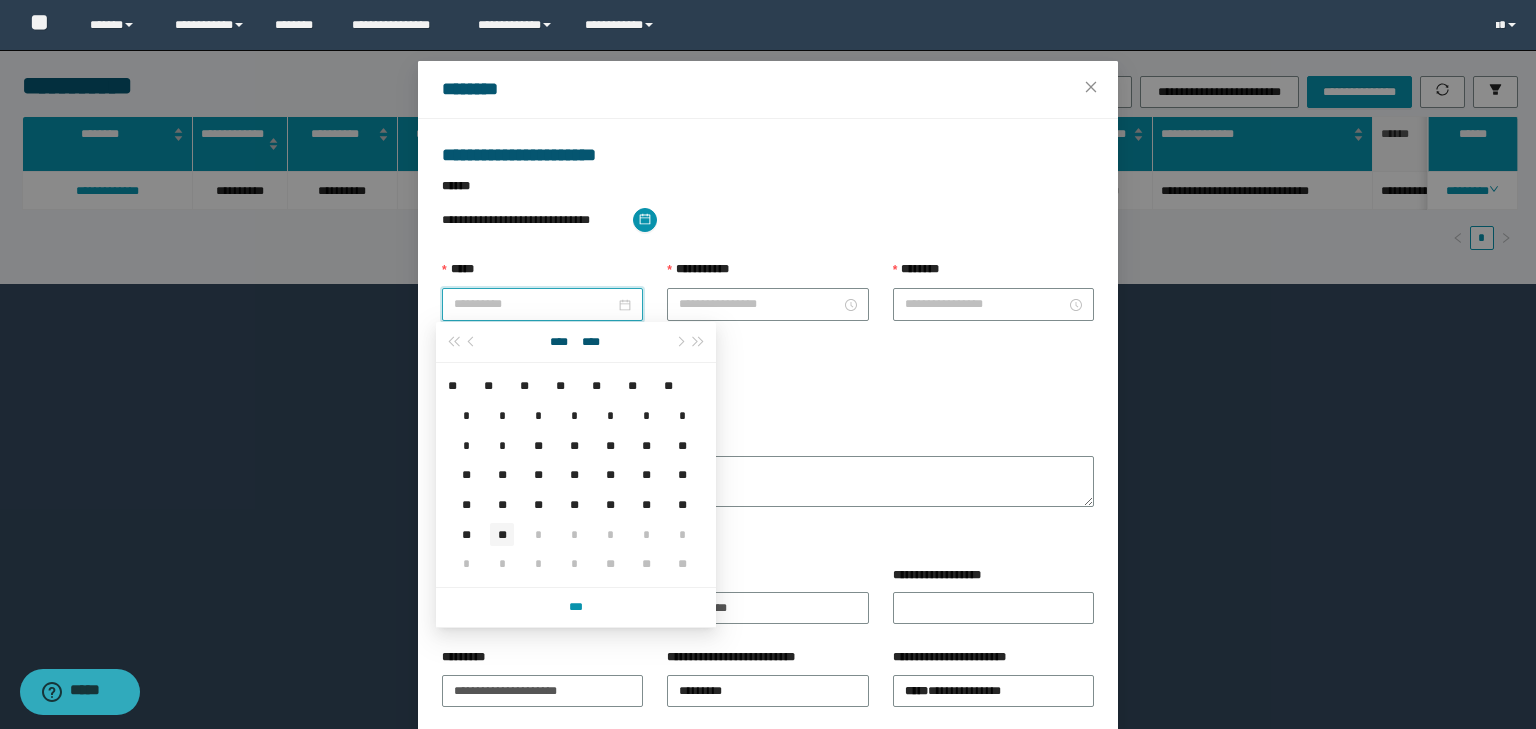 type on "**********" 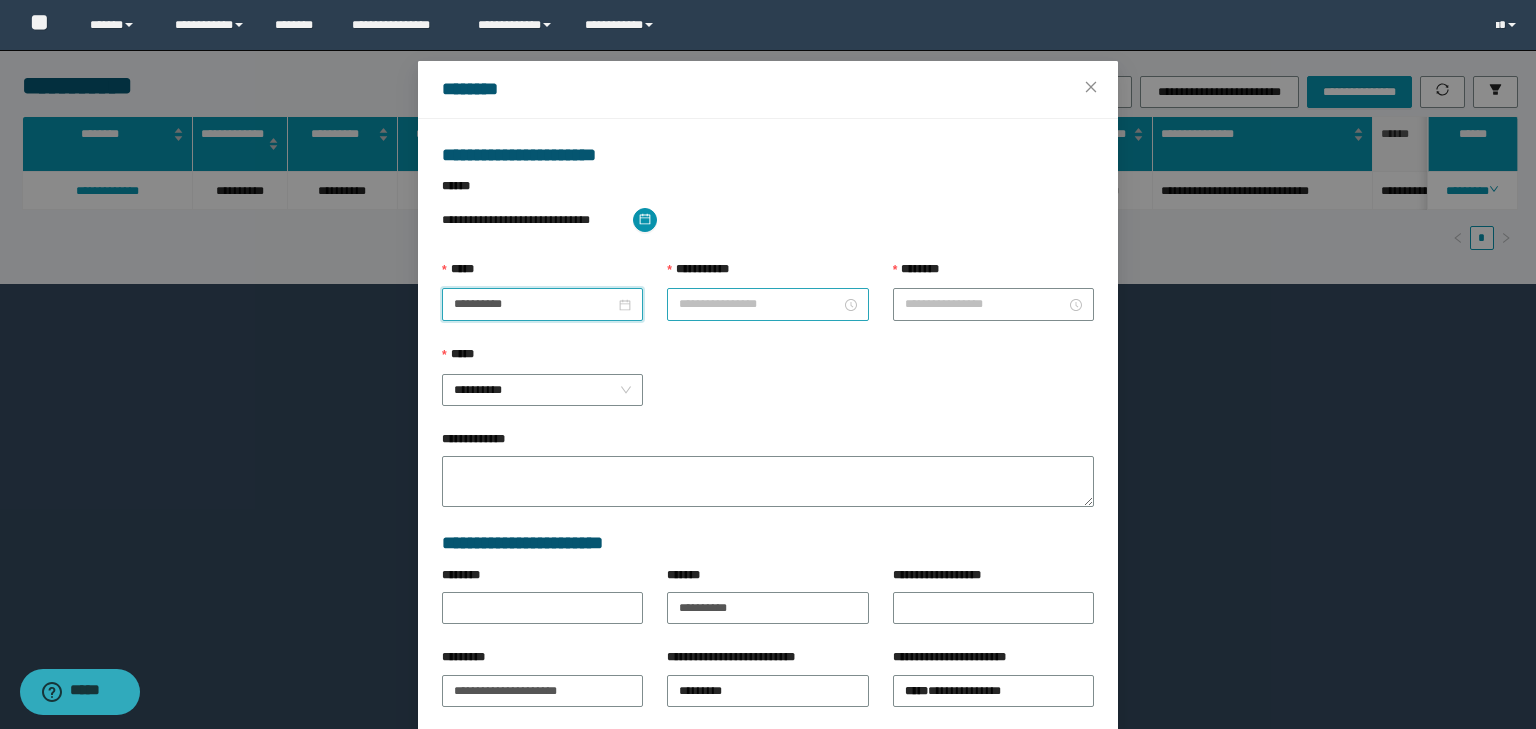 click on "**********" at bounding box center (759, 304) 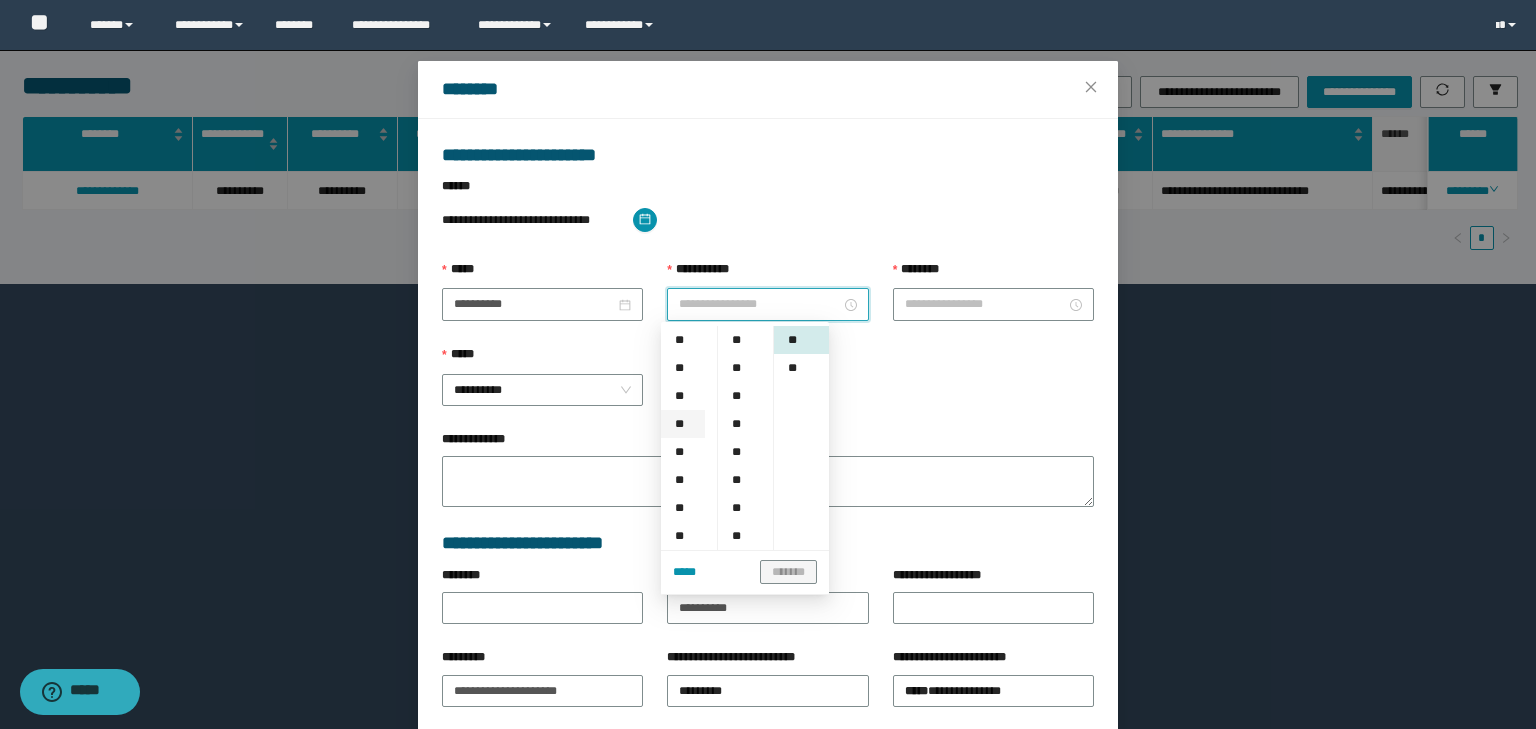 click on "**" at bounding box center (683, 424) 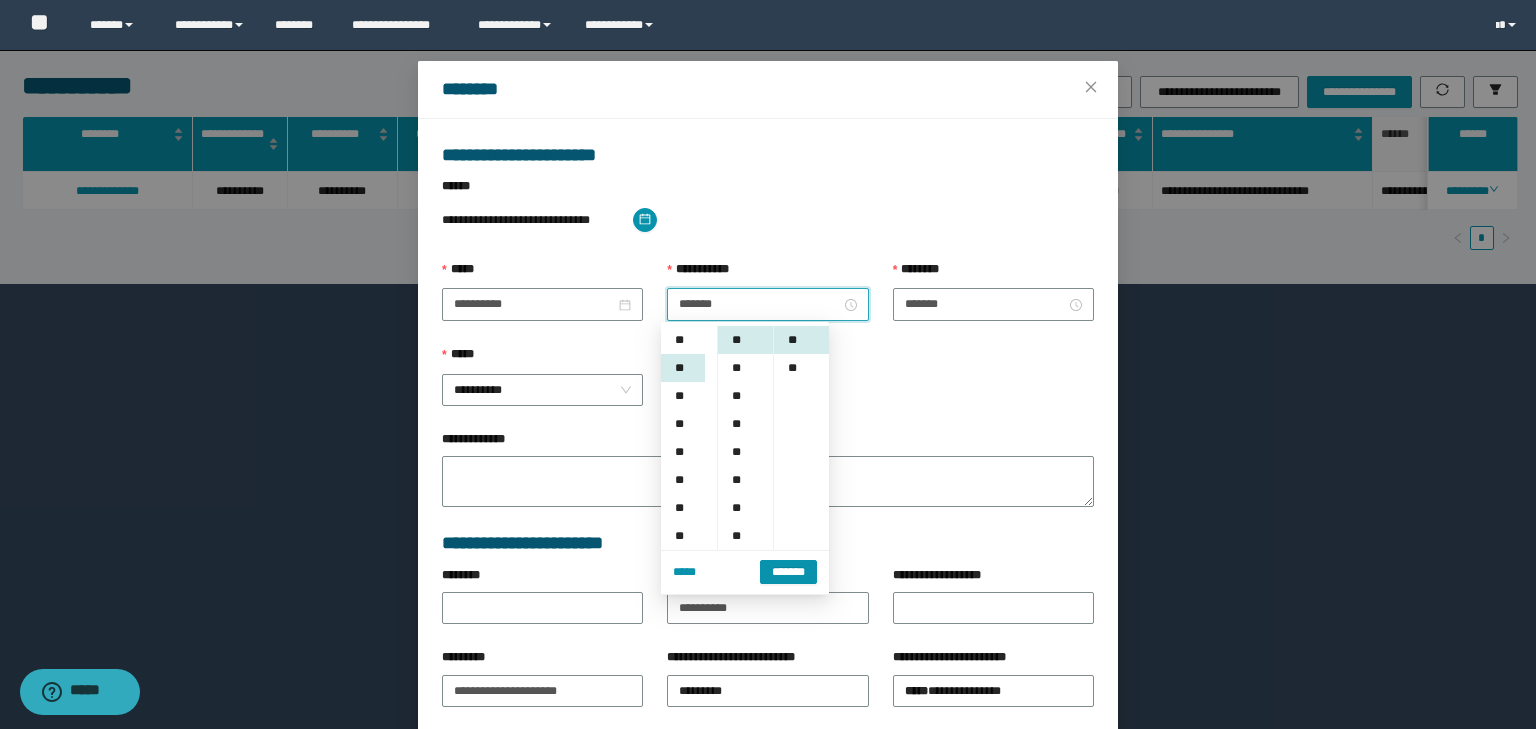 scroll, scrollTop: 84, scrollLeft: 0, axis: vertical 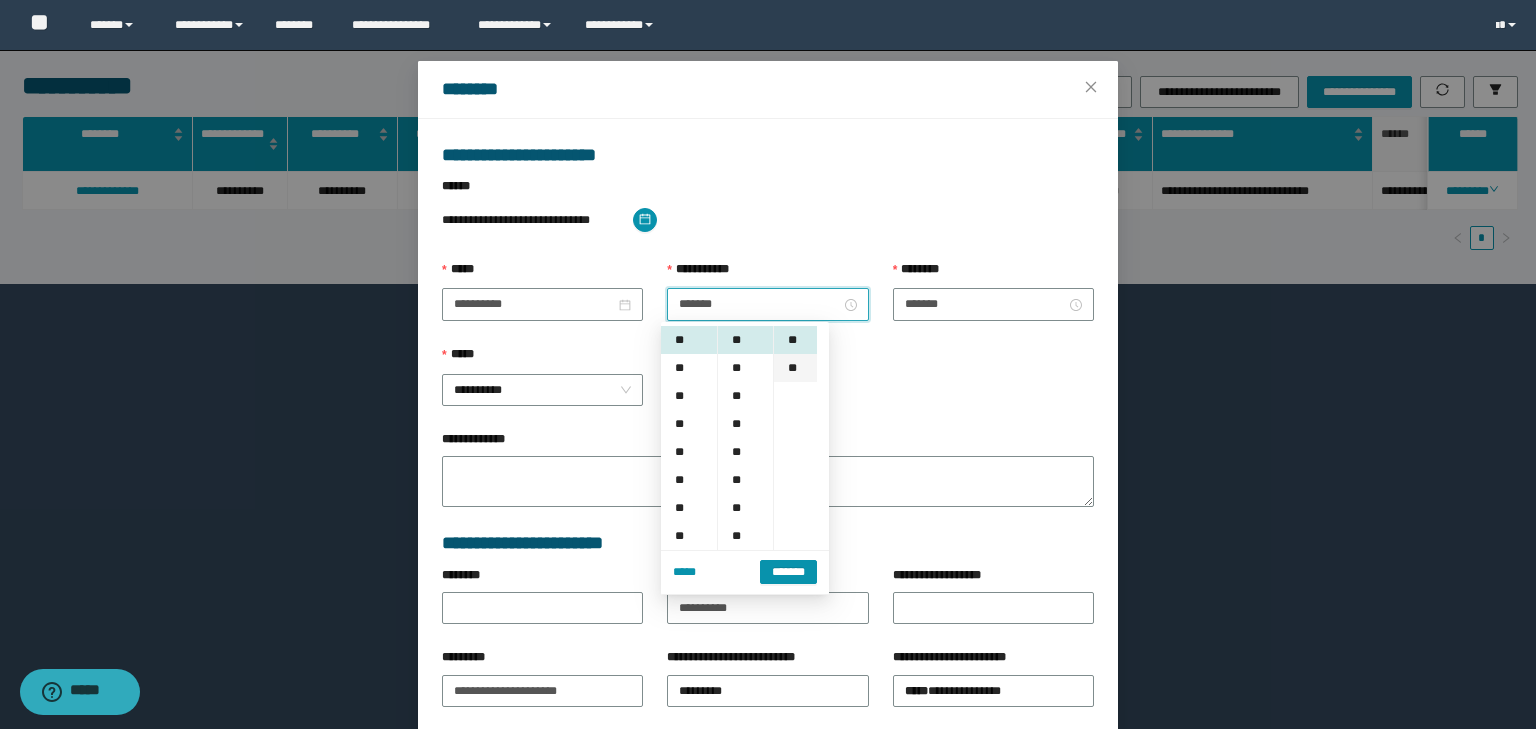 click on "**" at bounding box center [795, 368] 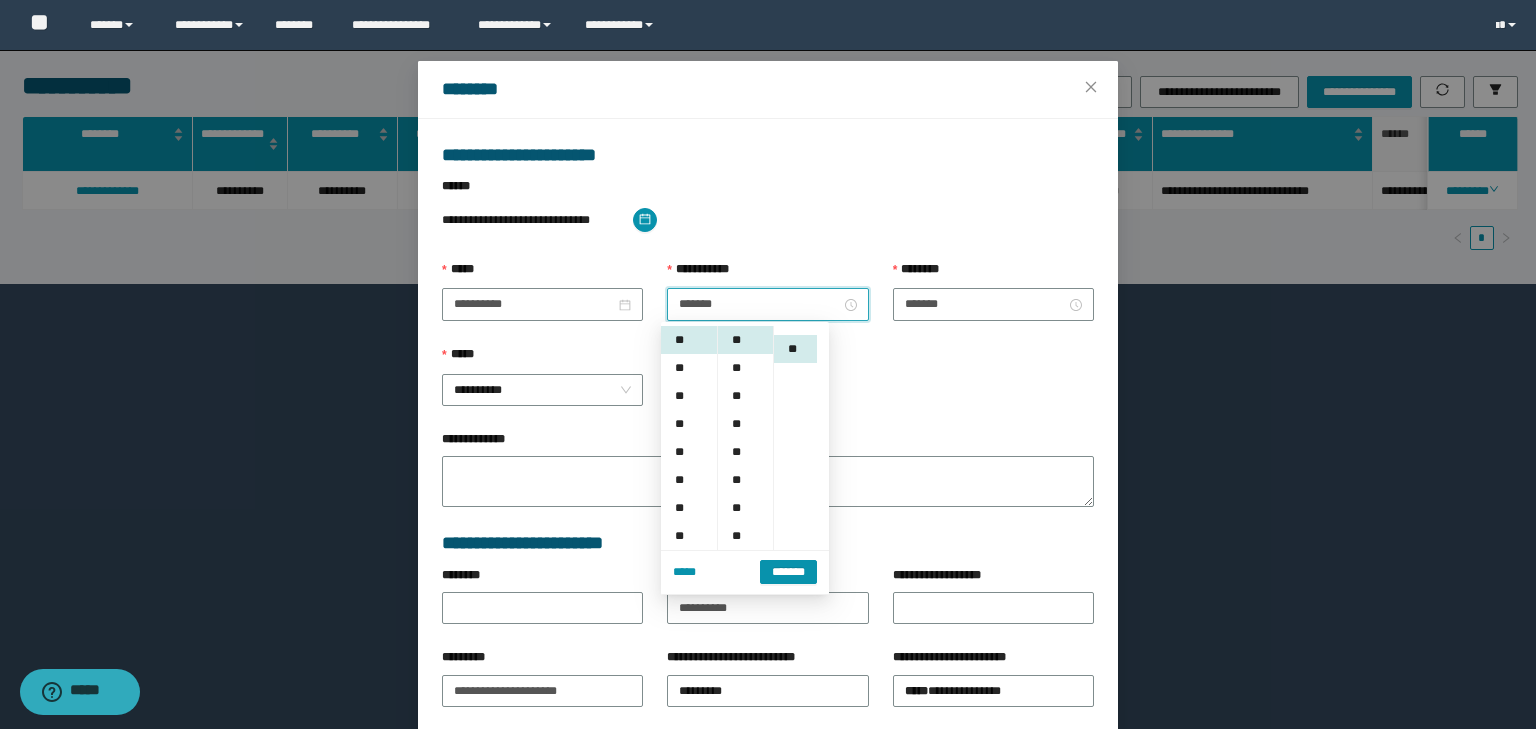 scroll, scrollTop: 28, scrollLeft: 0, axis: vertical 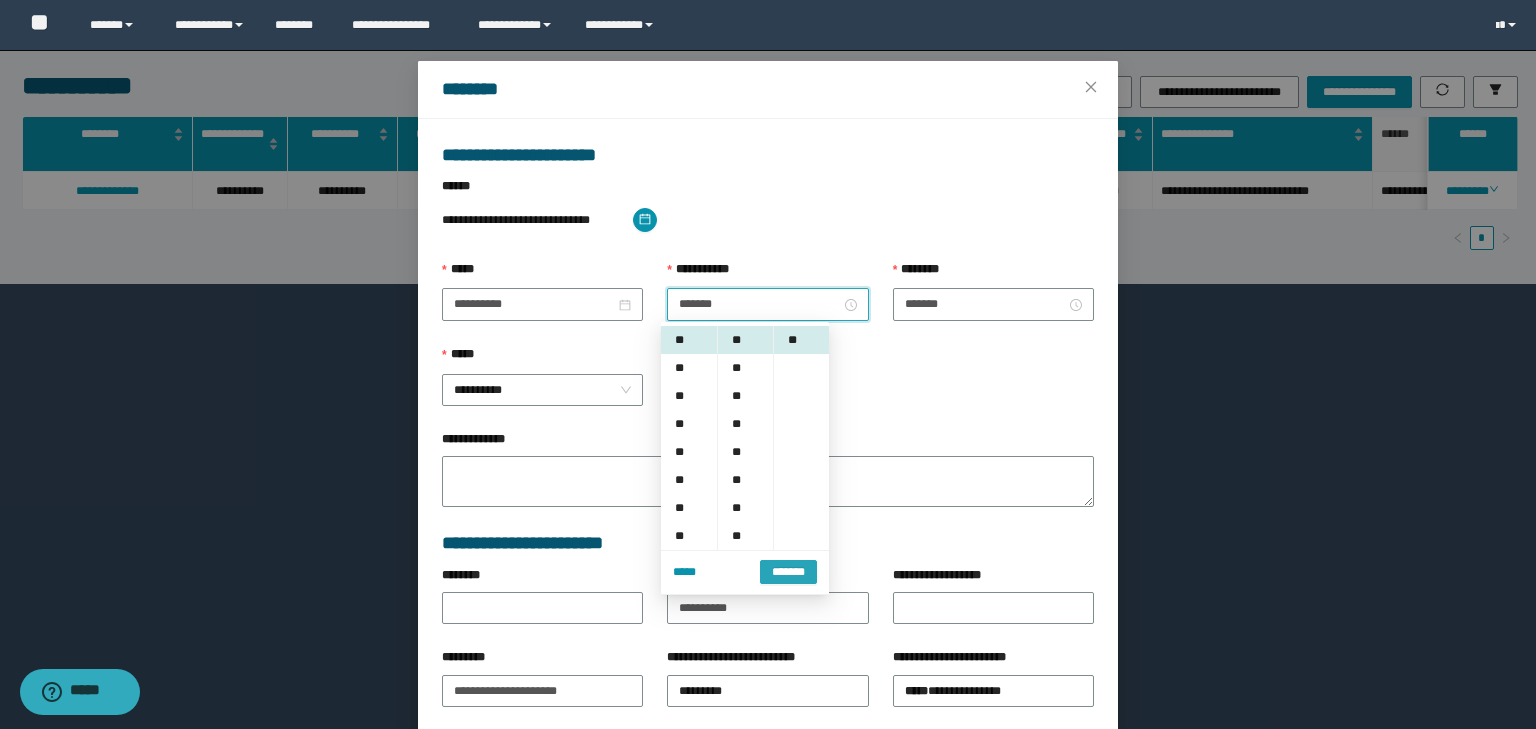 click on "*******" at bounding box center [788, 572] 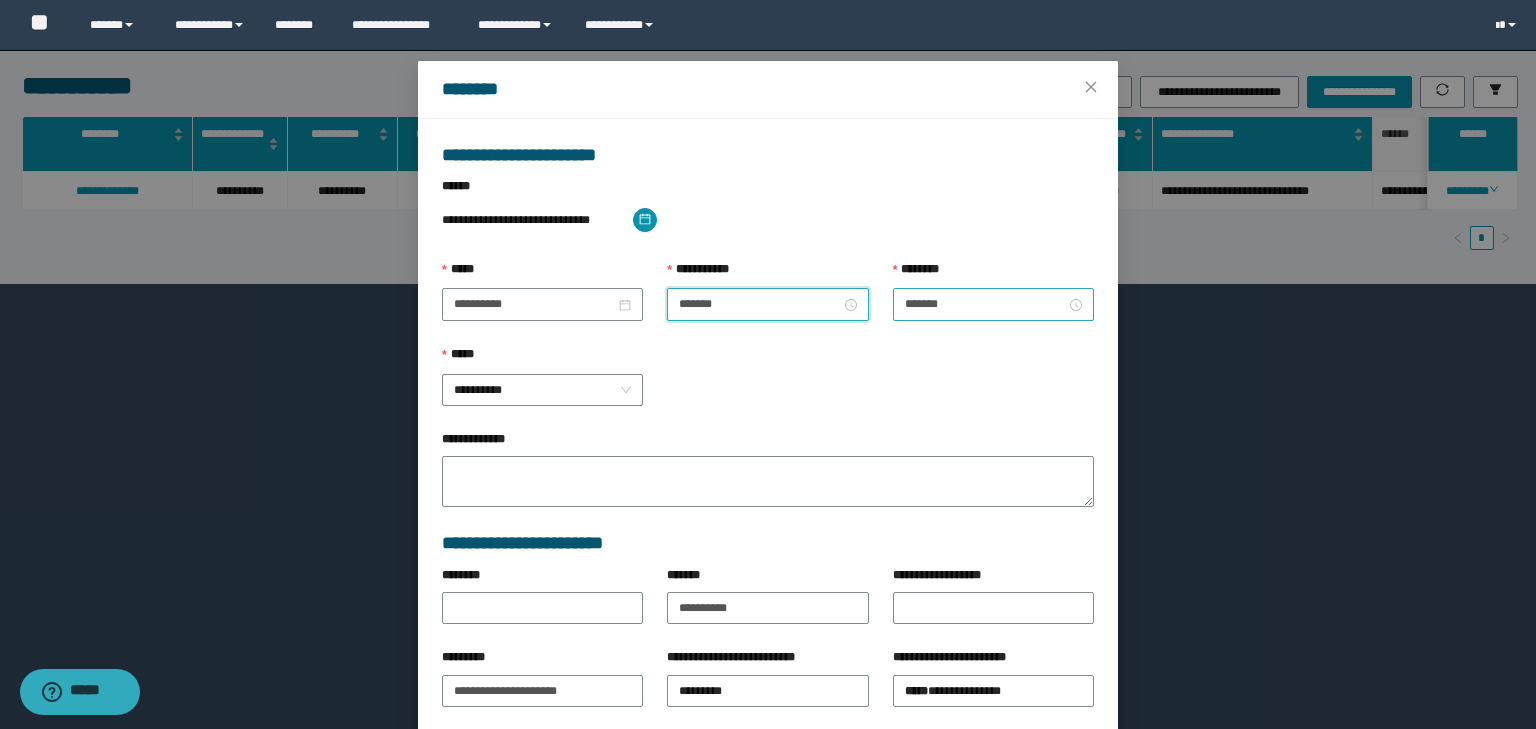 click on "*******" at bounding box center [993, 304] 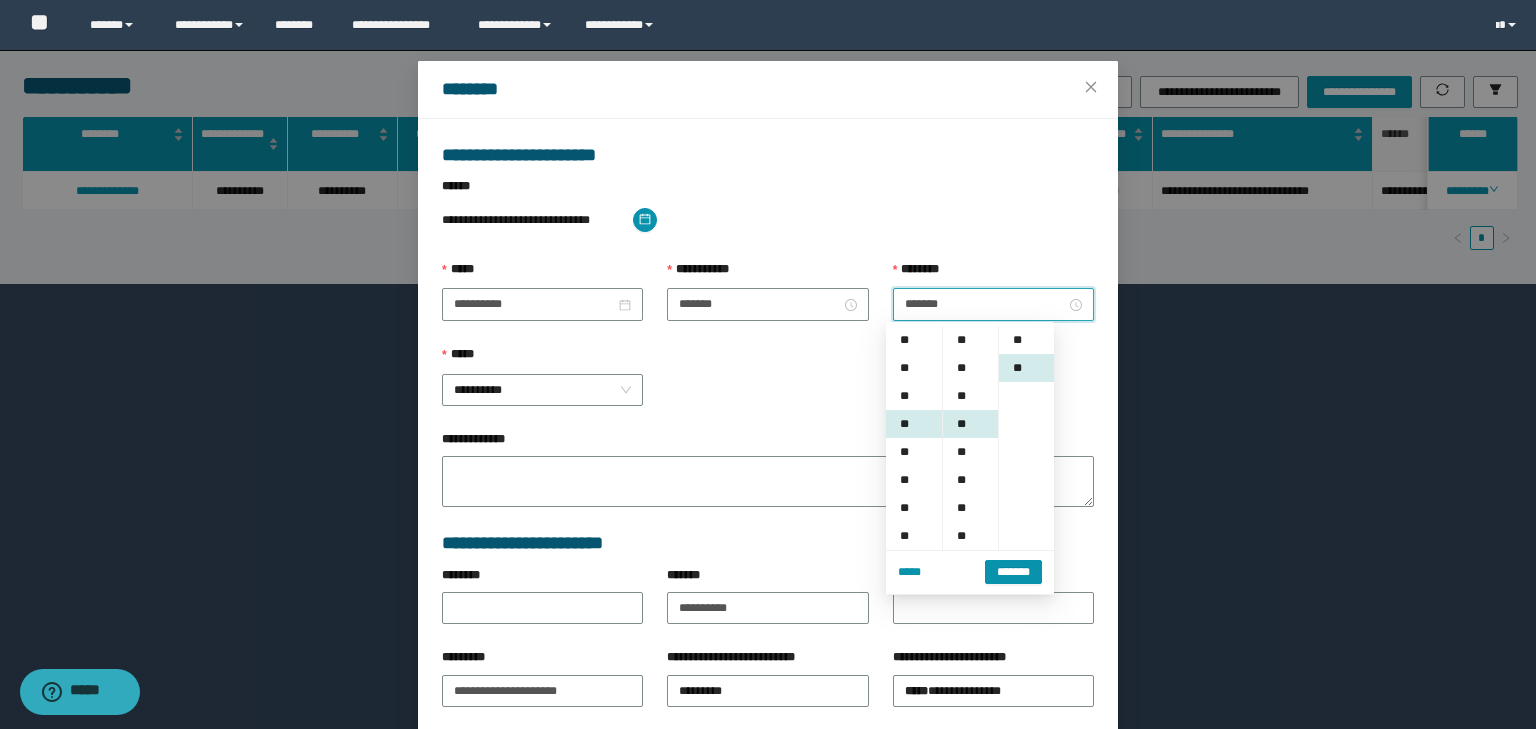 scroll, scrollTop: 84, scrollLeft: 0, axis: vertical 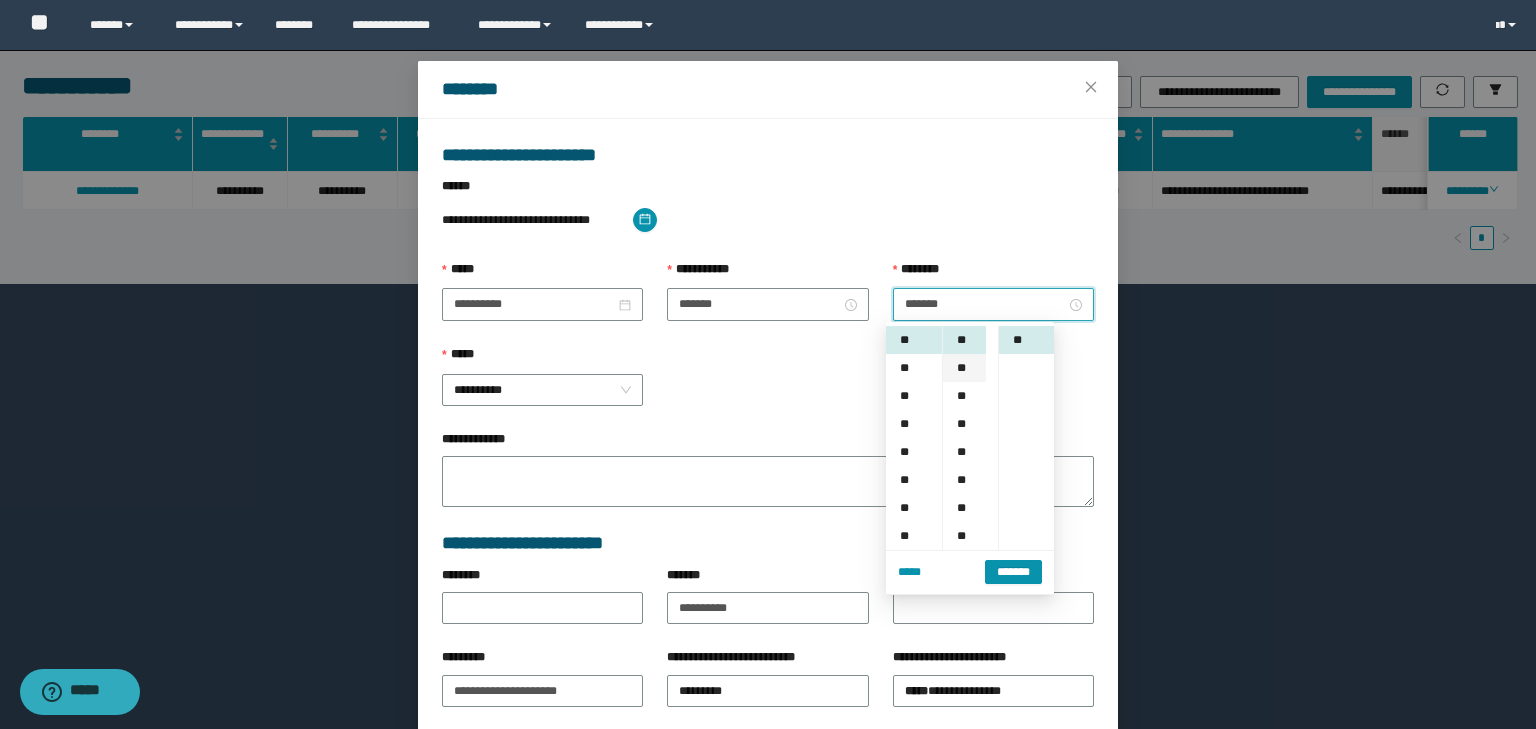click on "**" at bounding box center [964, 368] 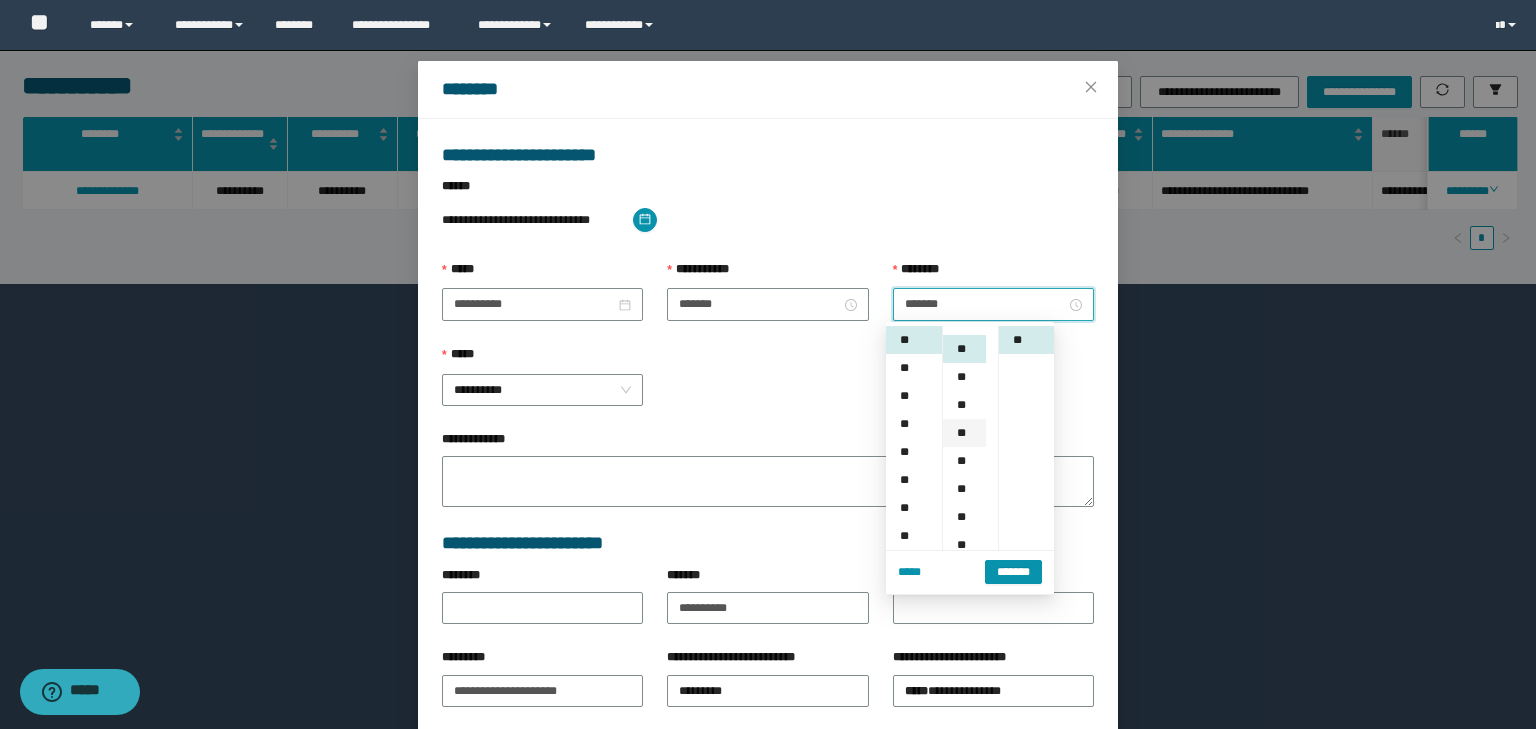 scroll, scrollTop: 112, scrollLeft: 0, axis: vertical 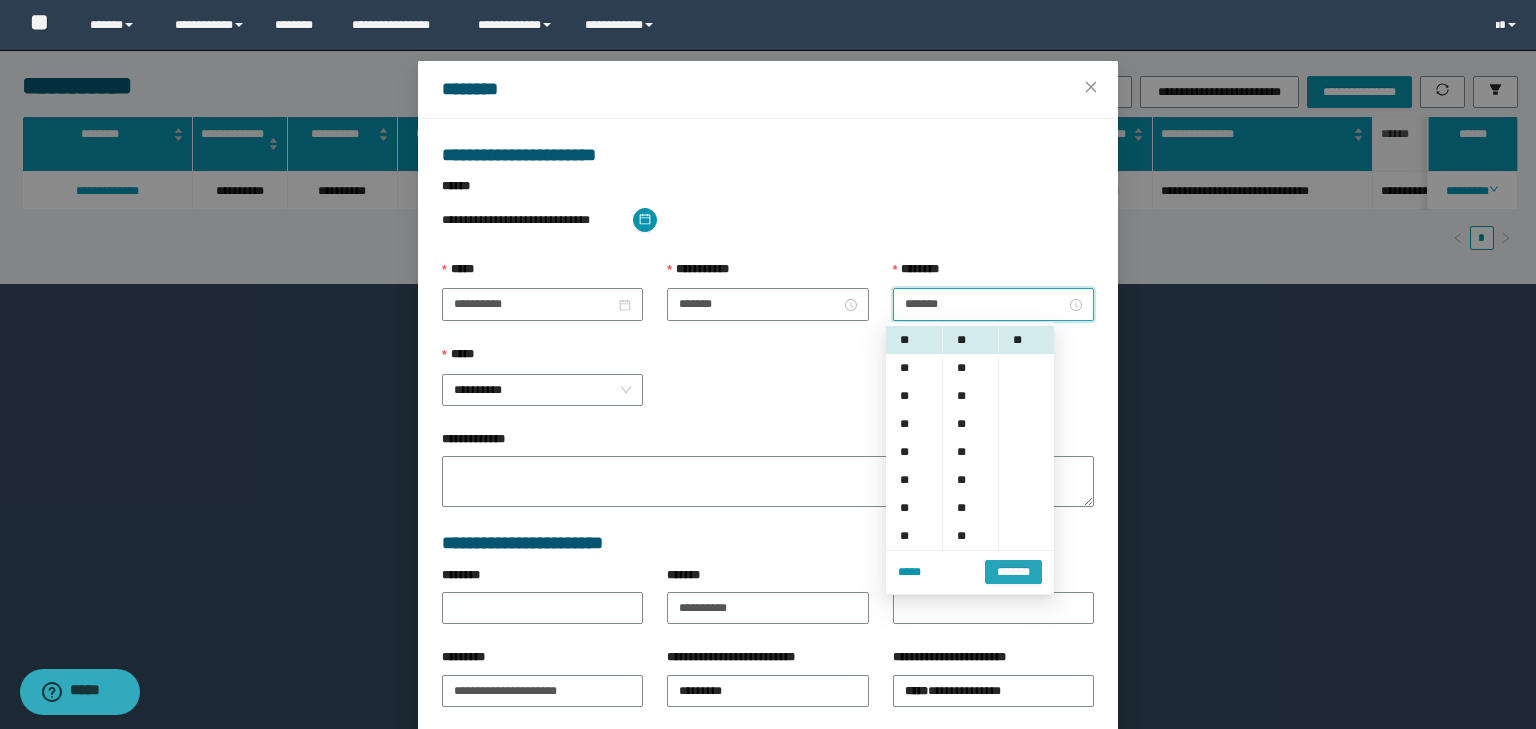 click on "*******" at bounding box center [1013, 572] 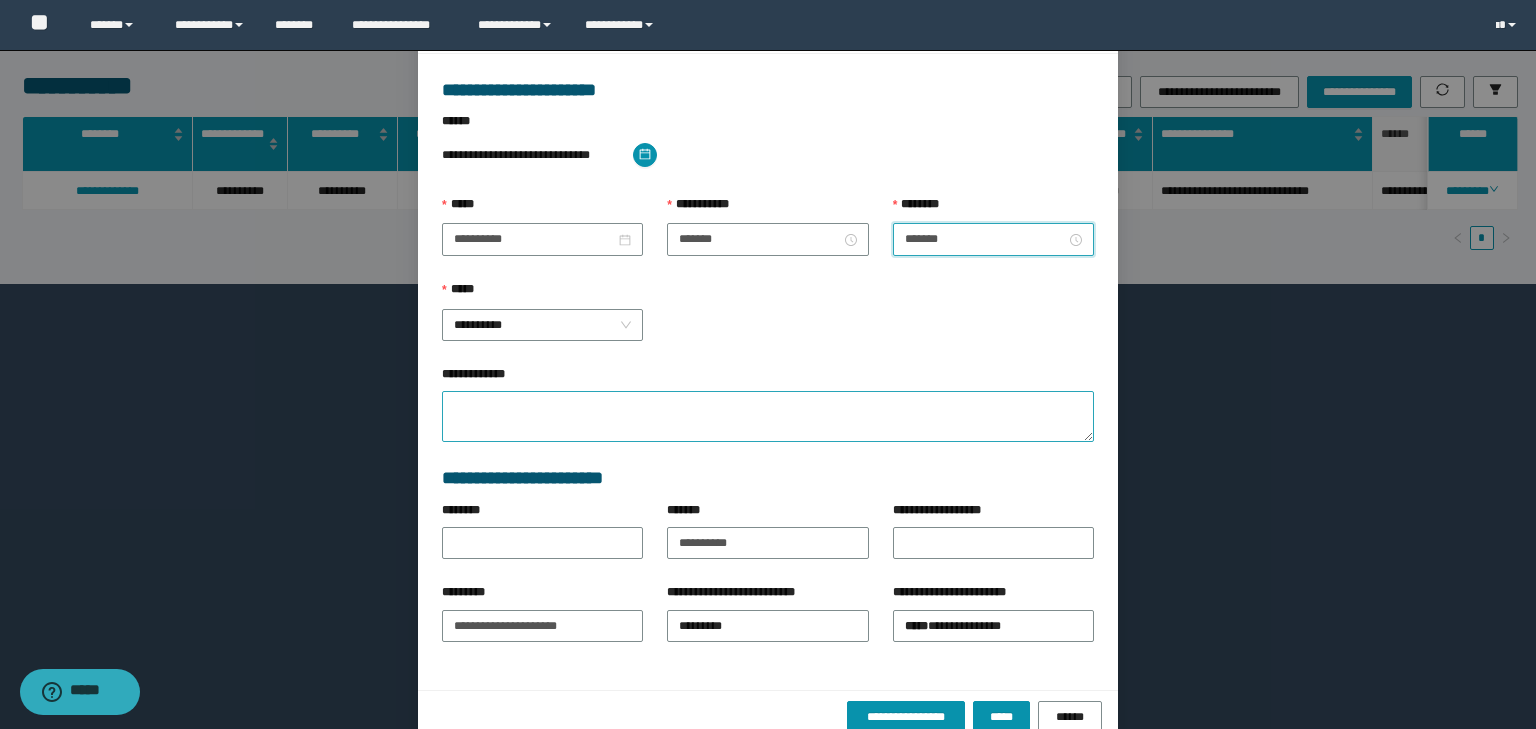 scroll, scrollTop: 139, scrollLeft: 0, axis: vertical 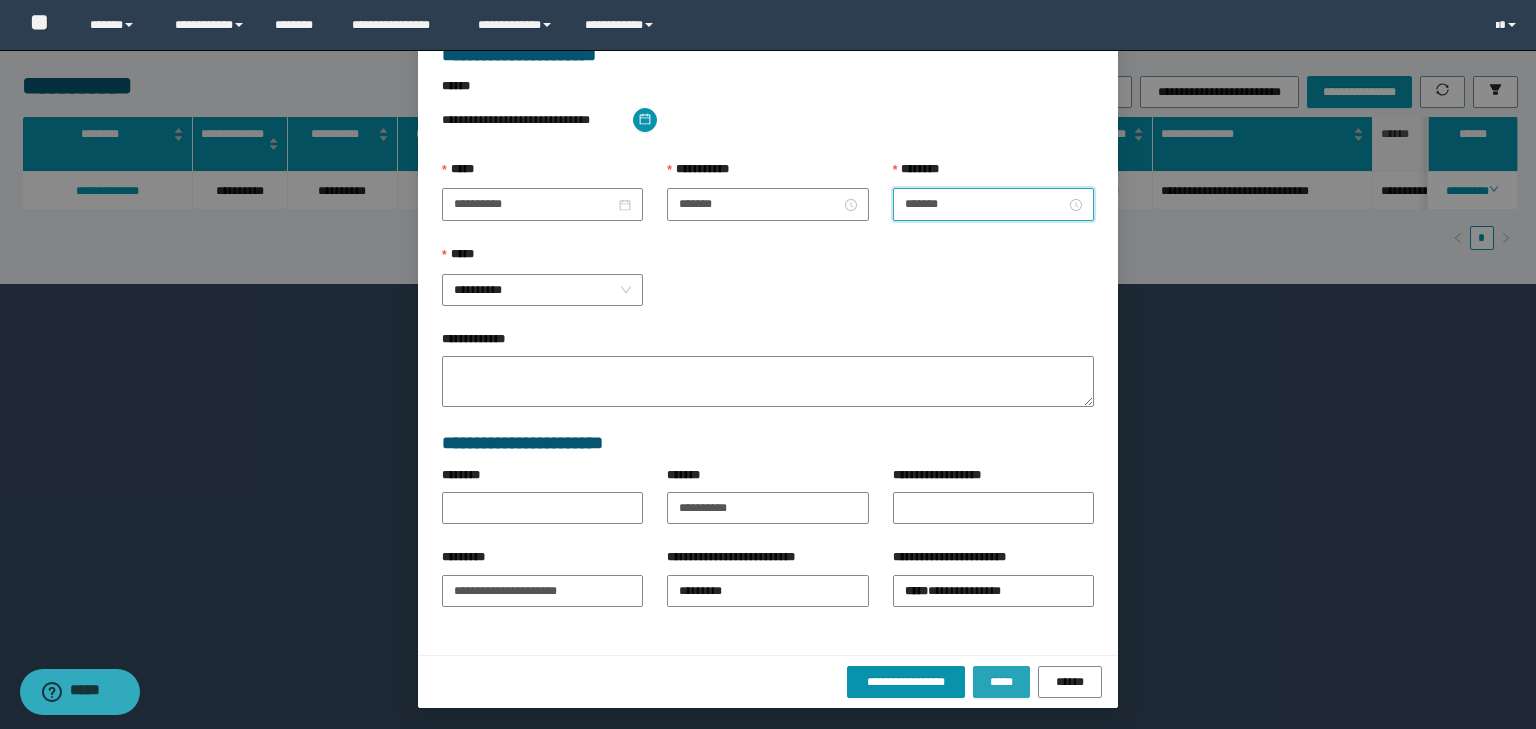 click on "*****" at bounding box center (1001, 682) 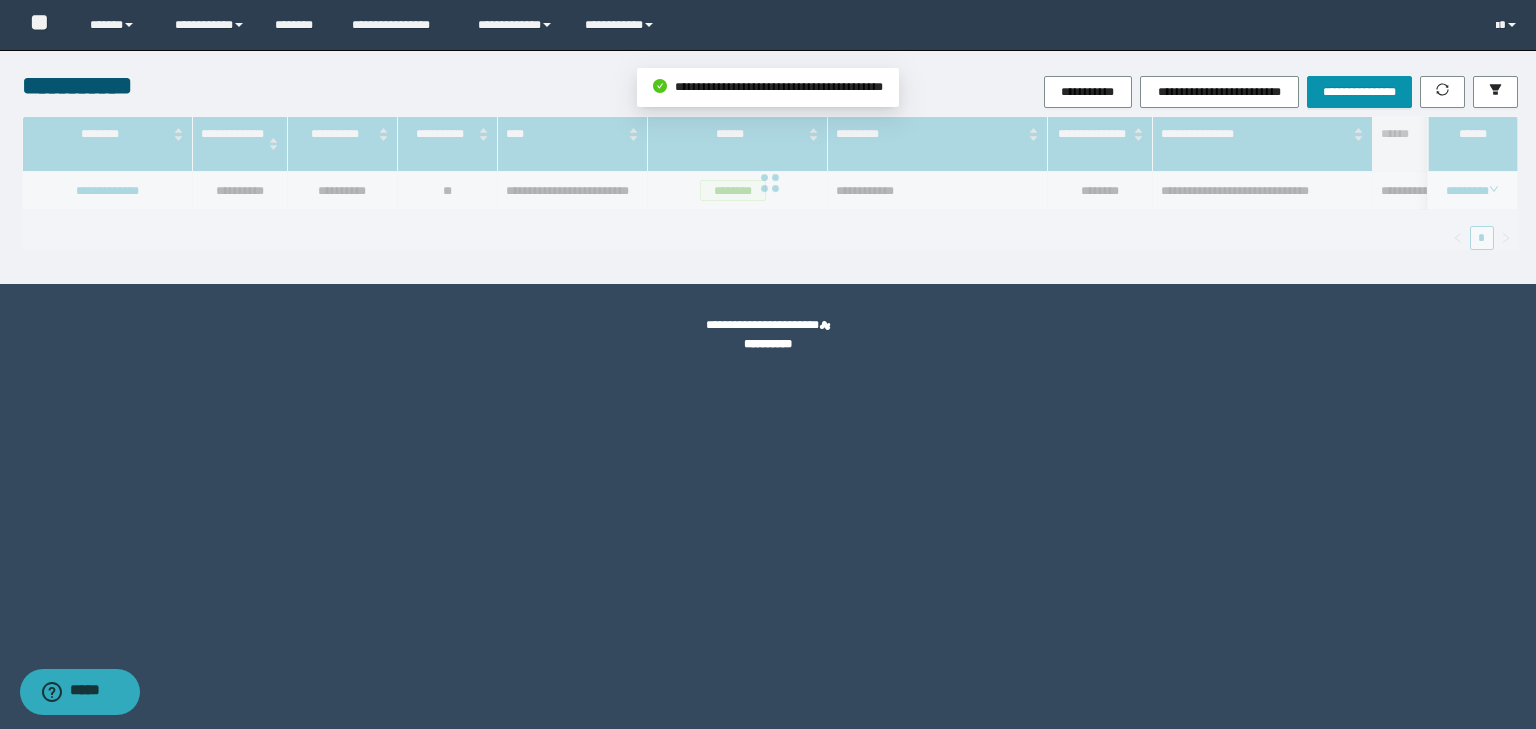 scroll, scrollTop: 39, scrollLeft: 0, axis: vertical 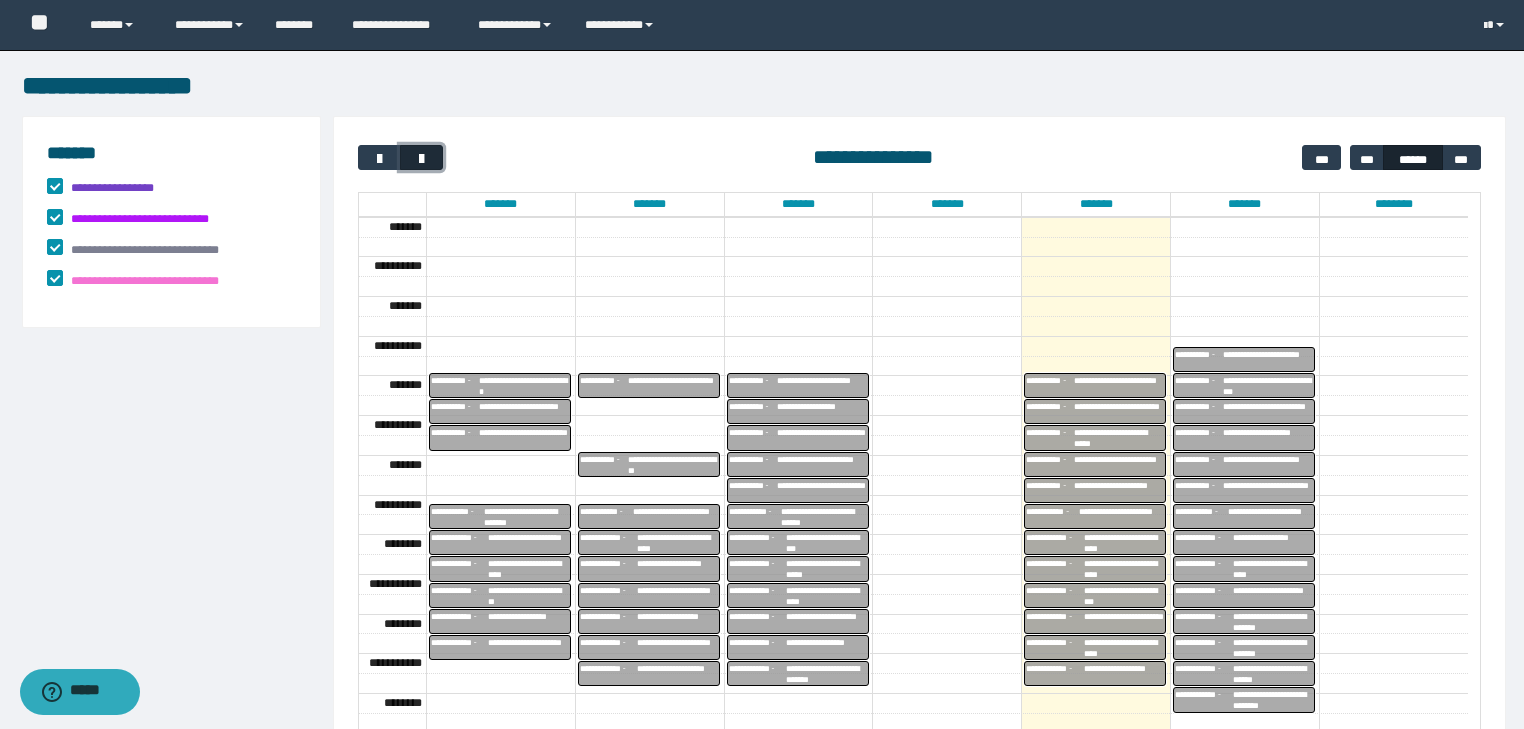 click at bounding box center (421, 157) 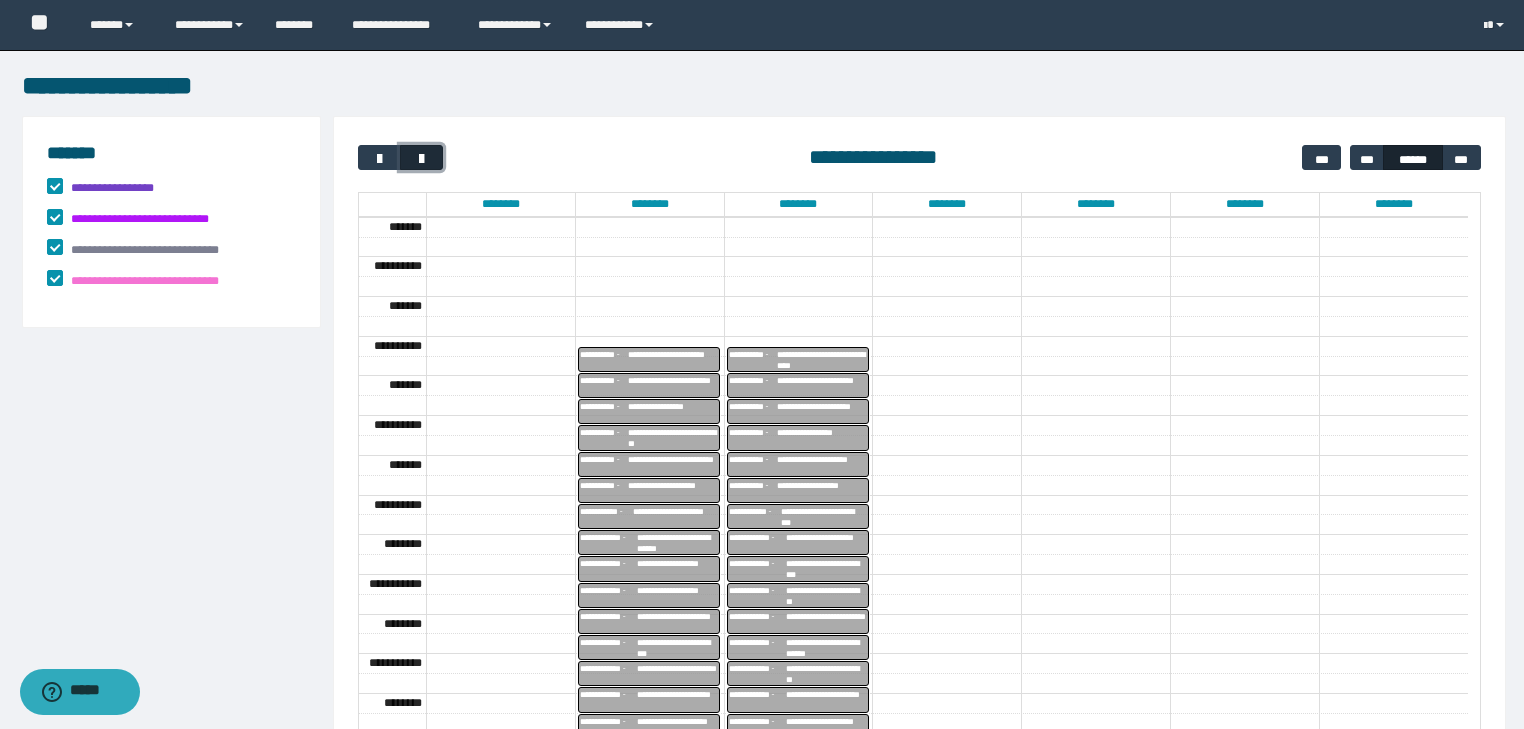 click at bounding box center [421, 157] 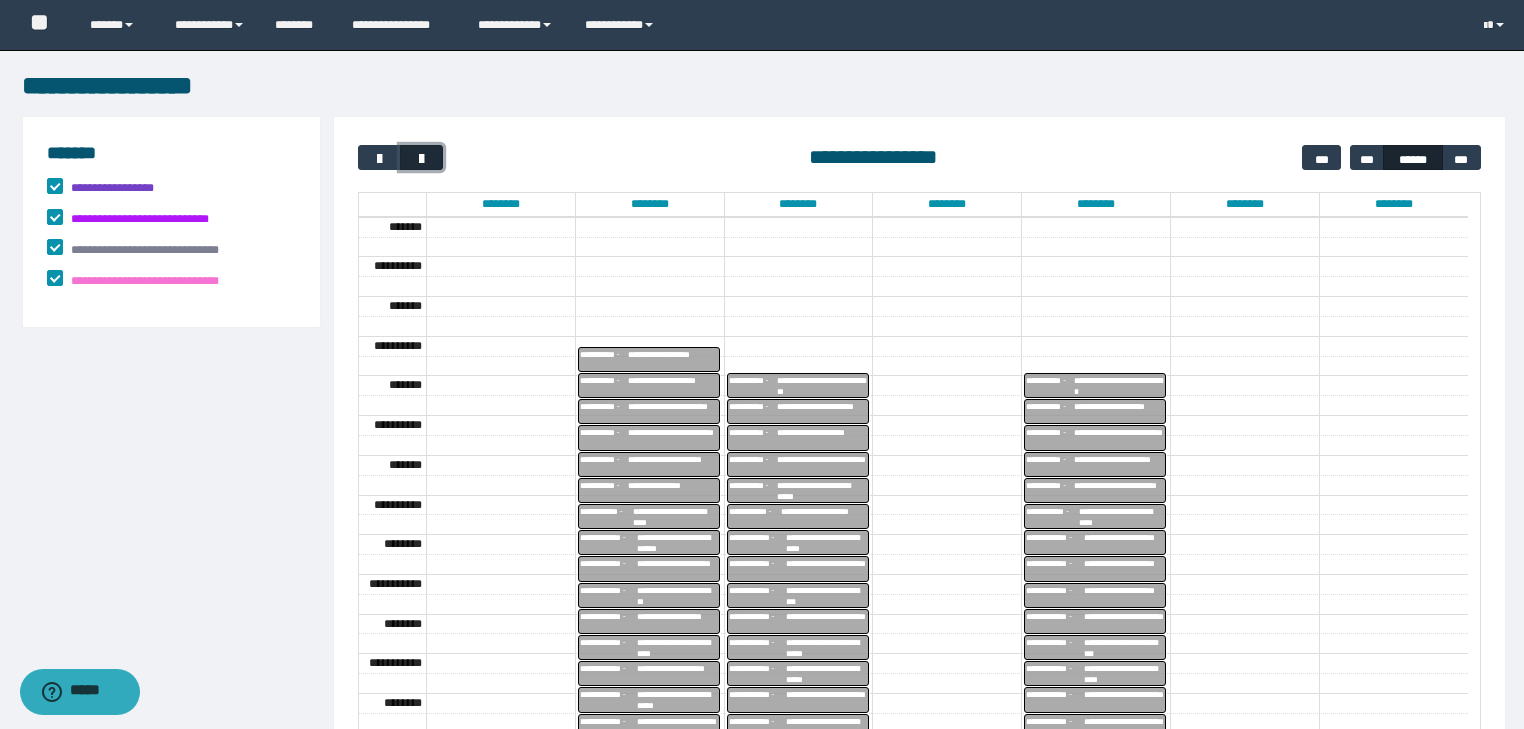 click at bounding box center [421, 157] 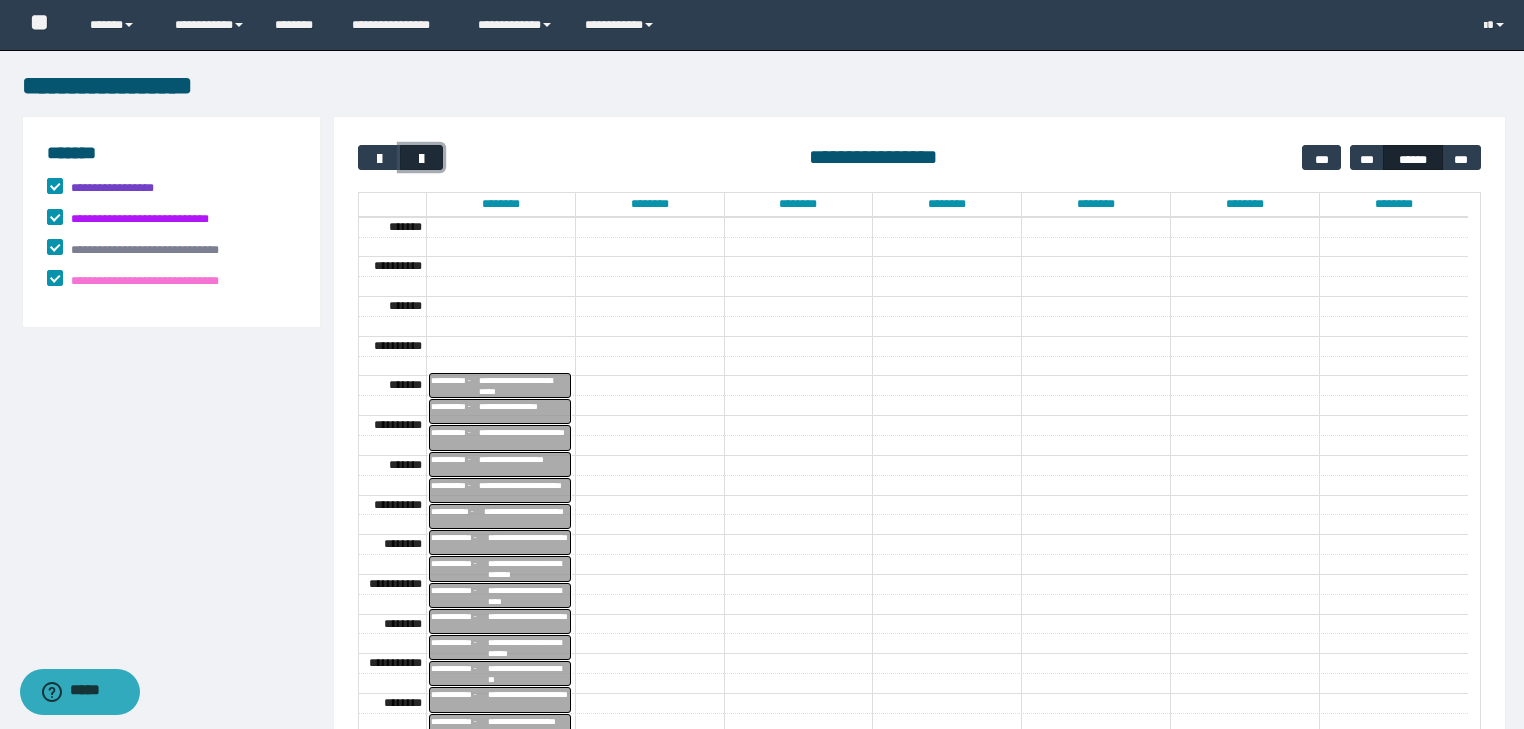 click at bounding box center [421, 157] 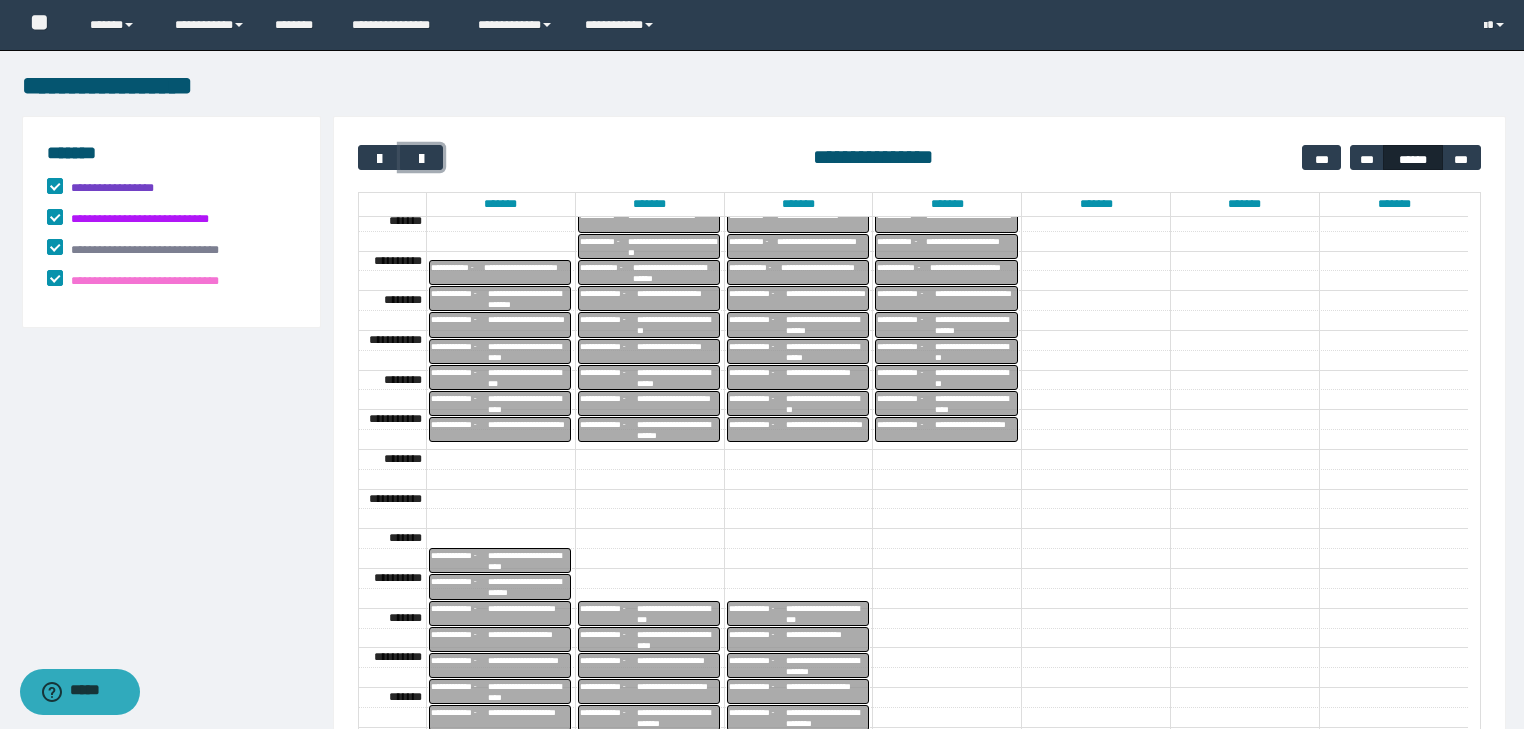 scroll, scrollTop: 424, scrollLeft: 0, axis: vertical 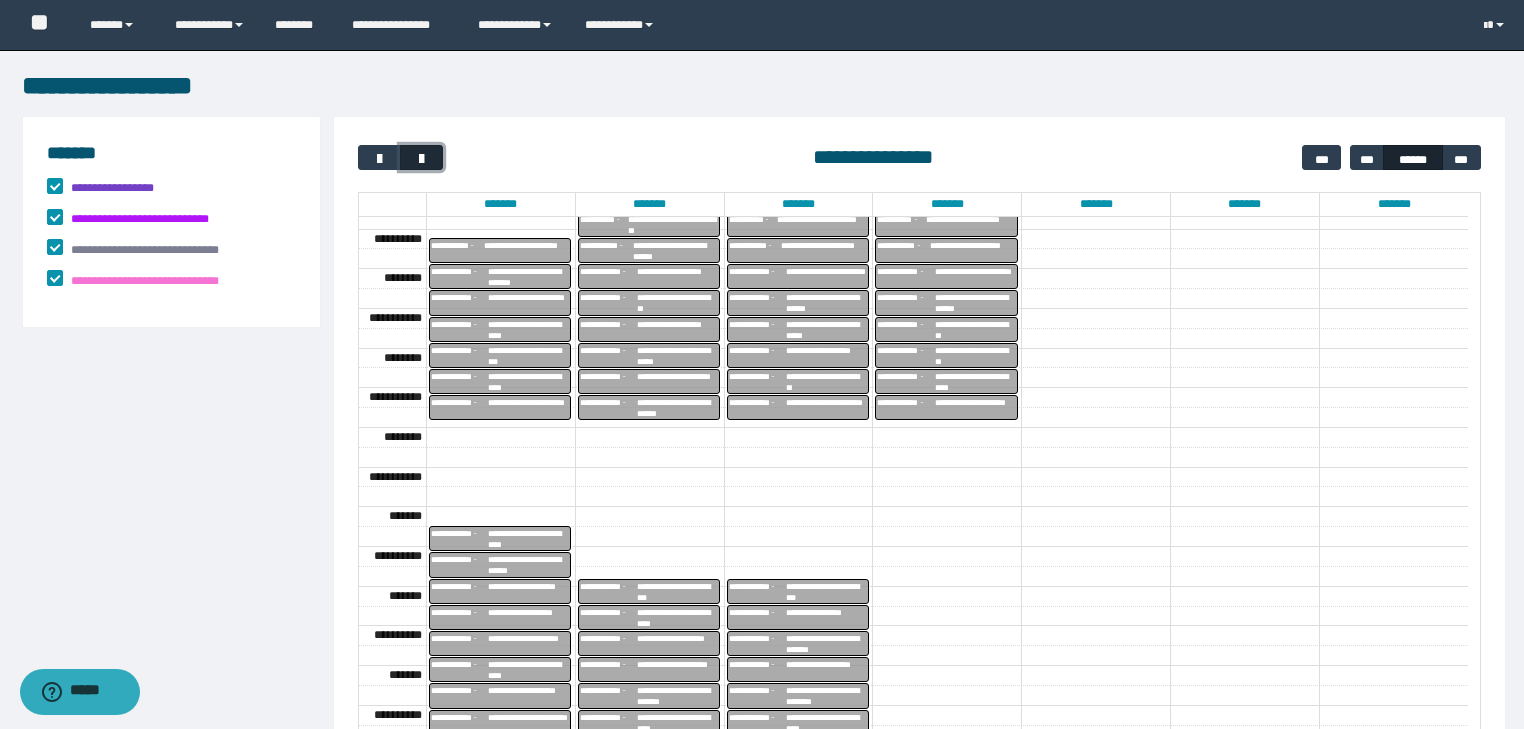 click at bounding box center (421, 157) 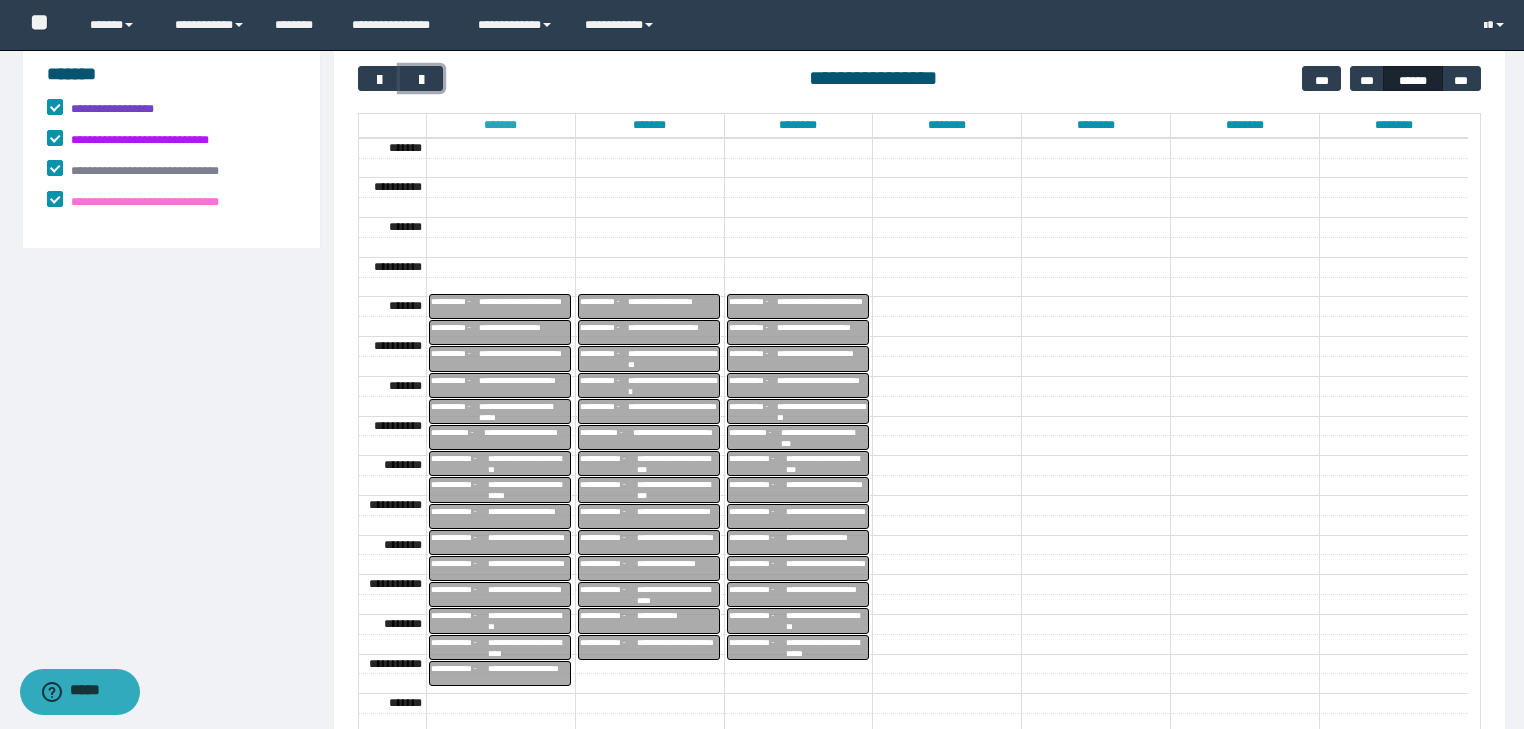 scroll, scrollTop: 133, scrollLeft: 0, axis: vertical 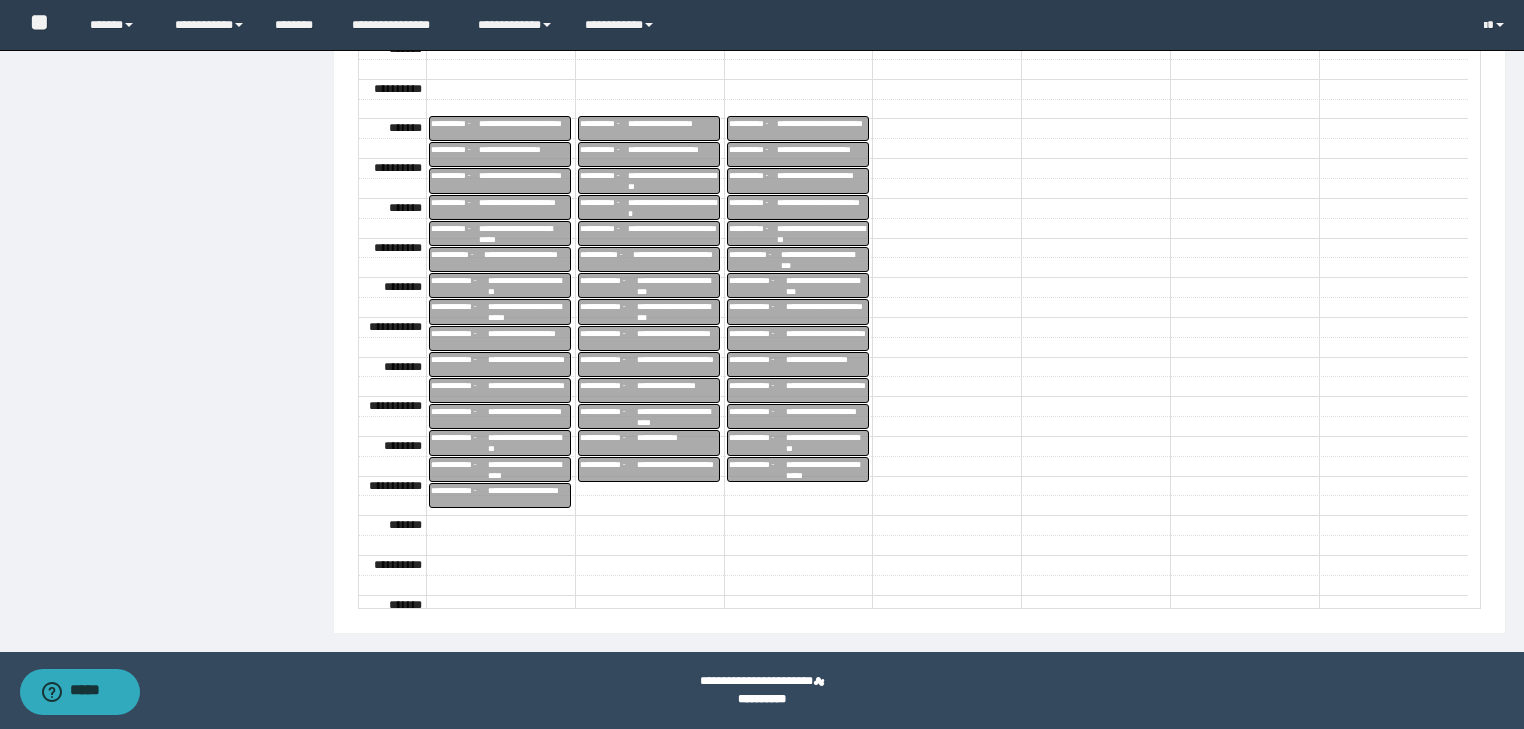 type 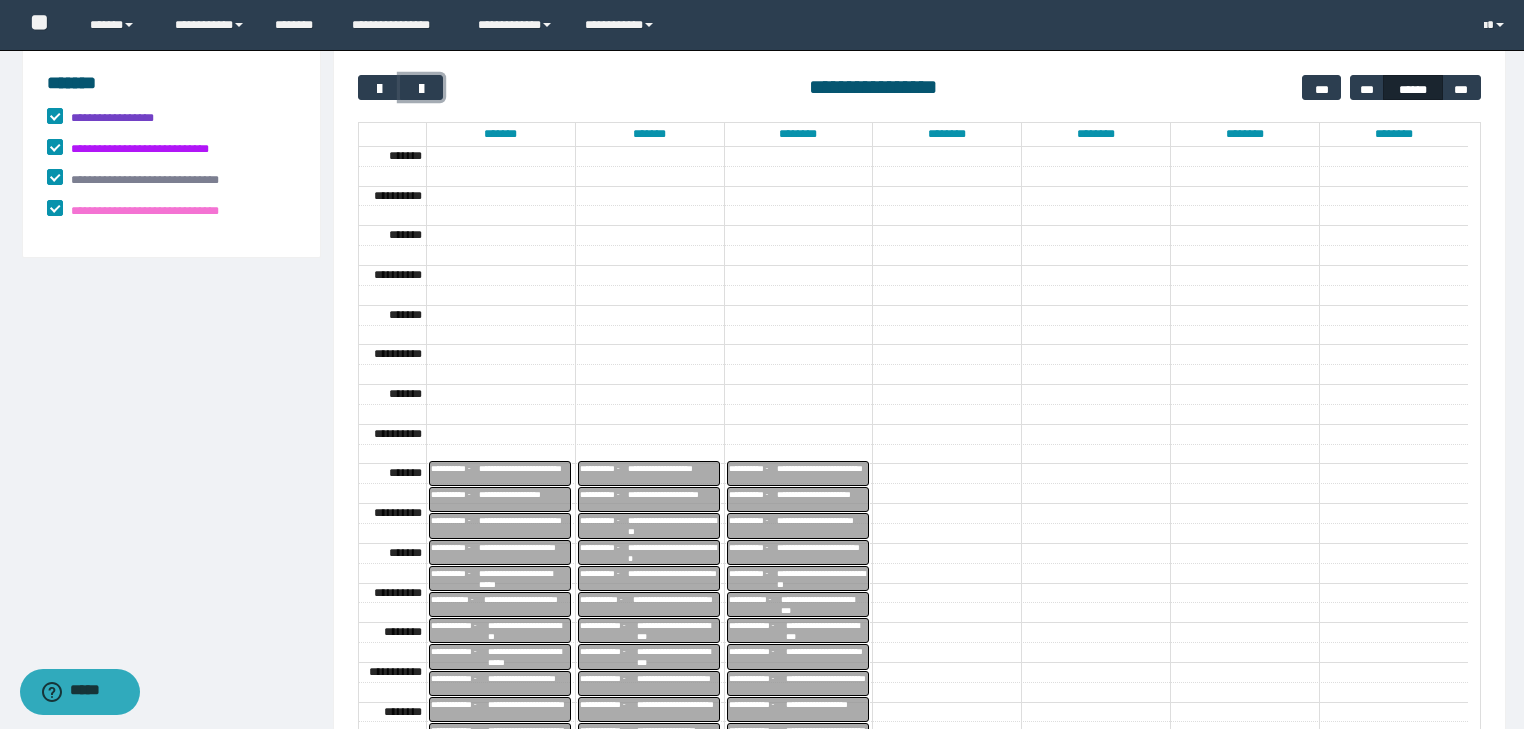 scroll, scrollTop: 15, scrollLeft: 0, axis: vertical 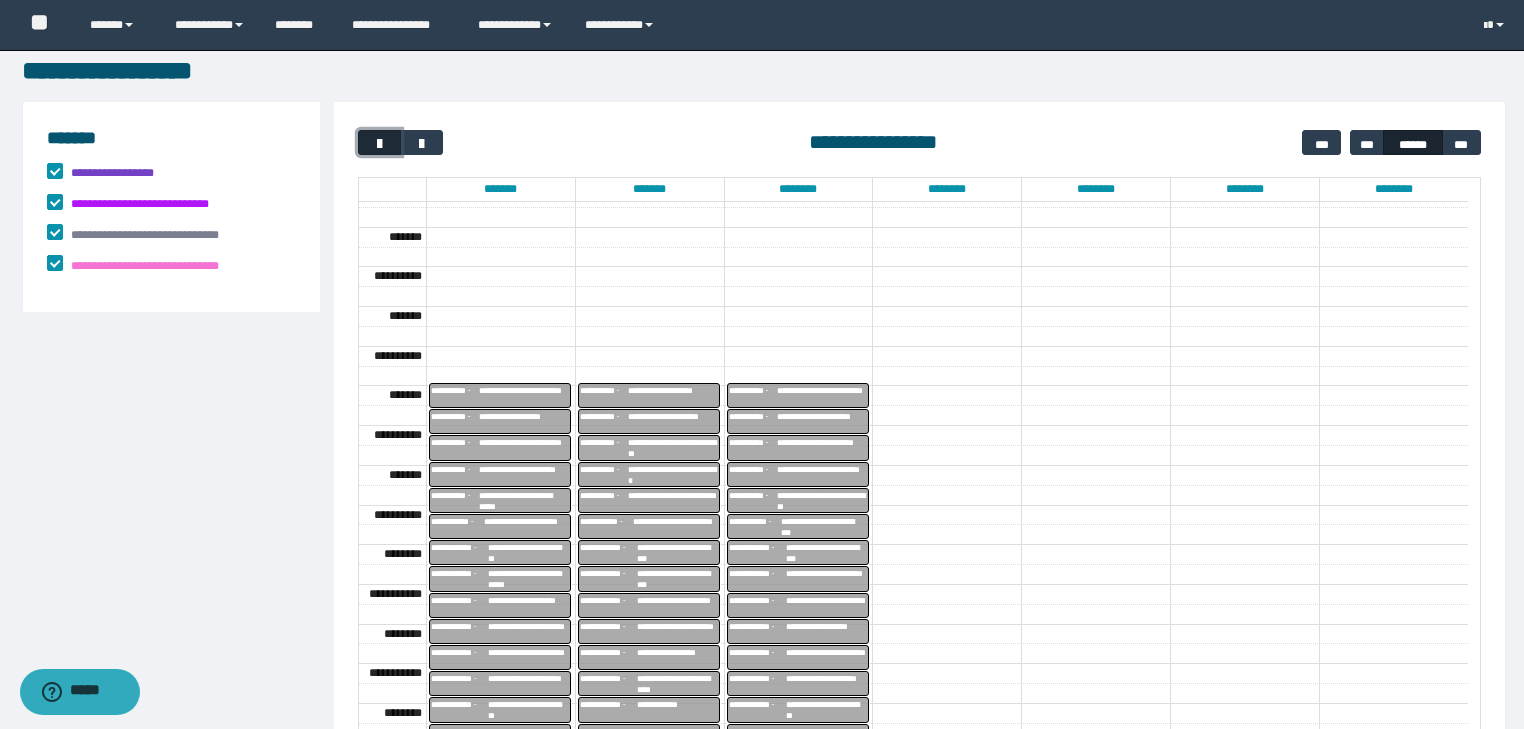 click at bounding box center (380, 144) 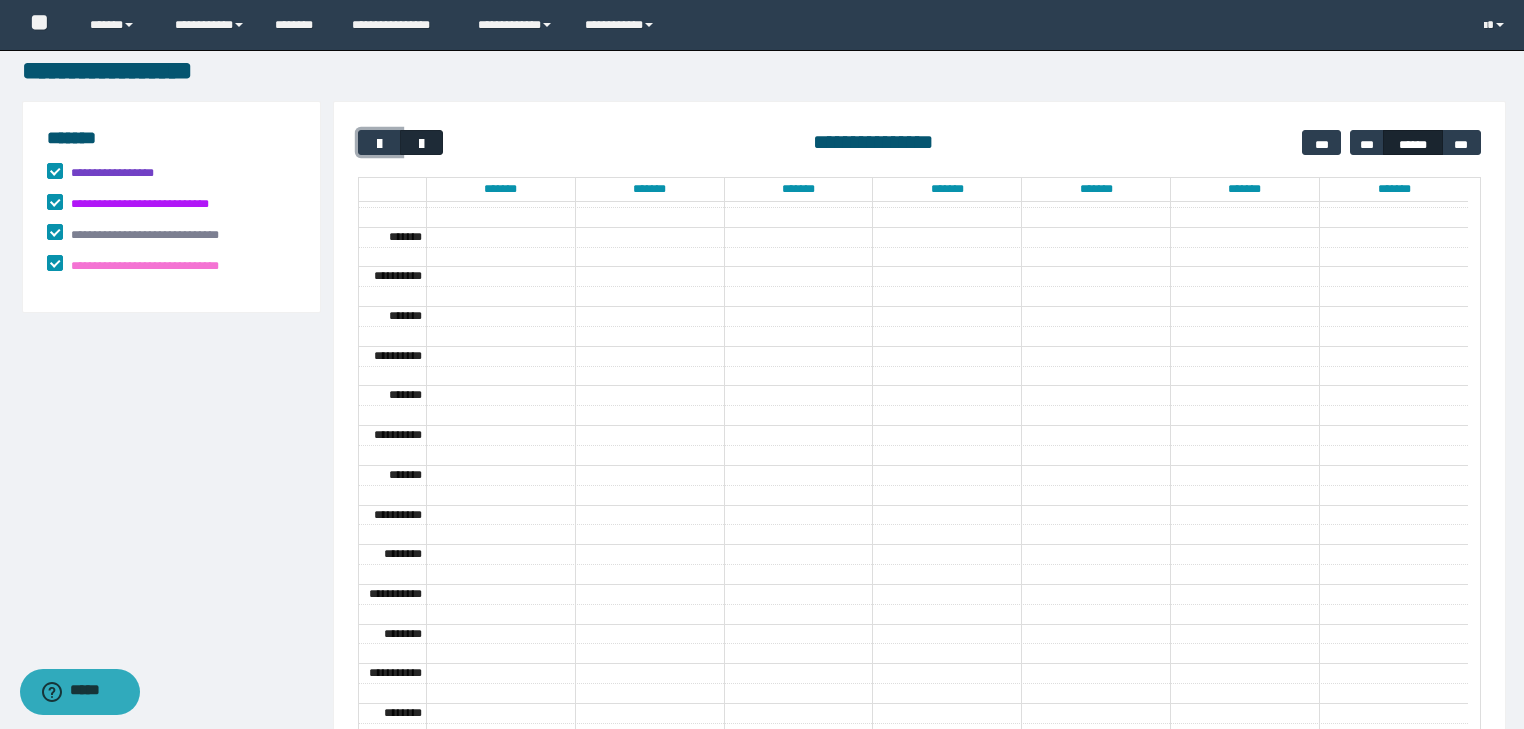 scroll, scrollTop: 158, scrollLeft: 0, axis: vertical 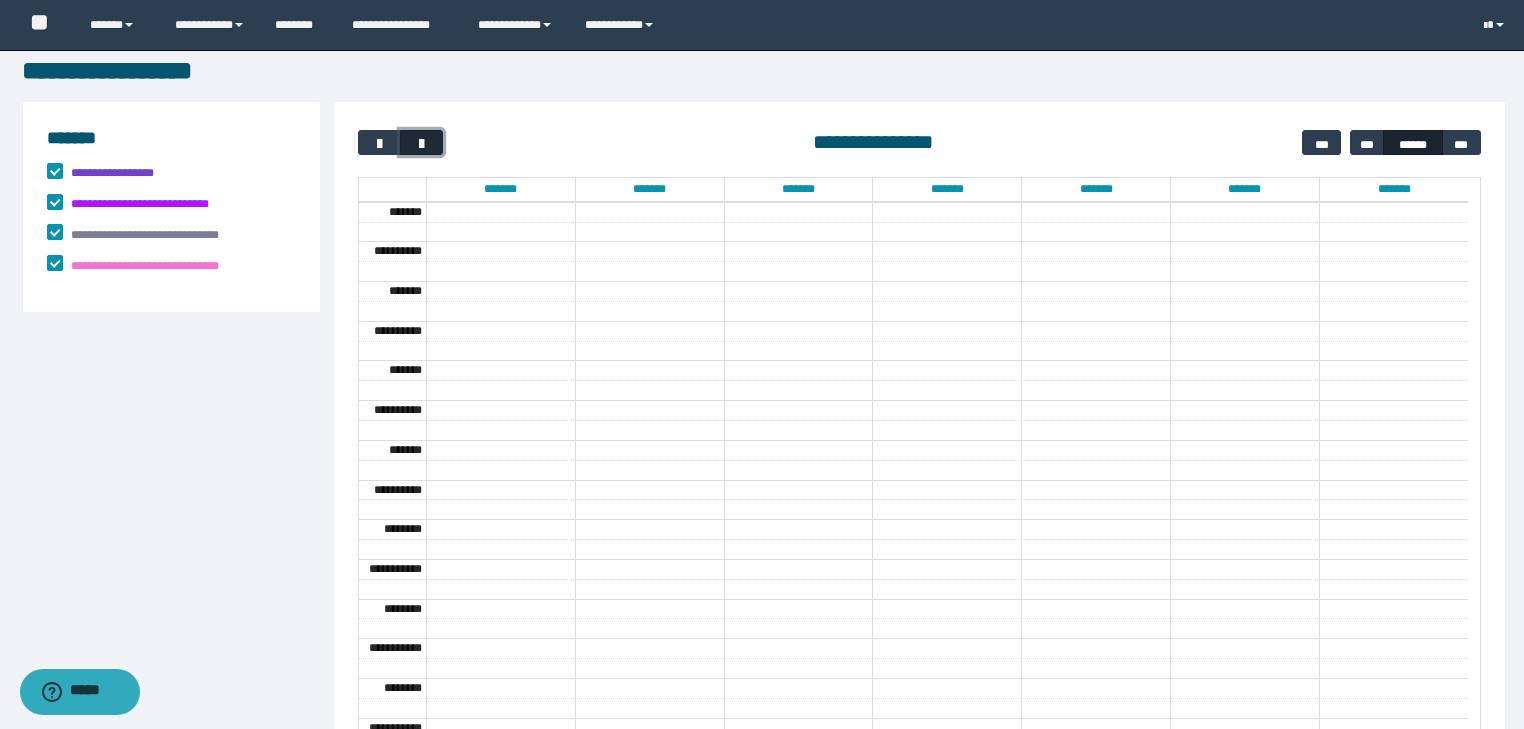 click at bounding box center (422, 144) 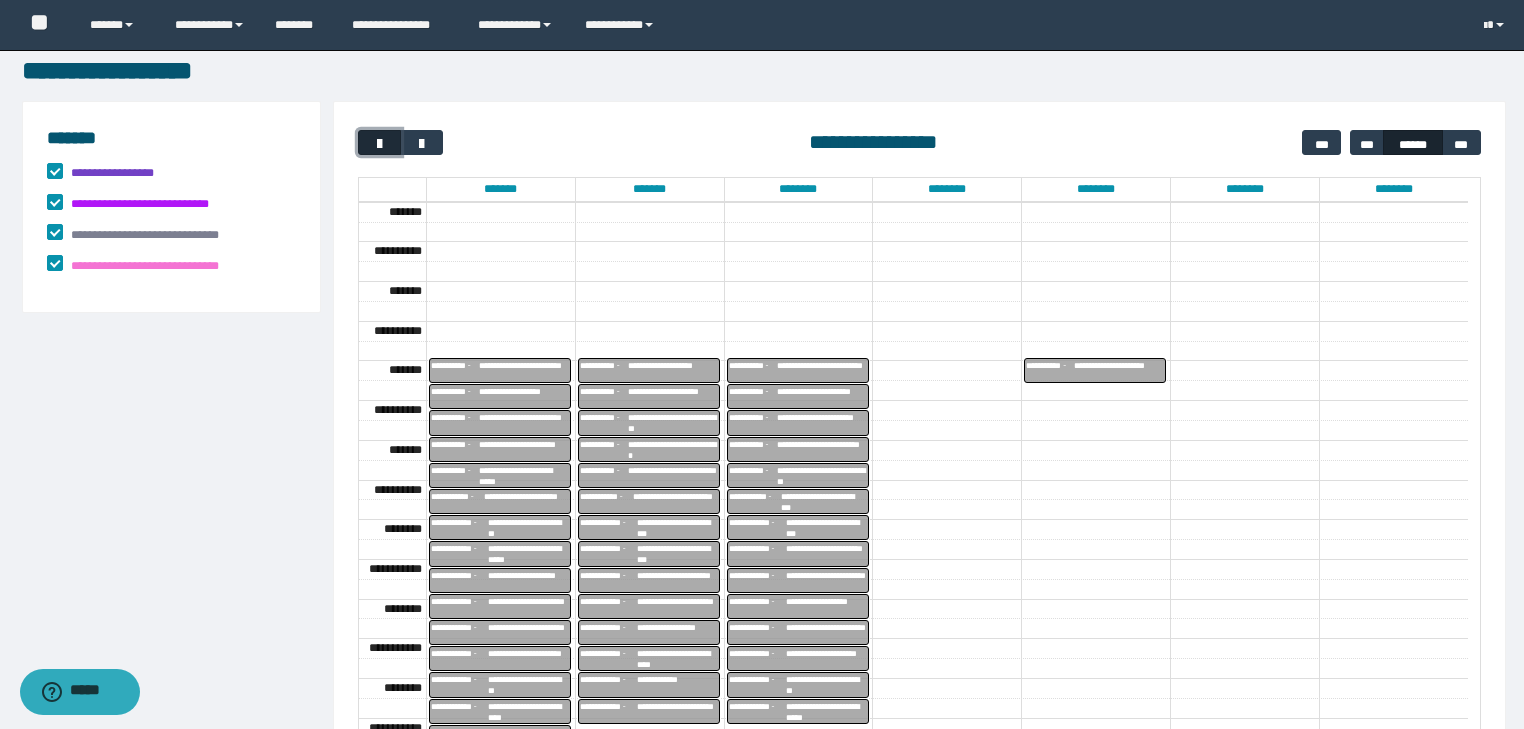 click at bounding box center [379, 142] 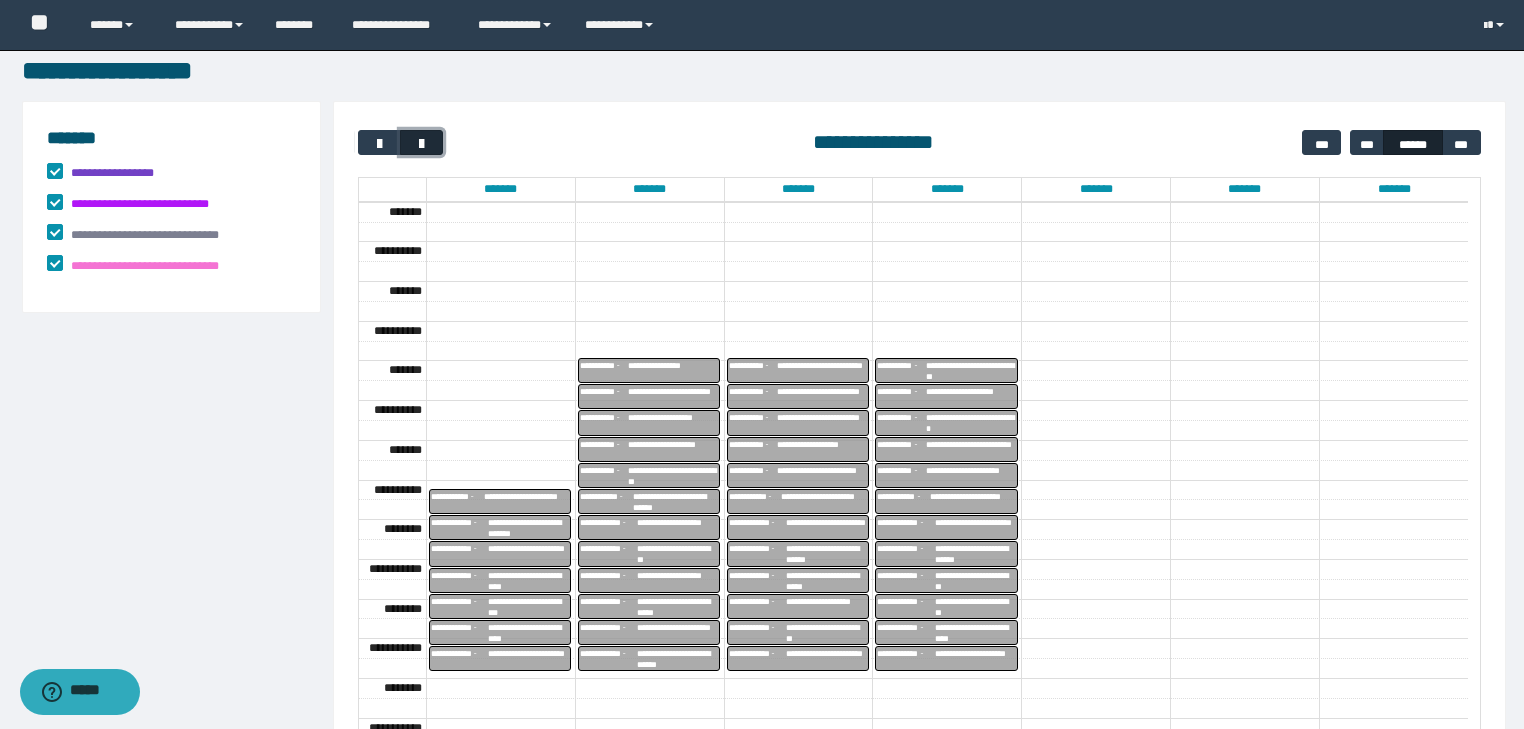 click at bounding box center [421, 142] 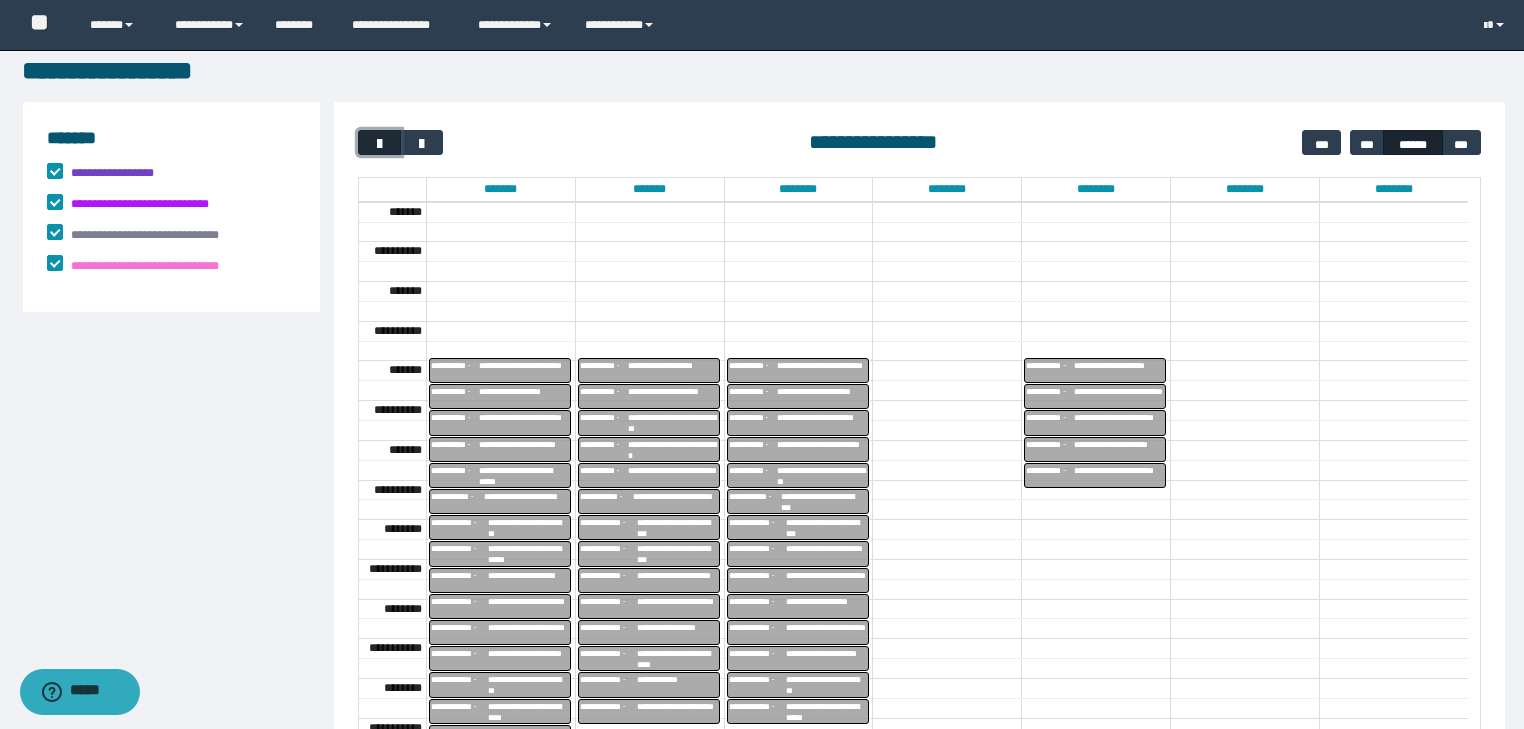 click at bounding box center [380, 144] 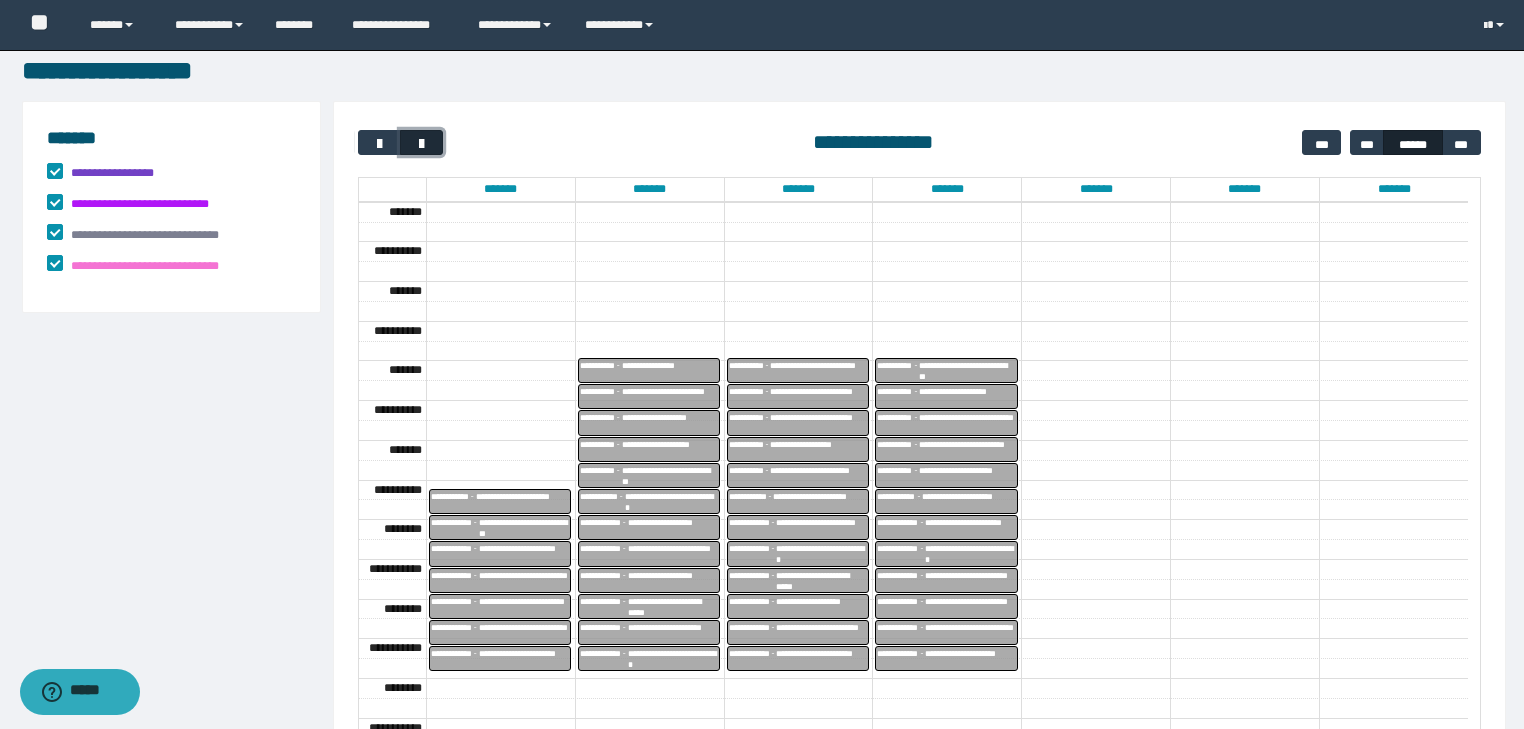 click at bounding box center [422, 144] 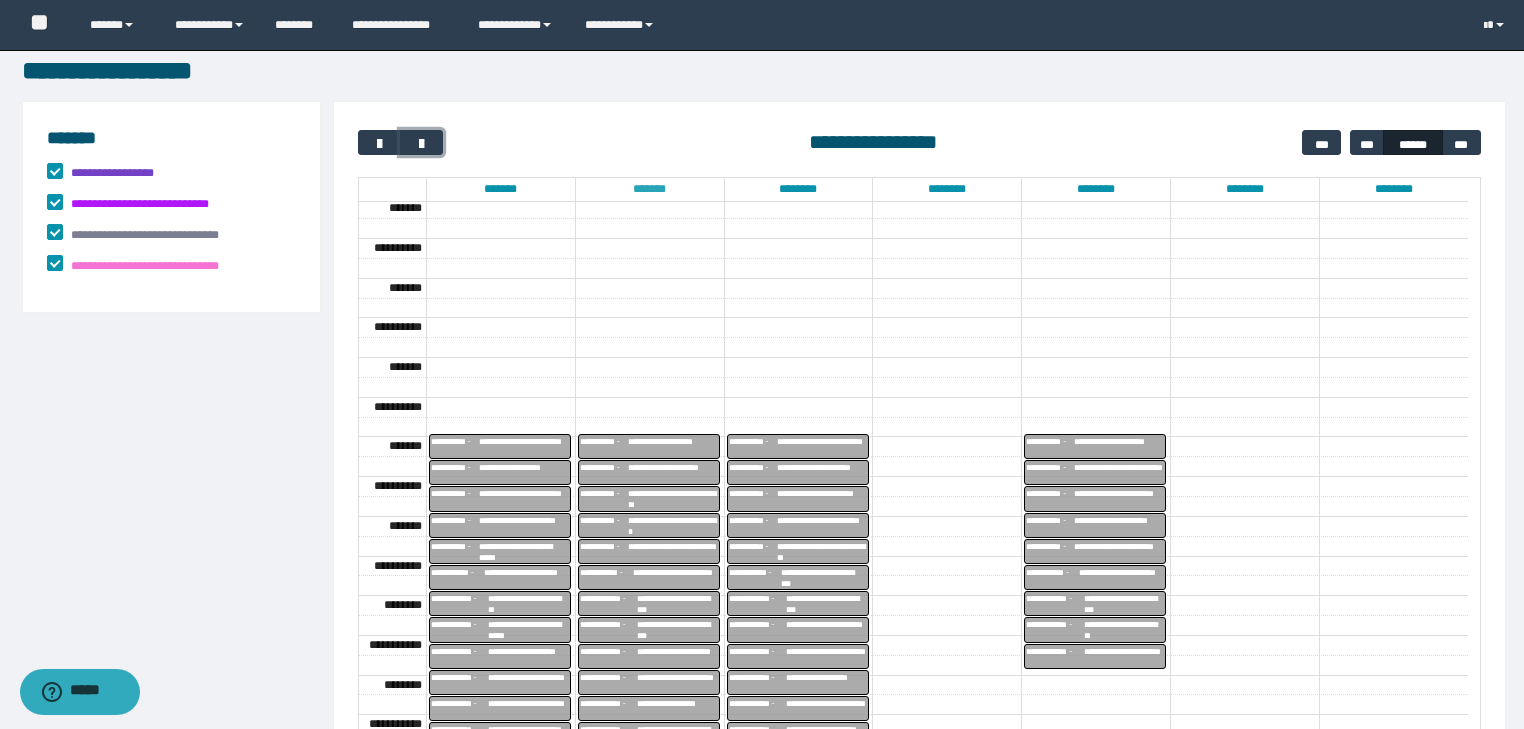 scroll, scrollTop: 24, scrollLeft: 0, axis: vertical 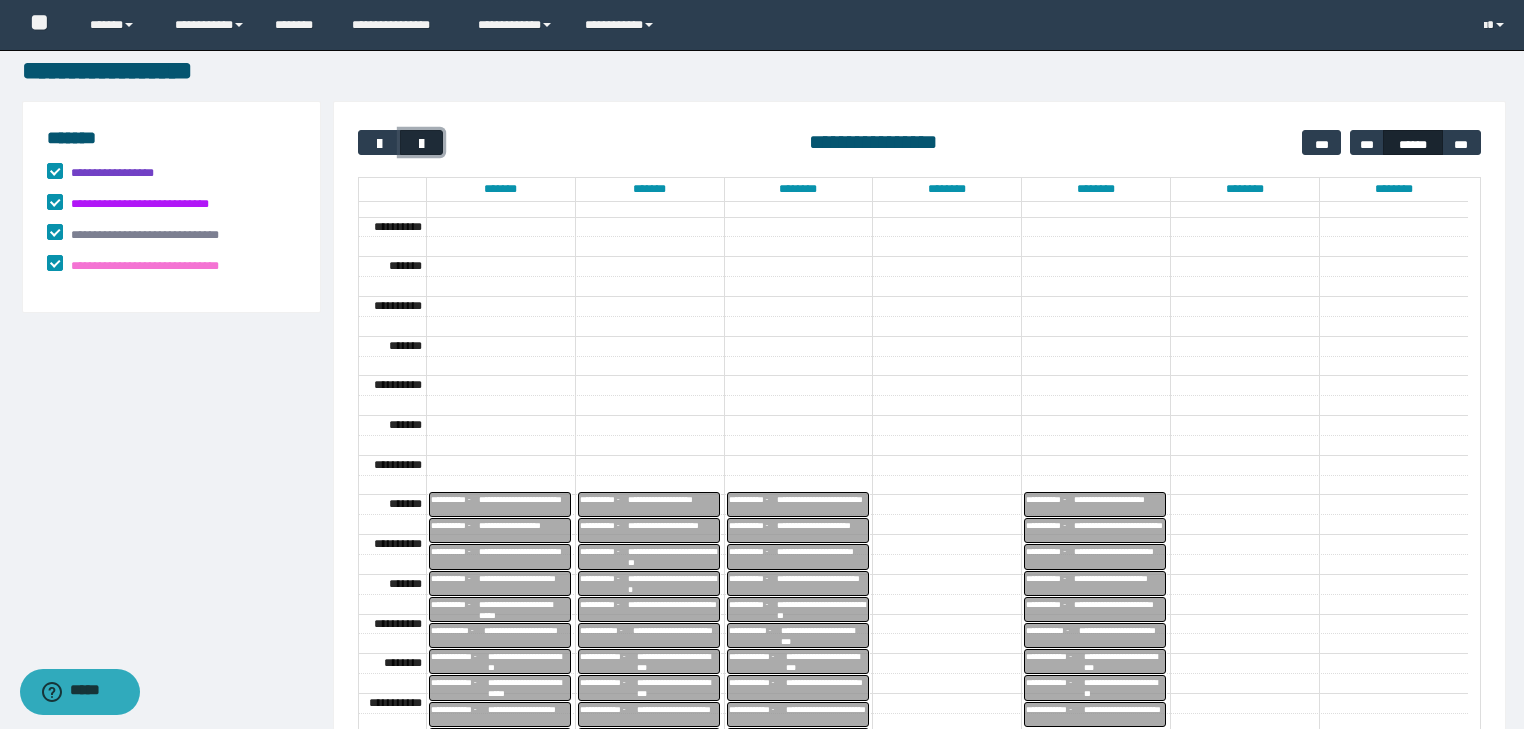 click at bounding box center [422, 144] 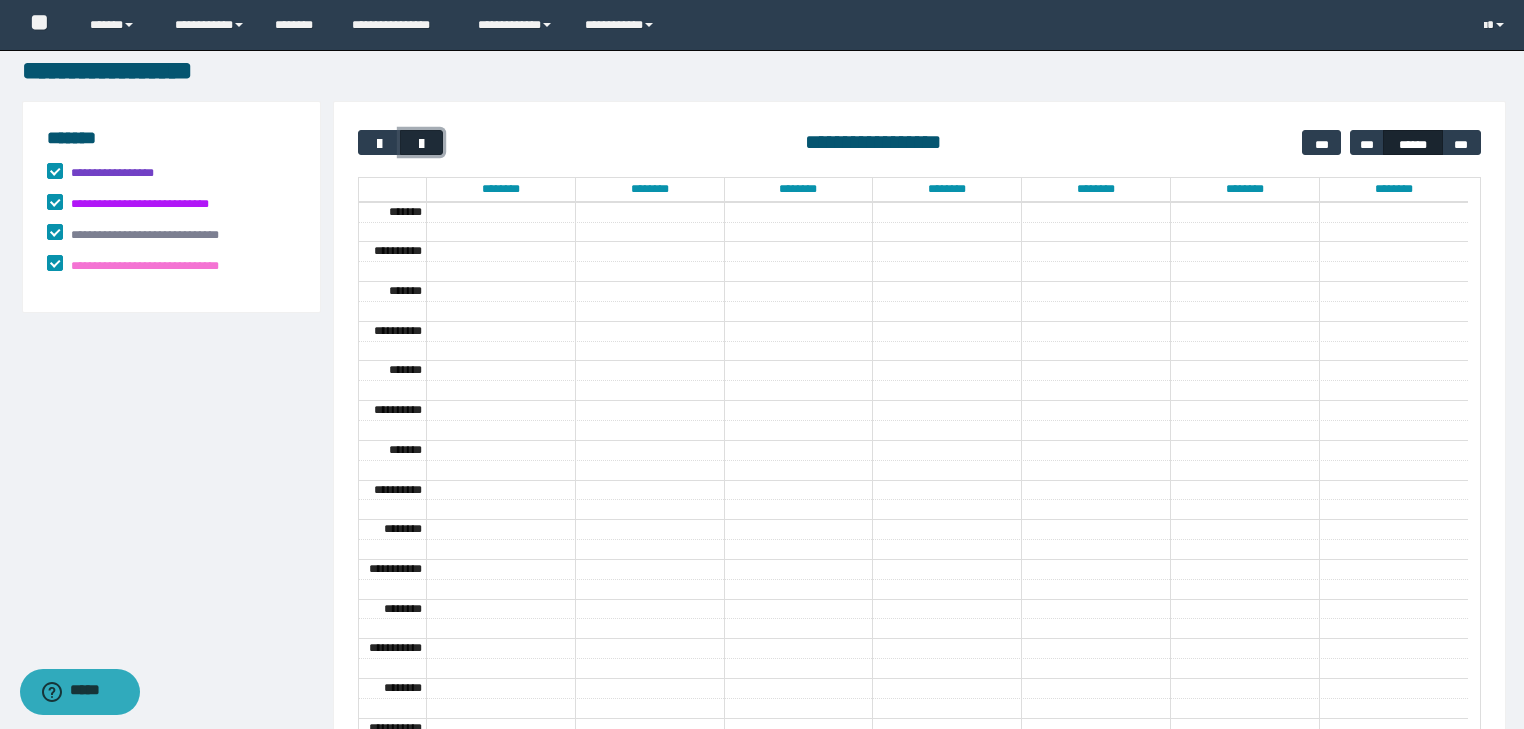 click at bounding box center (421, 142) 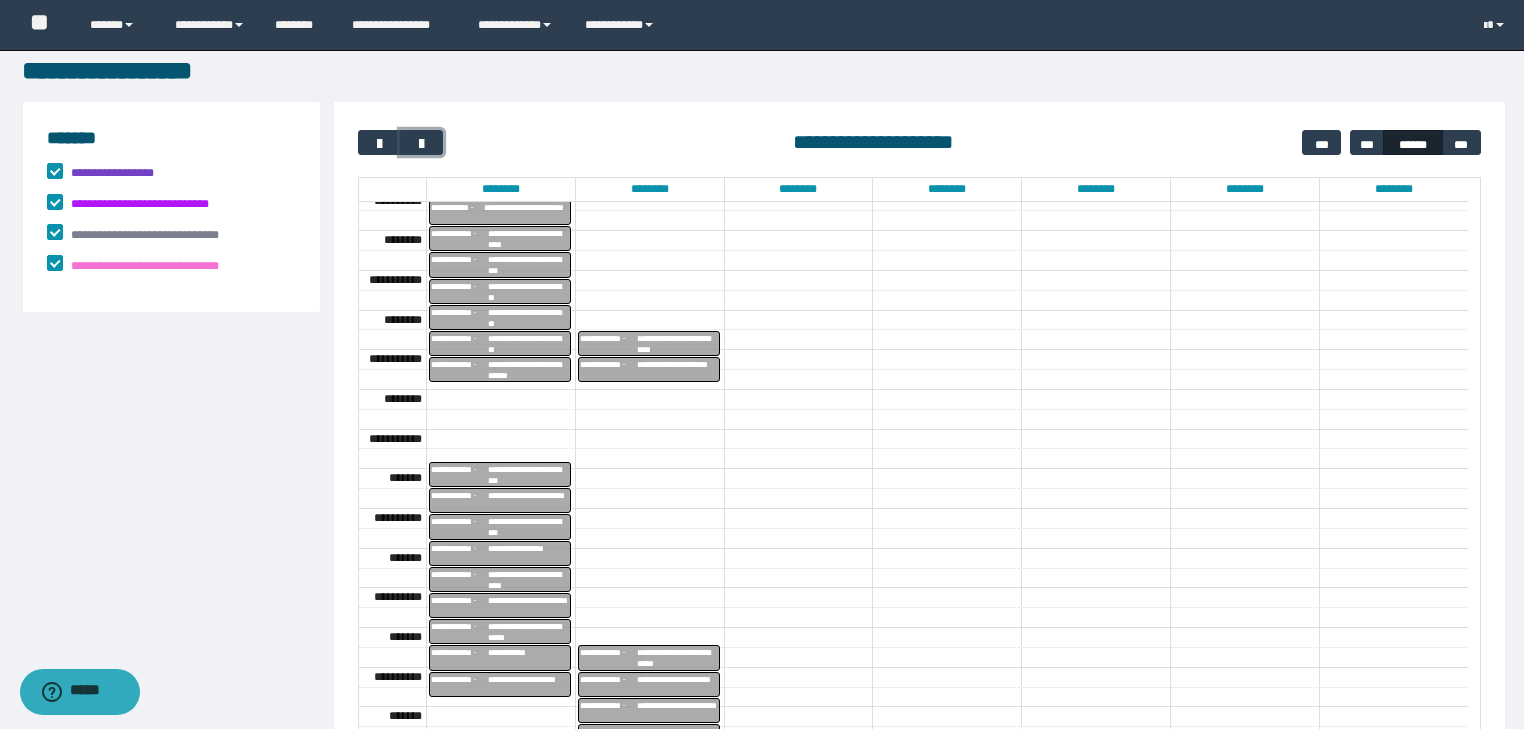 scroll, scrollTop: 449, scrollLeft: 0, axis: vertical 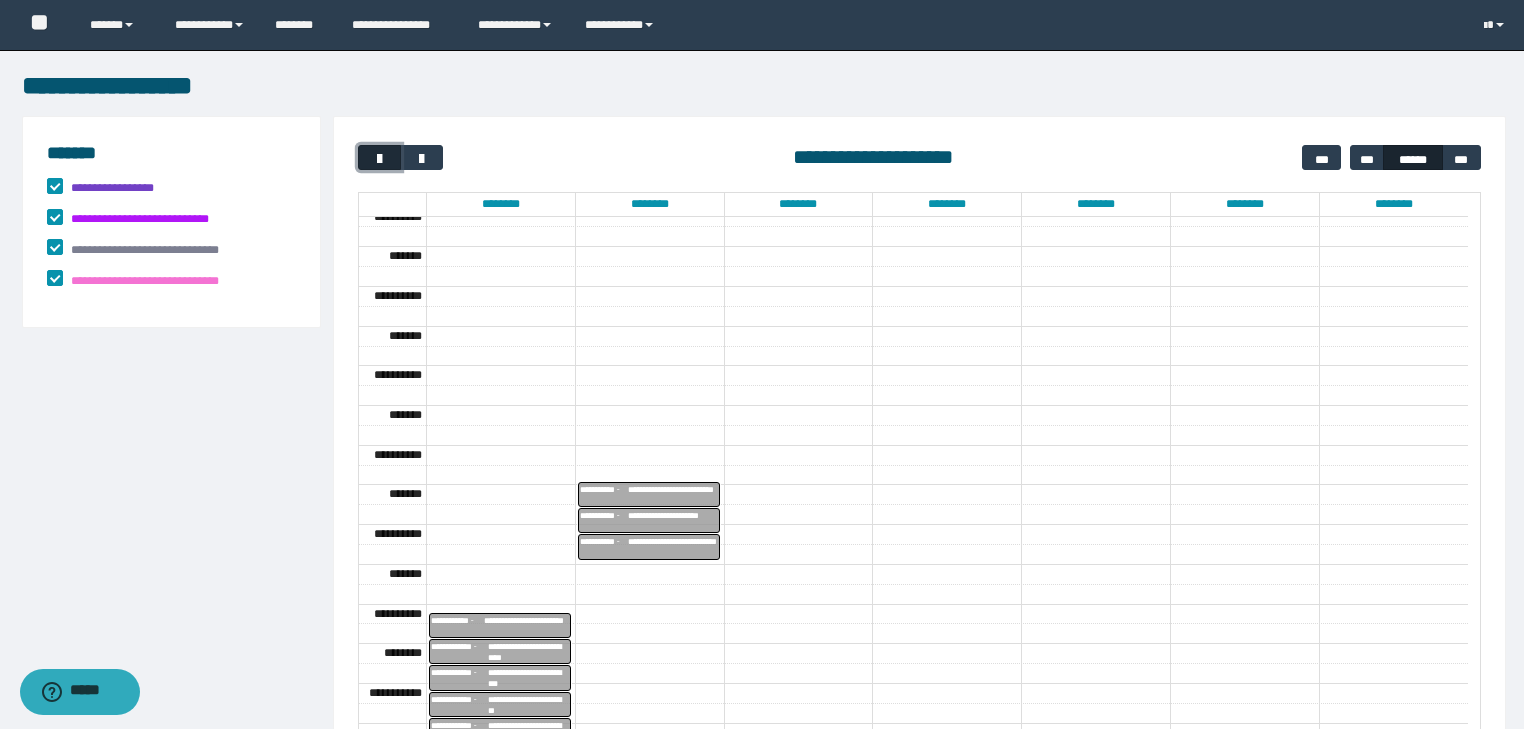 click at bounding box center (380, 159) 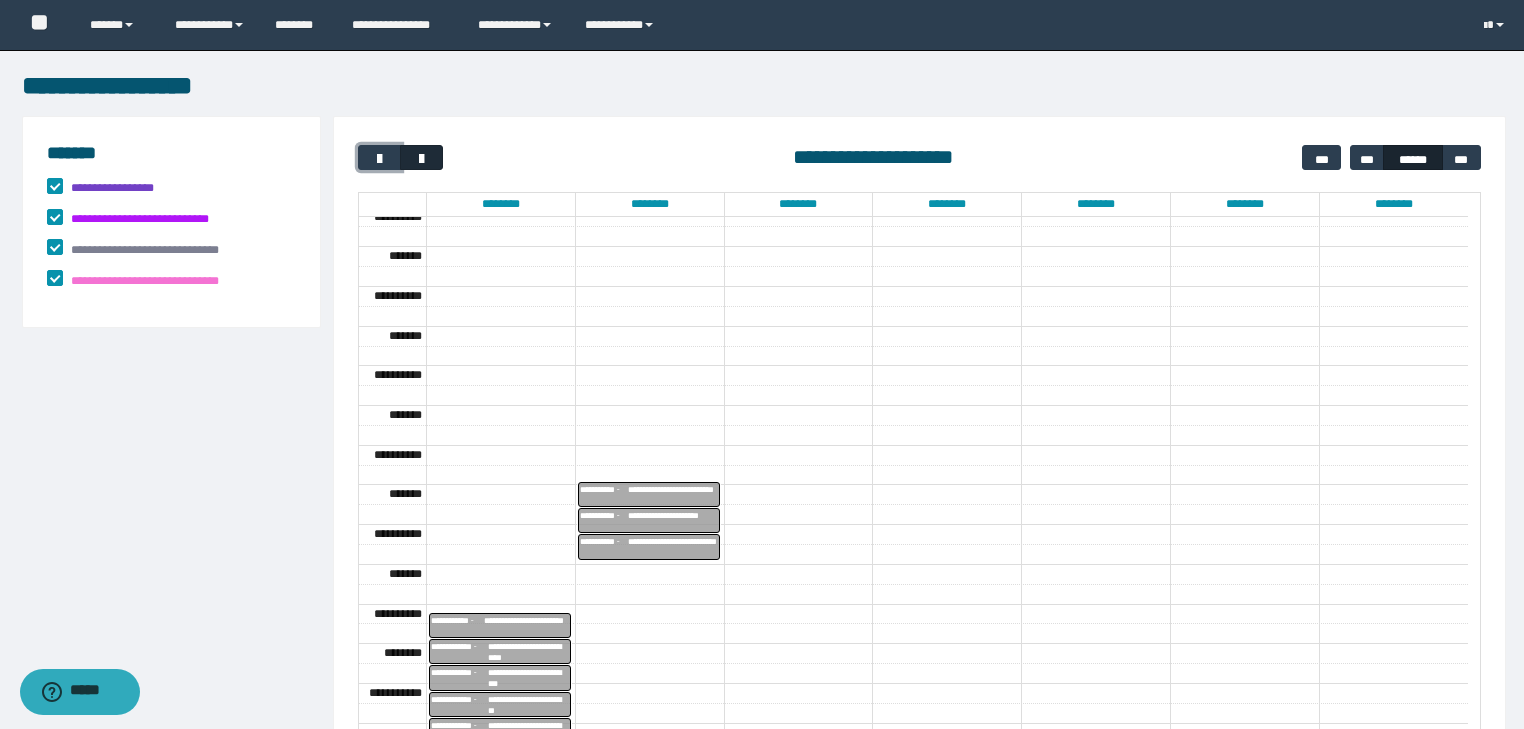 scroll, scrollTop: 158, scrollLeft: 0, axis: vertical 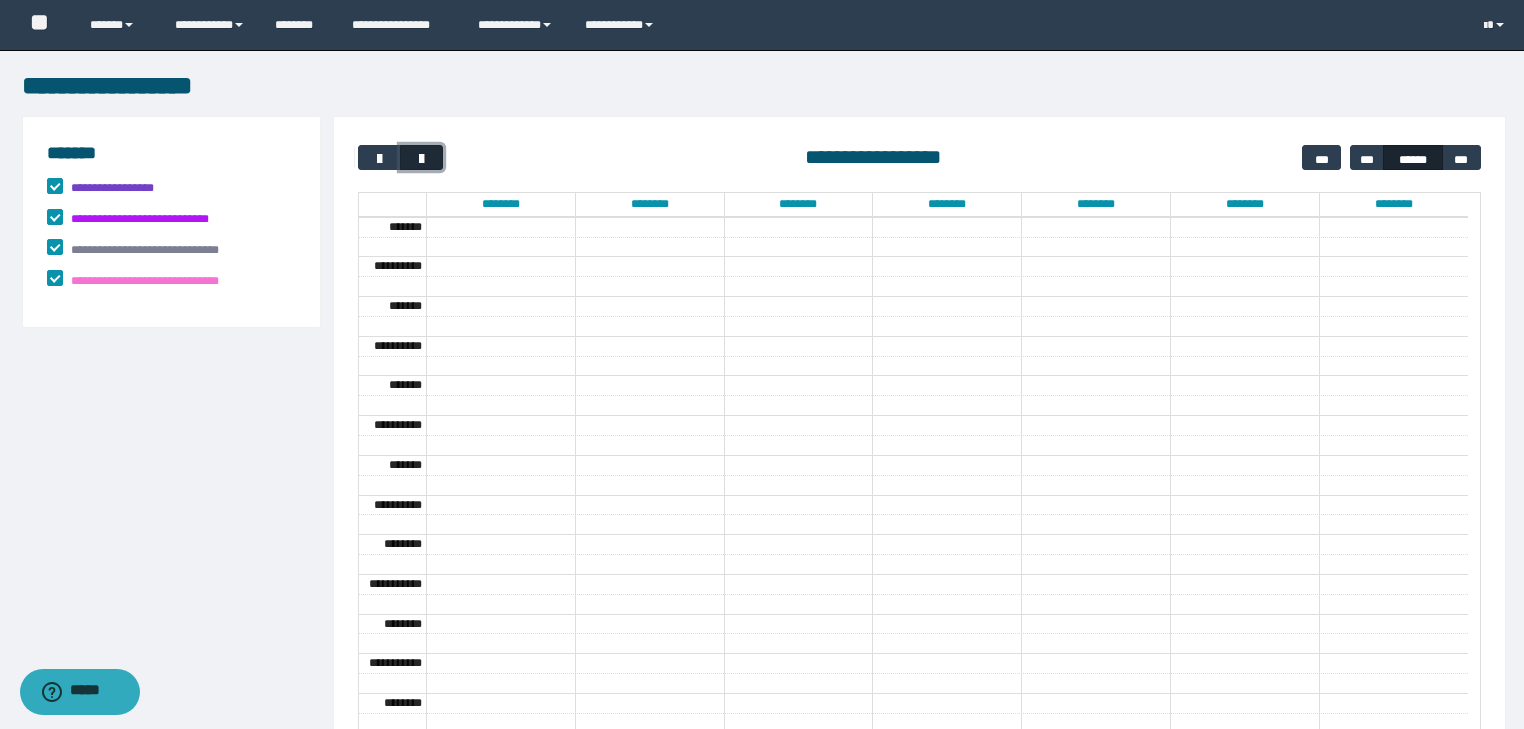 click at bounding box center [422, 159] 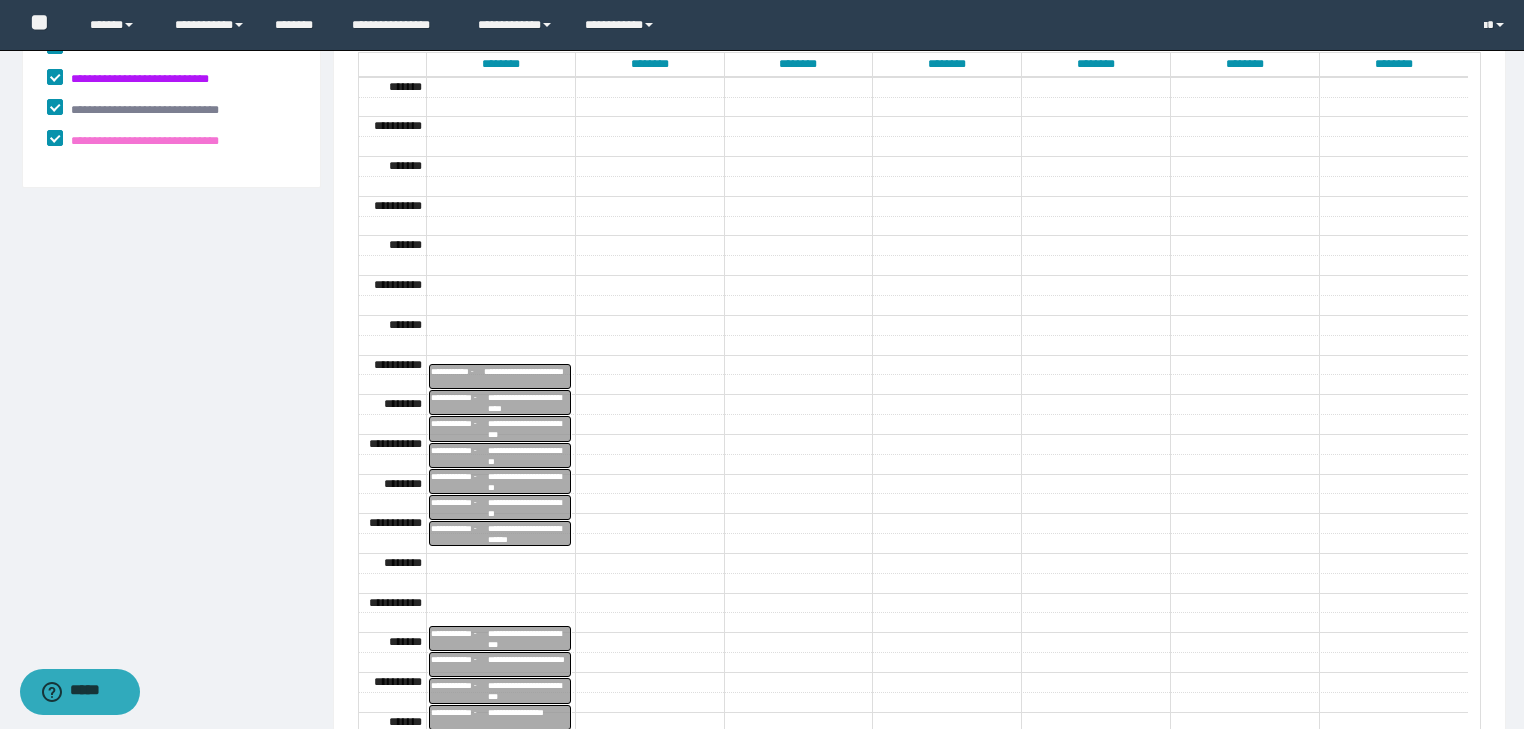 scroll, scrollTop: 266, scrollLeft: 0, axis: vertical 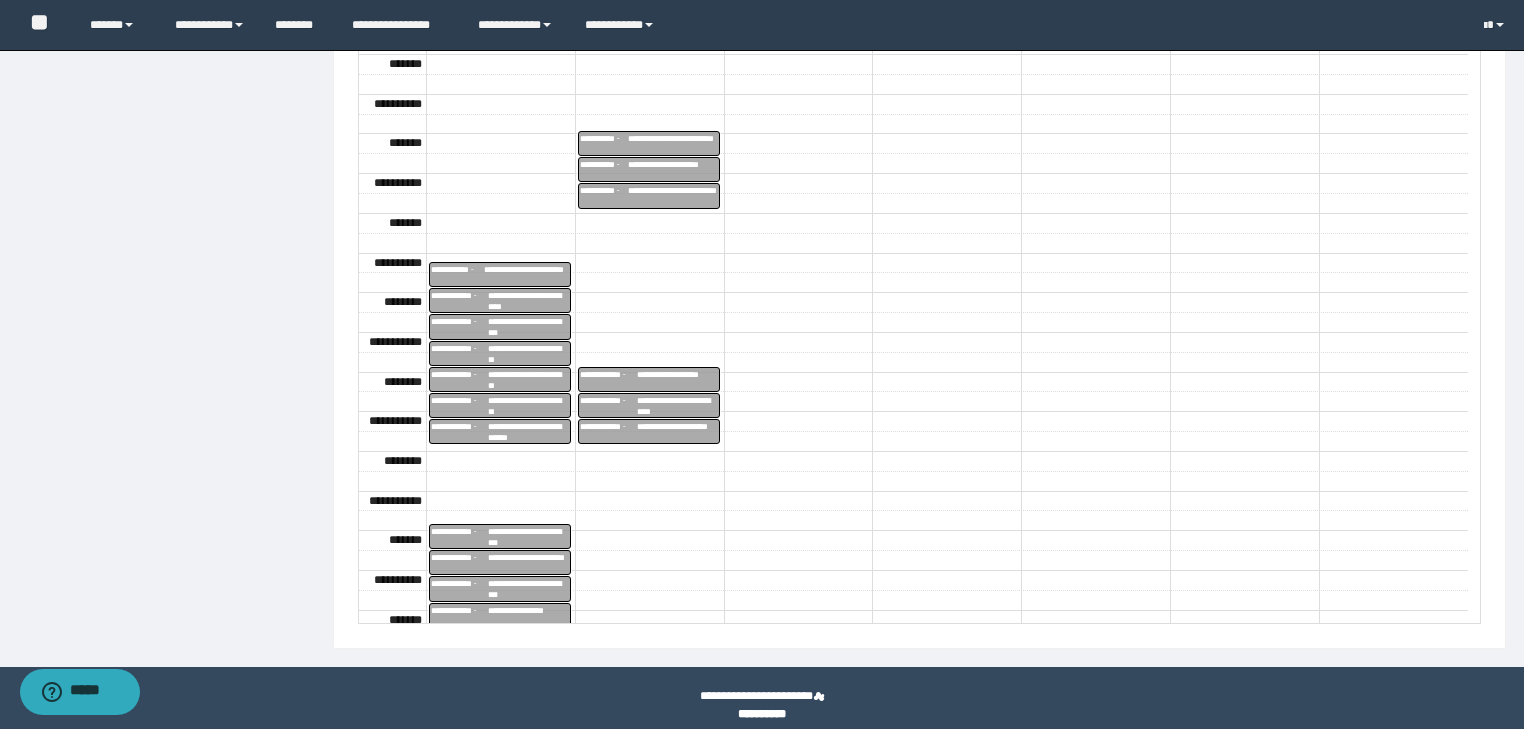 click on "**********" at bounding box center (673, 196) 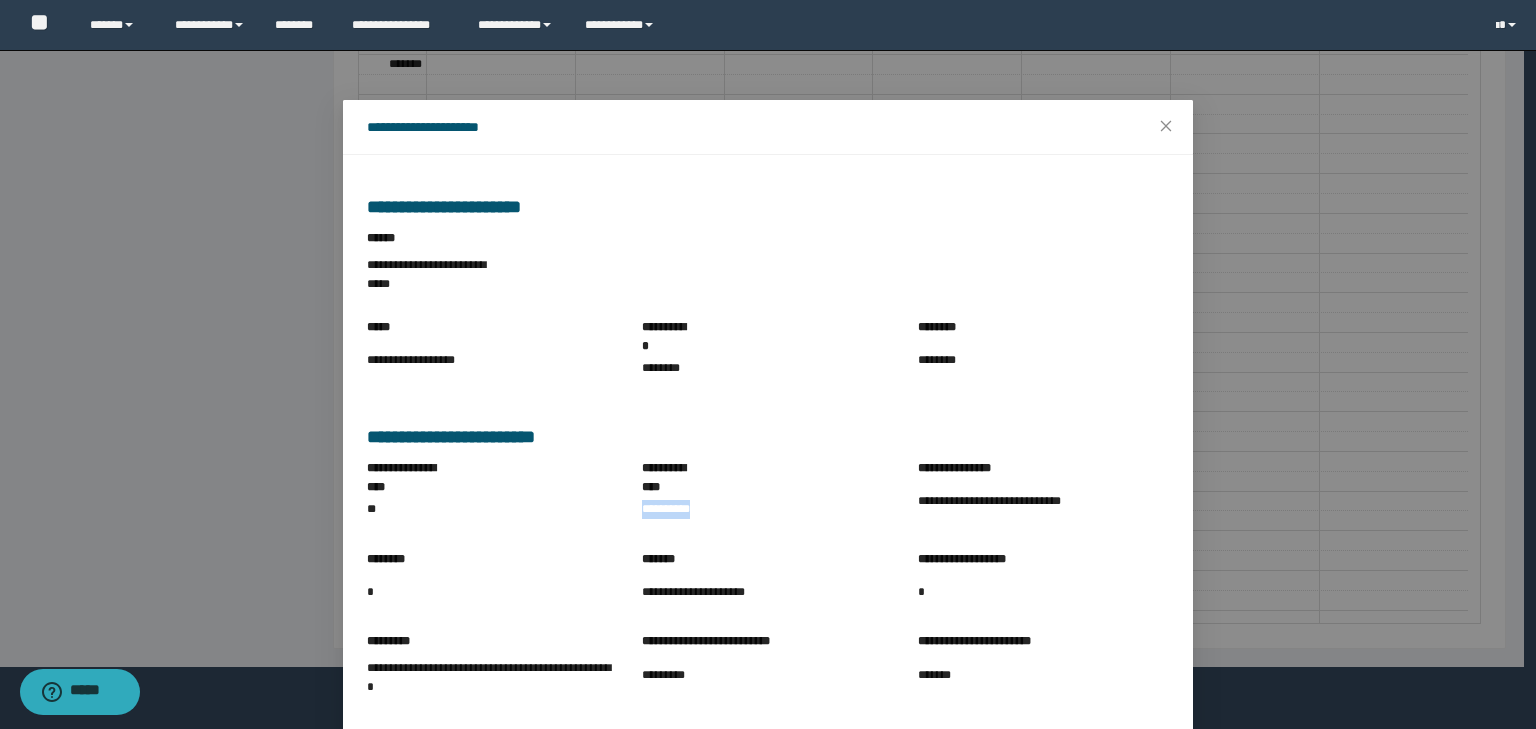 drag, startPoint x: 630, startPoint y: 488, endPoint x: 765, endPoint y: 488, distance: 135 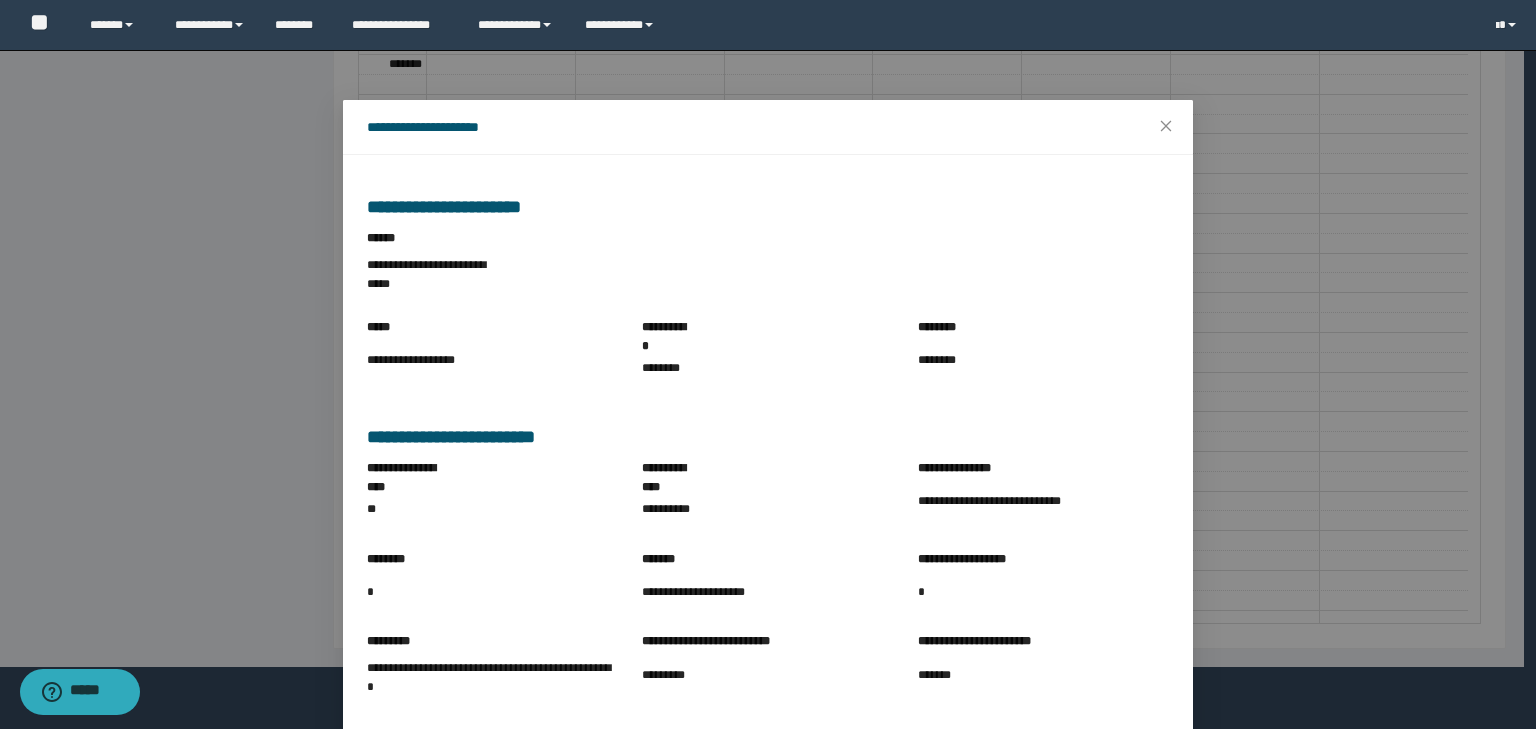 click on "**********" at bounding box center (768, 364) 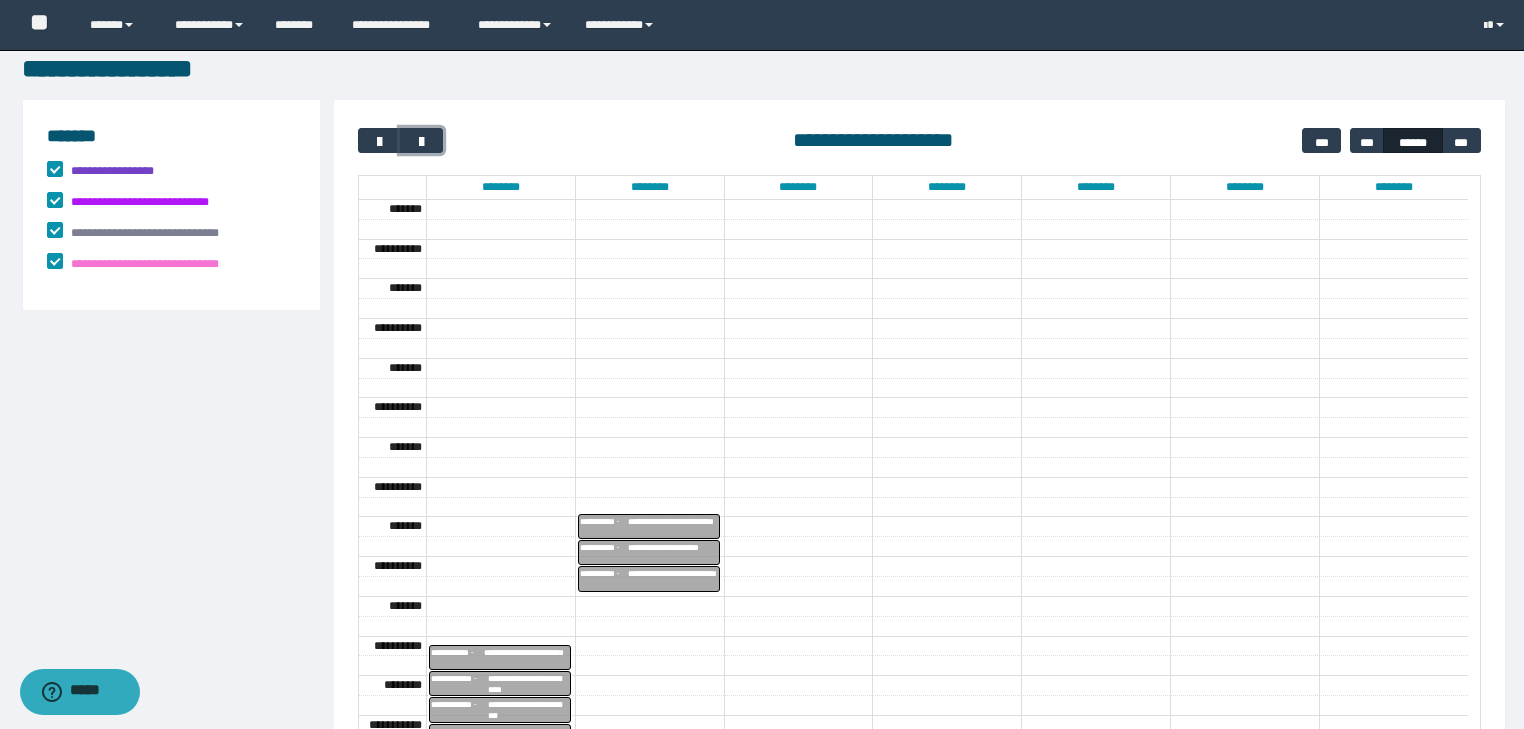 scroll, scrollTop: 0, scrollLeft: 0, axis: both 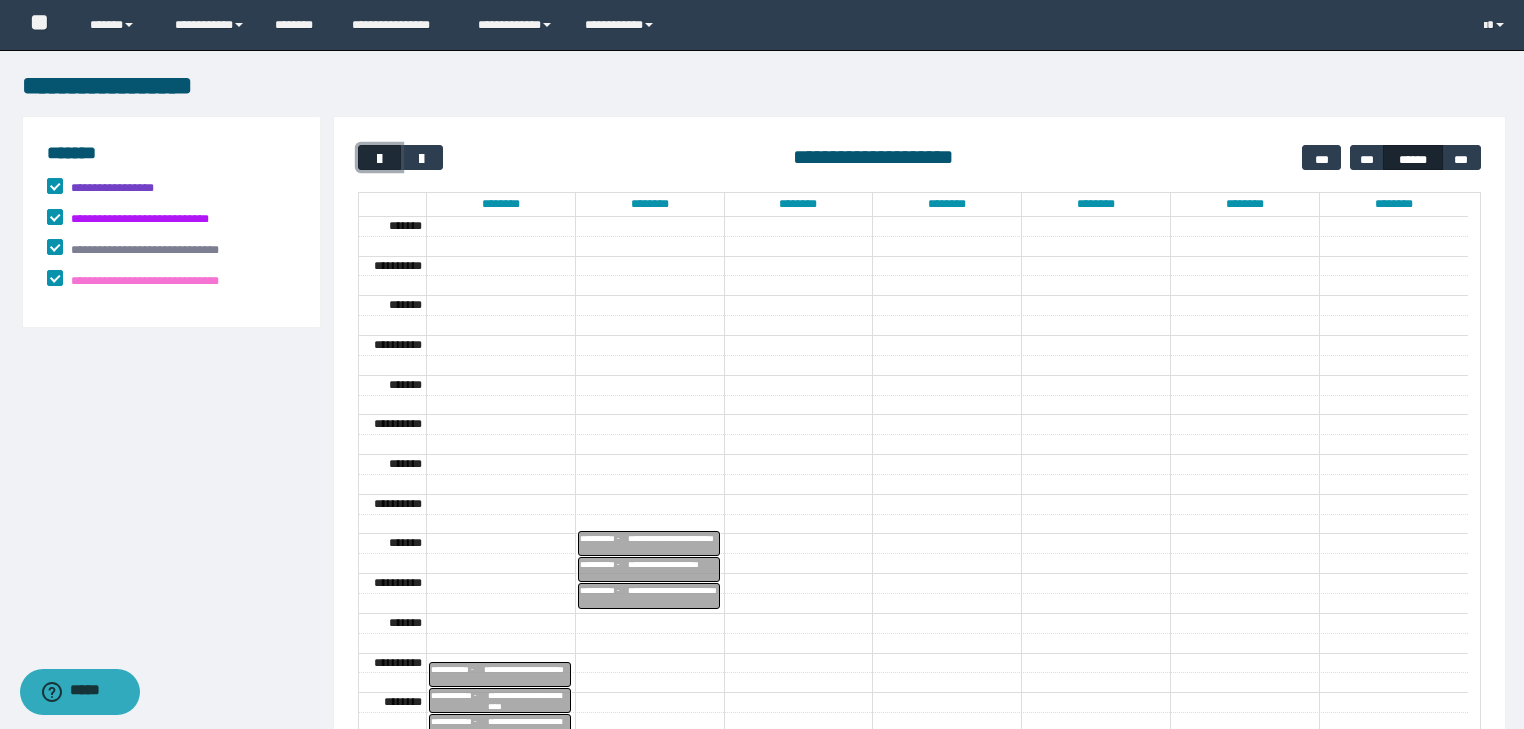 click at bounding box center [379, 157] 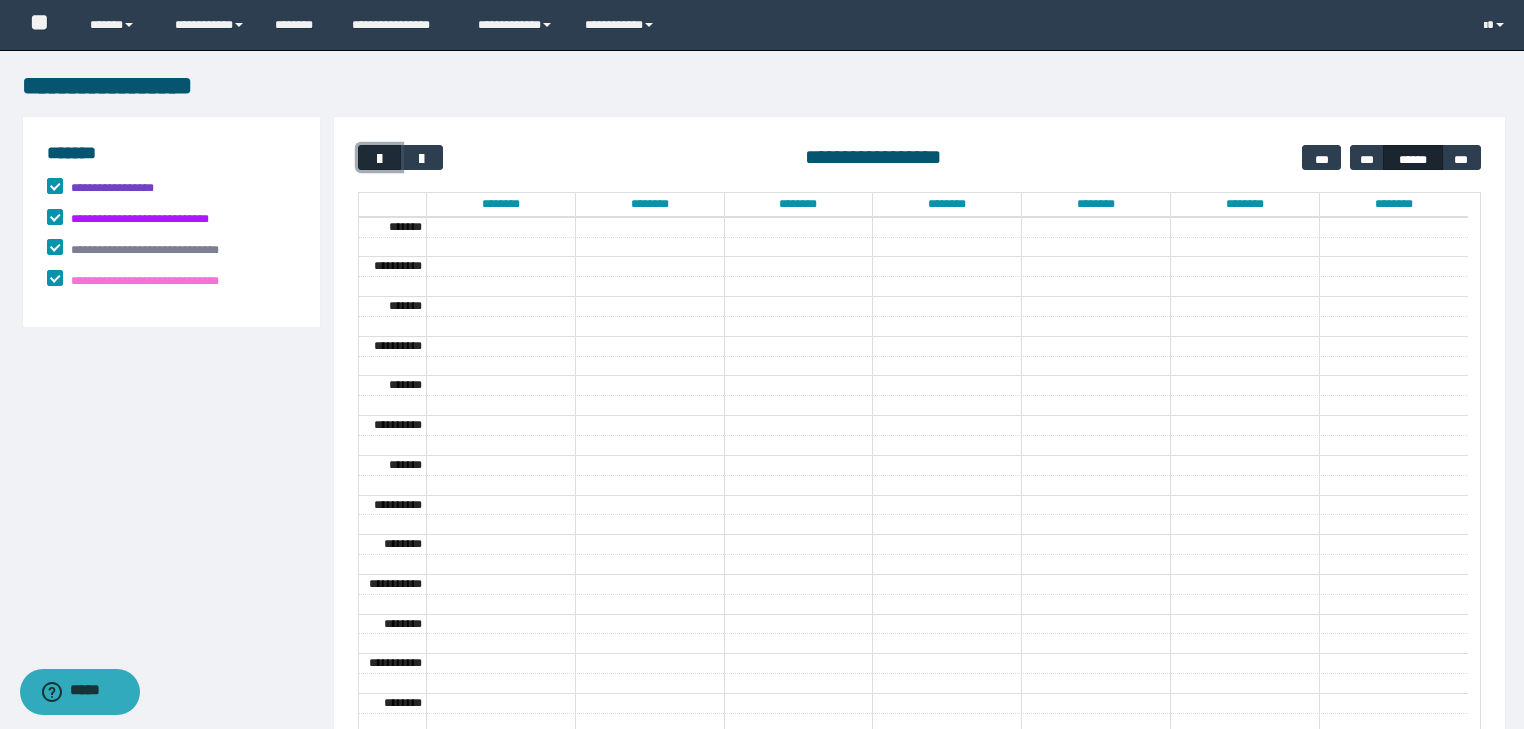 click at bounding box center (379, 157) 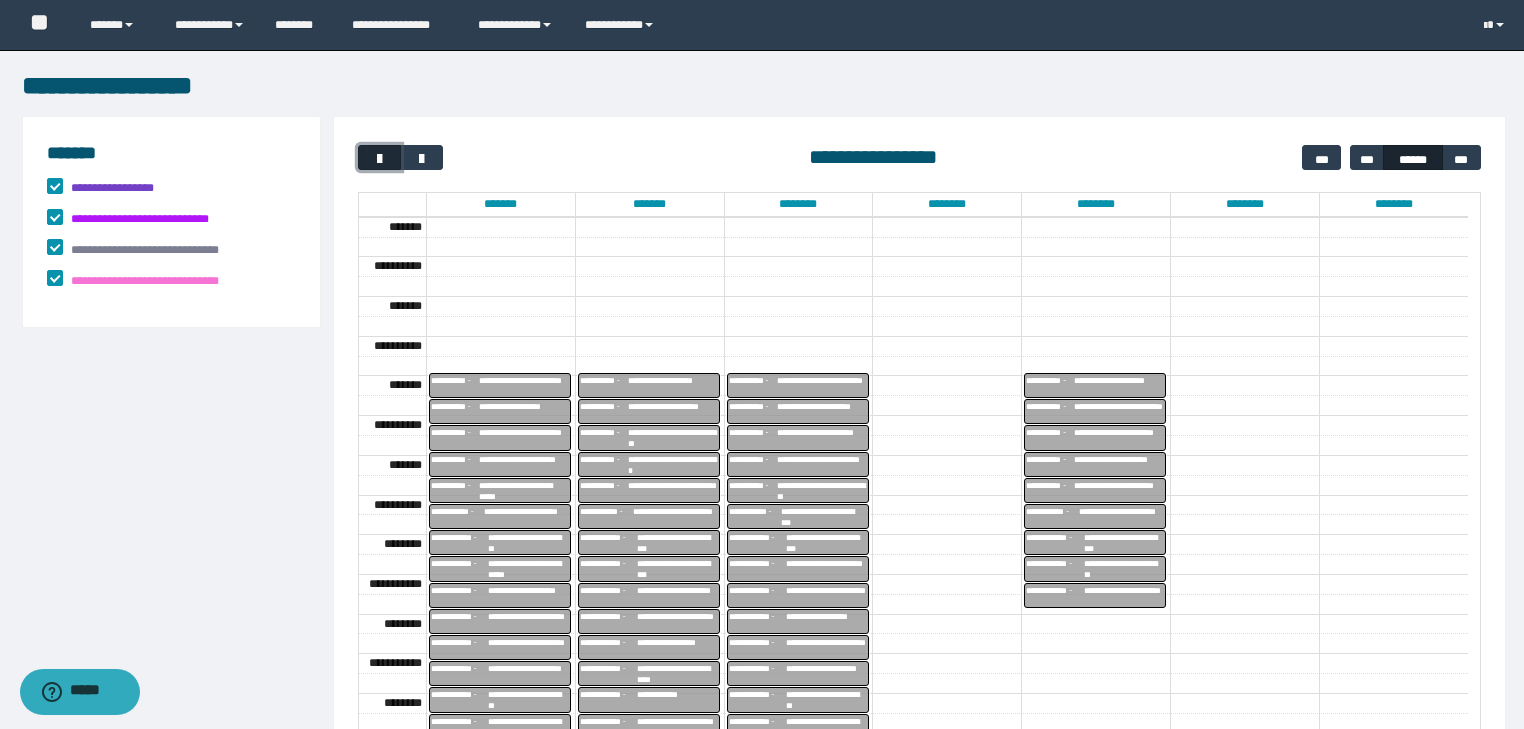 click at bounding box center [379, 157] 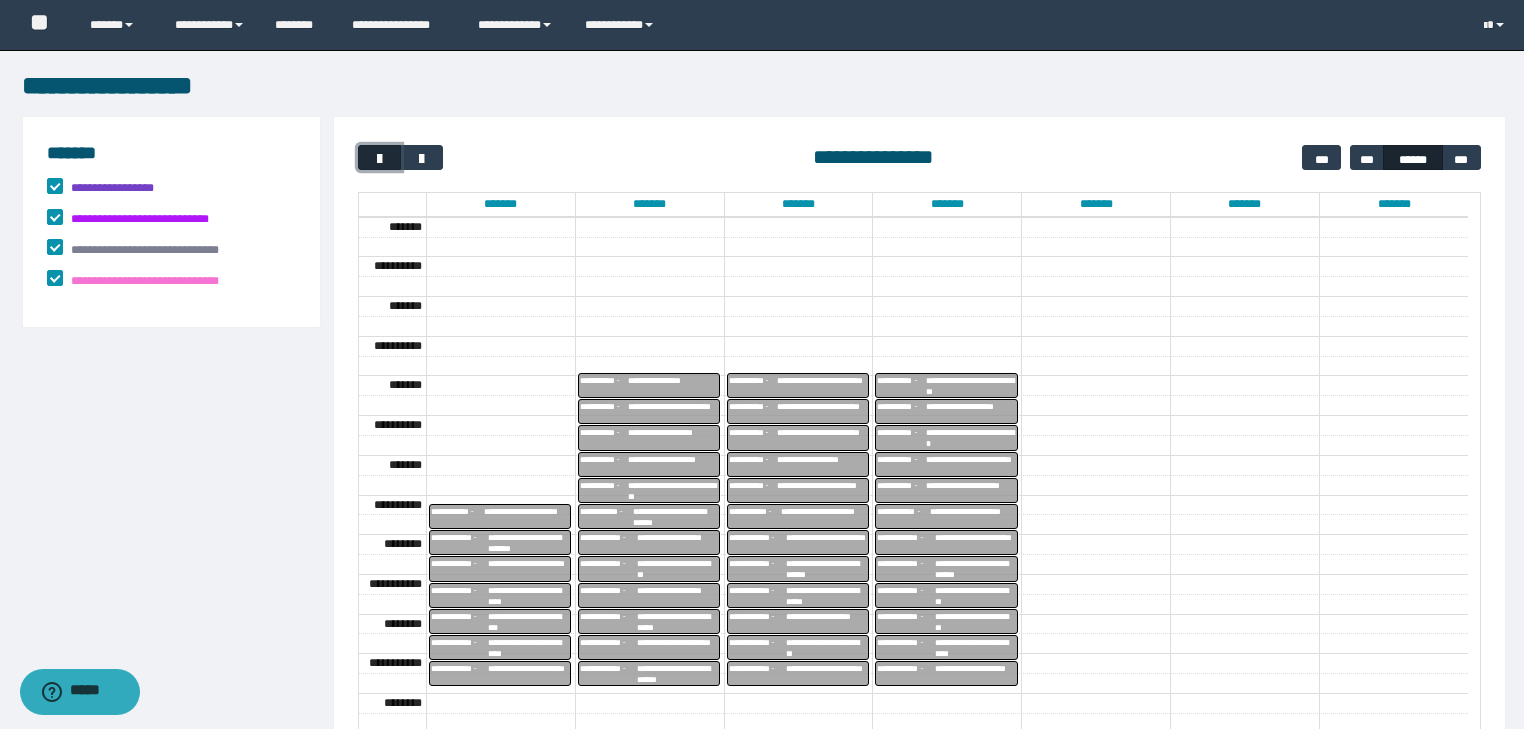 click at bounding box center [380, 159] 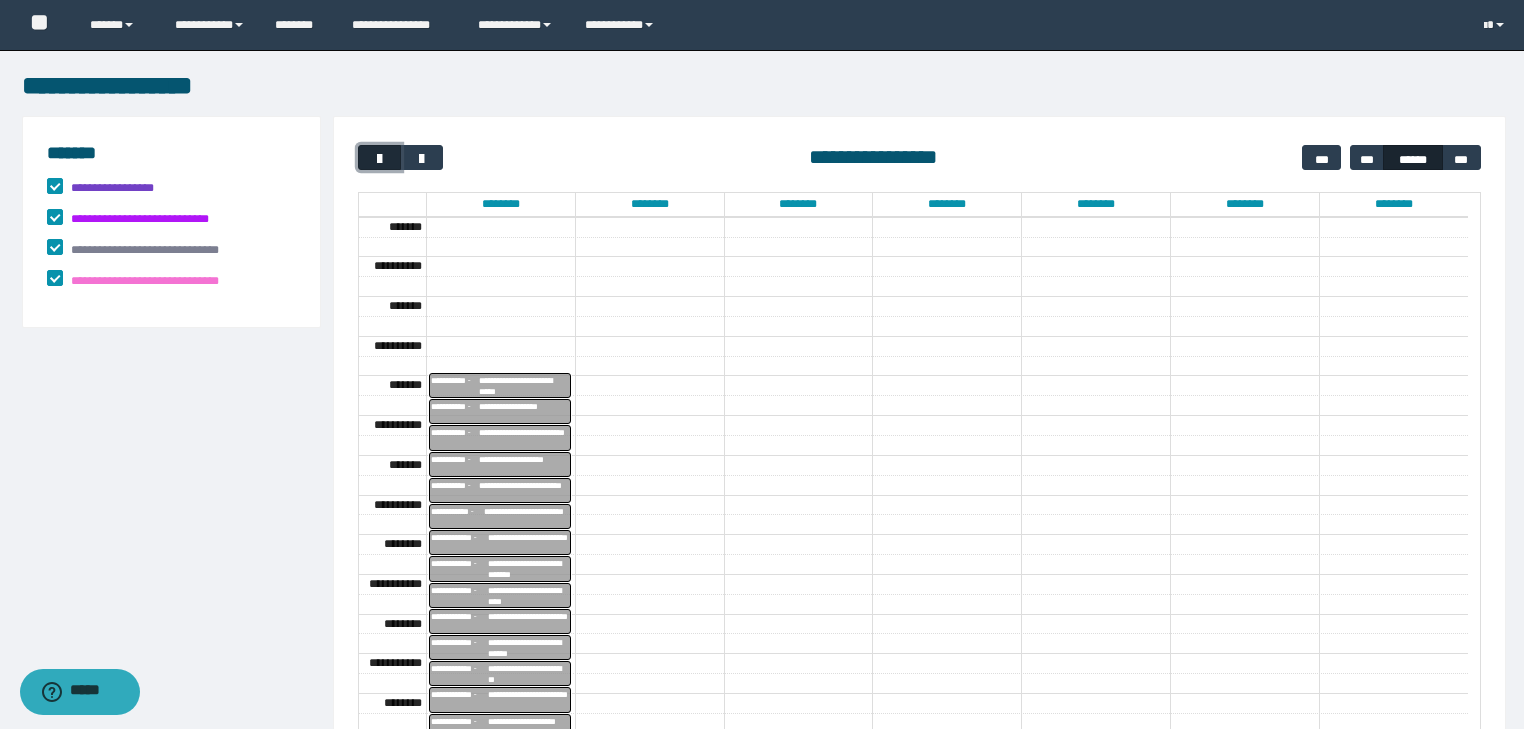 click at bounding box center [380, 159] 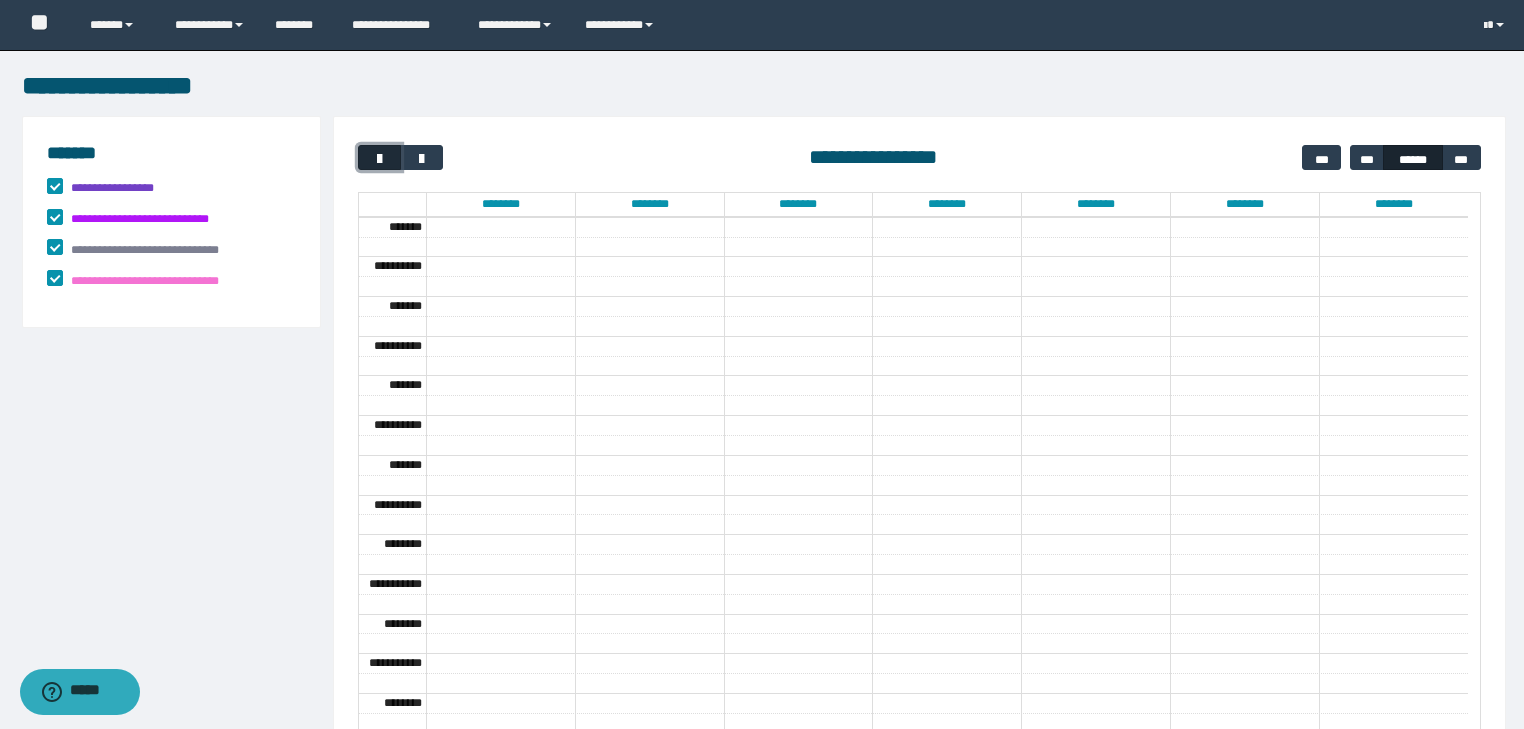 click at bounding box center [380, 159] 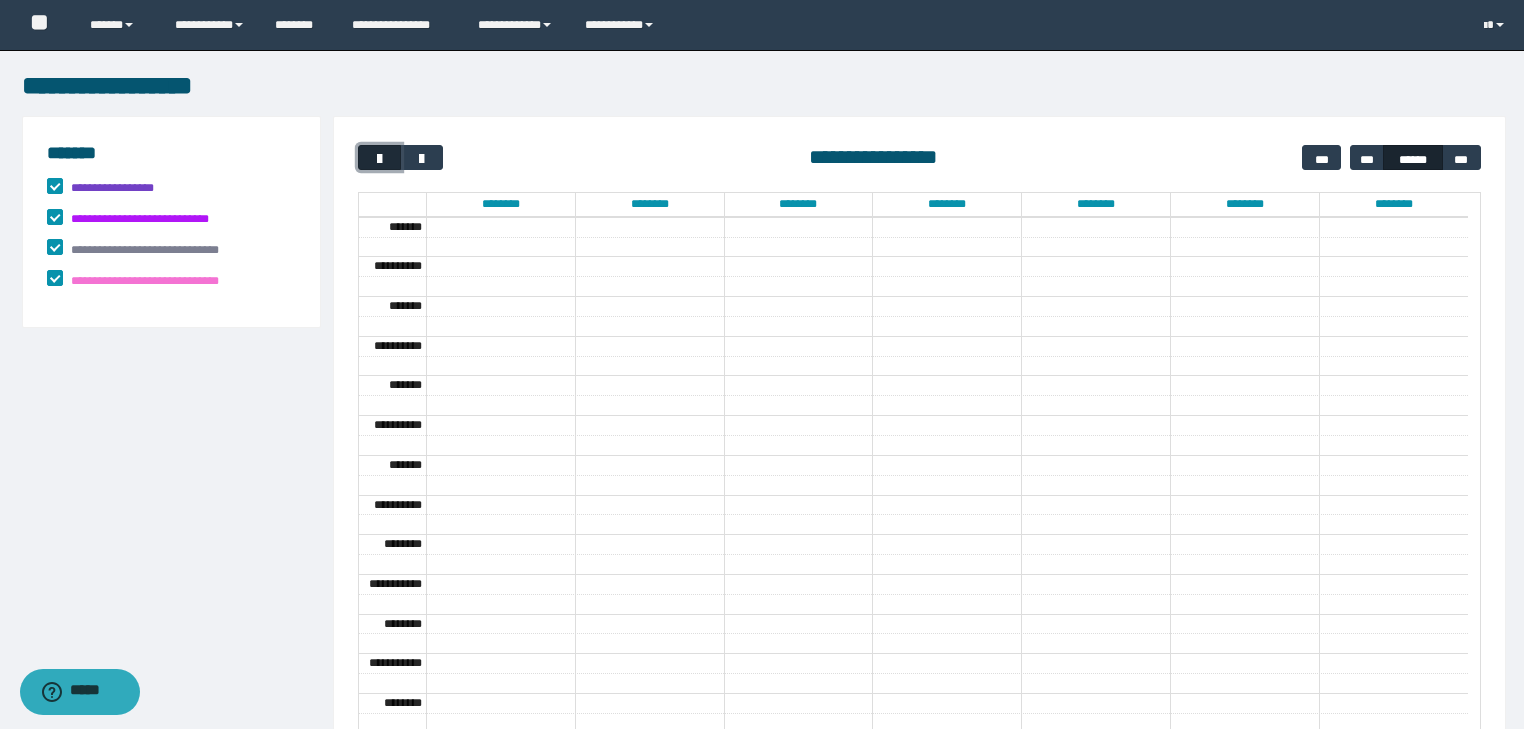 click at bounding box center [380, 159] 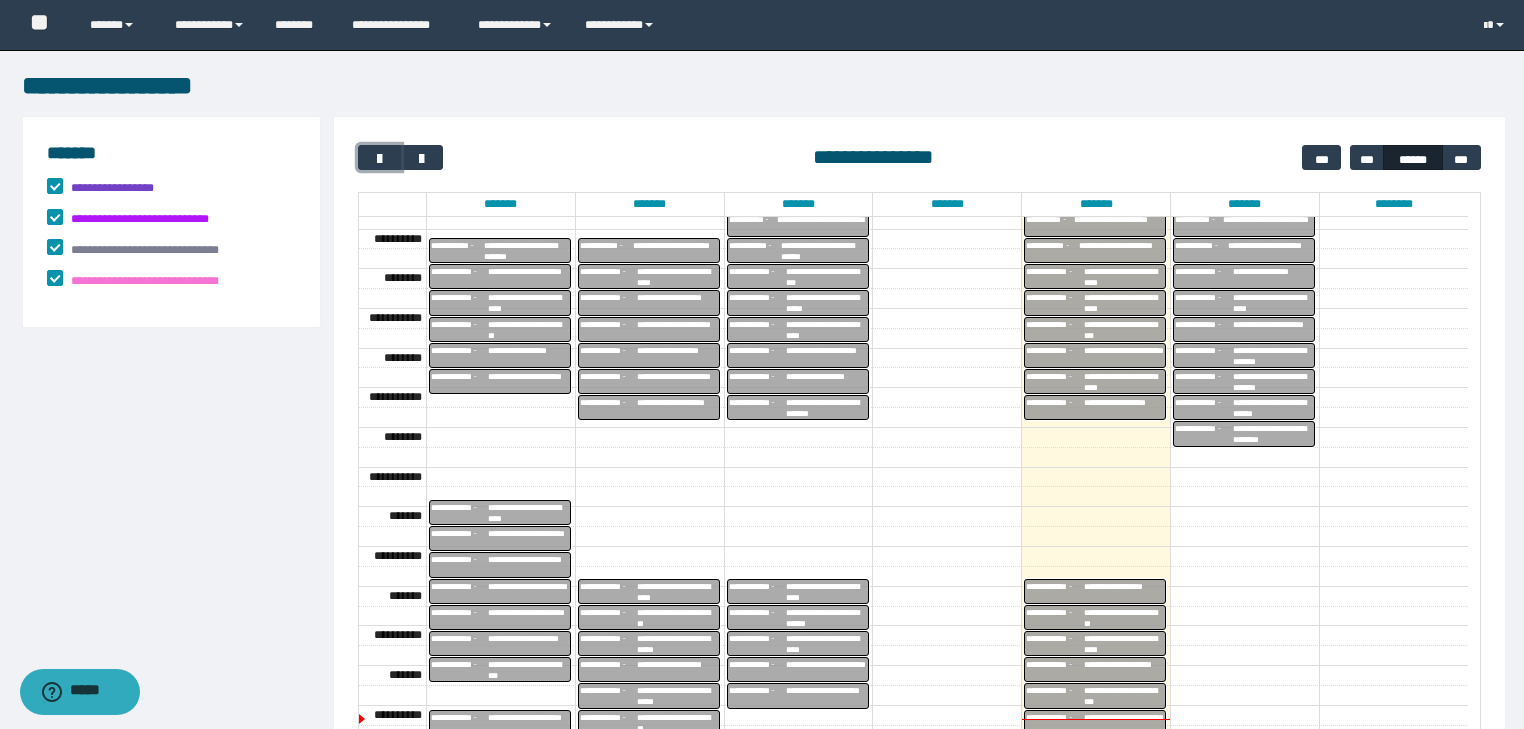 scroll, scrollTop: 449, scrollLeft: 0, axis: vertical 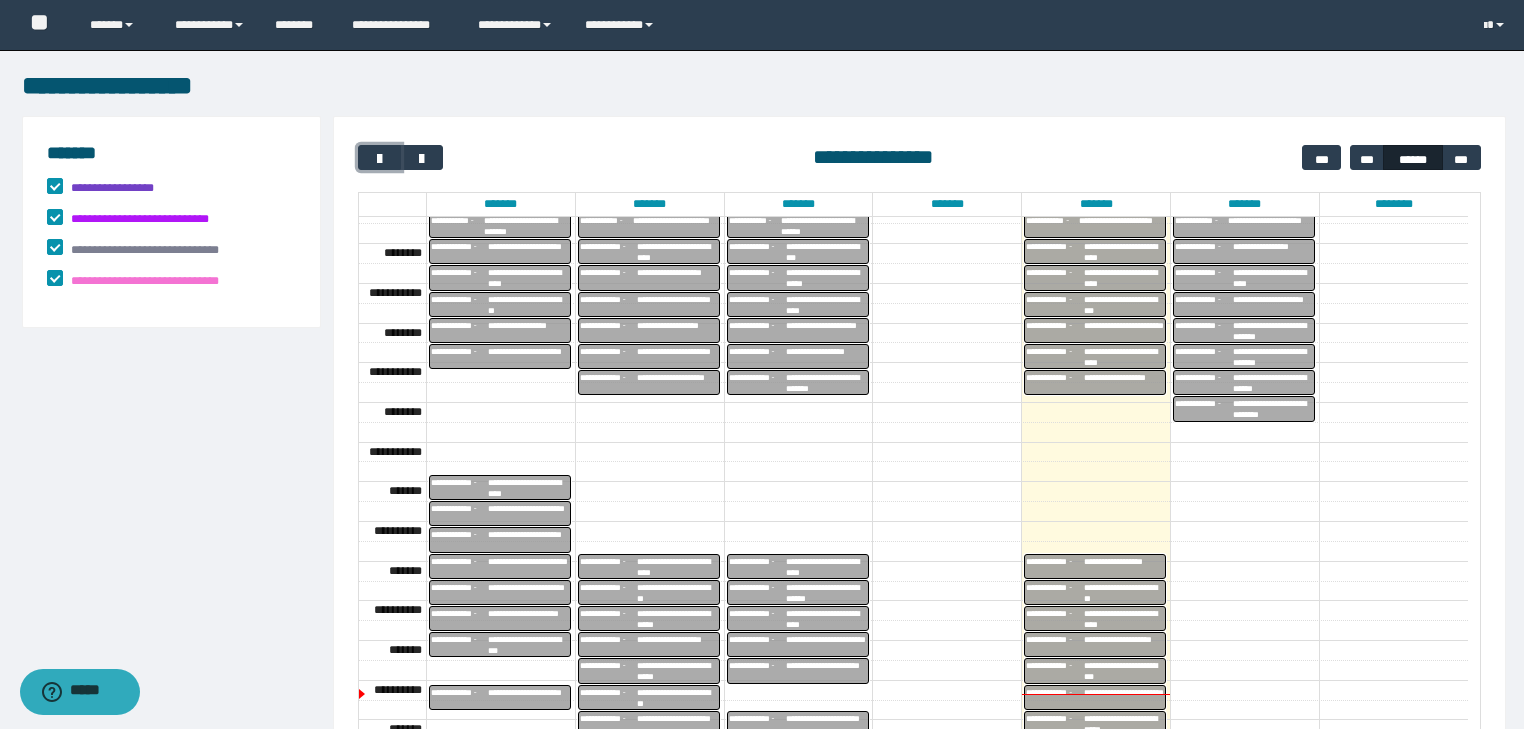 click on "**********" at bounding box center (677, 357) 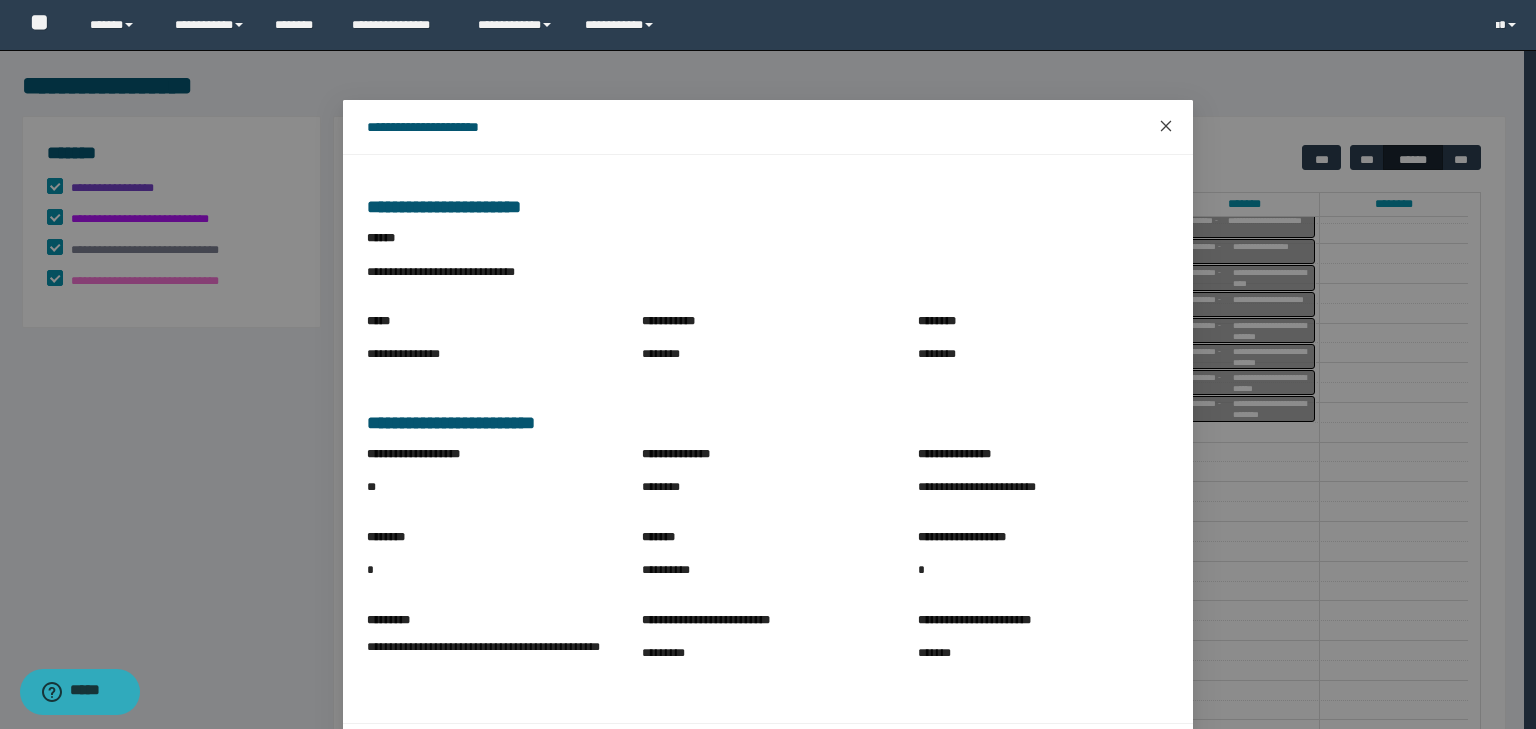 click 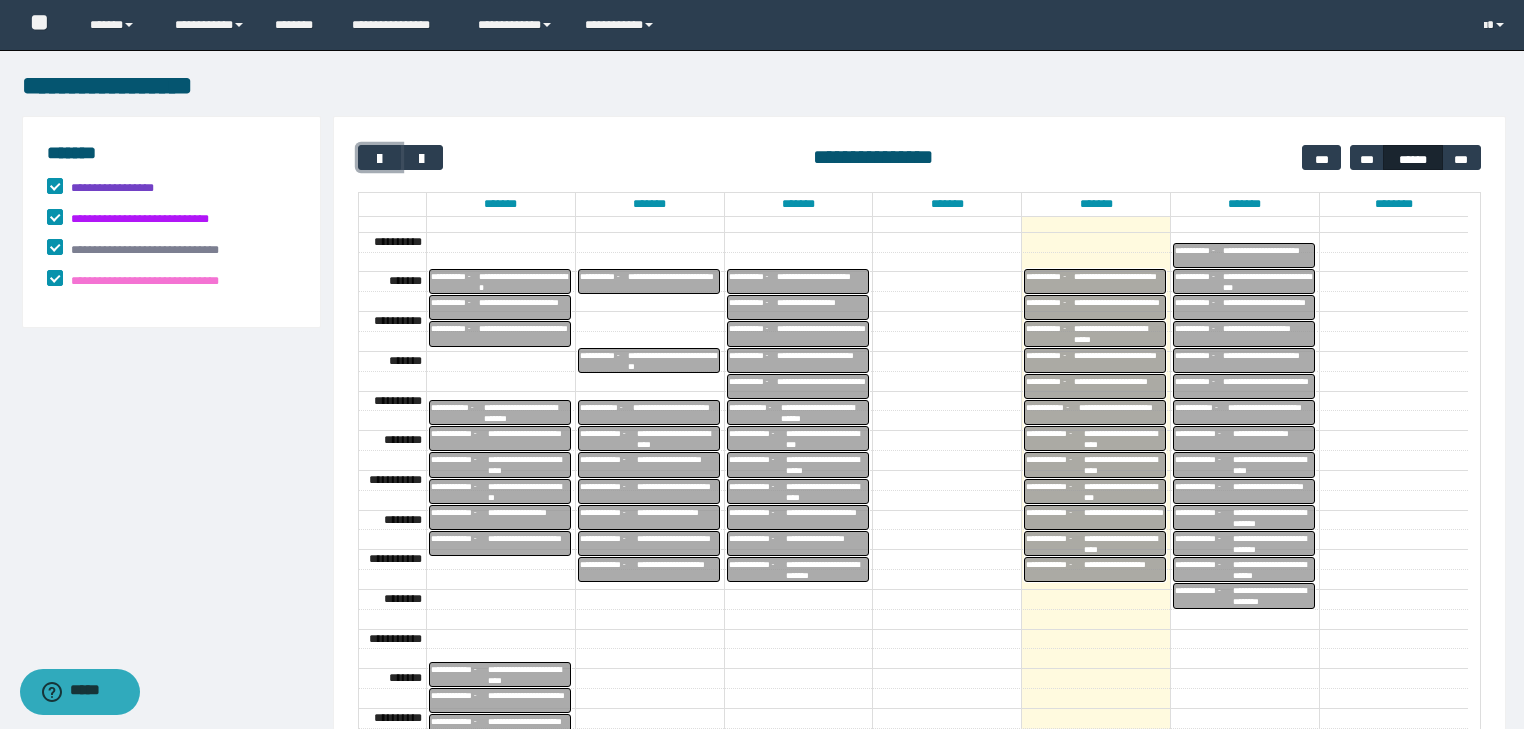 scroll, scrollTop: 316, scrollLeft: 0, axis: vertical 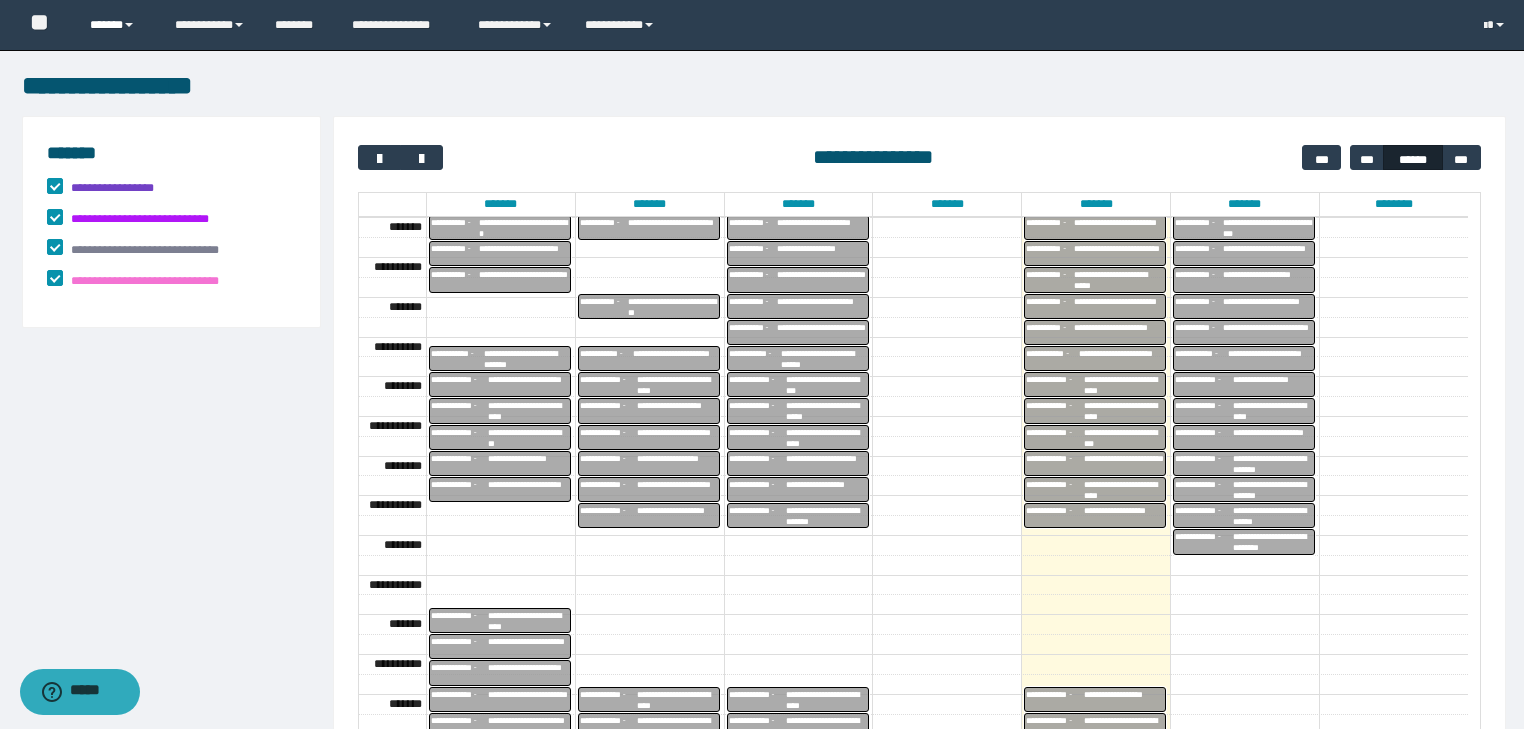 click on "******" at bounding box center [117, 25] 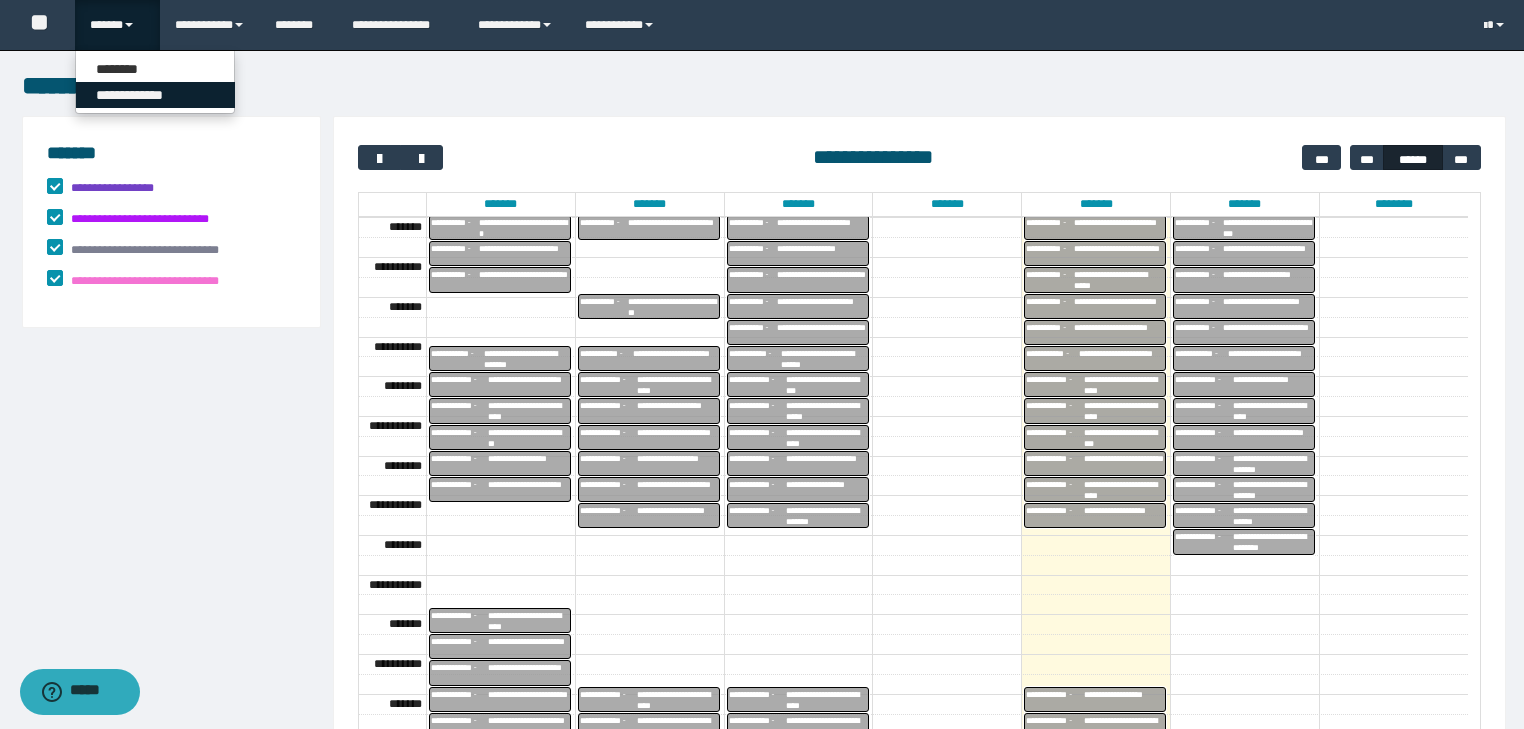 click on "**********" at bounding box center (155, 95) 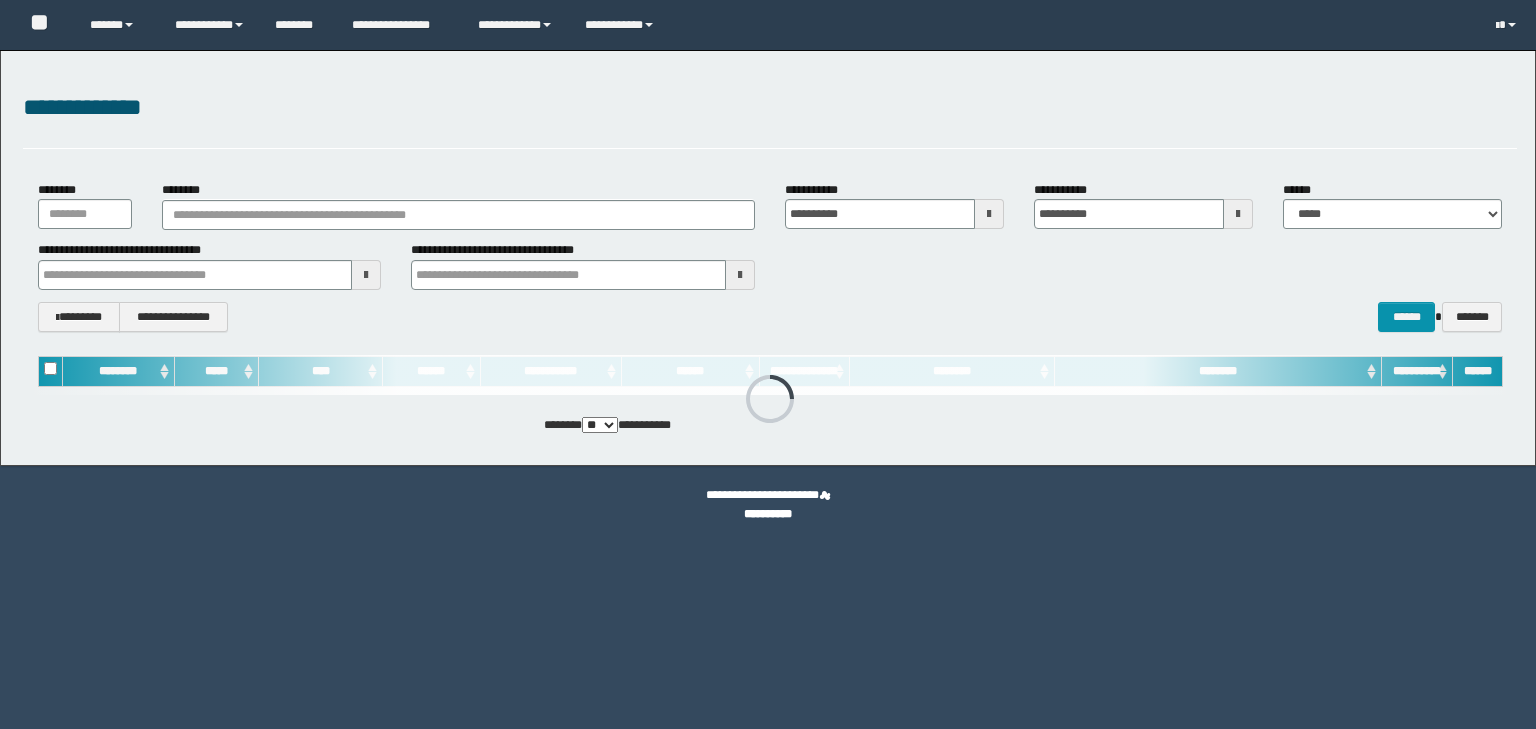 scroll, scrollTop: 0, scrollLeft: 0, axis: both 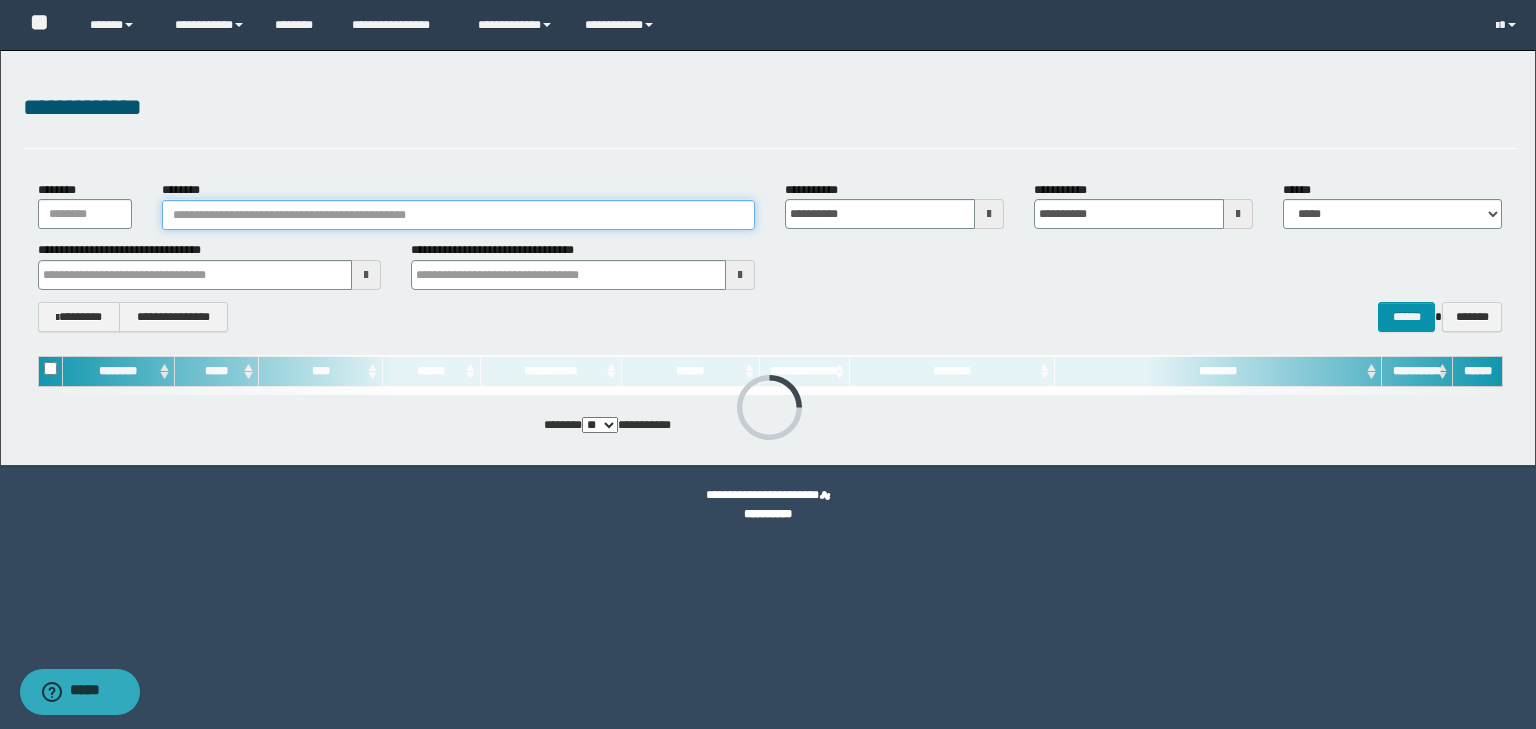 click on "********" at bounding box center [458, 215] 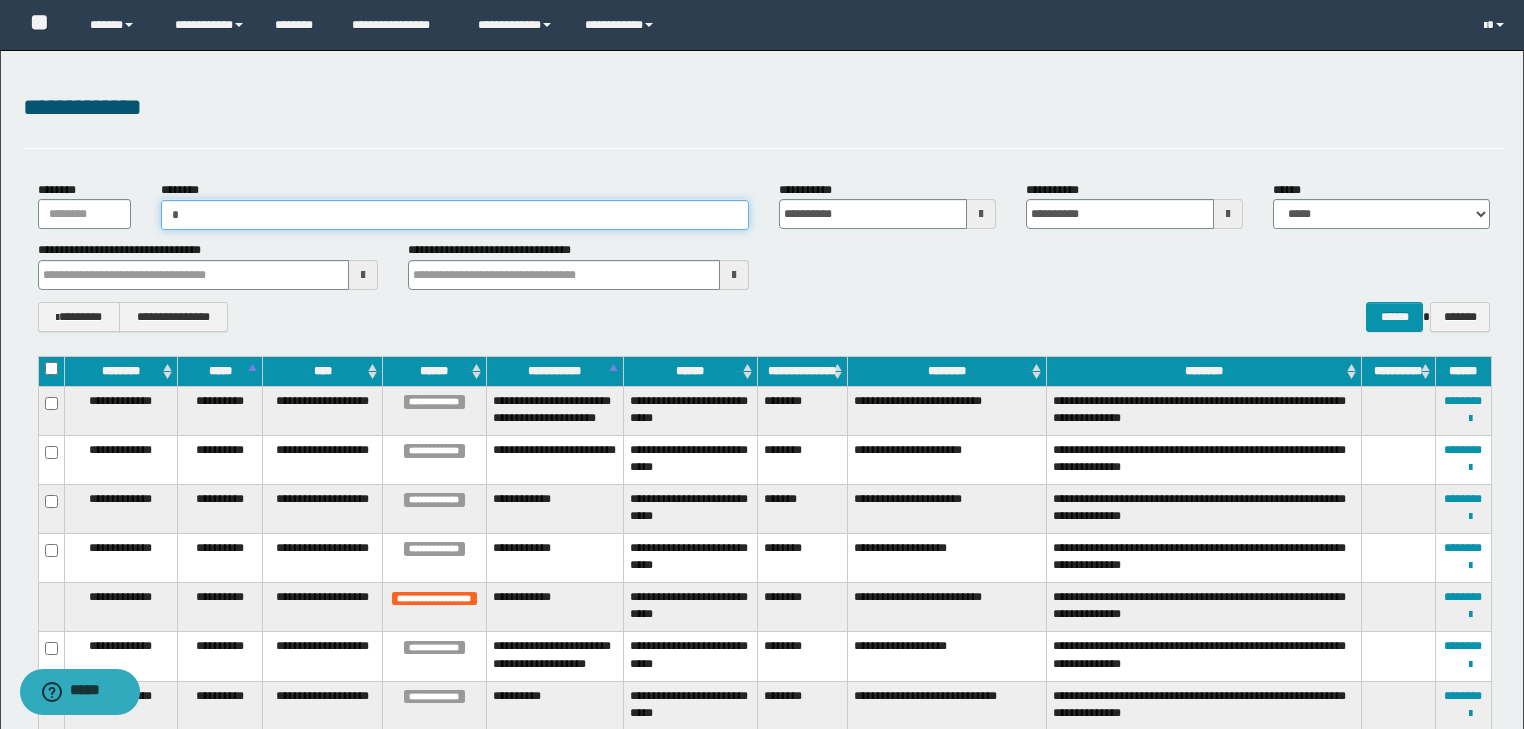 type on "**" 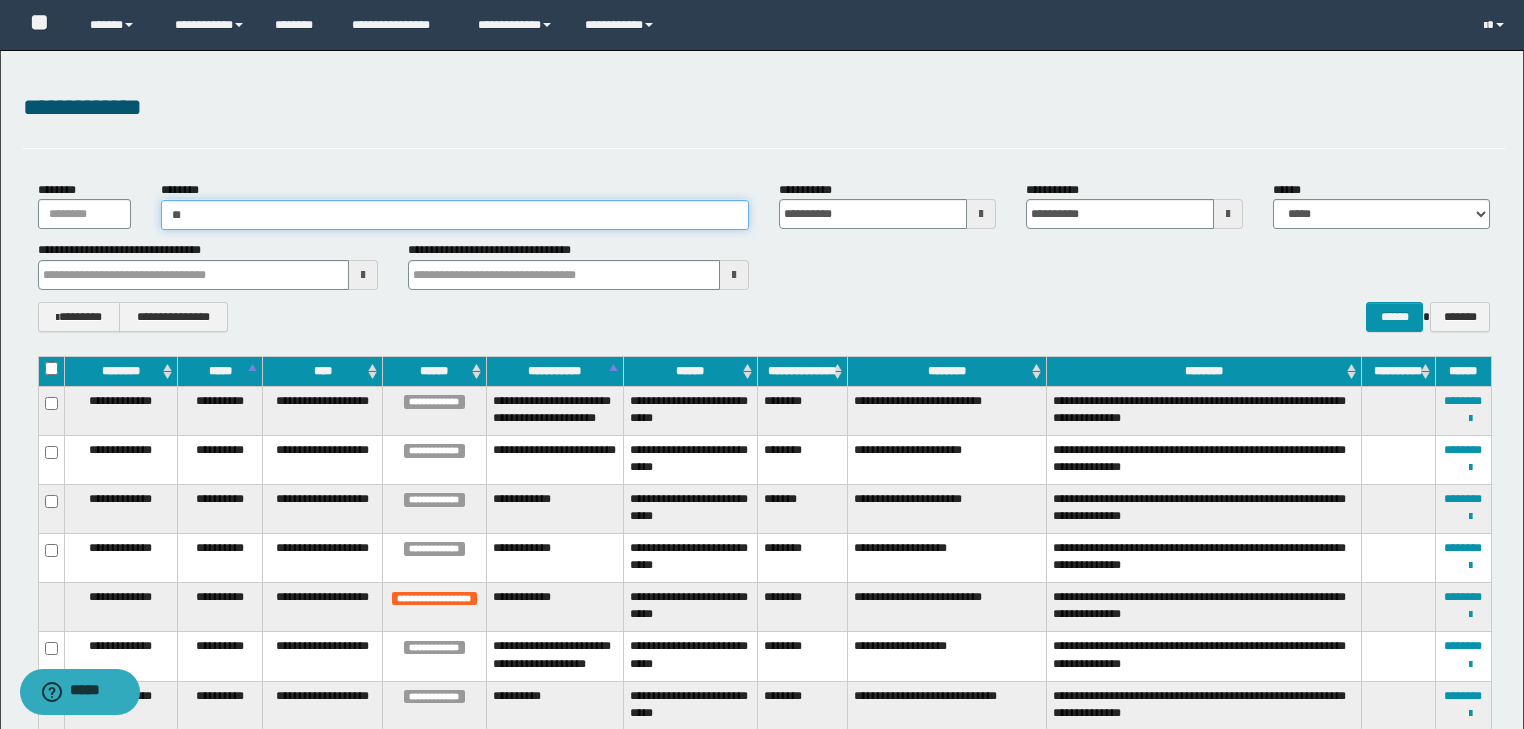 type on "**" 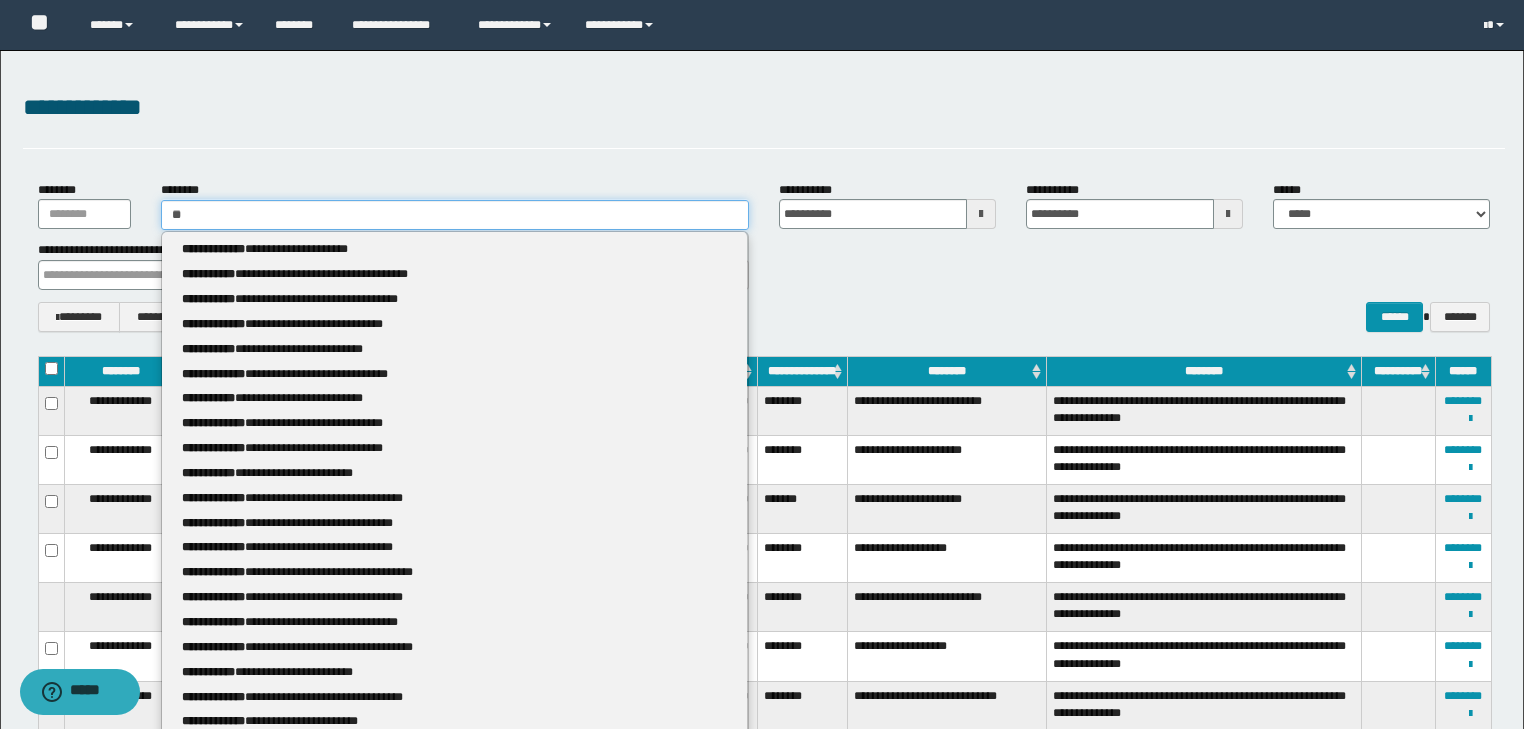 type 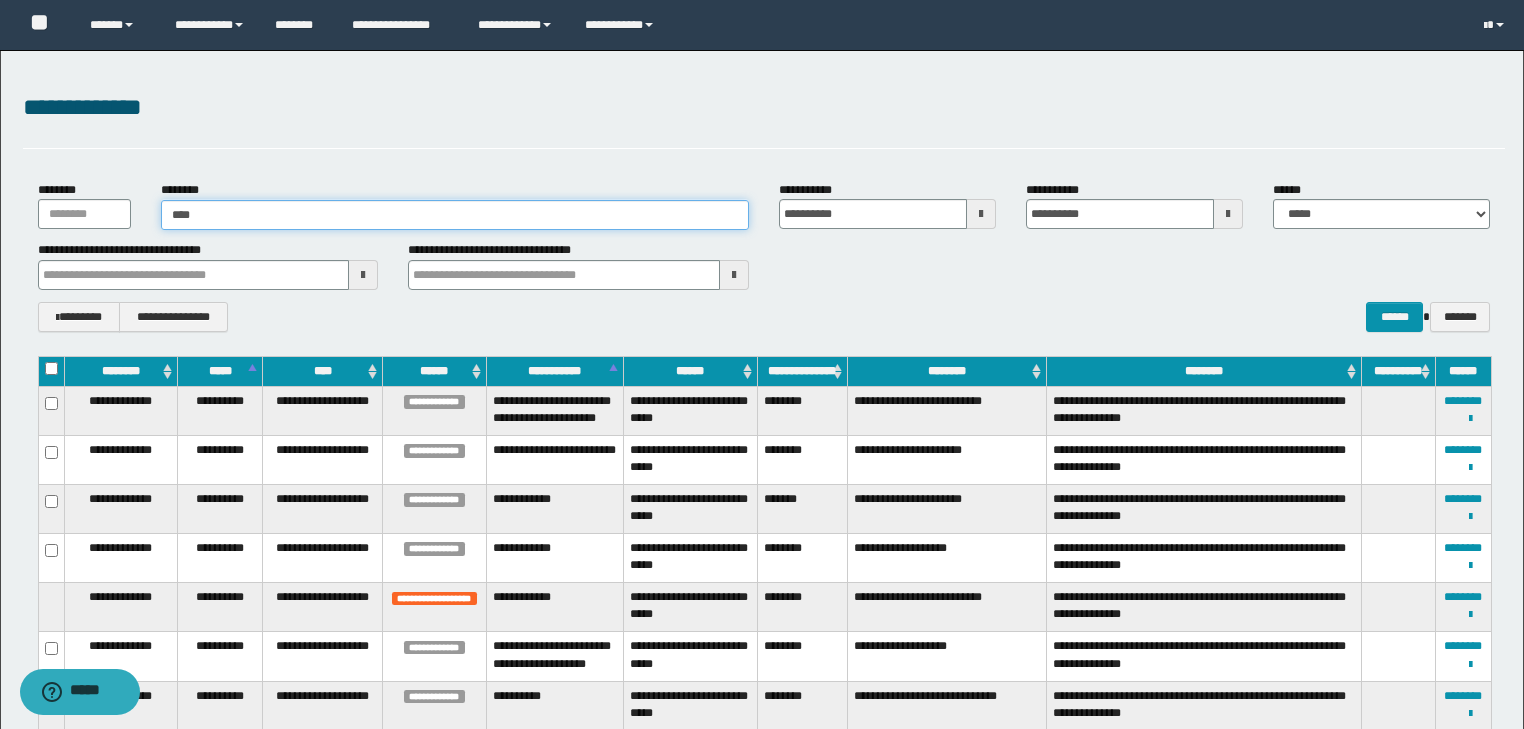 type on "*****" 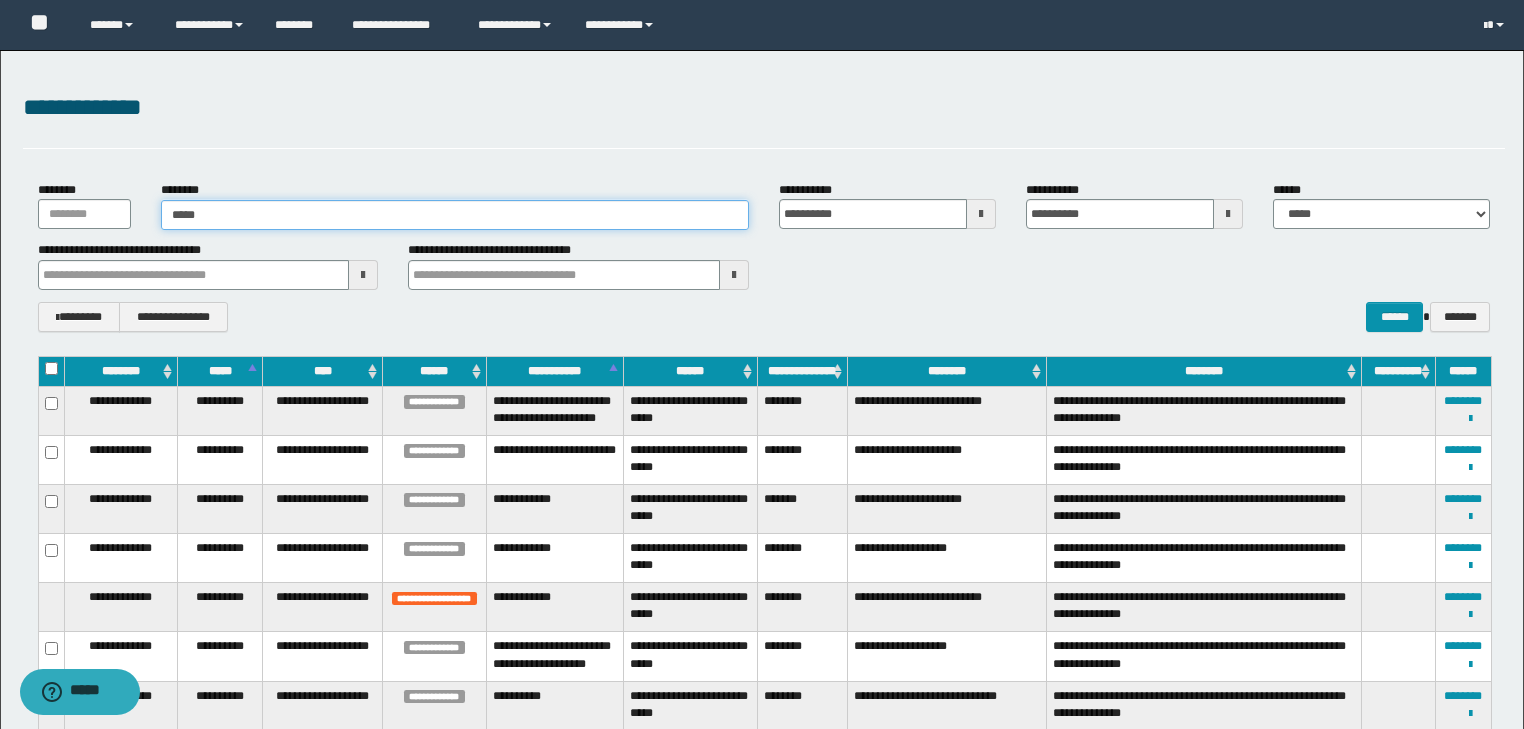 type on "*****" 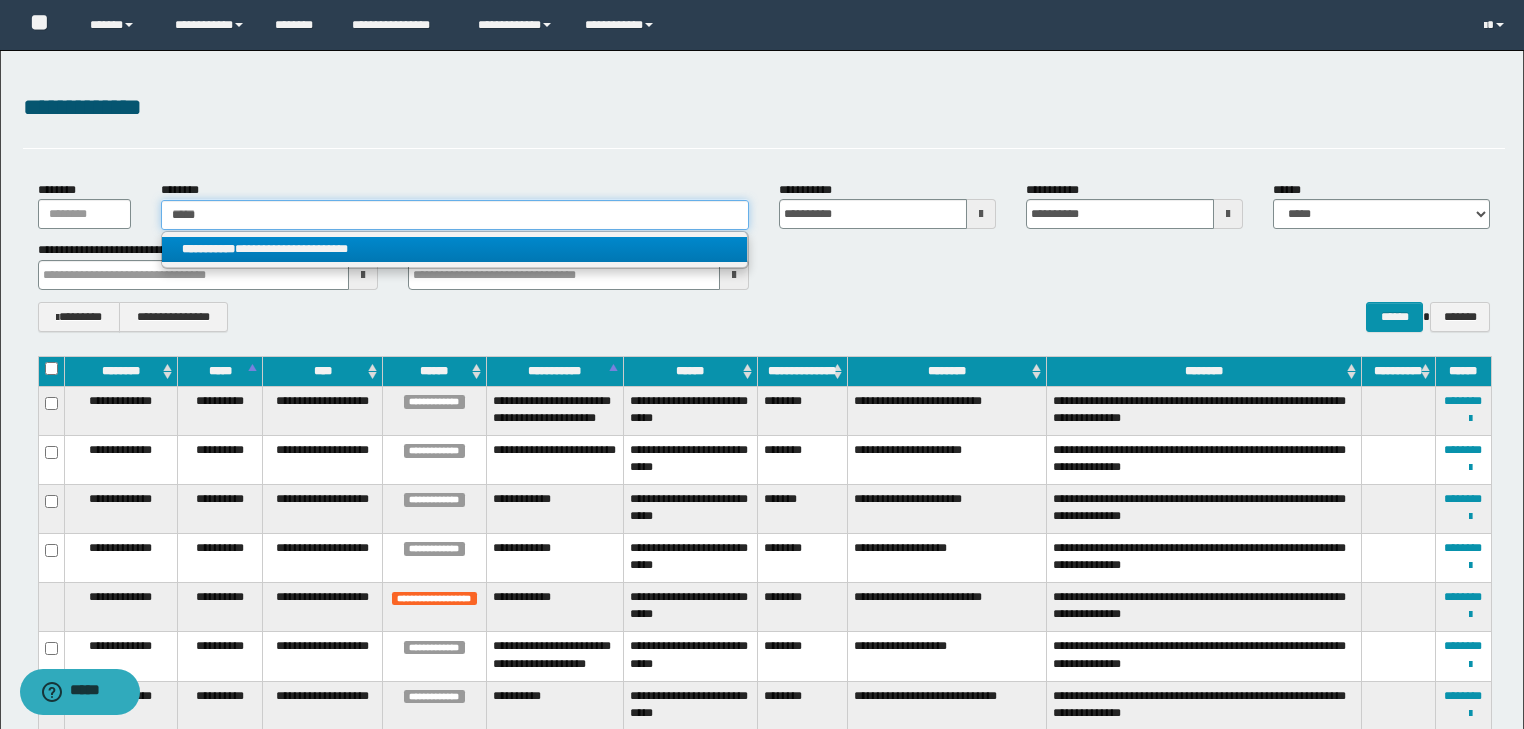 type on "*****" 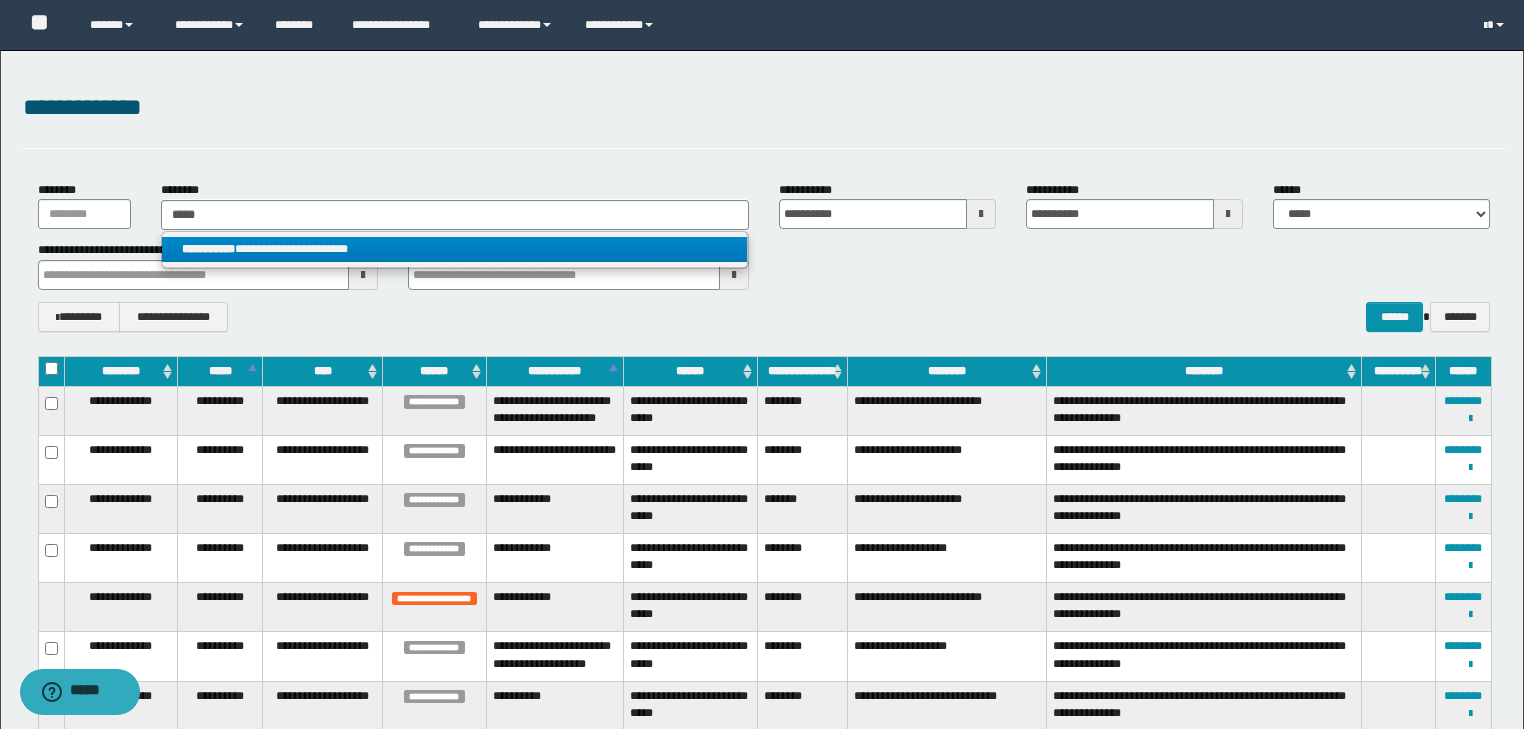 click on "**********" at bounding box center [454, 249] 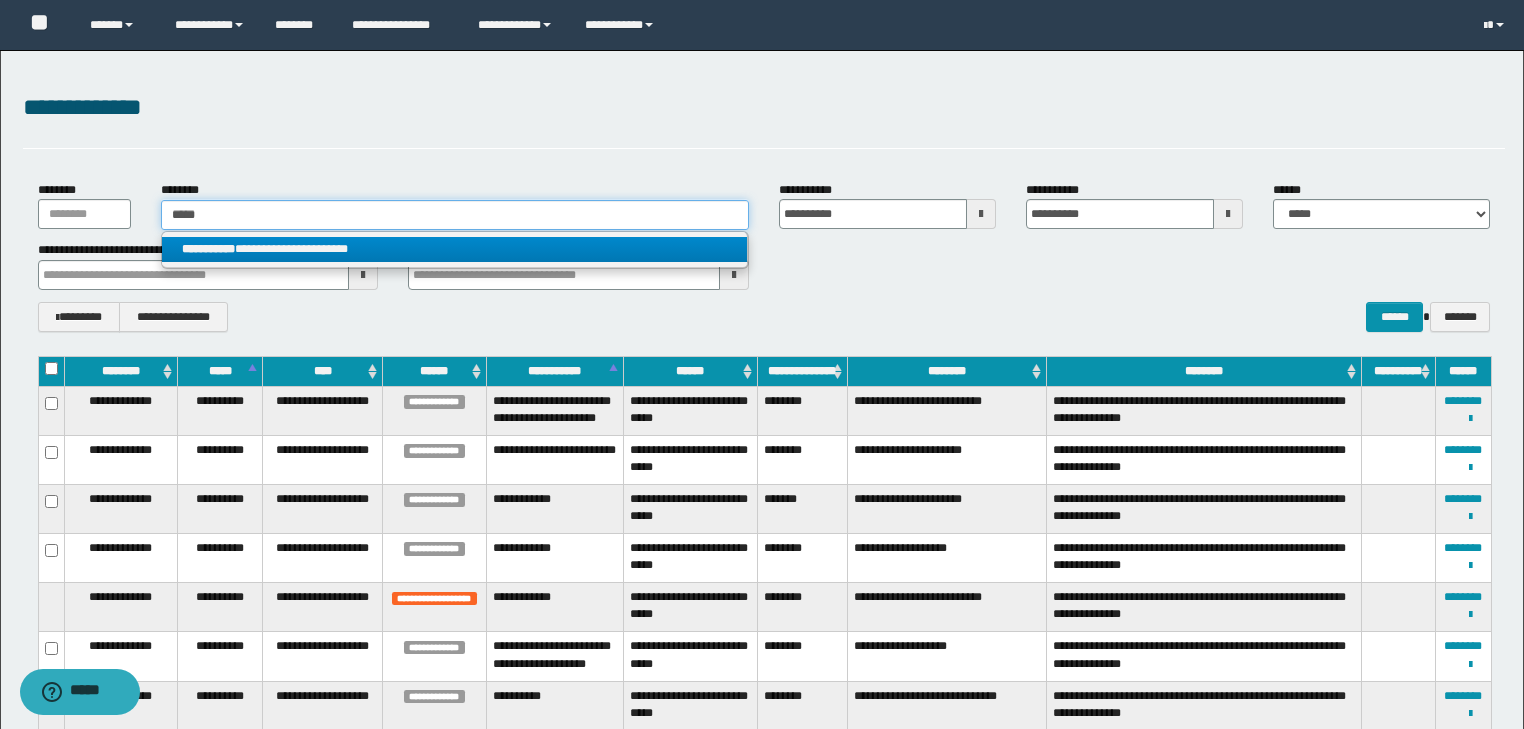 type 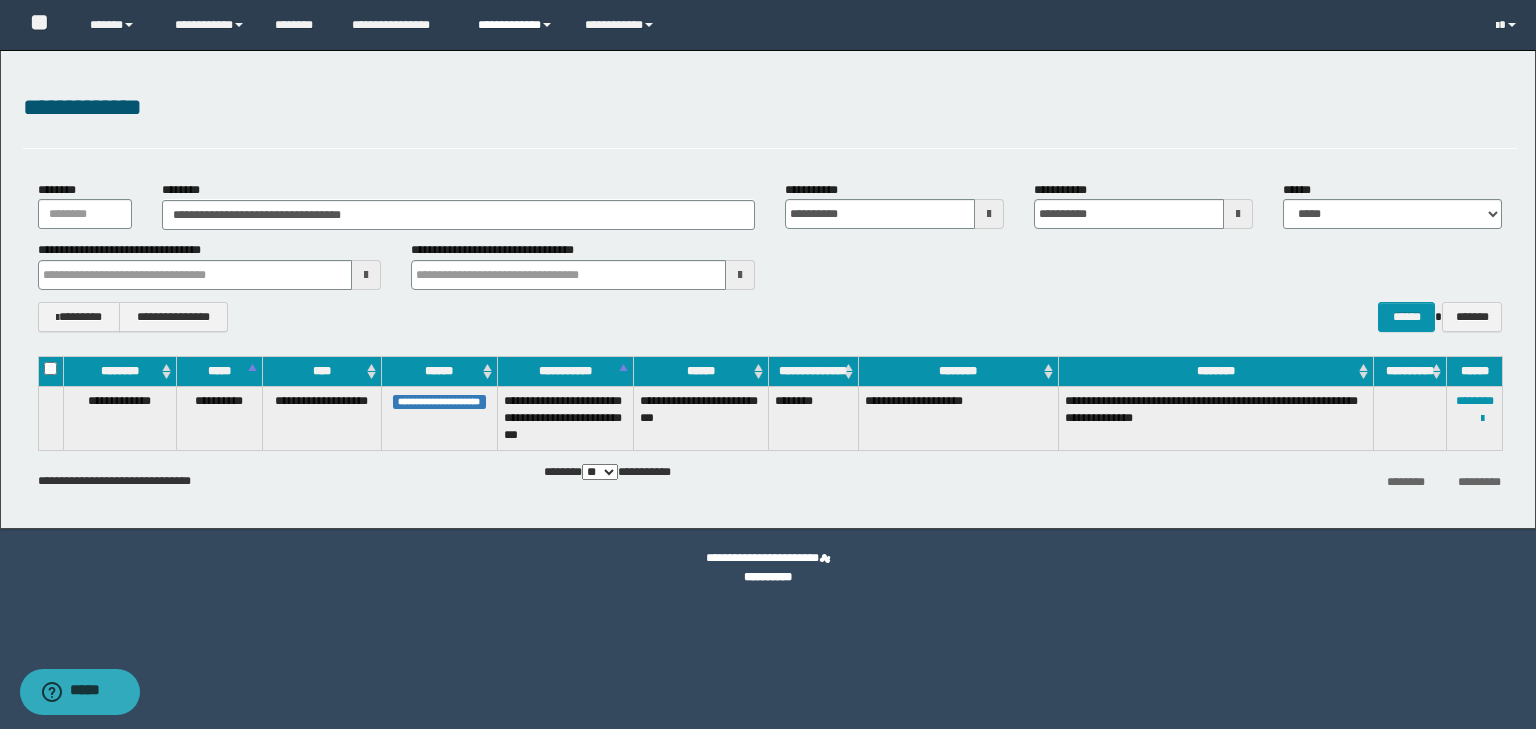 click on "**********" at bounding box center [516, 25] 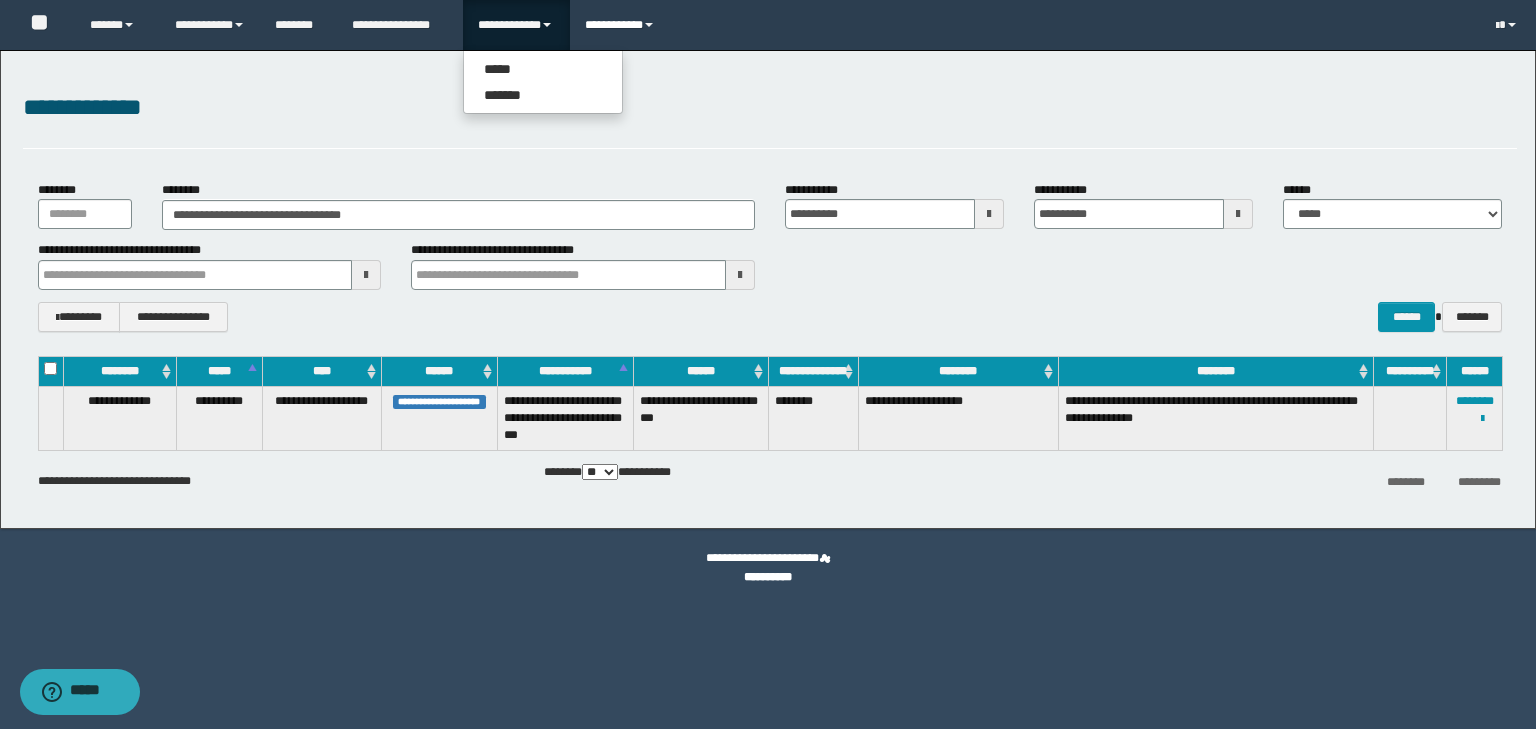 click on "**********" at bounding box center (622, 25) 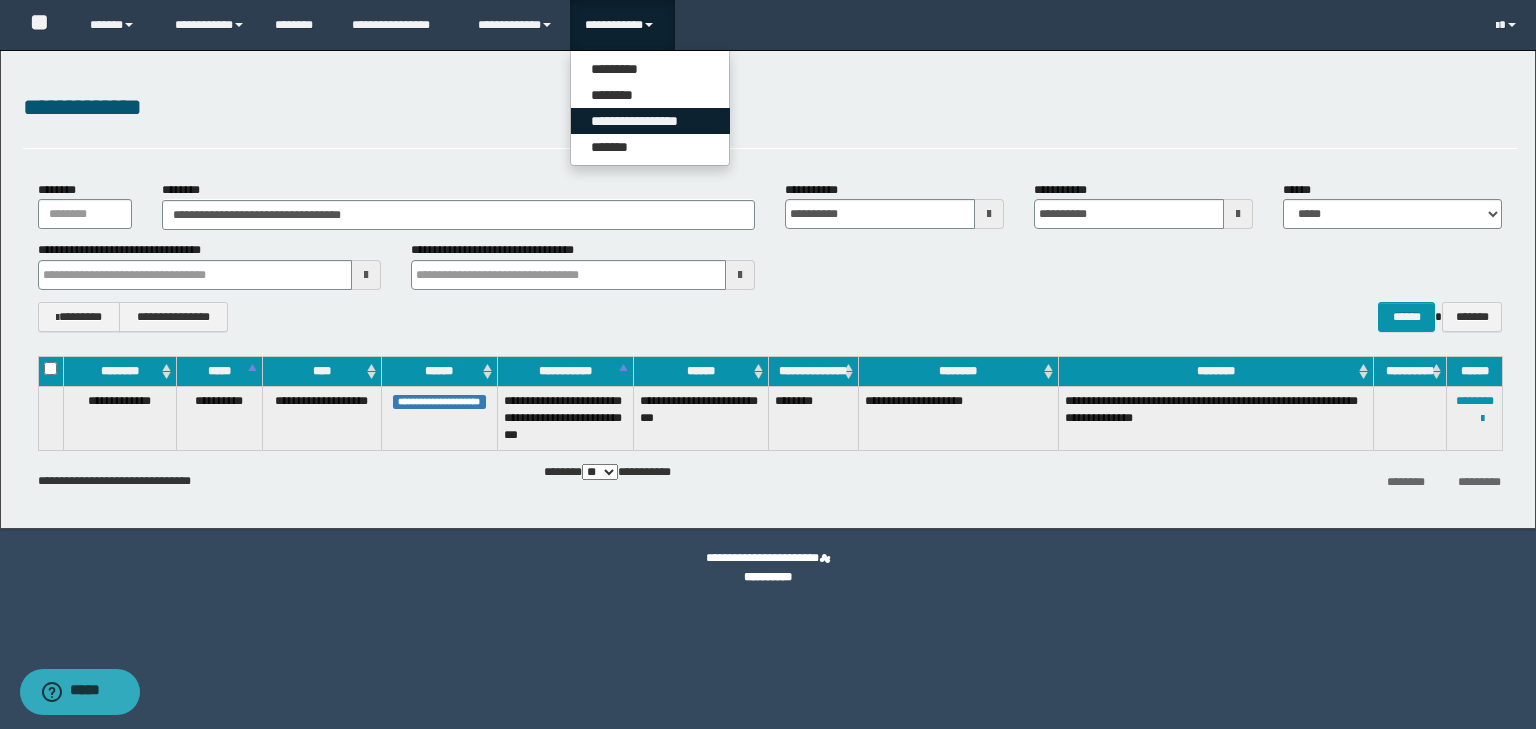 click on "**********" at bounding box center (650, 121) 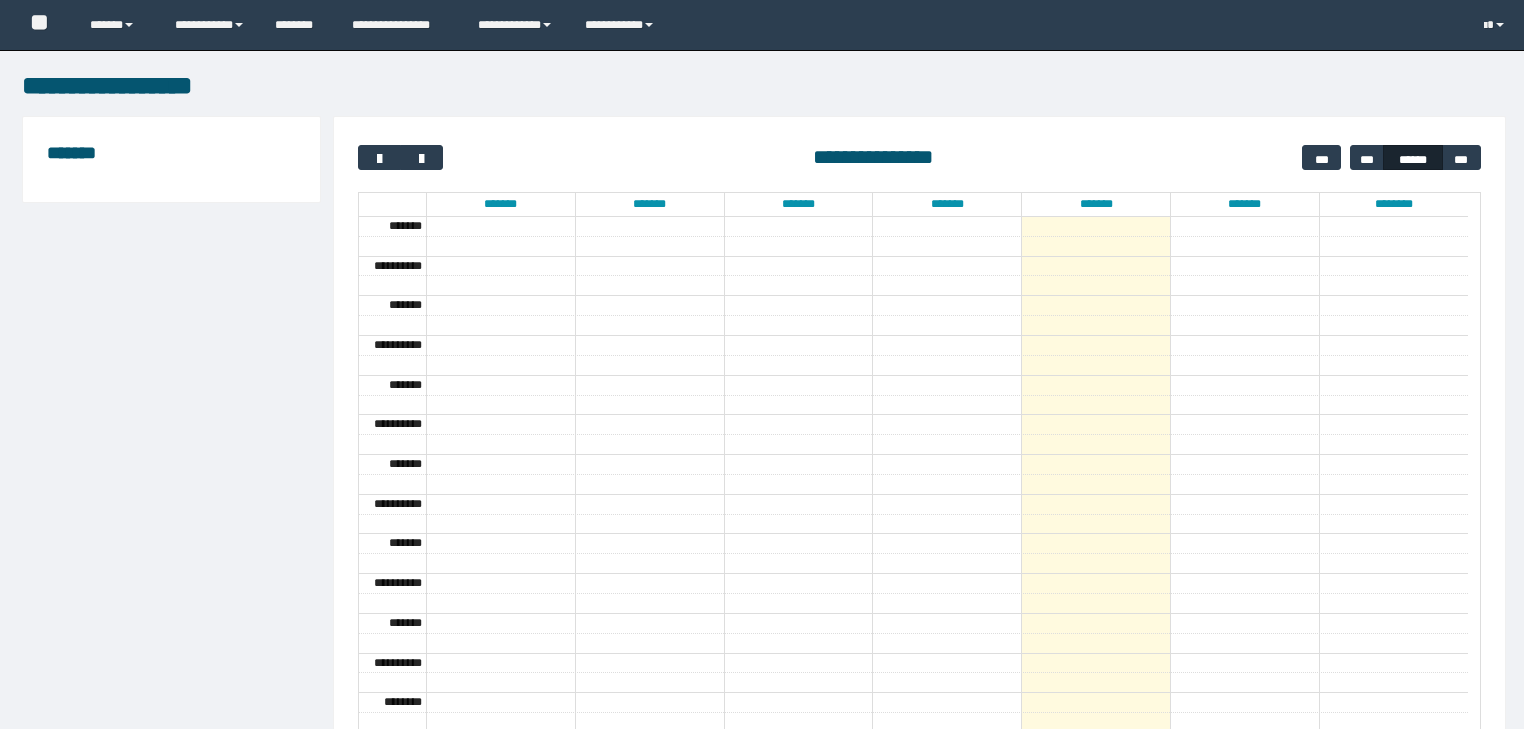 scroll, scrollTop: 0, scrollLeft: 0, axis: both 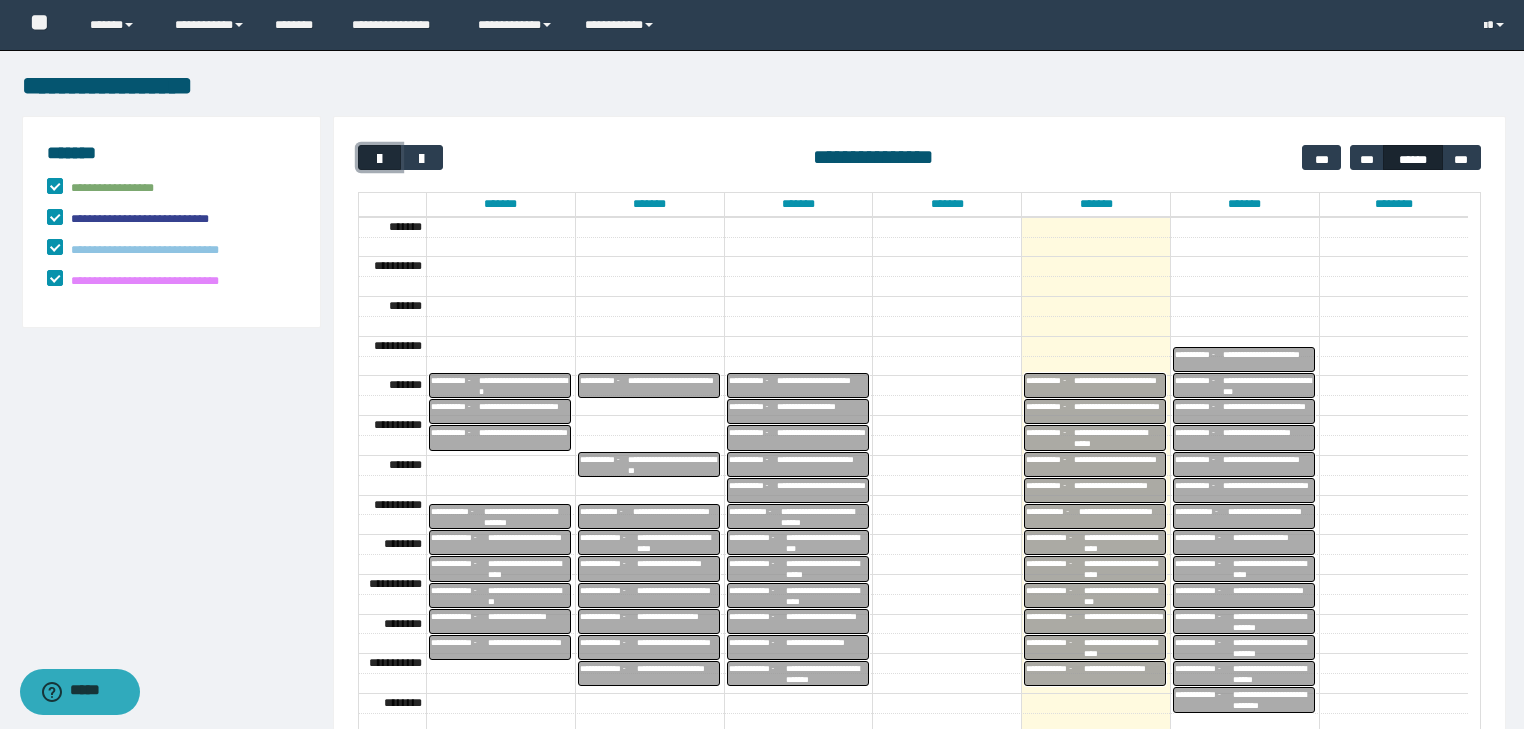 click at bounding box center [380, 159] 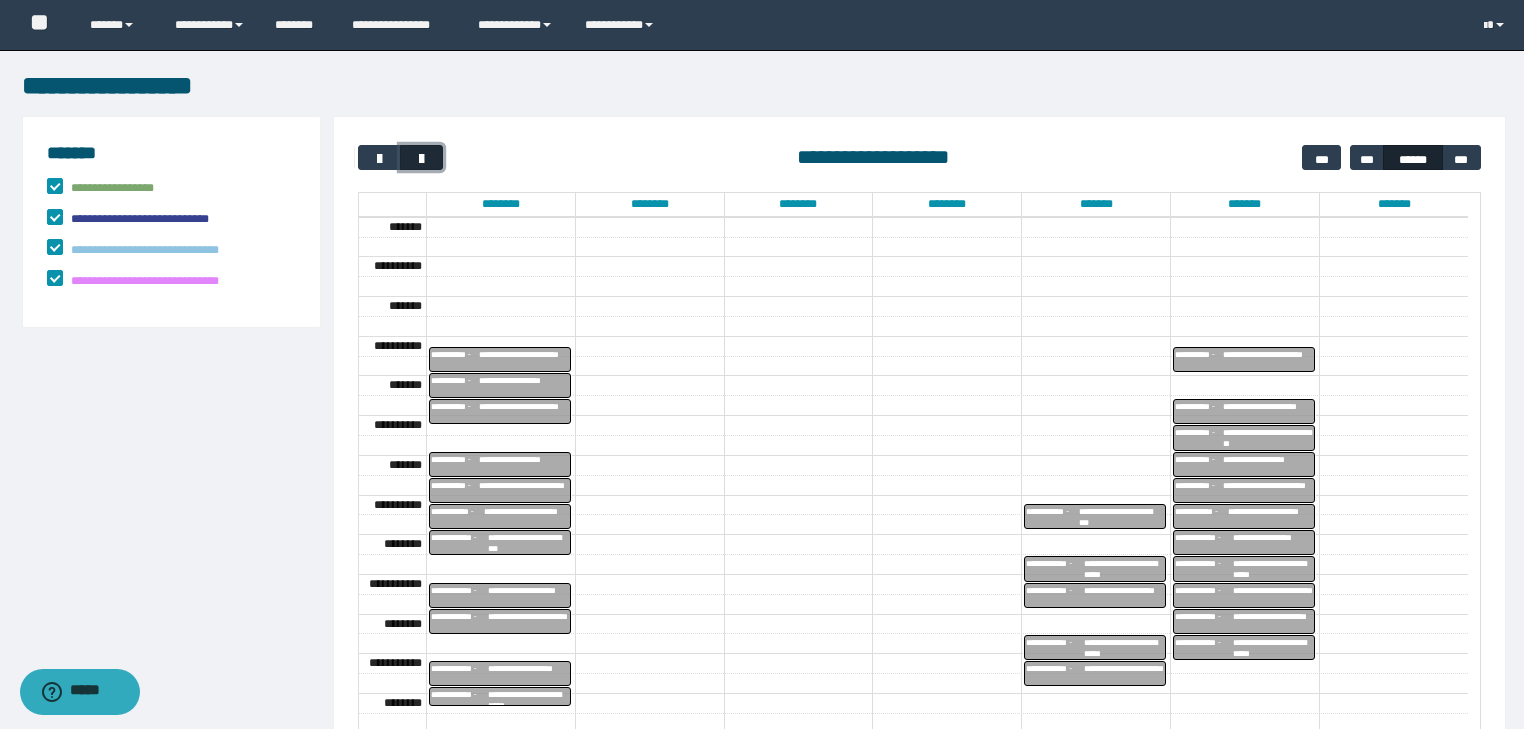 click at bounding box center [421, 157] 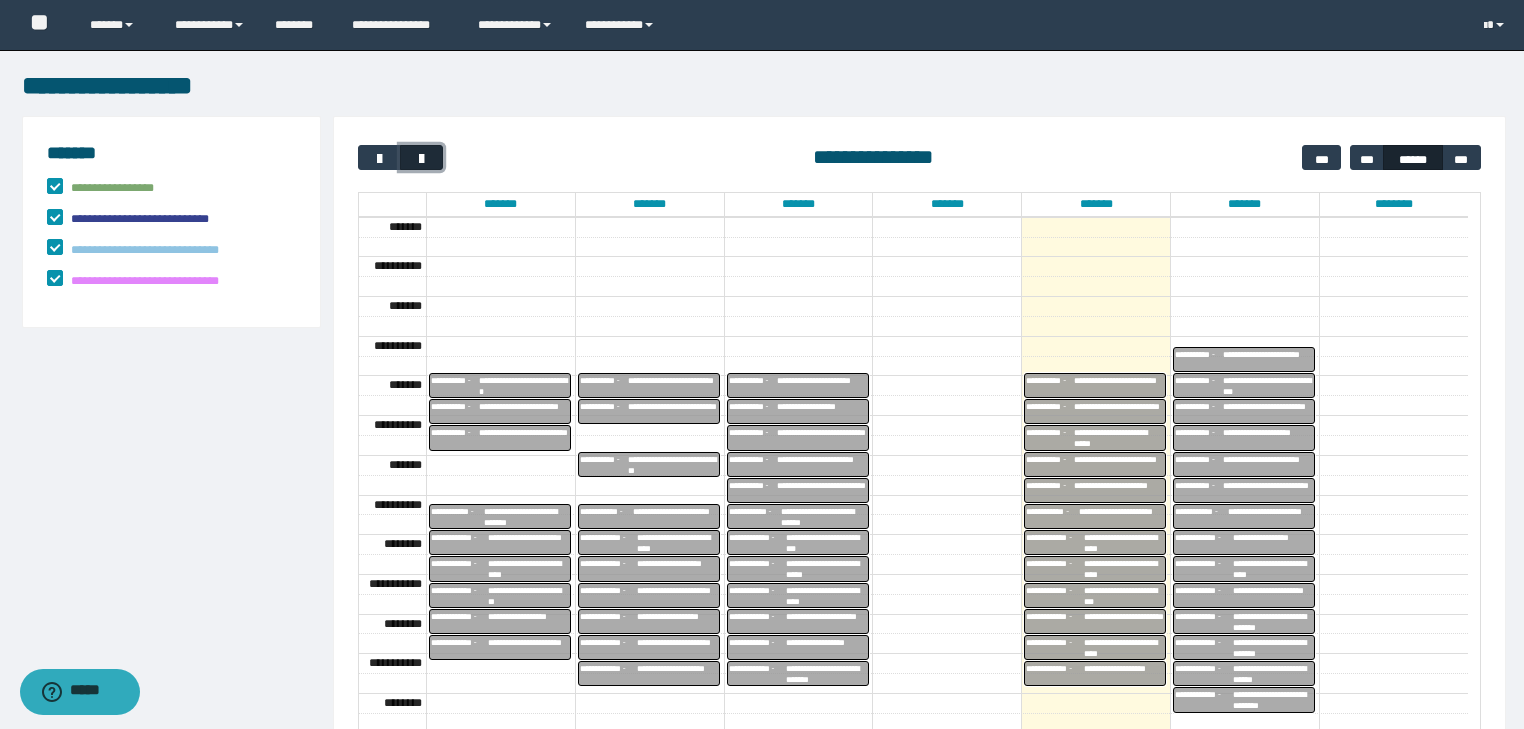 click at bounding box center [422, 159] 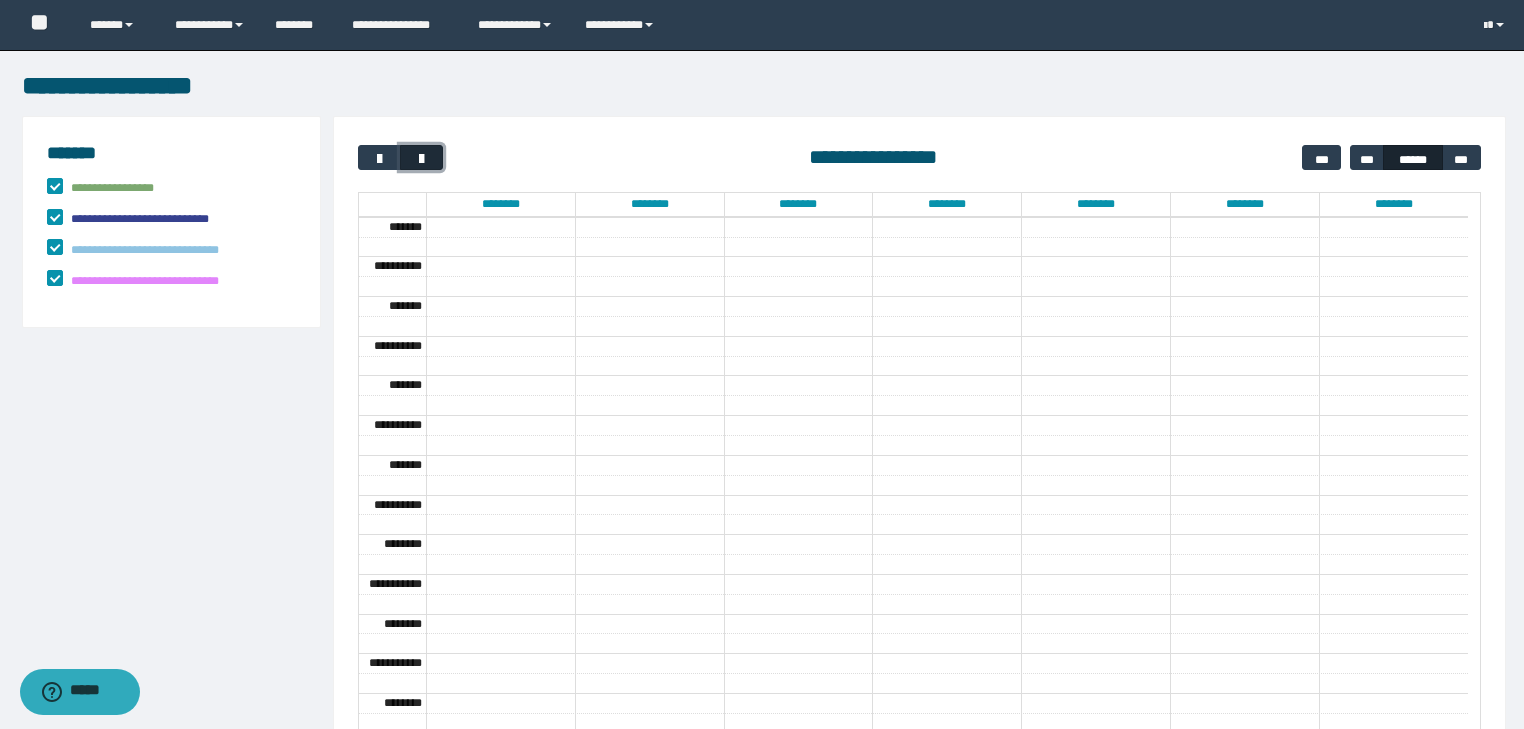 click at bounding box center [422, 159] 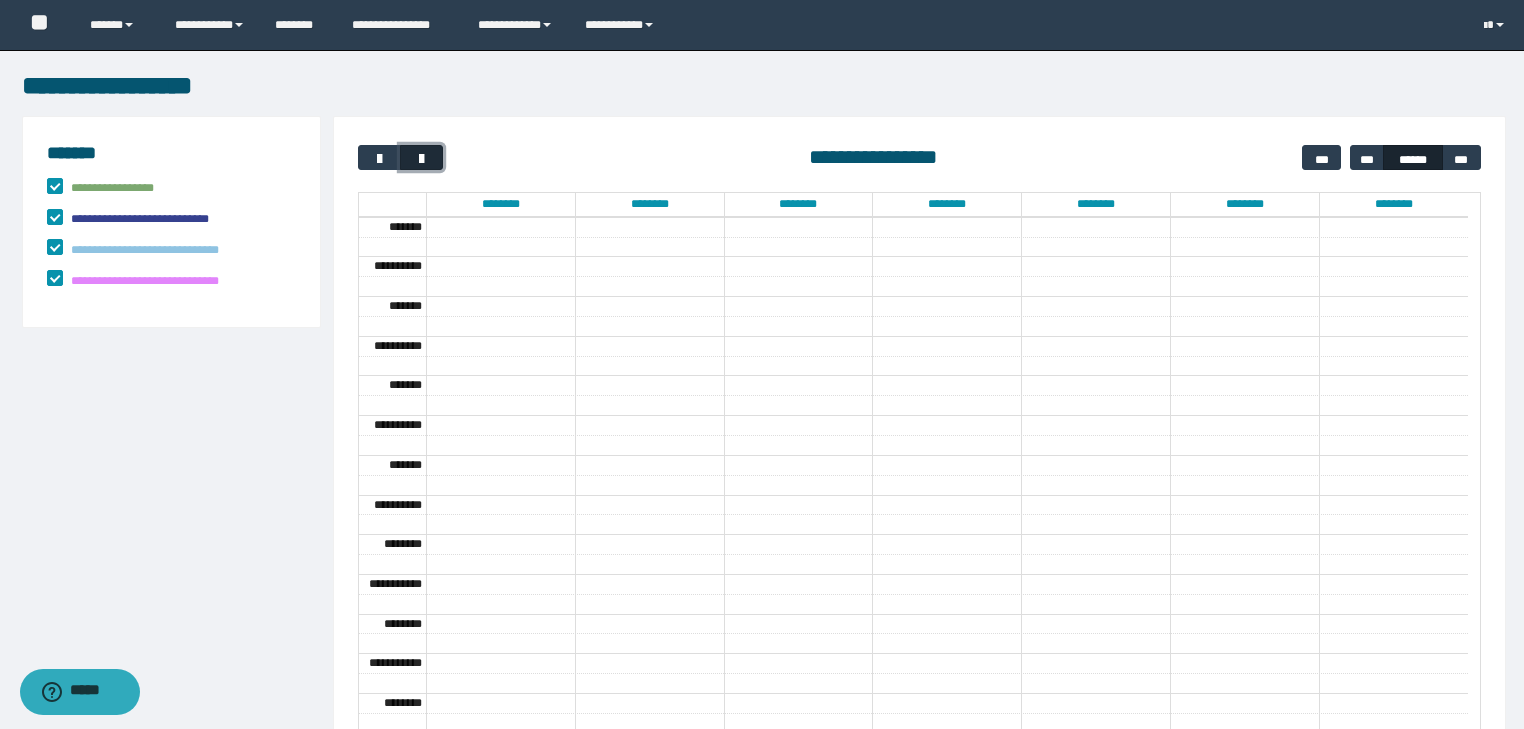 click at bounding box center (422, 159) 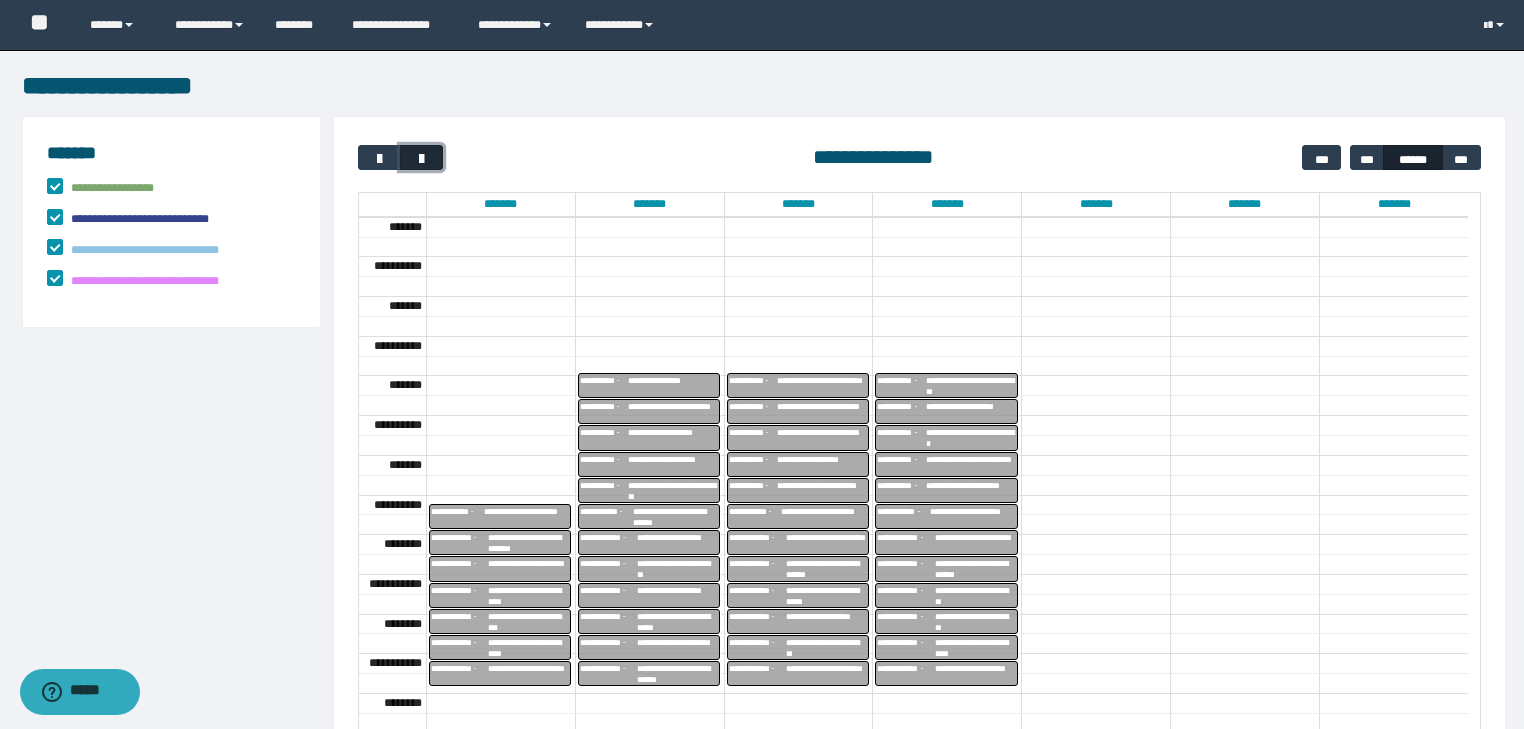 click at bounding box center [422, 159] 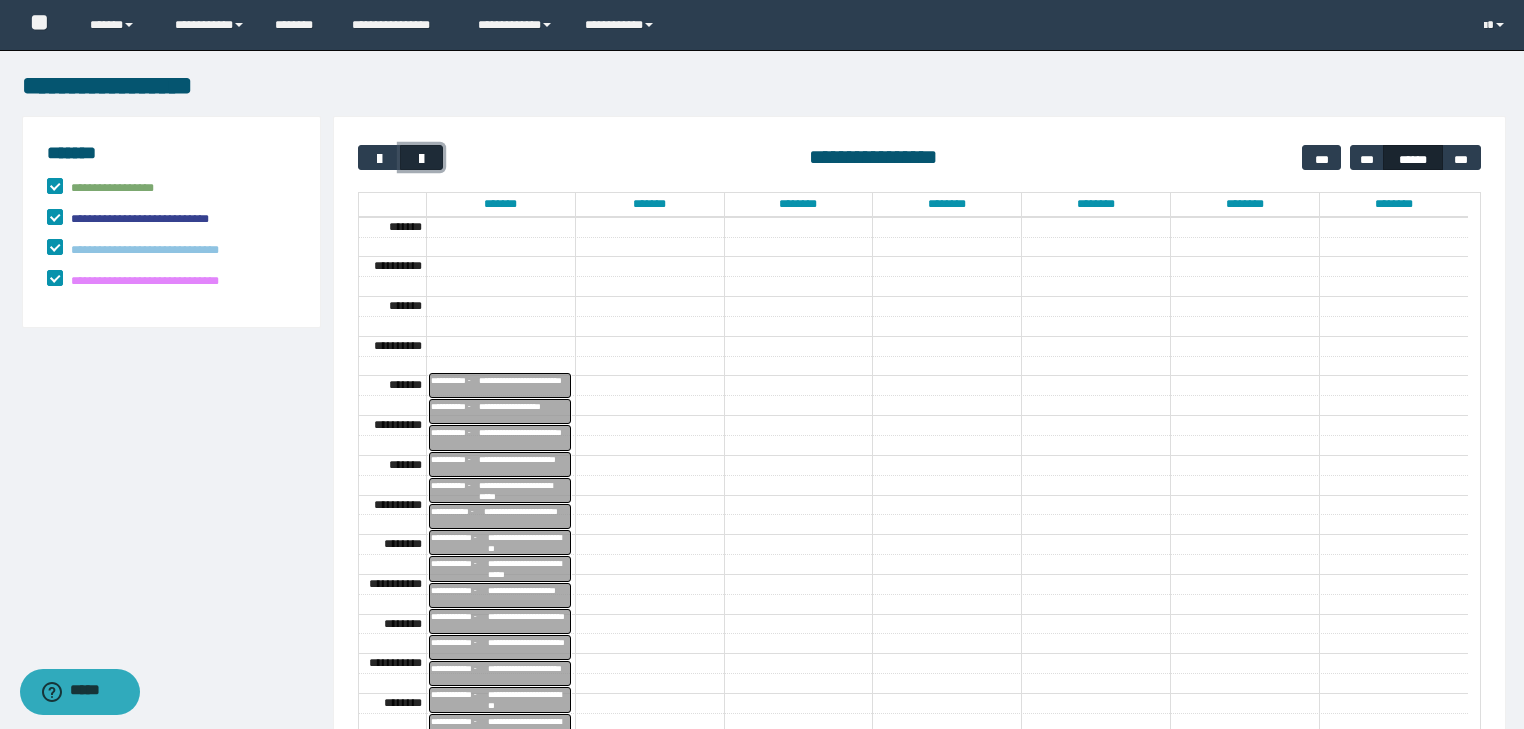 click at bounding box center [422, 159] 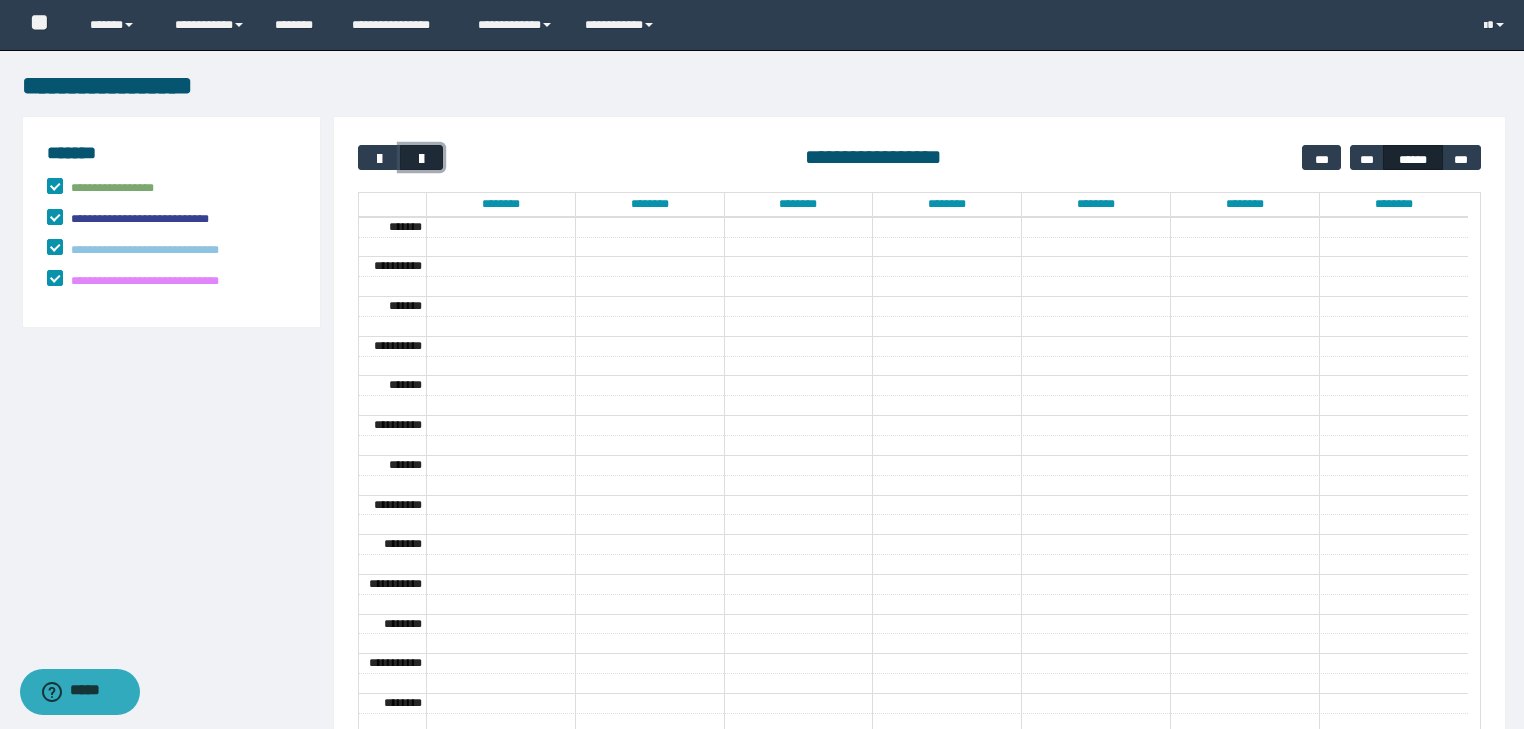 click at bounding box center (422, 159) 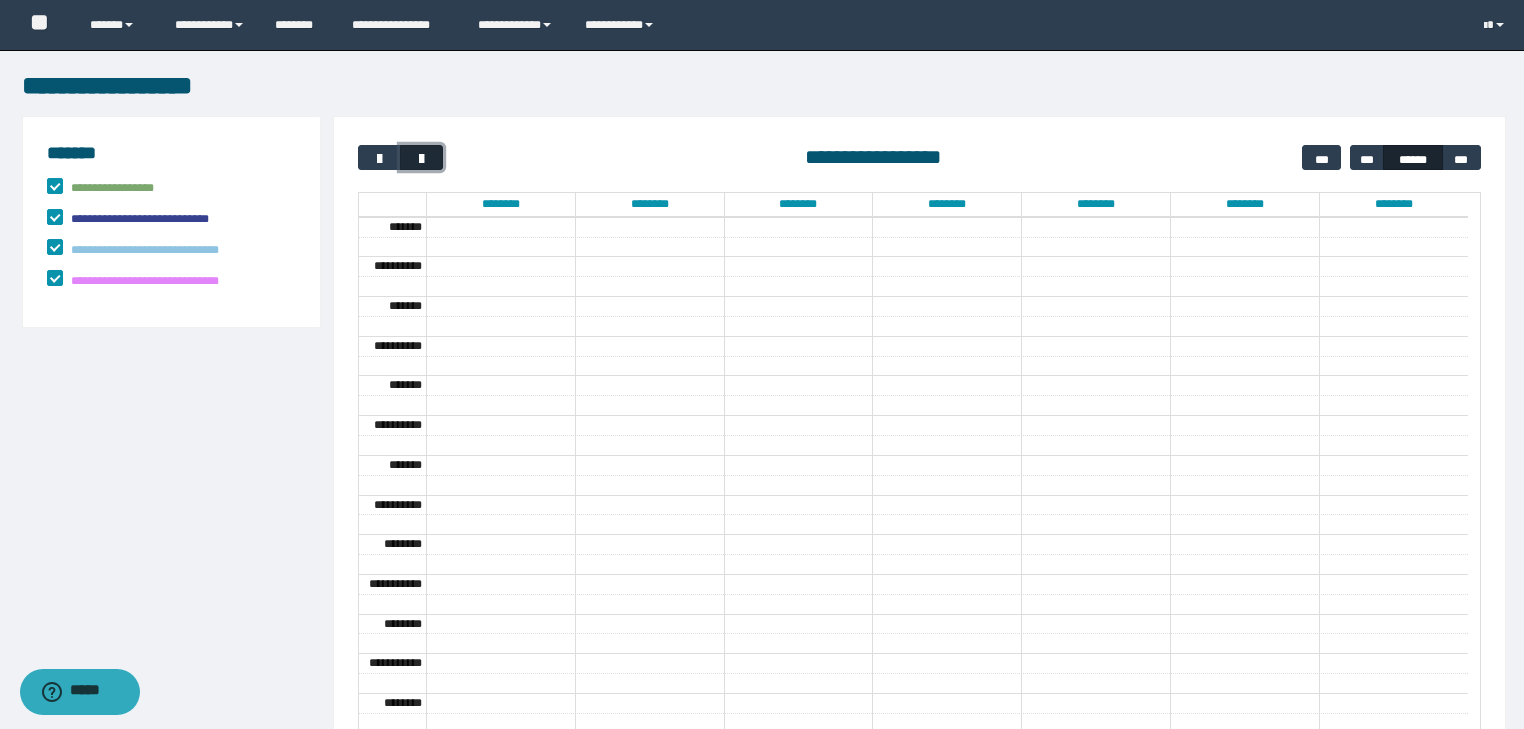 click at bounding box center [422, 159] 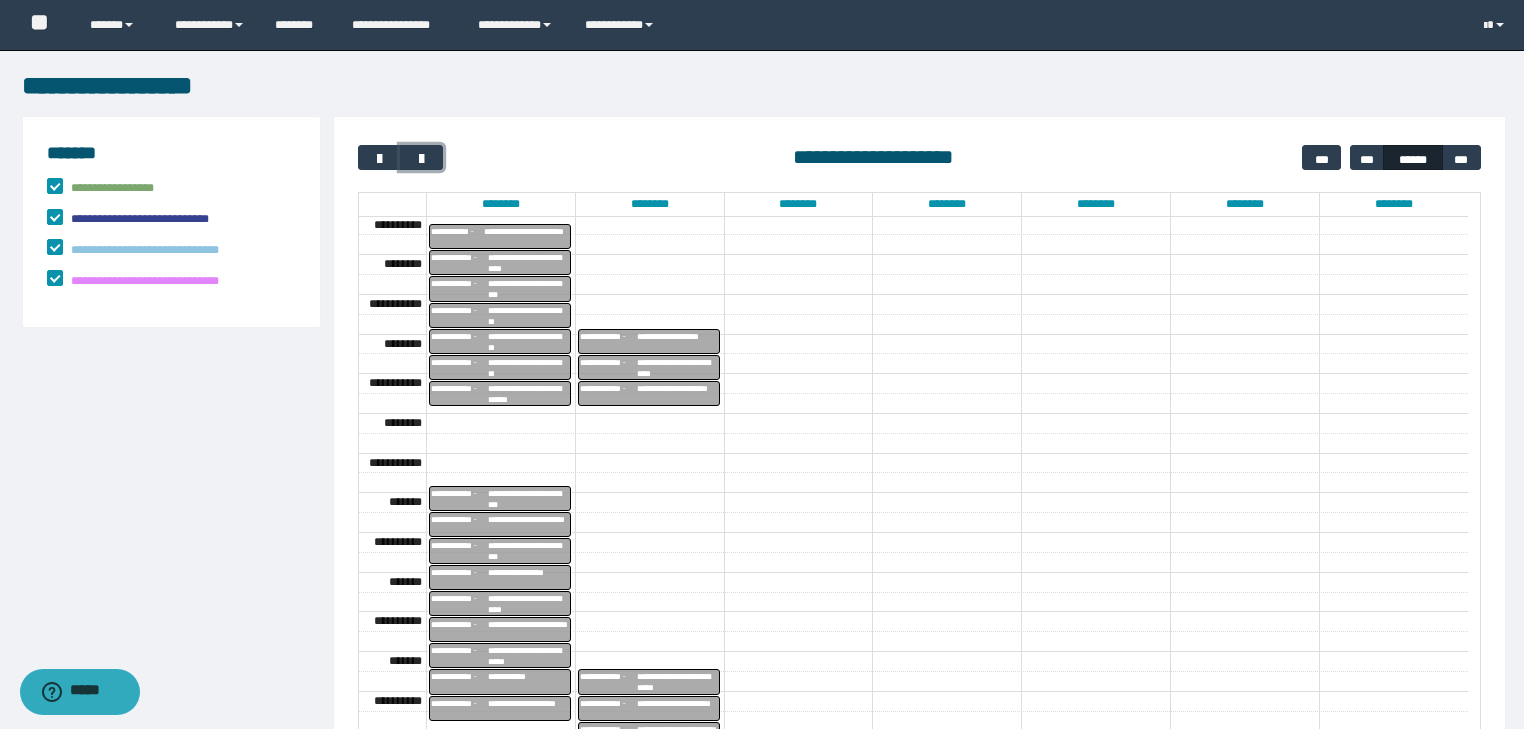 scroll, scrollTop: 449, scrollLeft: 0, axis: vertical 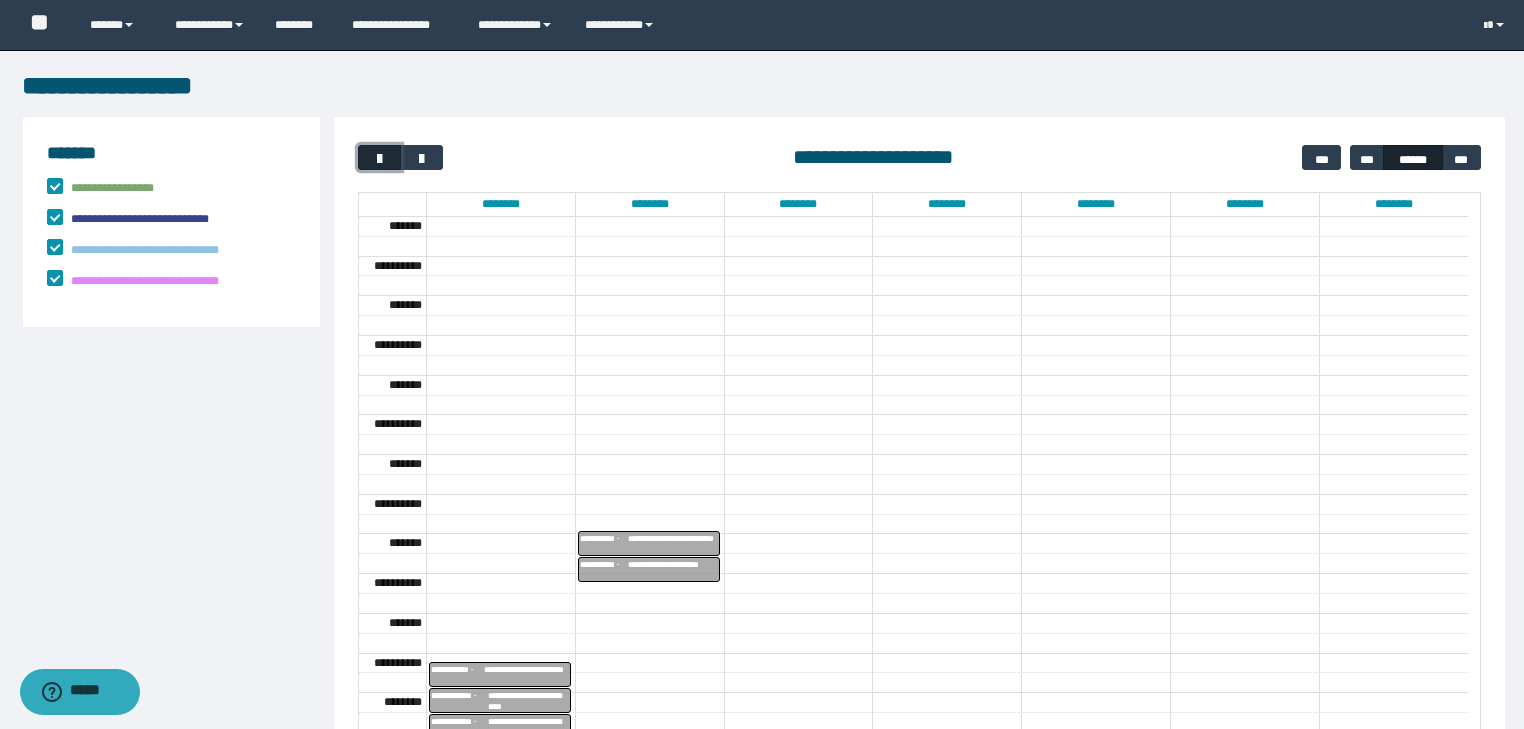 click at bounding box center (380, 159) 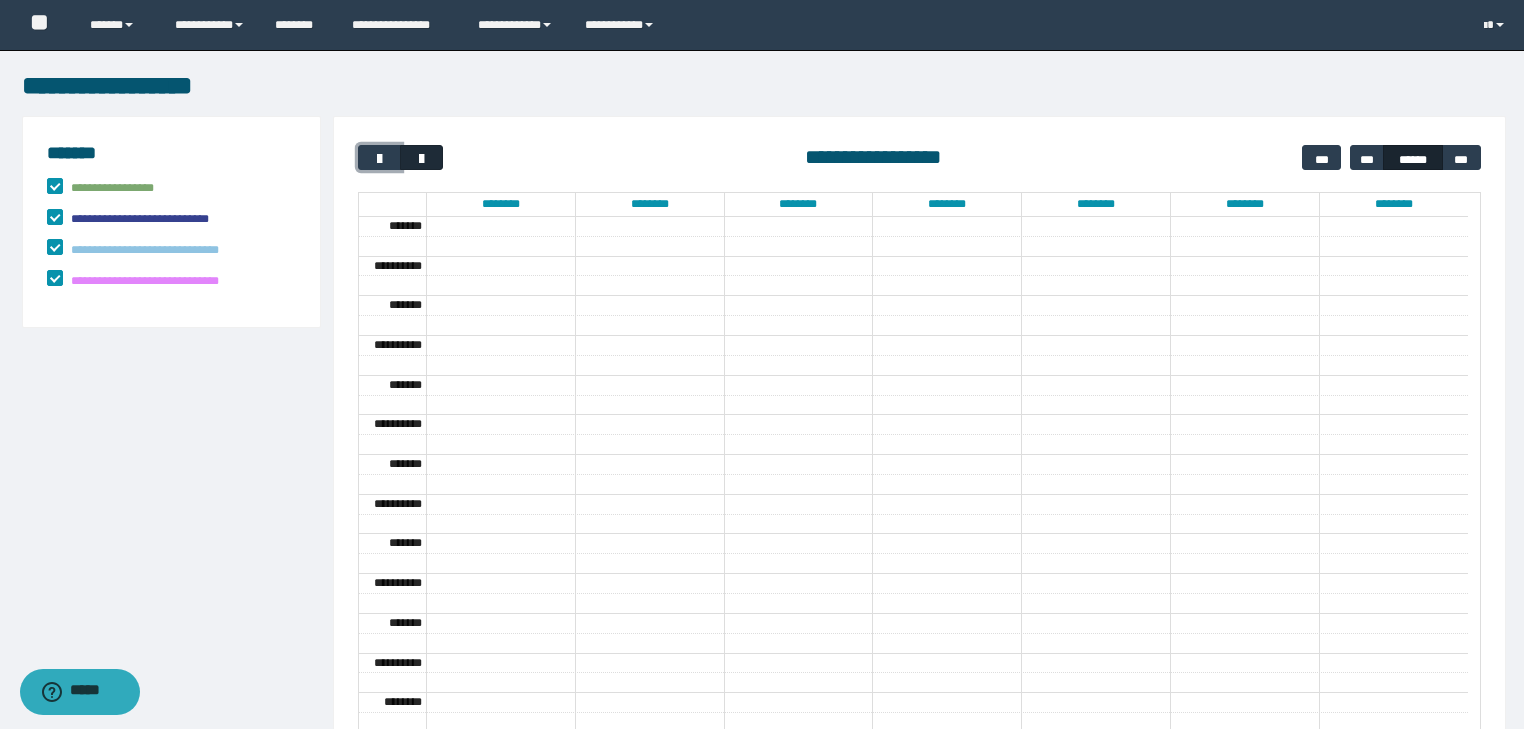 scroll, scrollTop: 158, scrollLeft: 0, axis: vertical 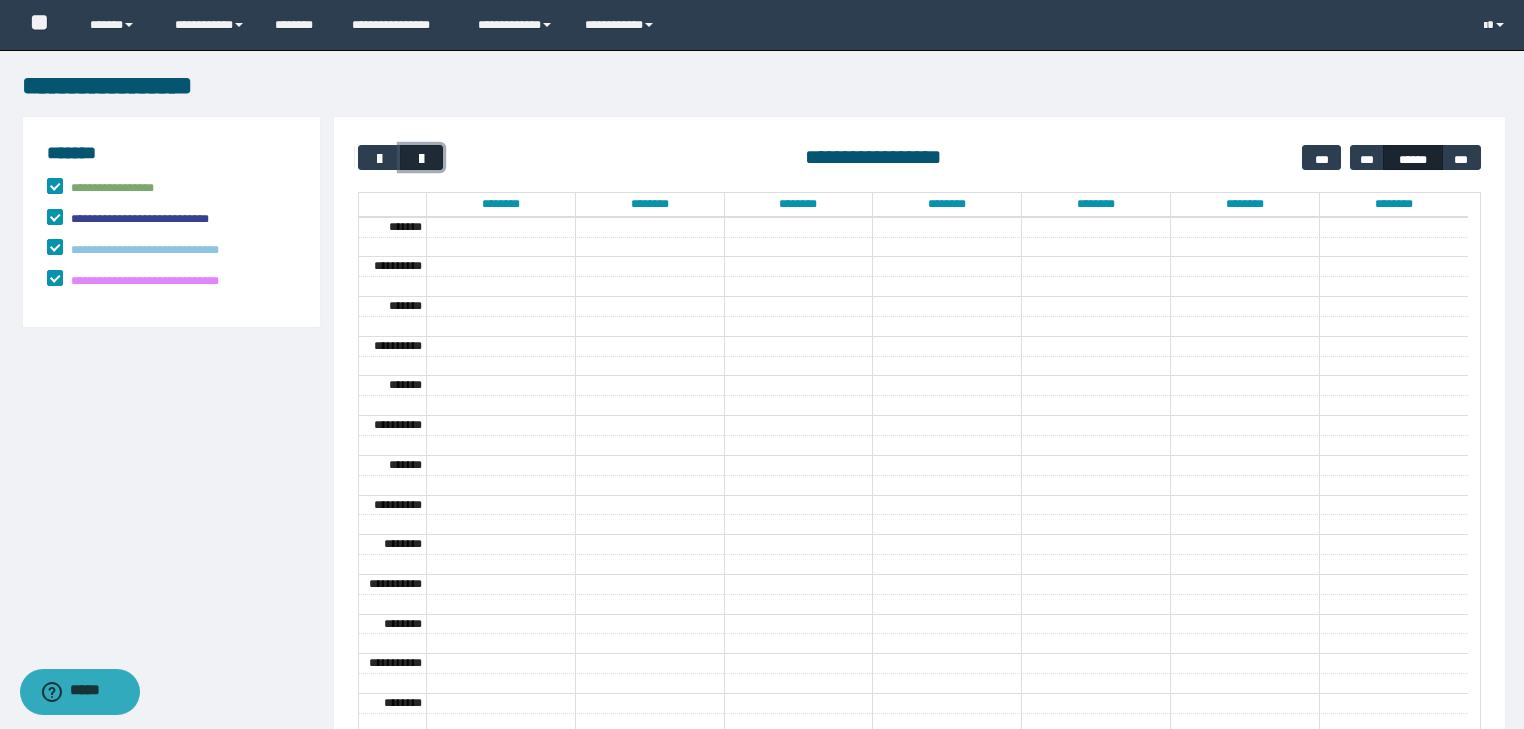 click at bounding box center [421, 157] 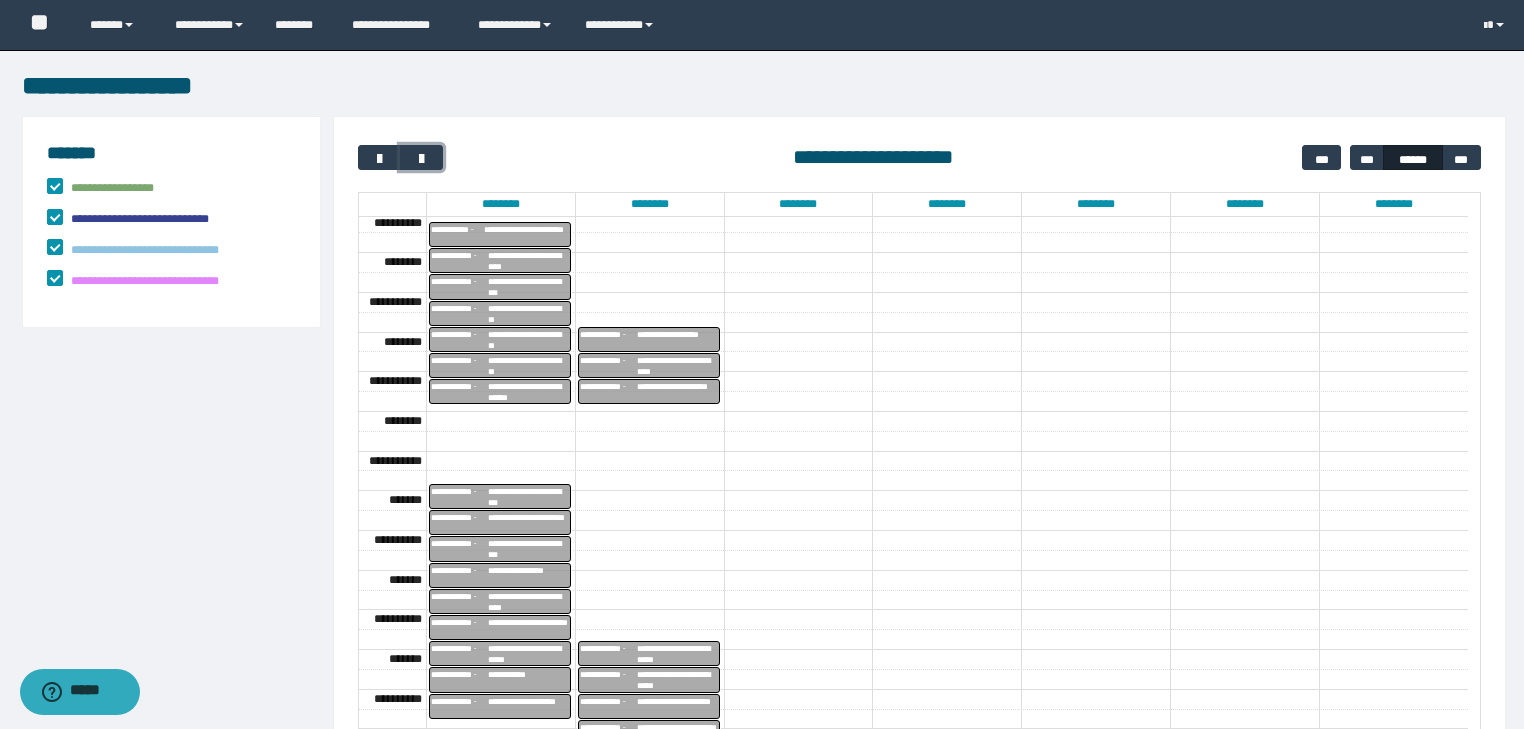 scroll, scrollTop: 449, scrollLeft: 0, axis: vertical 